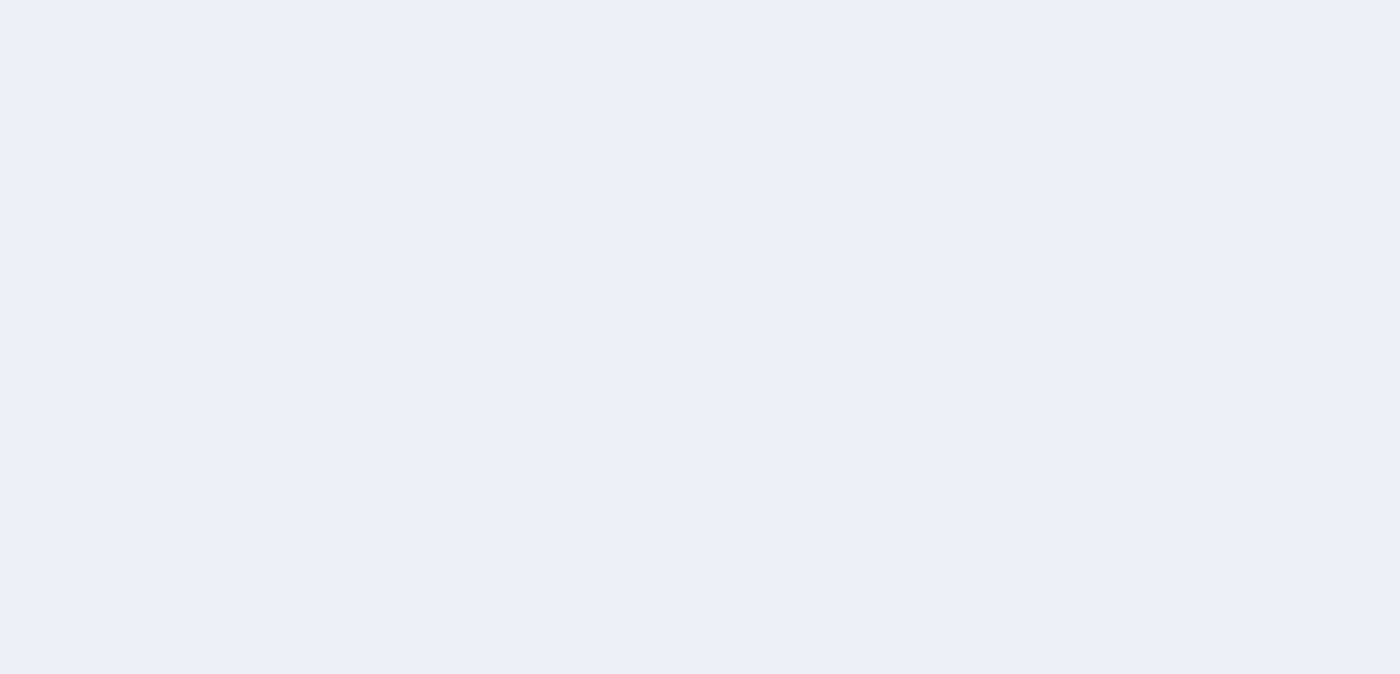 scroll, scrollTop: 0, scrollLeft: 0, axis: both 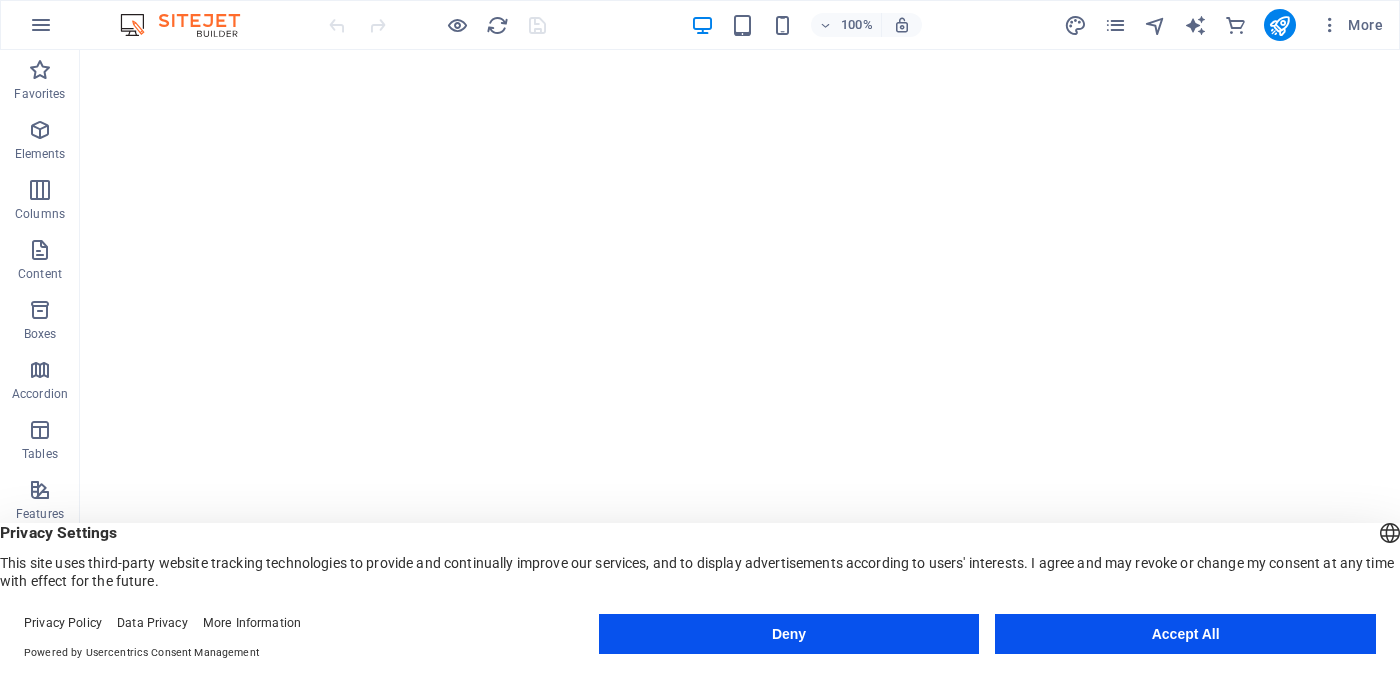 click on "Accept All" at bounding box center (1185, 634) 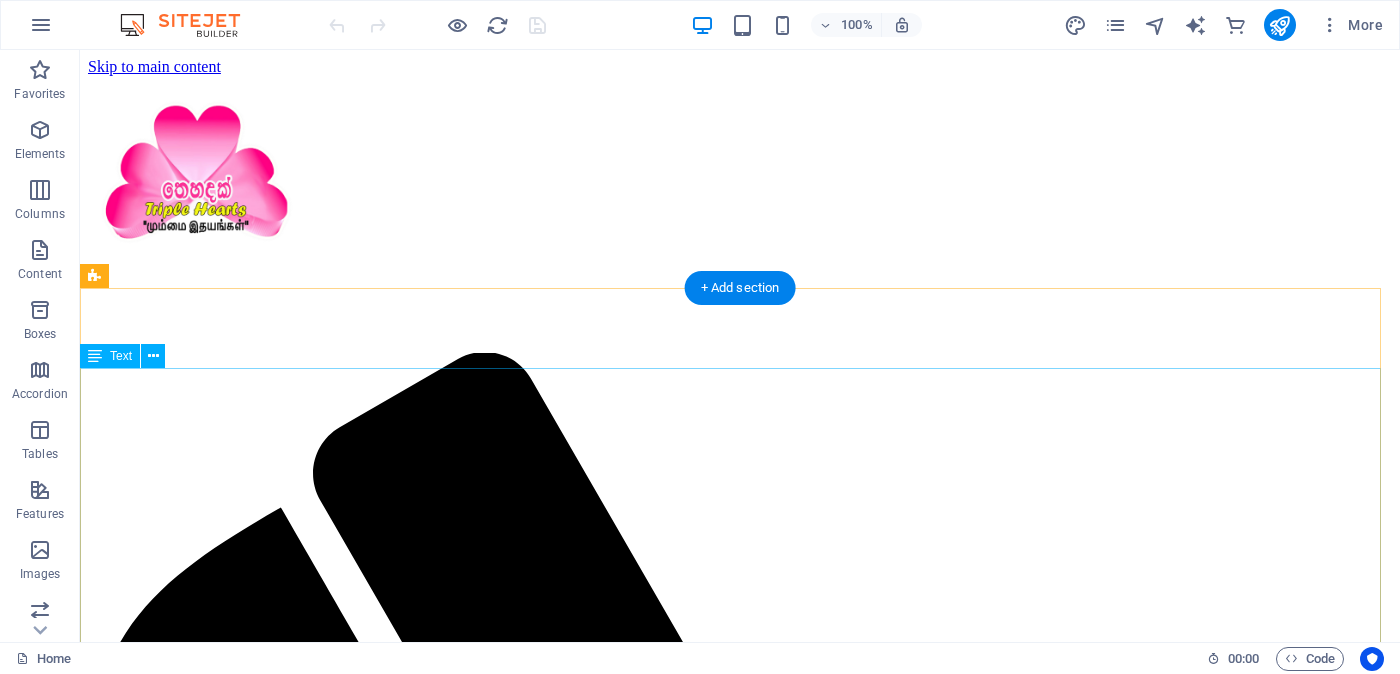 scroll, scrollTop: 0, scrollLeft: 0, axis: both 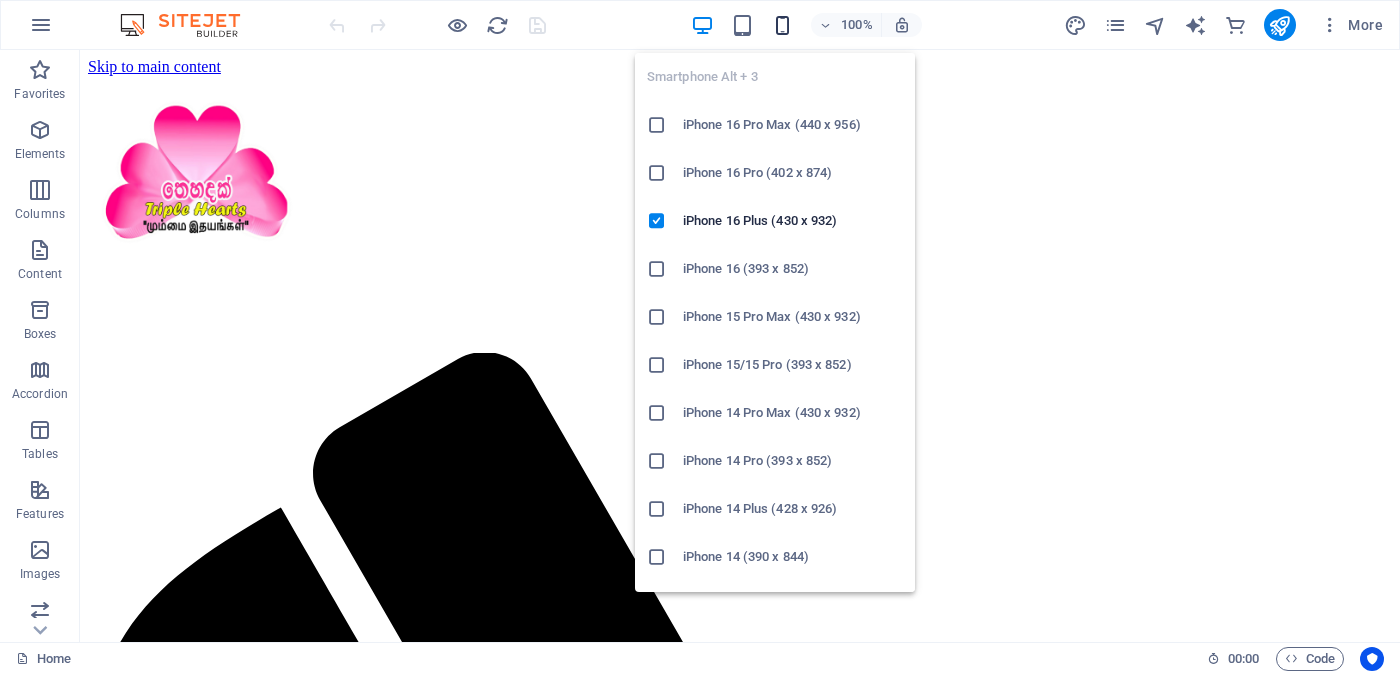 click at bounding box center [782, 25] 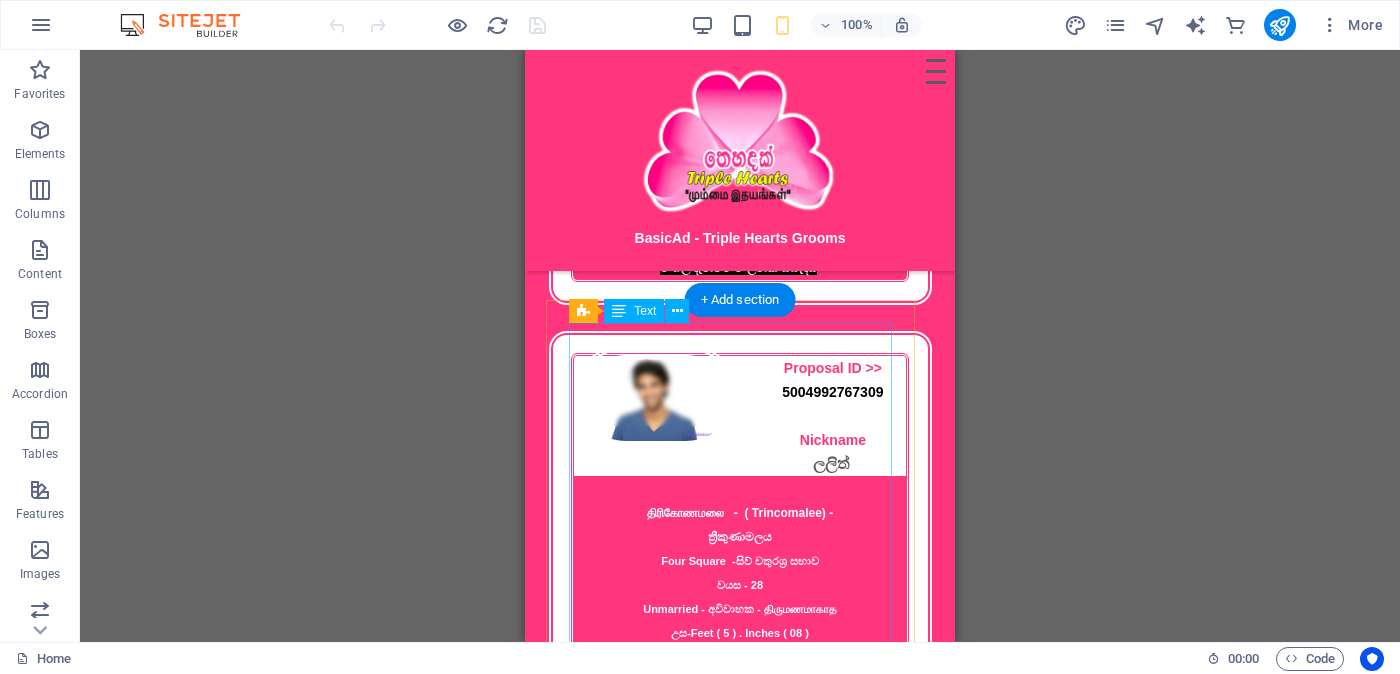 scroll, scrollTop: 1339, scrollLeft: 0, axis: vertical 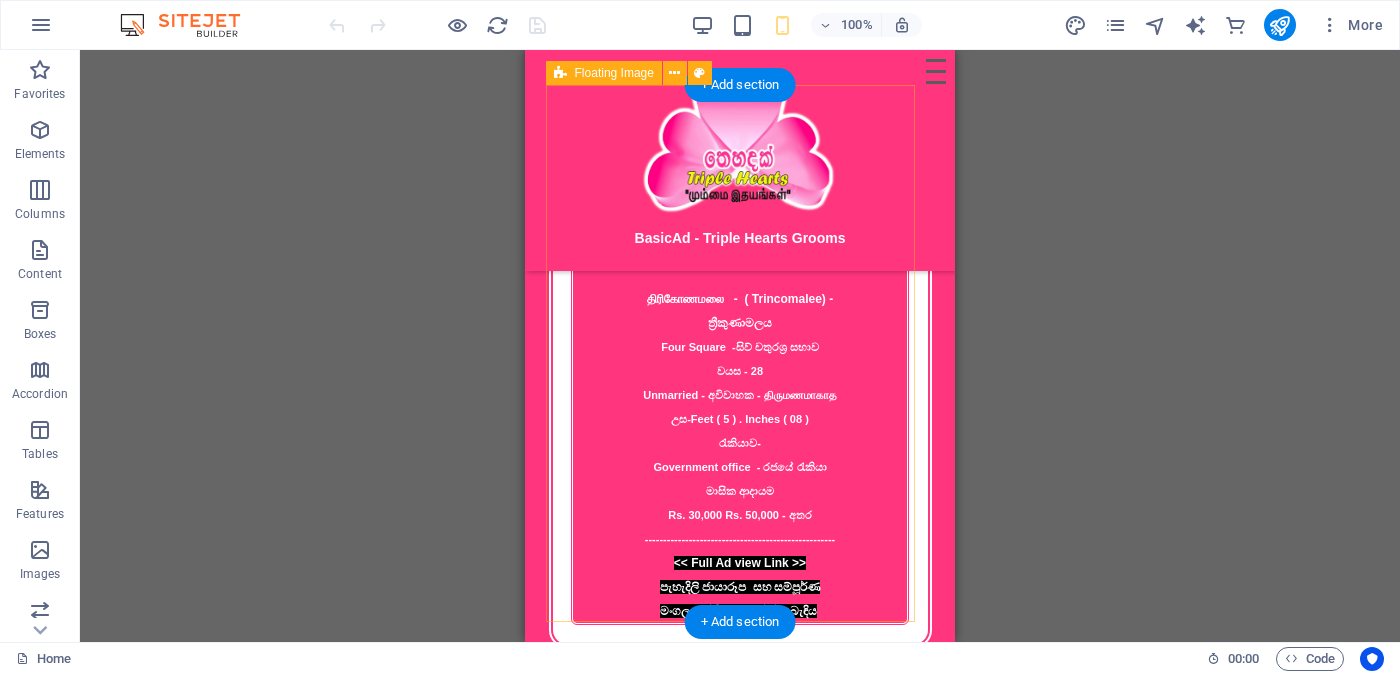 click on "Proposal ID >> [NUMBER] Nickname [NAME] திரிகோணமலை - ( Trincomalee) - ත්‍රීකුණාමලය Four Square - [RELIGION] சபை வயது - [AGE] Unmarried - [MARITAL_STATUS] - [MARITAL_STATUS] උස-Feet ( [FEET] ) . Inches ( [INCHES] ) රැකියාව- Government office - [OCCUPATION] மாத வருமானம் Rs. [SALARY_RANGE] Rs. [SALARY_RANGE] - අතර << Full Ad view Link >> පැහැදිලි ජායාරූප සහ සම්පූර්ණ මංගල දැන්වීම ට ලින්ක් සබැඳිය" at bounding box center (740, 383) 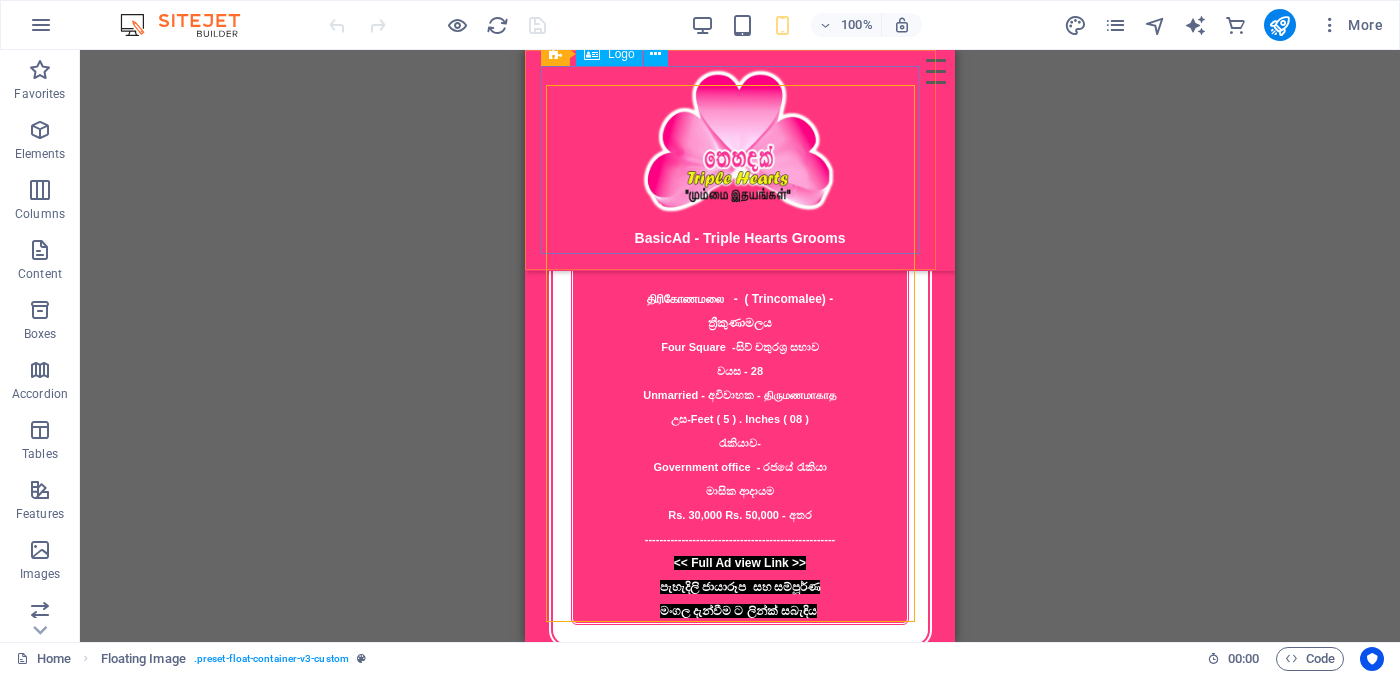 scroll, scrollTop: 1089, scrollLeft: 0, axis: vertical 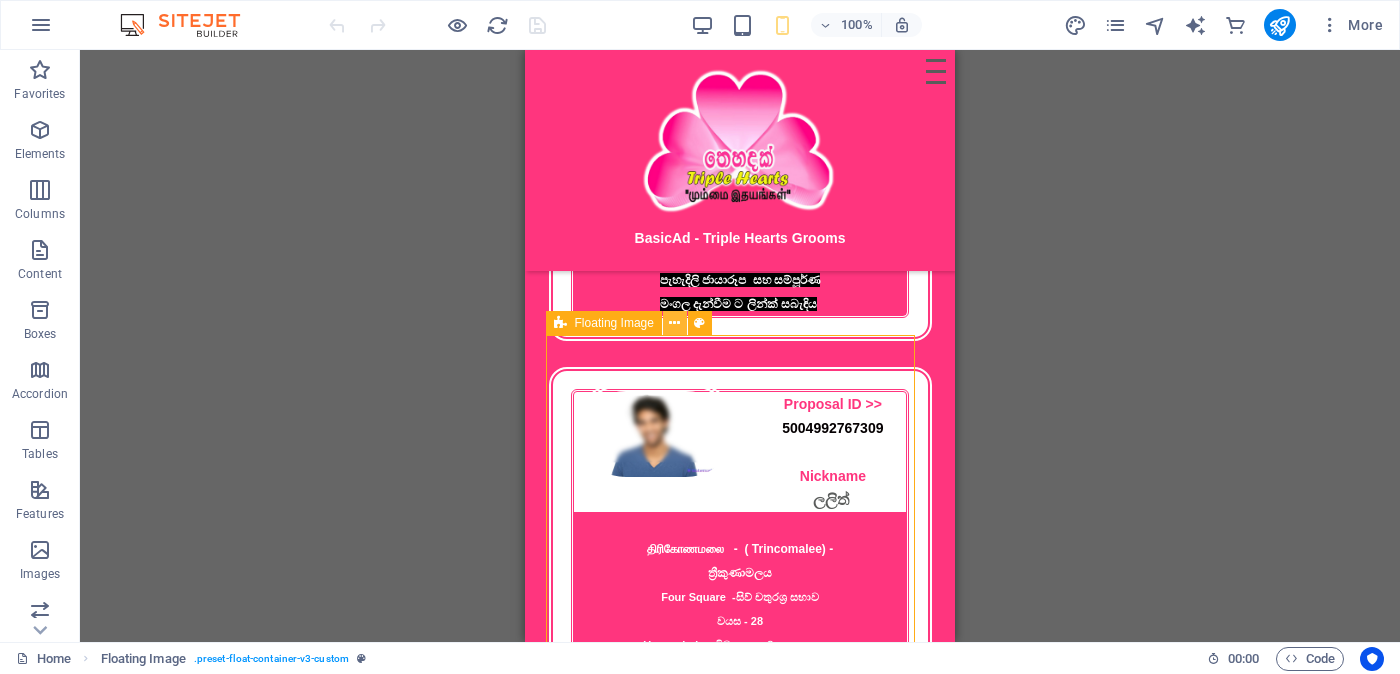 click at bounding box center [674, 323] 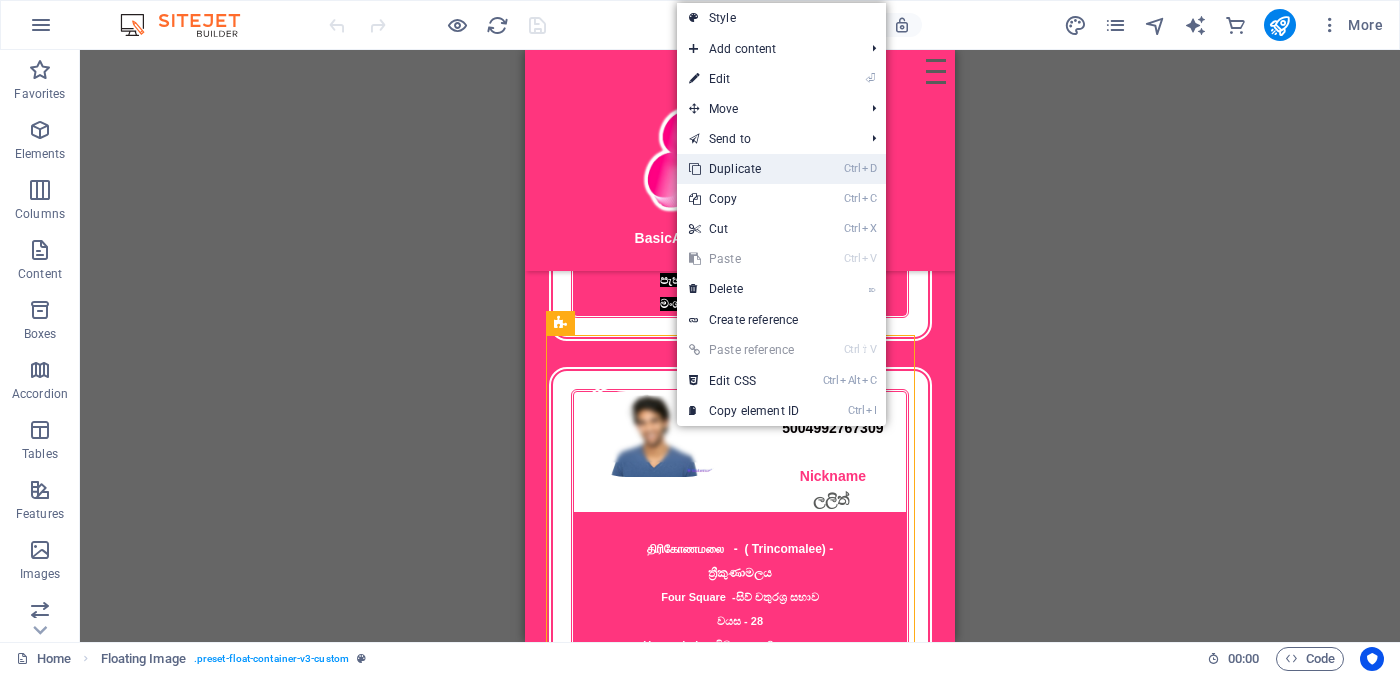 click on "Ctrl D  Duplicate" at bounding box center [744, 169] 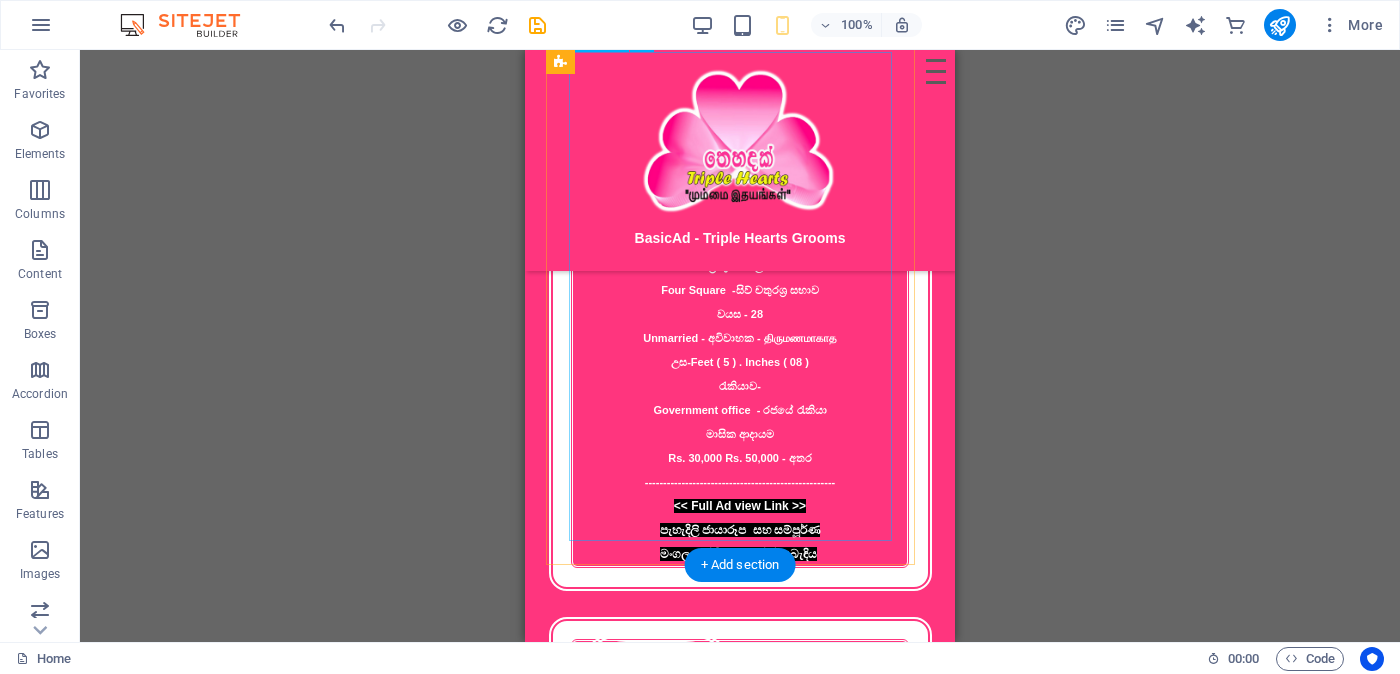 scroll, scrollTop: 1646, scrollLeft: 0, axis: vertical 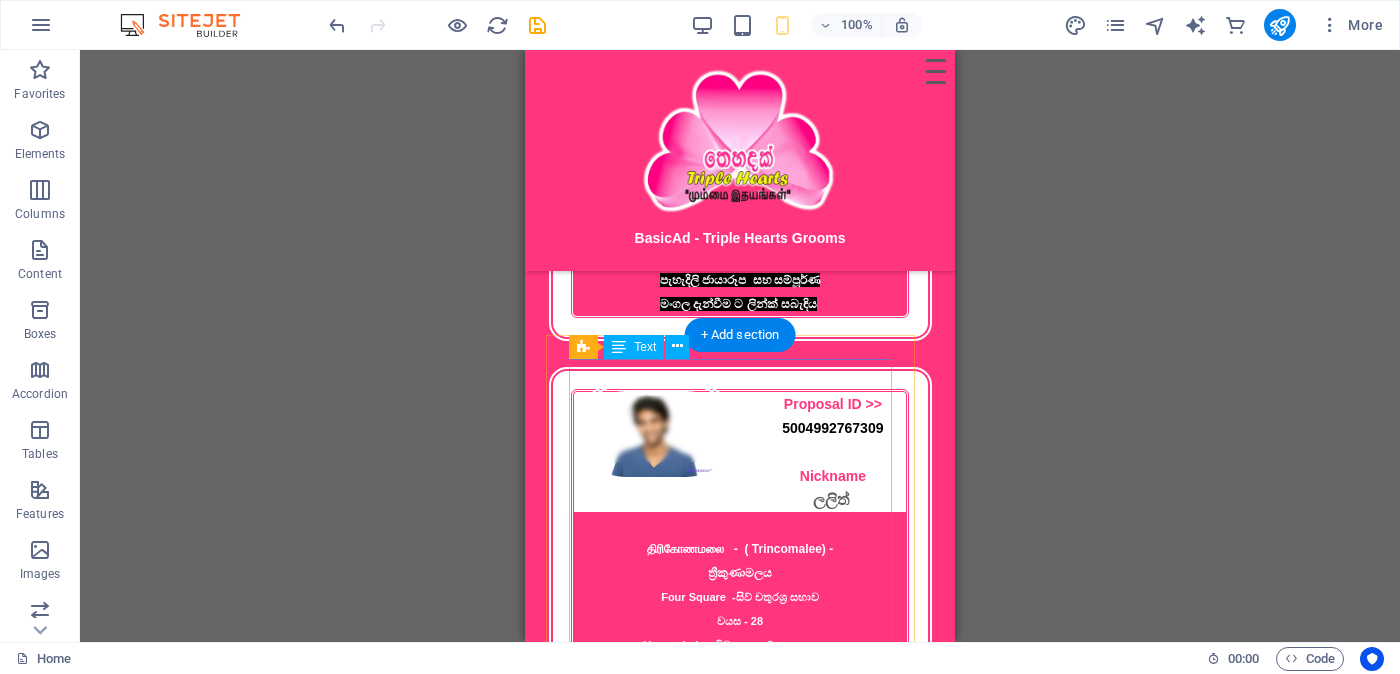 click on "Proposal ID >> [NUMBER] Nickname [NAME] திரிகோணமலை - ( Trincomalee) - ත්‍රීකුණාමලය Four Square - [RELIGION] சபை வயது - [AGE] Unmarried - [MARITAL_STATUS] - [MARITAL_STATUS] උස-Feet ( [FEET] ) . Inches ( [INCHES] ) රැකියාව- Government office - [OCCUPATION] மாத வருமானம் Rs. [SALARY_RANGE] Rs. [SALARY_RANGE] - අතර << Full Ad view Link >> පැහැදිලි ජායාරූප සහ සම්පූර්ණ මංගල දැන්වීම ට ලින්ක් සබැඳිය" at bounding box center [740, 632] 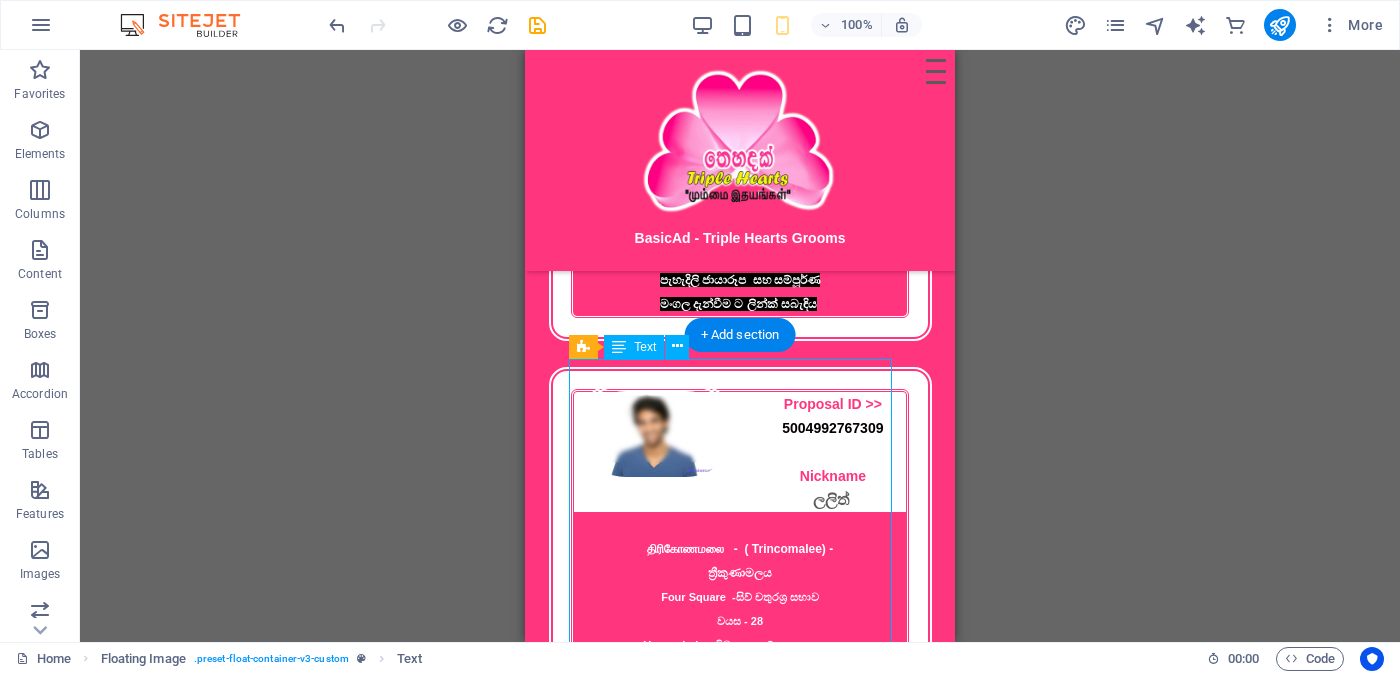click on "Proposal ID >> [NUMBER] Nickname [NAME] திரிகோணமலை - ( Trincomalee) - ත්‍රීකුණාමලය Four Square - [RELIGION] சபை வயது - [AGE] Unmarried - [MARITAL_STATUS] - [MARITAL_STATUS] උස-Feet ( [FEET] ) . Inches ( [INCHES] ) රැකියාව- Government office - [OCCUPATION] மாத வருமானம் Rs. [SALARY_RANGE] Rs. [SALARY_RANGE] - අතර << Full Ad view Link >> පැහැදිලි ජායාරූප සහ සම්පූර්ණ මංගල දැන්වීම ට ලින්ක් සබැඳිය" at bounding box center (740, 632) 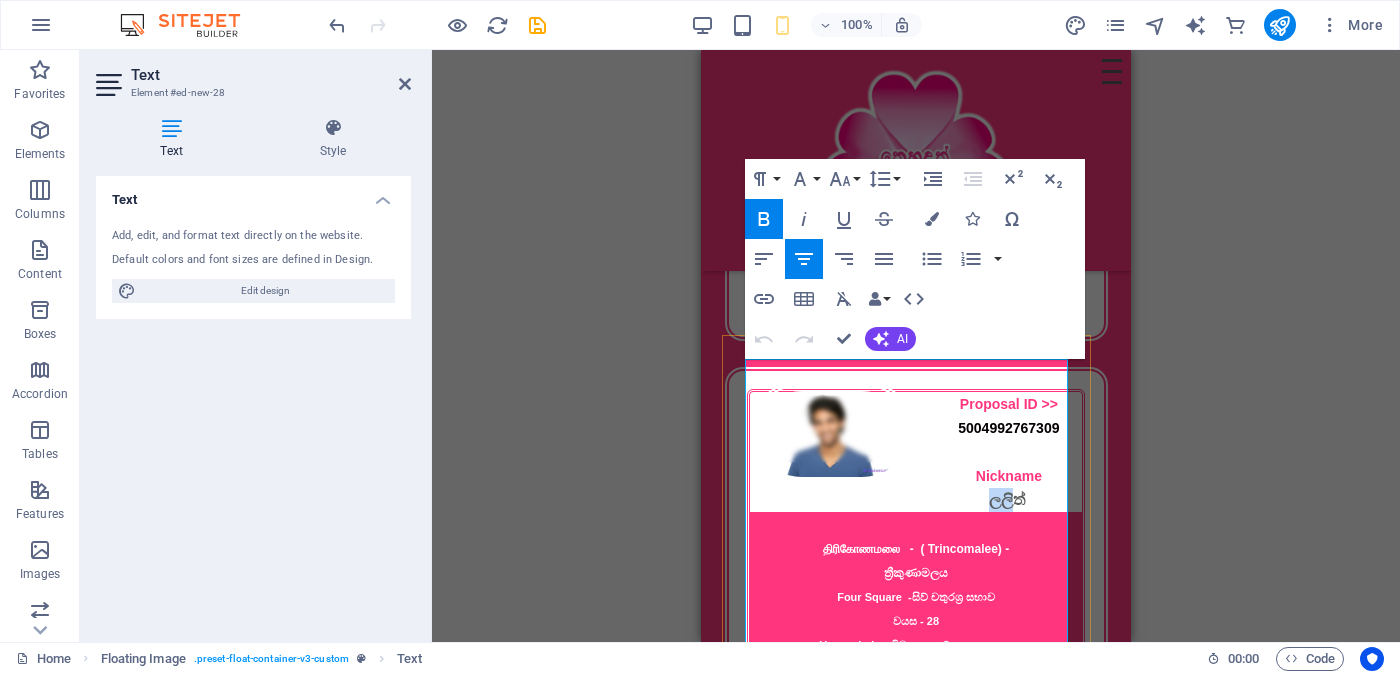 drag, startPoint x: 974, startPoint y: 472, endPoint x: 1006, endPoint y: 472, distance: 32 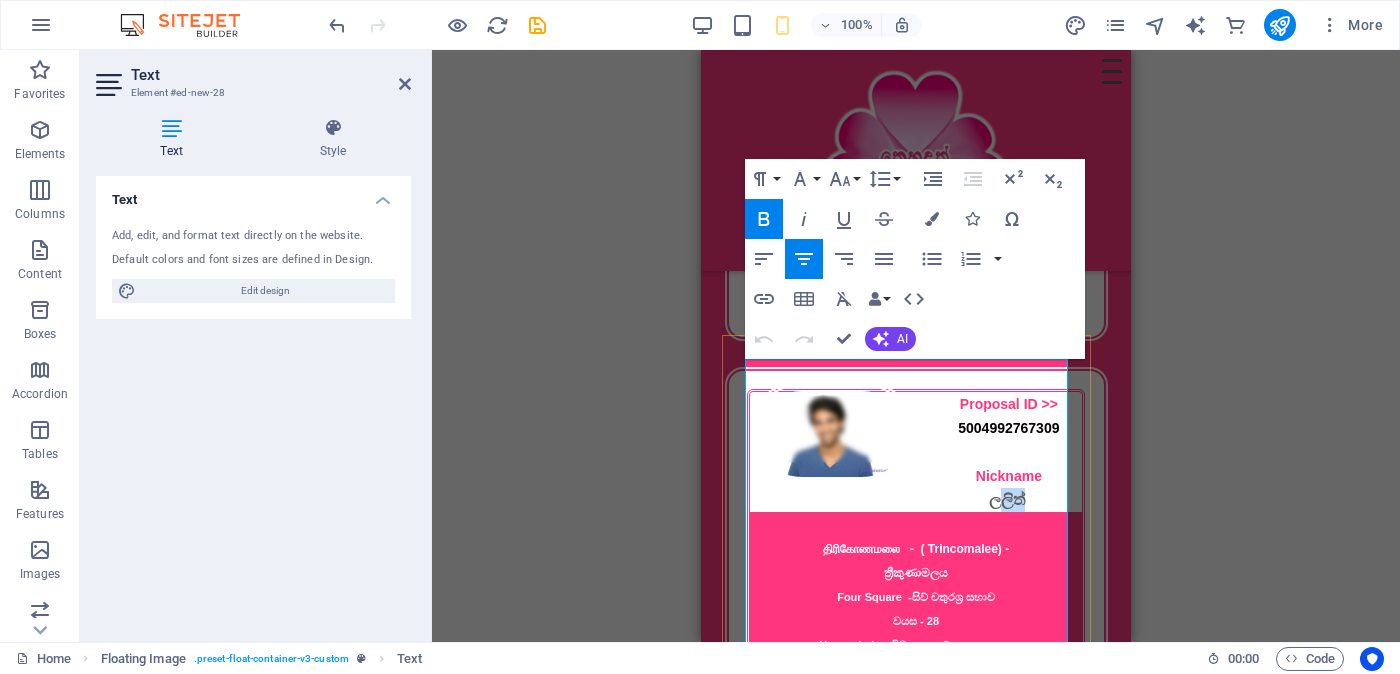 drag, startPoint x: 988, startPoint y: 467, endPoint x: 1010, endPoint y: 467, distance: 22 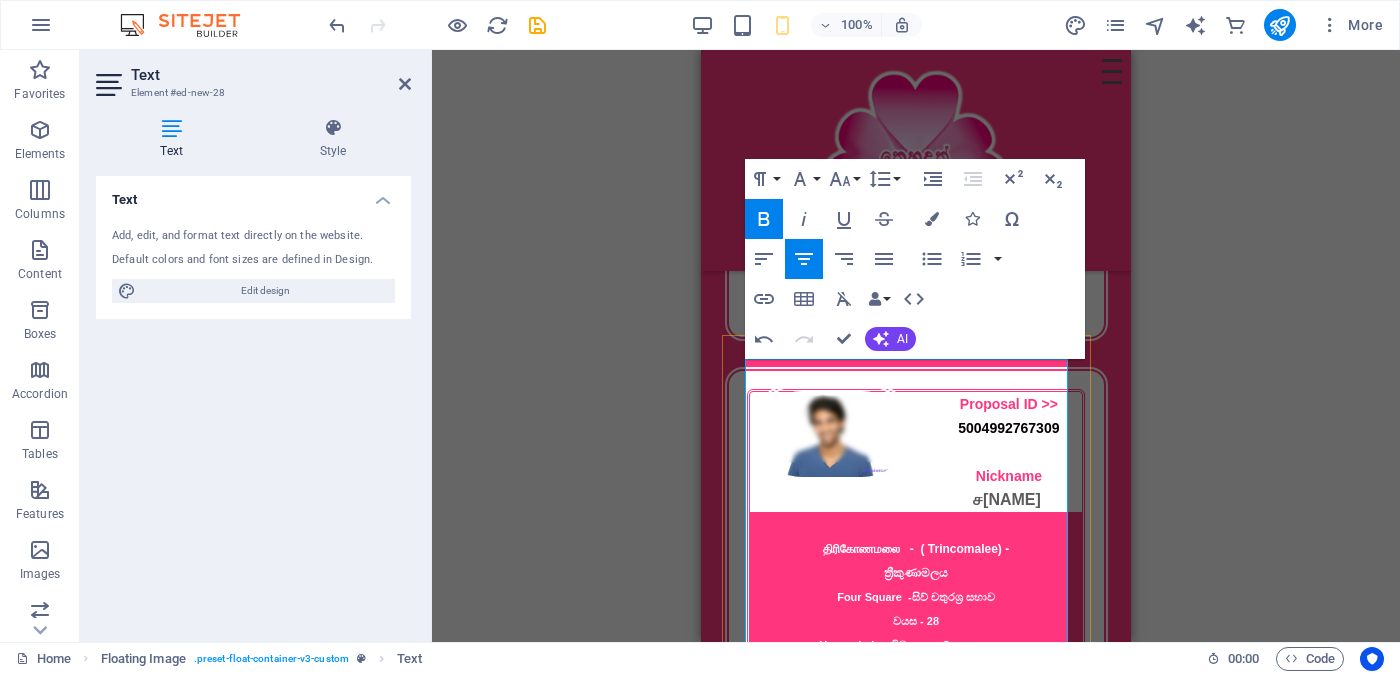 click on "ச[NAME]" at bounding box center [1007, 499] 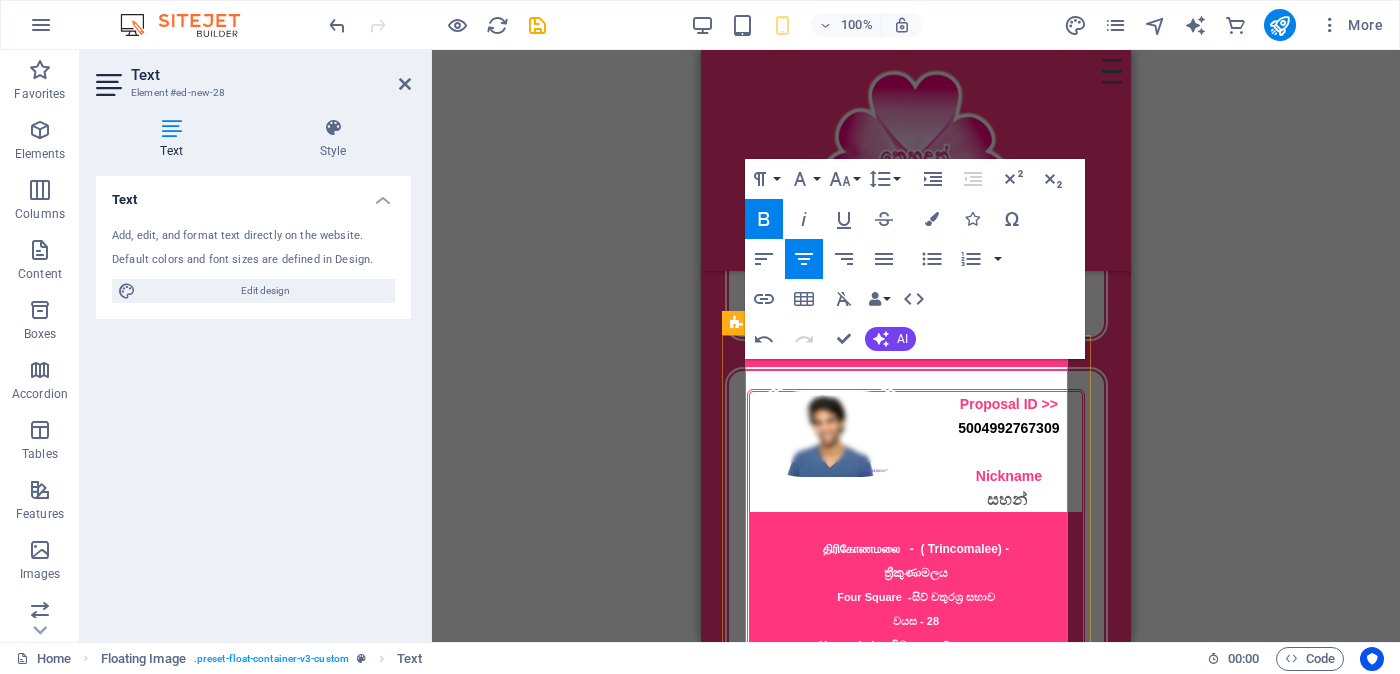 click on "5004992767309" at bounding box center [1008, 428] 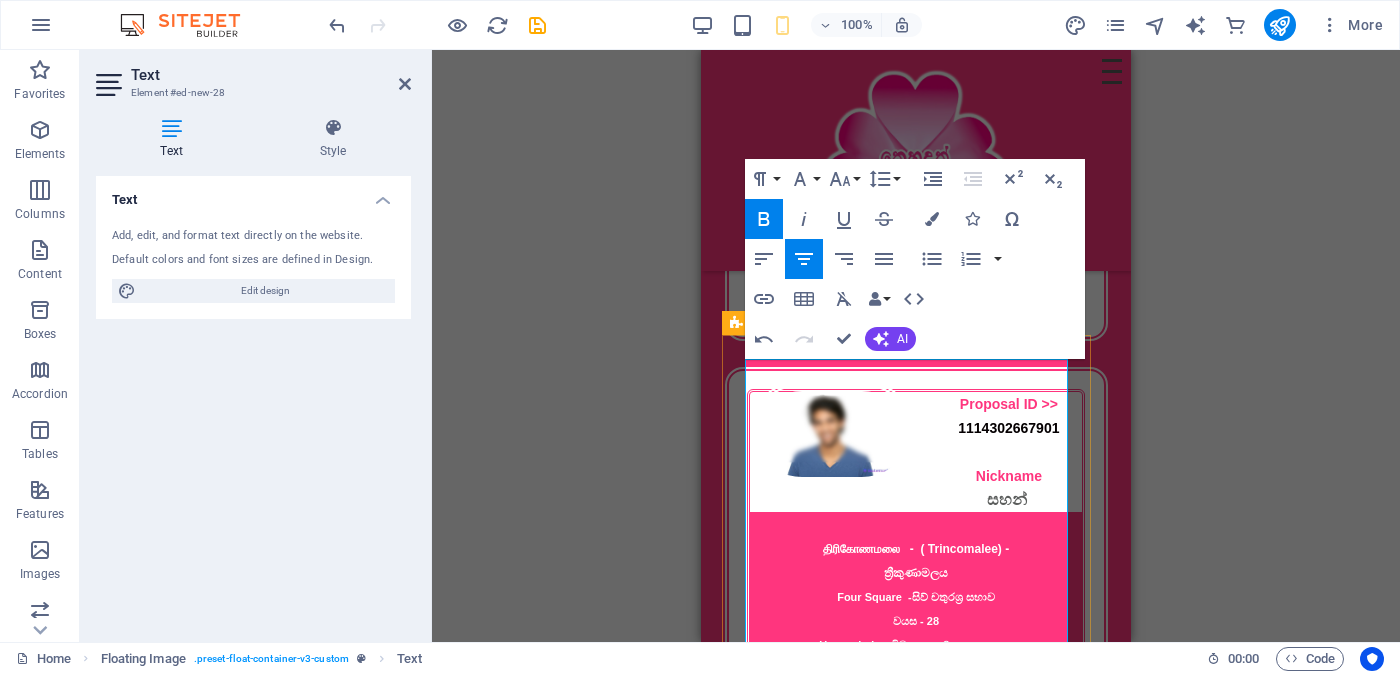 scroll, scrollTop: 1771, scrollLeft: 0, axis: vertical 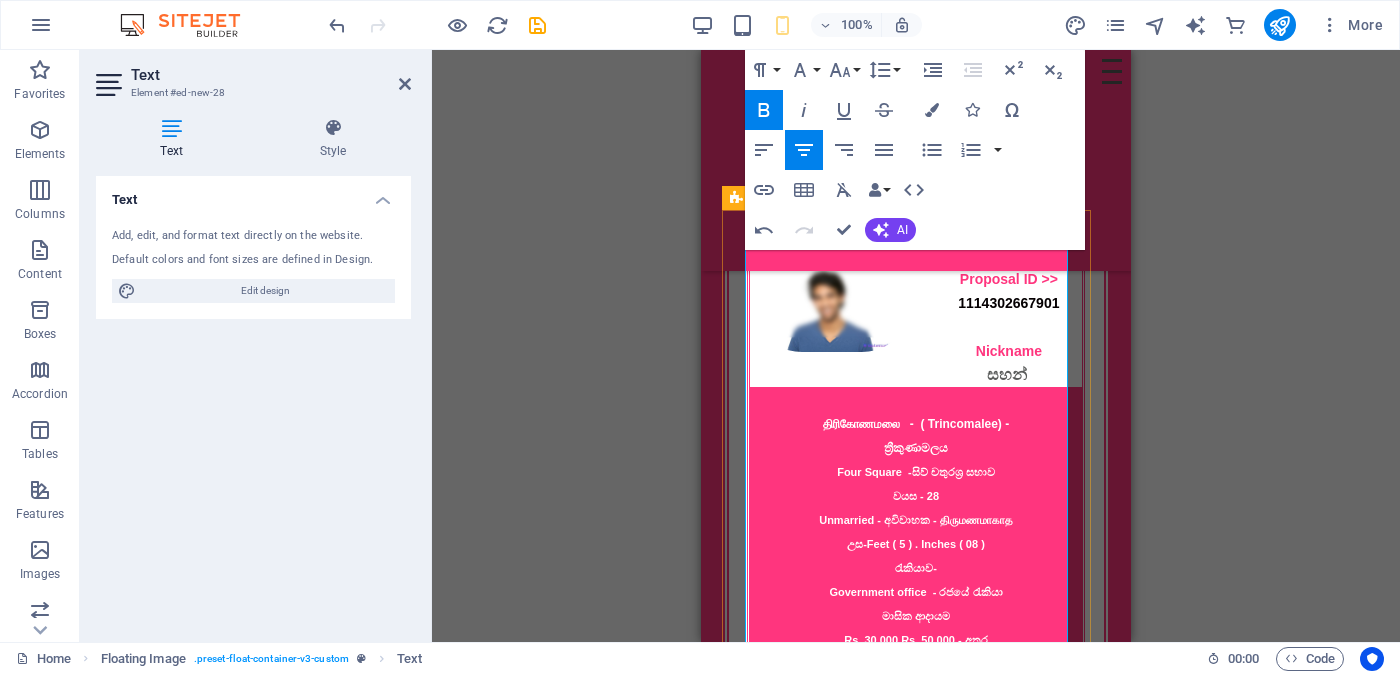 click on "திரிகோணமலை   -  ( Trincomalee) -" at bounding box center (916, 424) 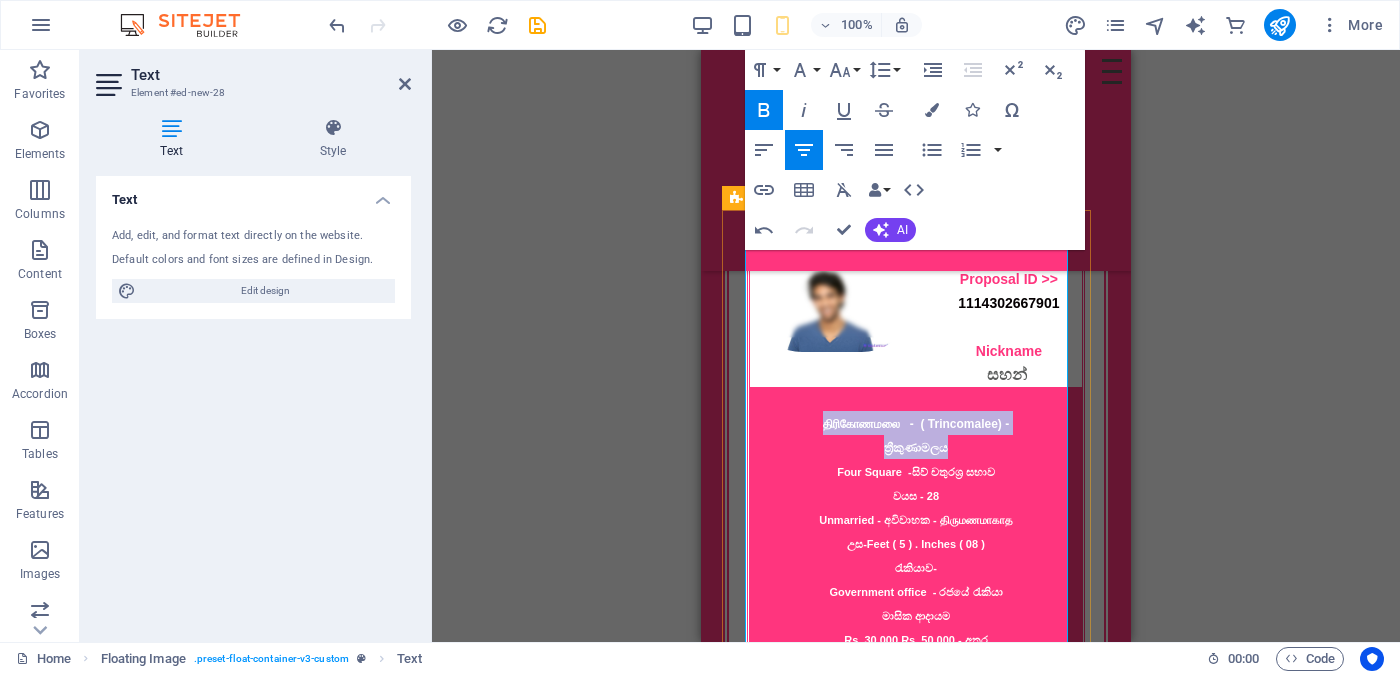drag, startPoint x: 800, startPoint y: 394, endPoint x: 1017, endPoint y: 407, distance: 217.38905 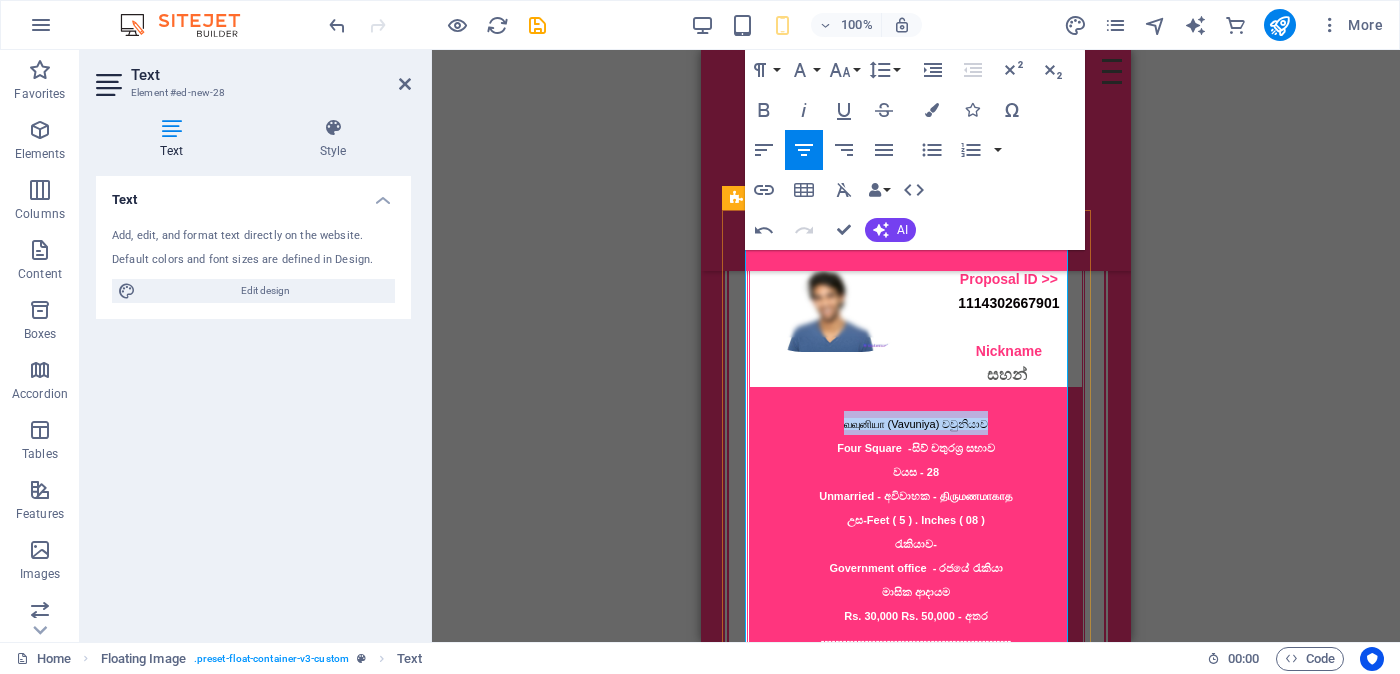 drag, startPoint x: 825, startPoint y: 392, endPoint x: 986, endPoint y: 402, distance: 161.31026 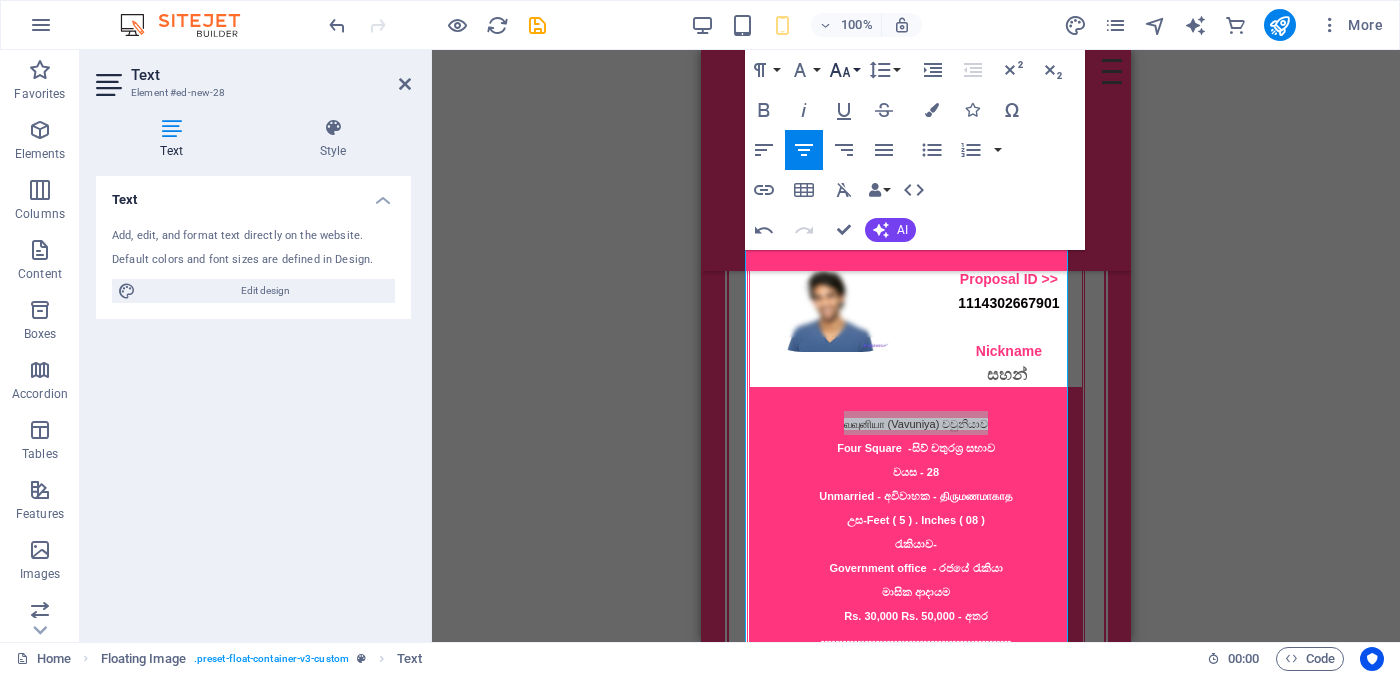 click on "Font Size" at bounding box center (844, 70) 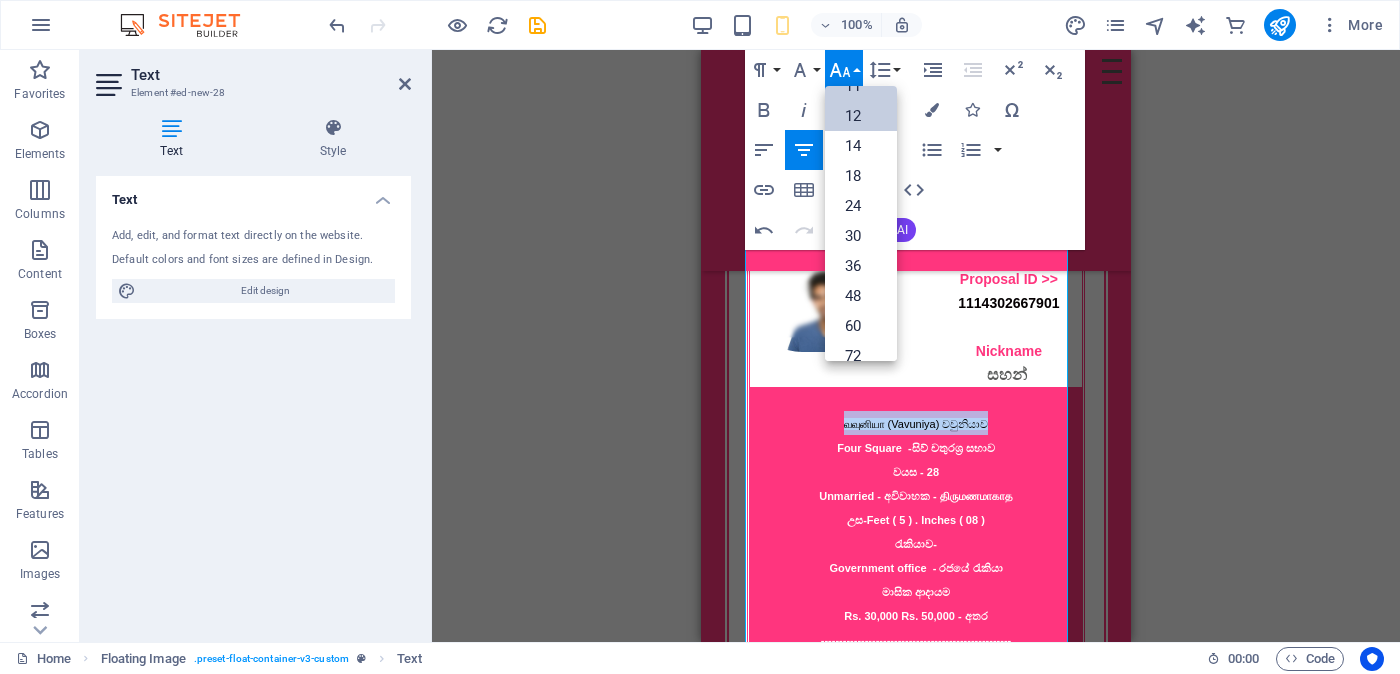 click on "12" at bounding box center (861, 116) 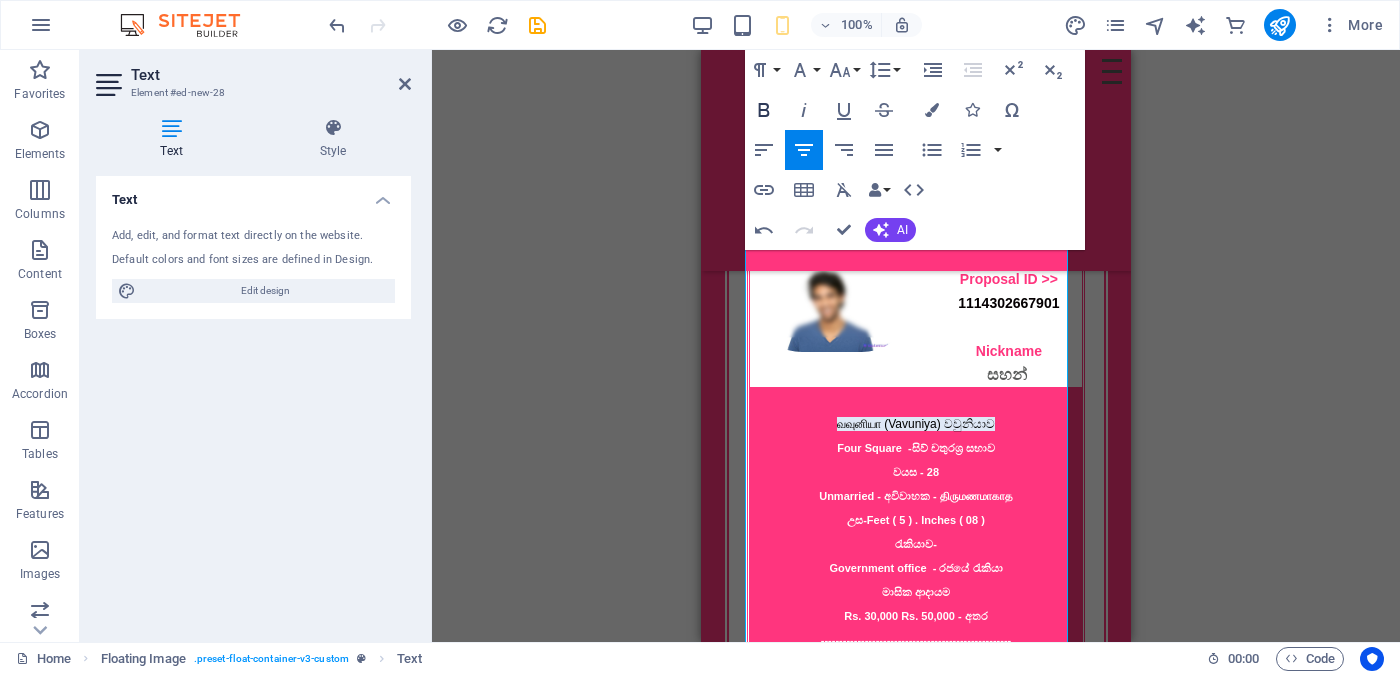 click 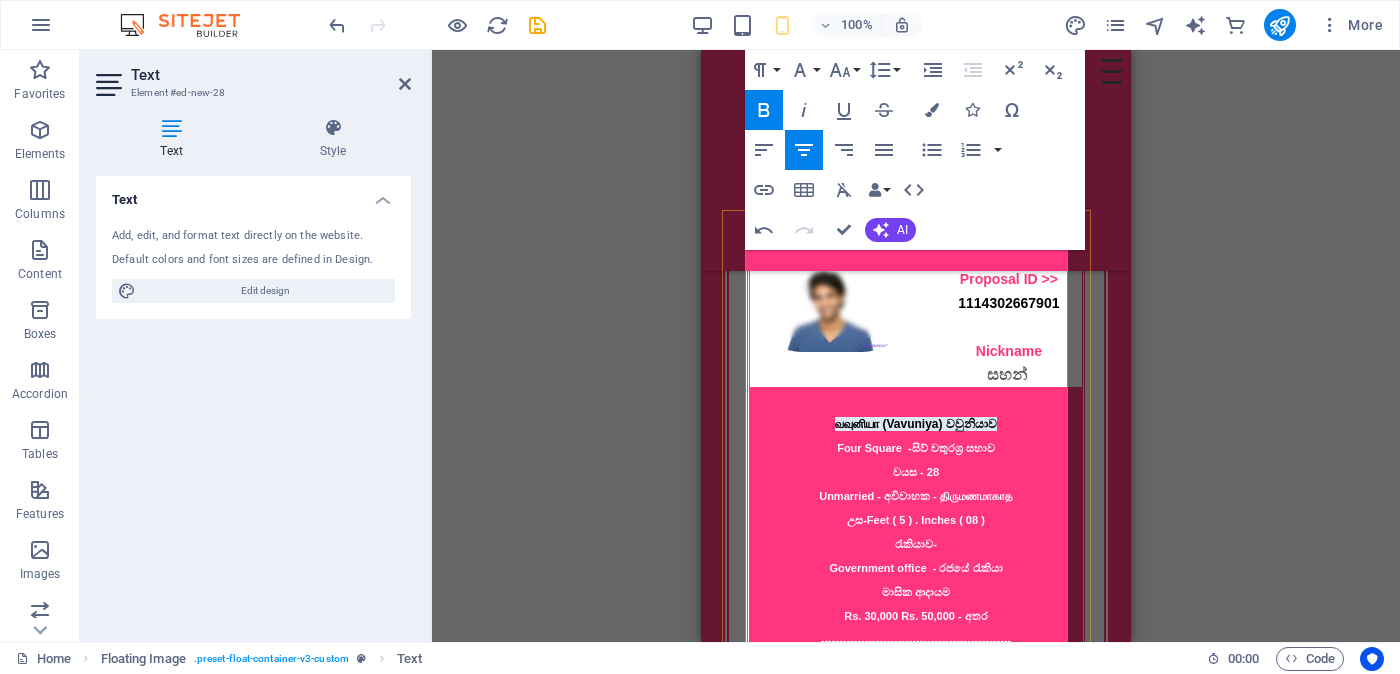click on "வவுனியா (Vavuniya) වවුනියාව" at bounding box center (916, 424) 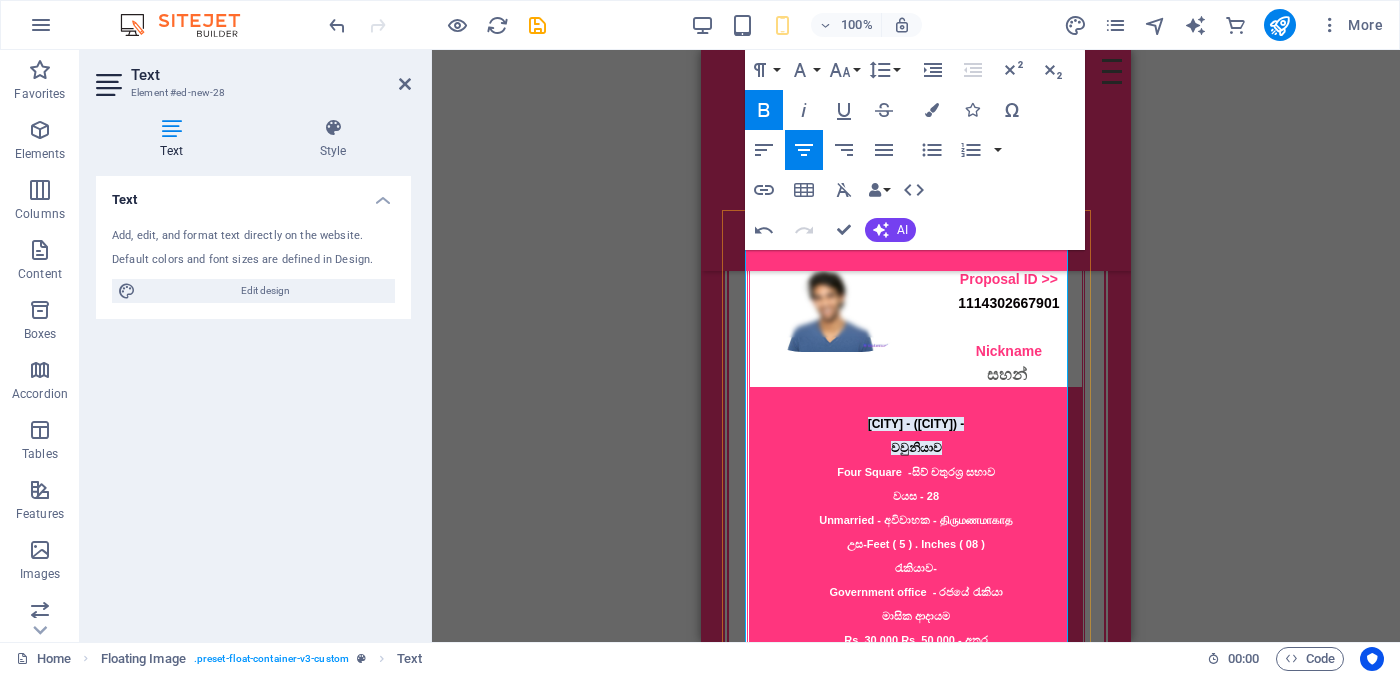 drag, startPoint x: 831, startPoint y: 392, endPoint x: 941, endPoint y: 412, distance: 111.8034 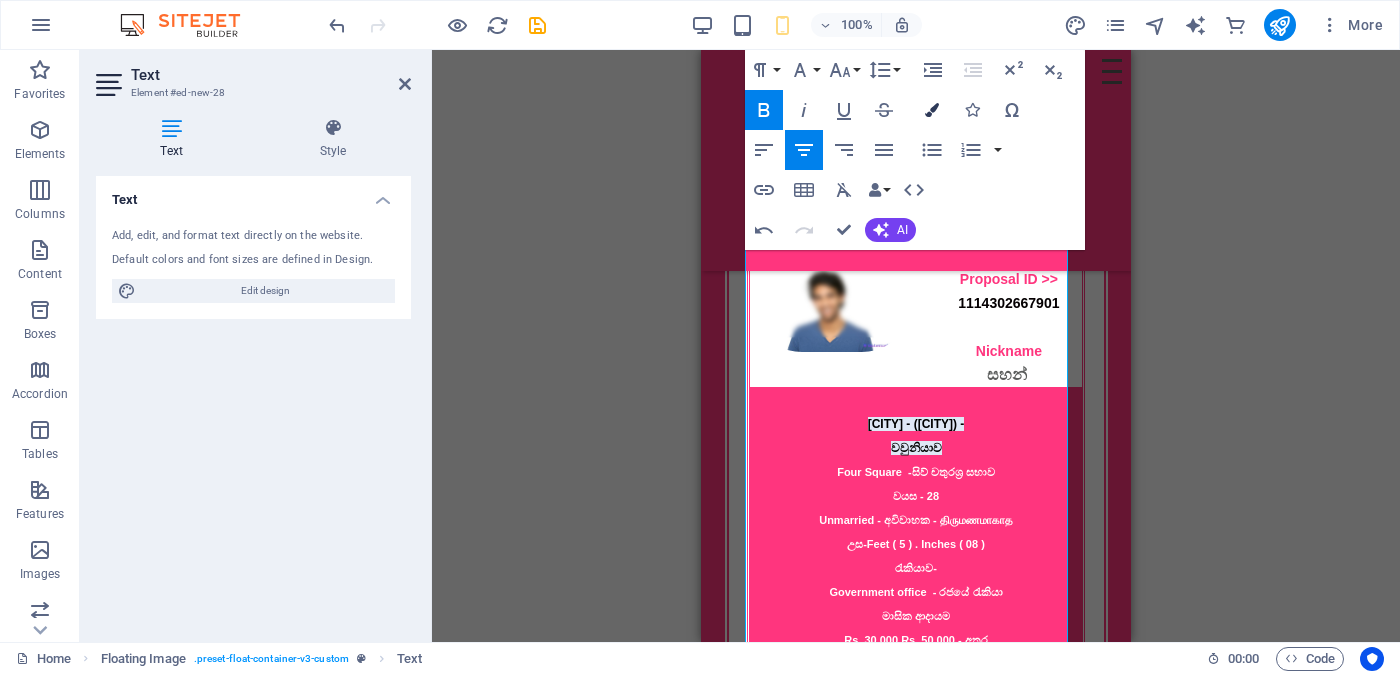 click at bounding box center [932, 110] 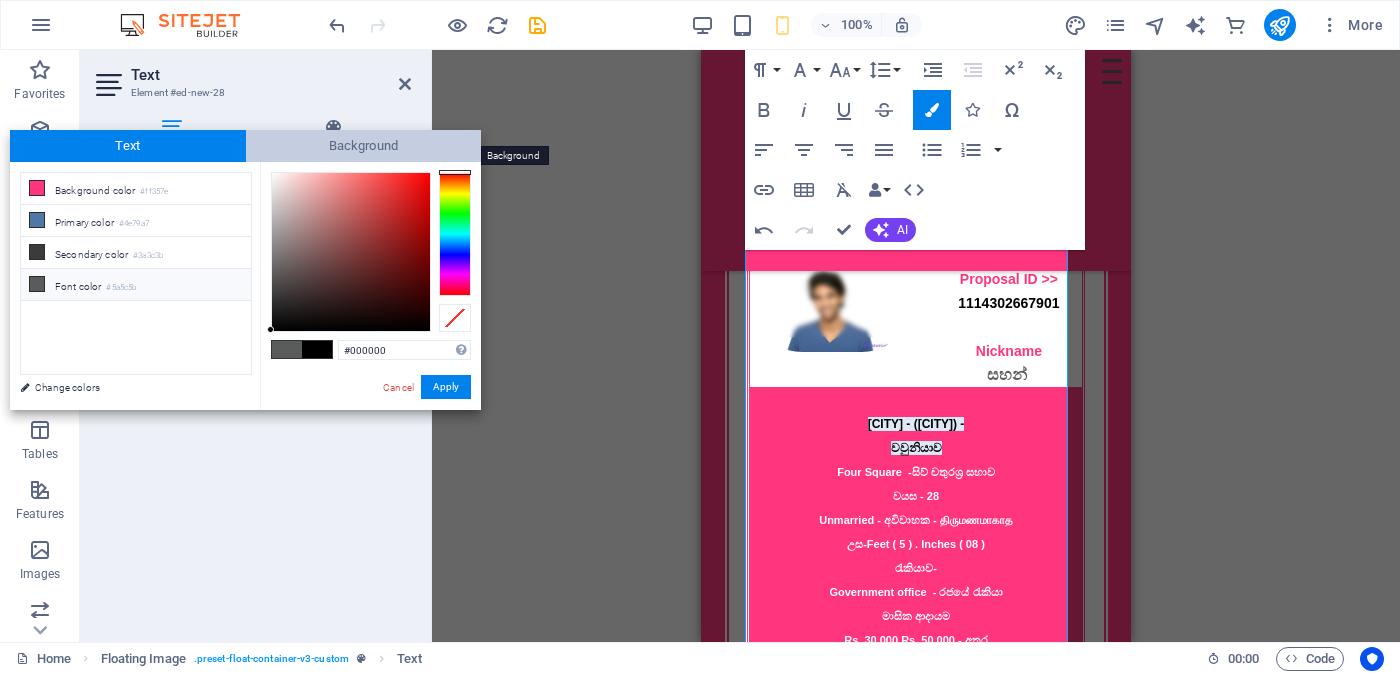 click on "Background" at bounding box center [364, 146] 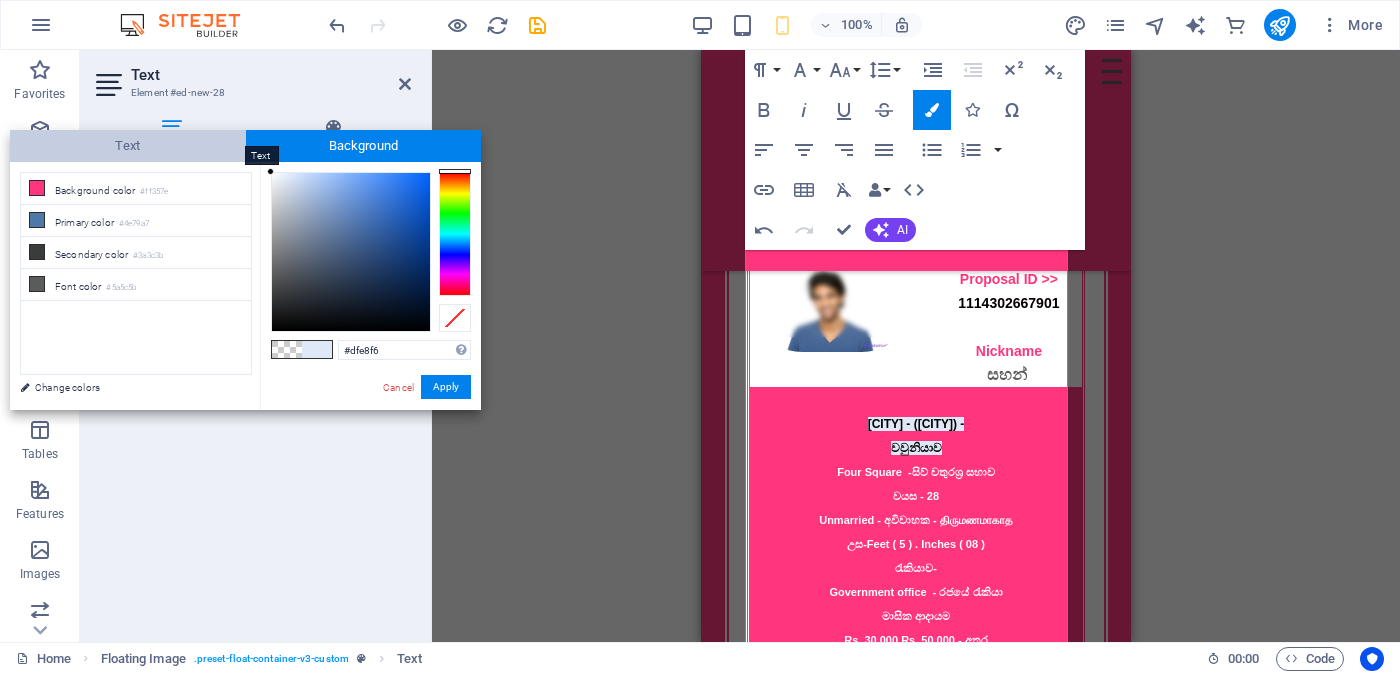 click on "Text" at bounding box center (128, 146) 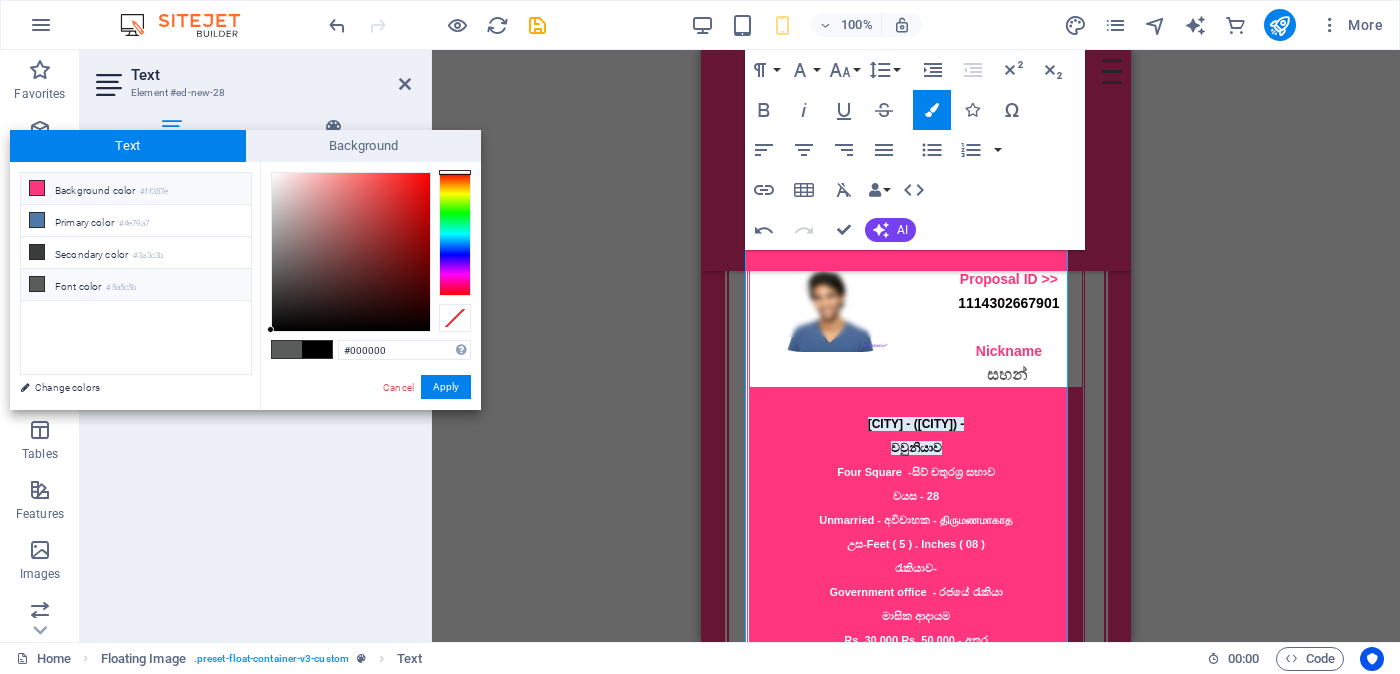 click on "Background color
#ff357e" at bounding box center [136, 189] 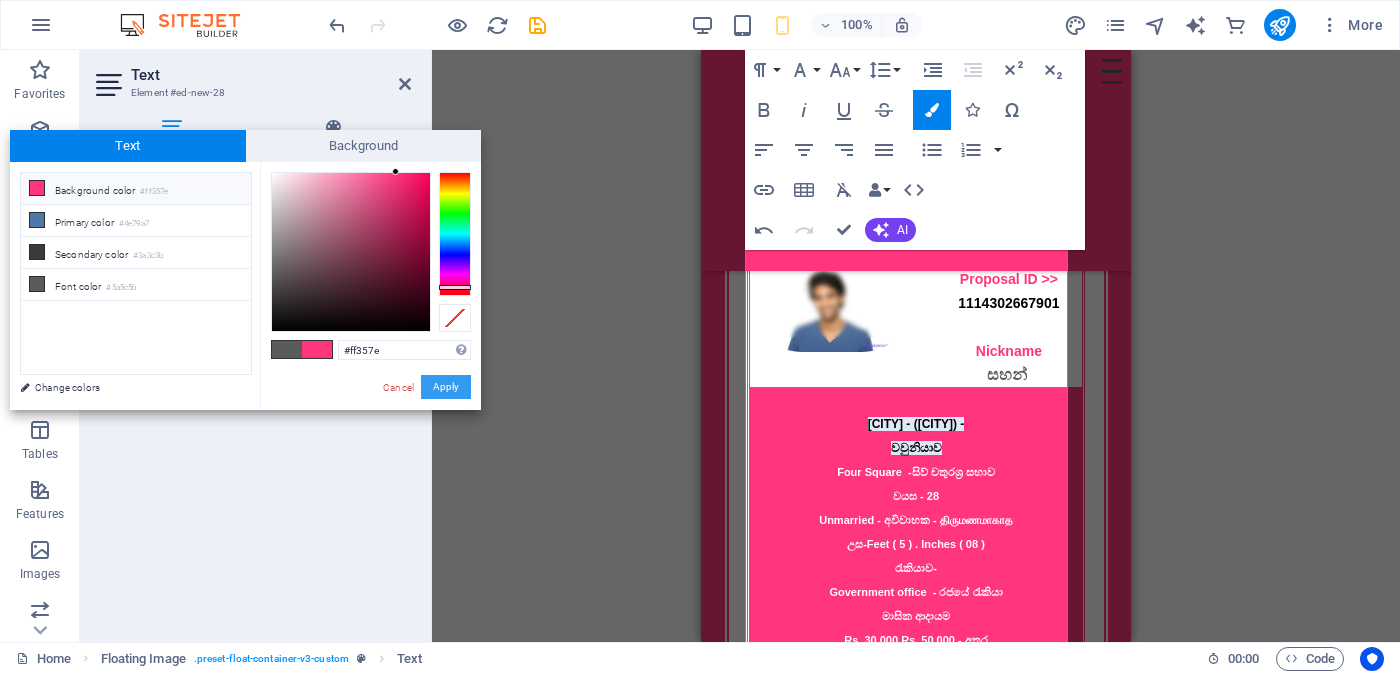 click on "Apply" at bounding box center (446, 387) 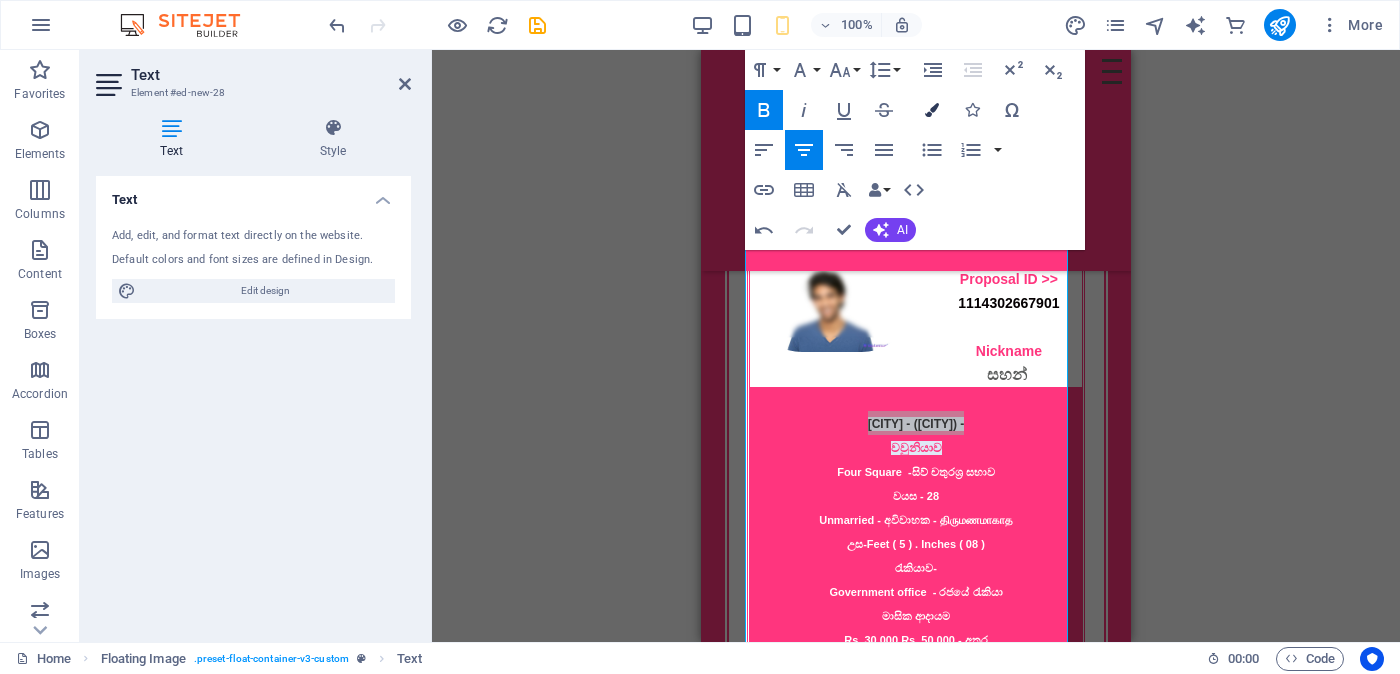 click on "Colors" at bounding box center (932, 110) 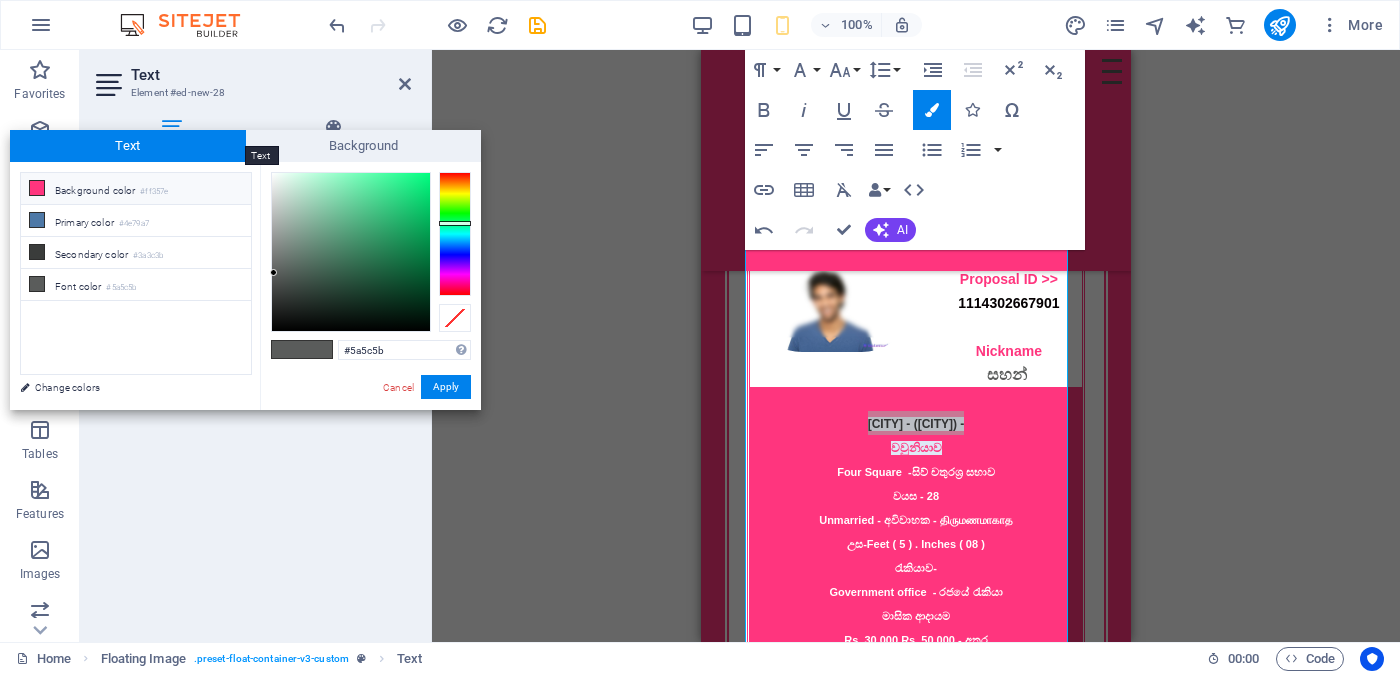 click on "Text" at bounding box center [128, 146] 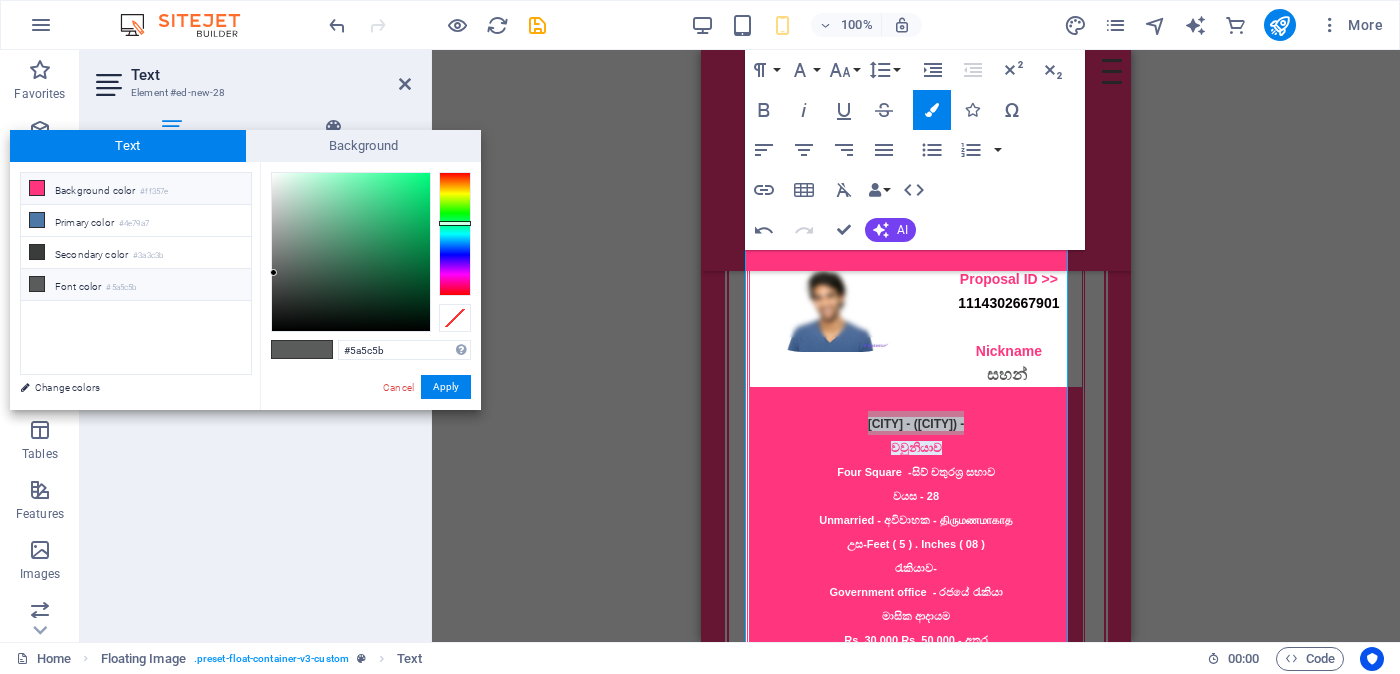click on "Font color
#5a5c5b" at bounding box center (136, 285) 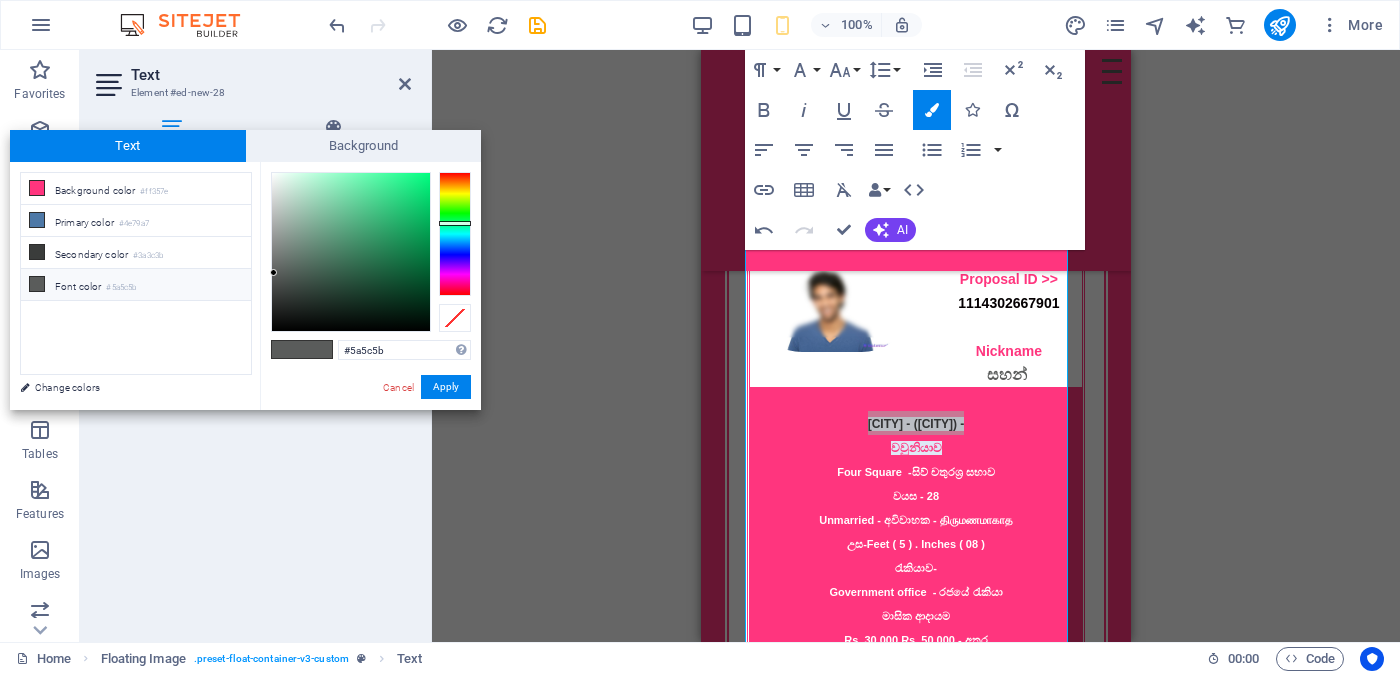 click on "Font color
#5a5c5b" at bounding box center (136, 285) 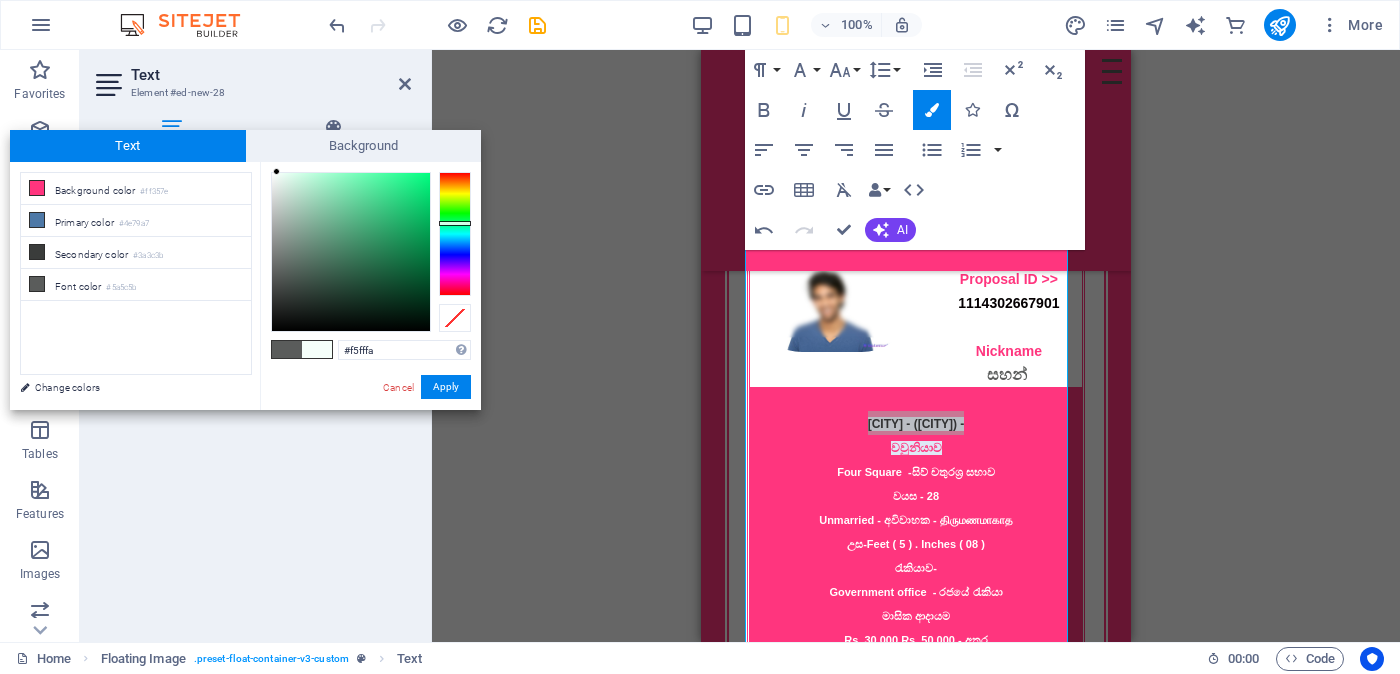 click at bounding box center (351, 252) 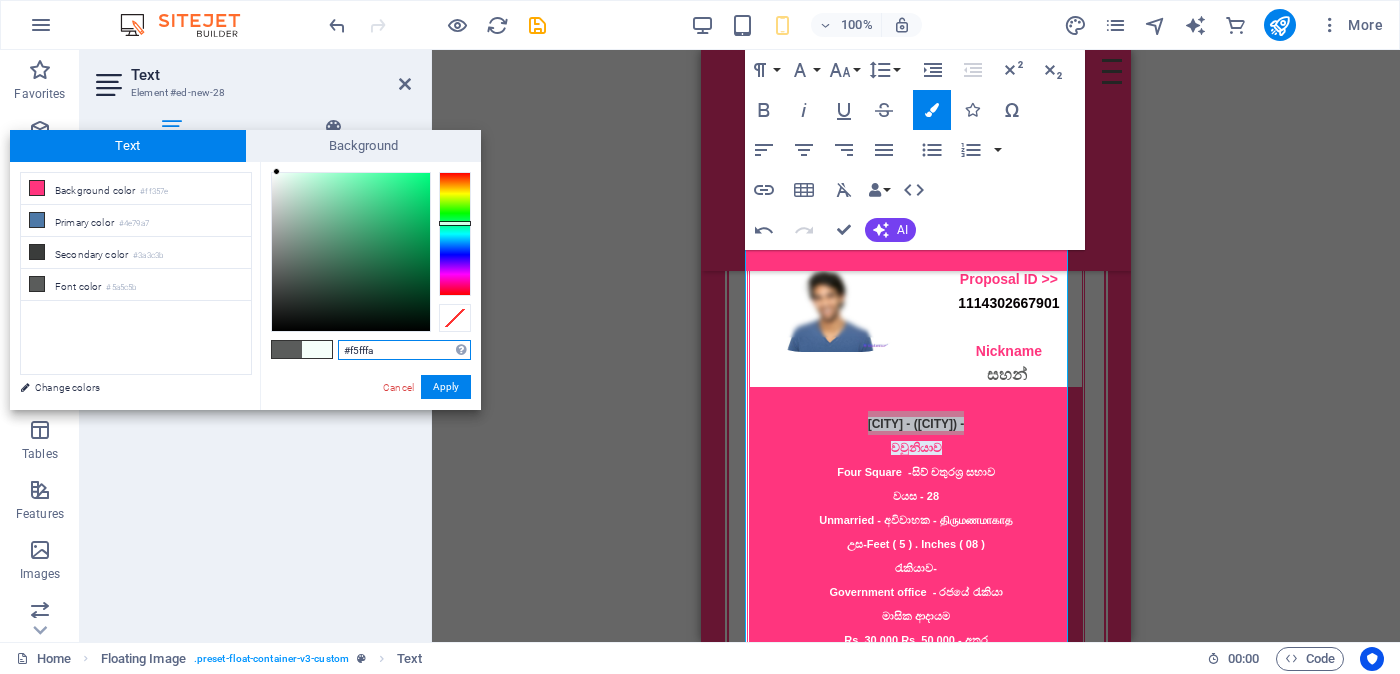click on "#f5fffa" at bounding box center [404, 350] 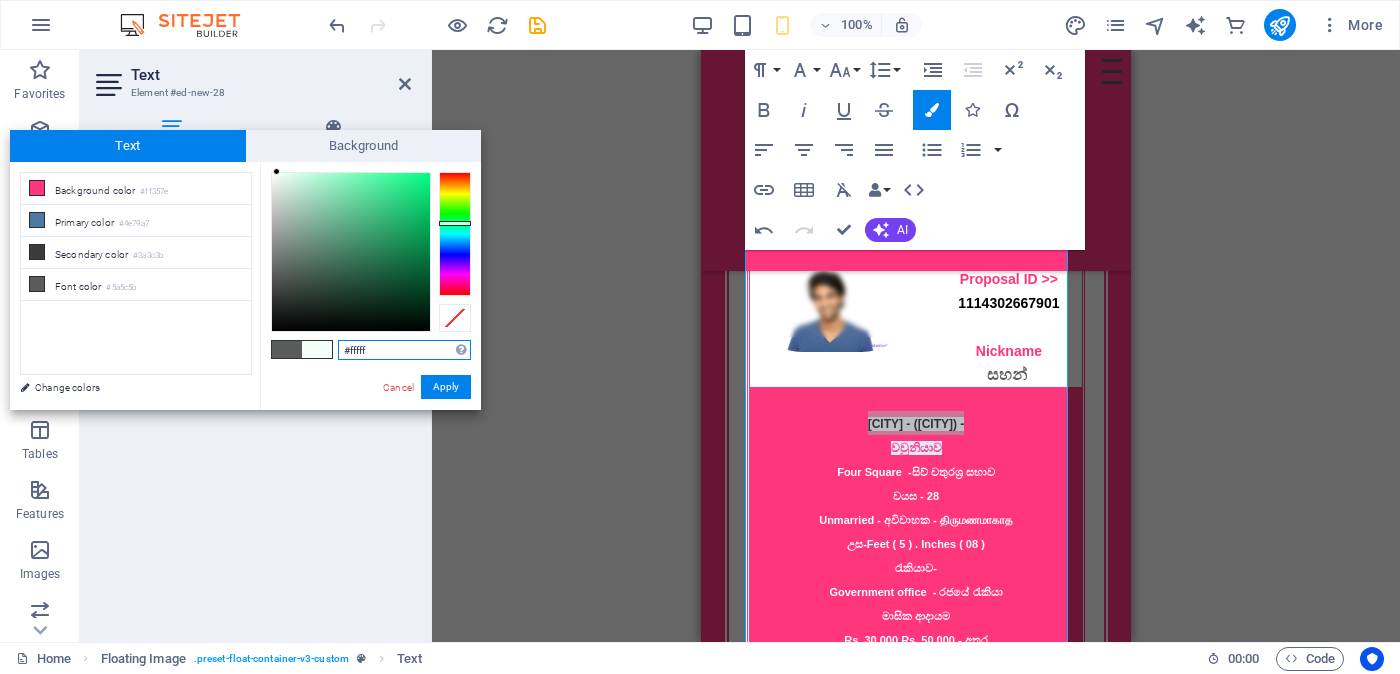 type on "#ffffff" 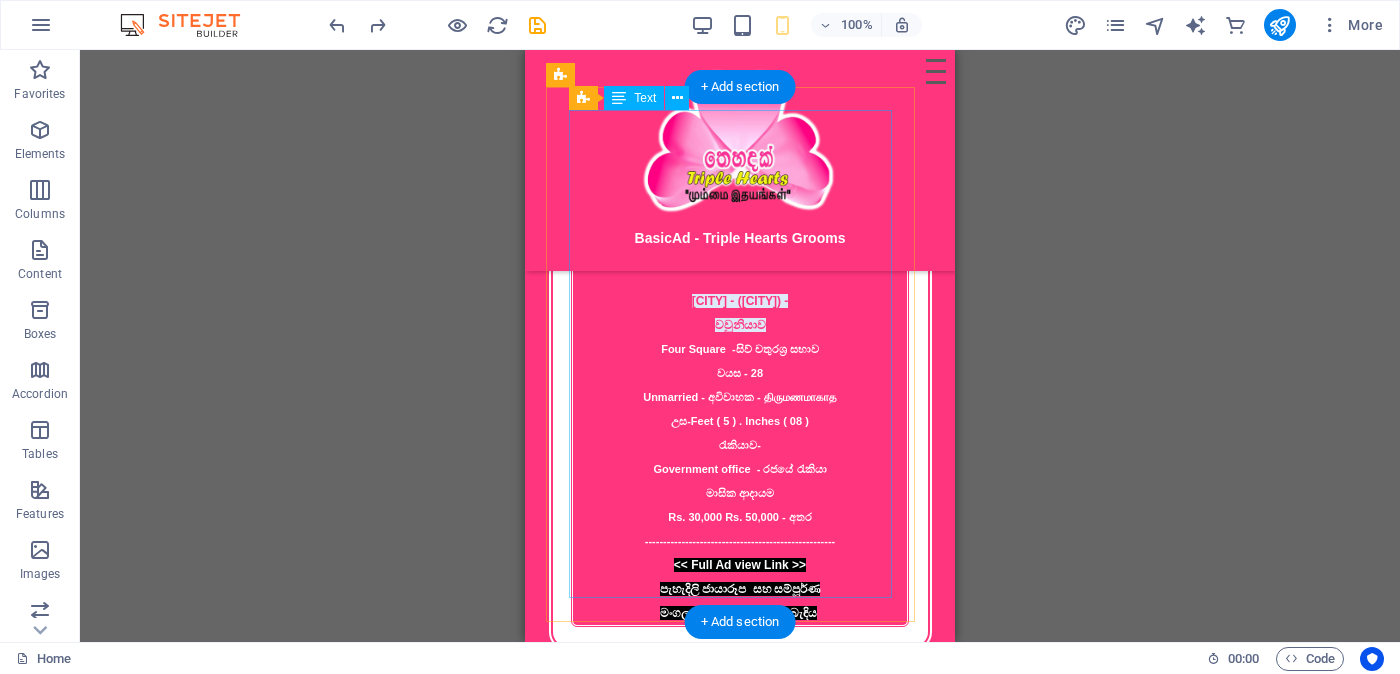 scroll, scrollTop: 1769, scrollLeft: 0, axis: vertical 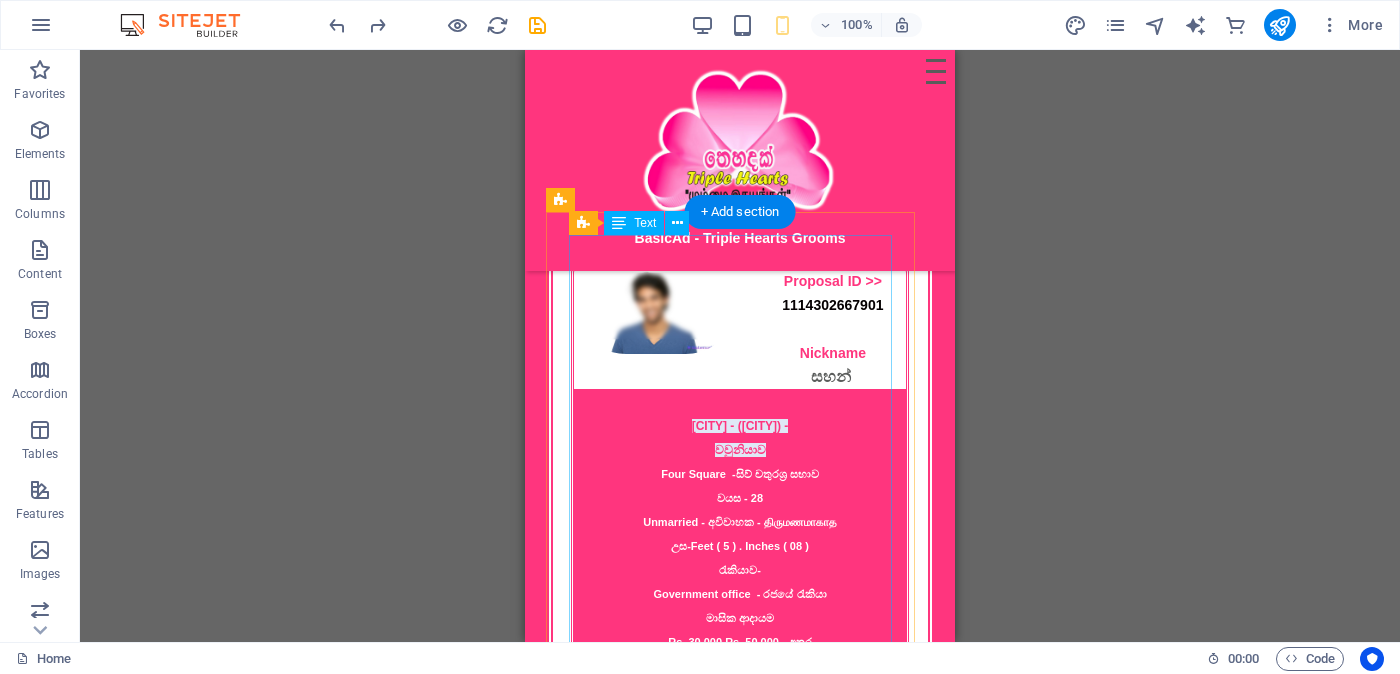 click on "Proposal ID >> [NUMBER] Nickname [NAME] வவுனியா - (Vavuniya) - வவுனியா Four Square - [RELIGION] சபை வயது - [AGE] Unmarried - [MARITAL_STATUS] - [MARITAL_STATUS] උස-Feet ( [FEET] ) . Inches ( [INCHES] ) රැකියාව- Government office - [OCCUPATION] மாத வருமானம் Rs. [SALARY_RANGE] Rs. [SALARY_RANGE] - අතර << Full Ad view Link >> පැහැදිලි ජායාරූප සහ සම්පූර්ණ මංගල දැන්වීම ට ලින්ක් සබැඳිය" at bounding box center [740, 509] 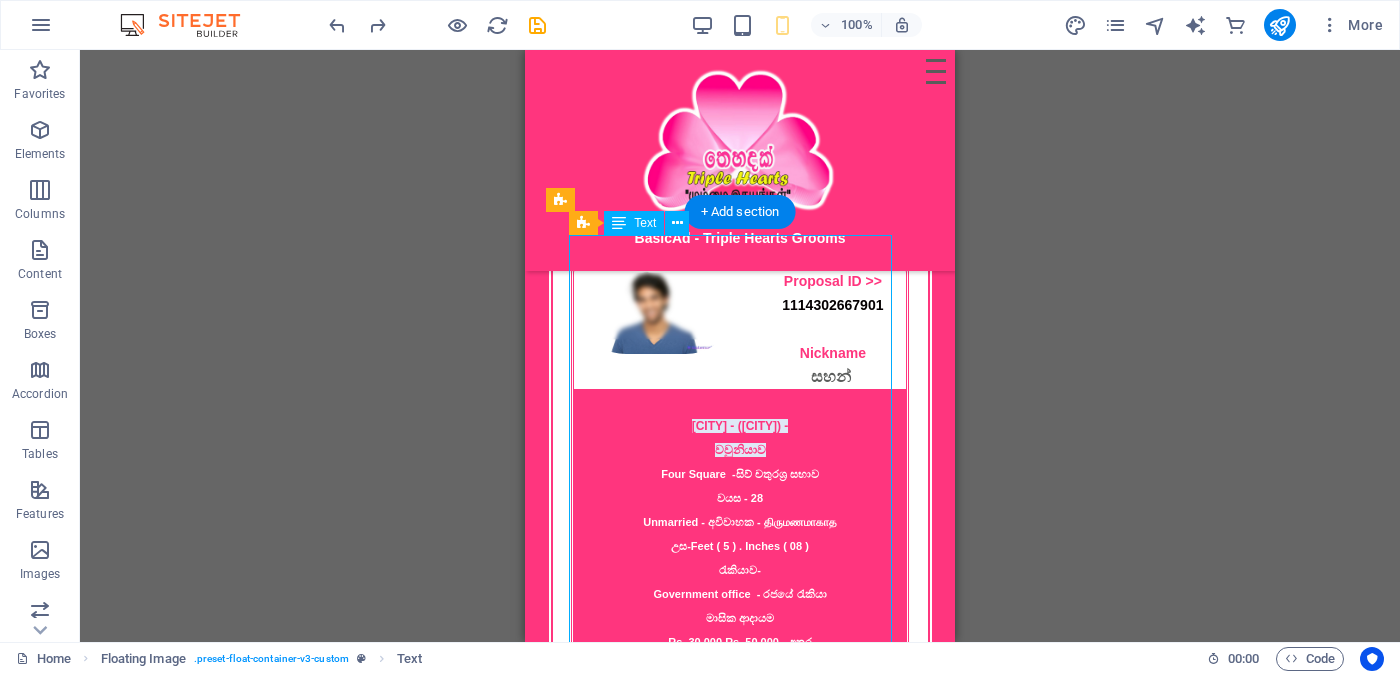 click on "Proposal ID >> [NUMBER] Nickname [NAME] வவுனியா - (Vavuniya) - வவுனியா Four Square - [RELIGION] சபை வயது - [AGE] Unmarried - [MARITAL_STATUS] - [MARITAL_STATUS] උස-Feet ( [FEET] ) . Inches ( [INCHES] ) රැකියාව- Government office - [OCCUPATION] மாத வருமானம் Rs. [SALARY_RANGE] Rs. [SALARY_RANGE] - අතර << Full Ad view Link >> පැහැදිලි ජායාරූප සහ සම්පූර්ණ මංගල දැන්වීම ට ලින්ක් සබැඳිය" at bounding box center [740, 509] 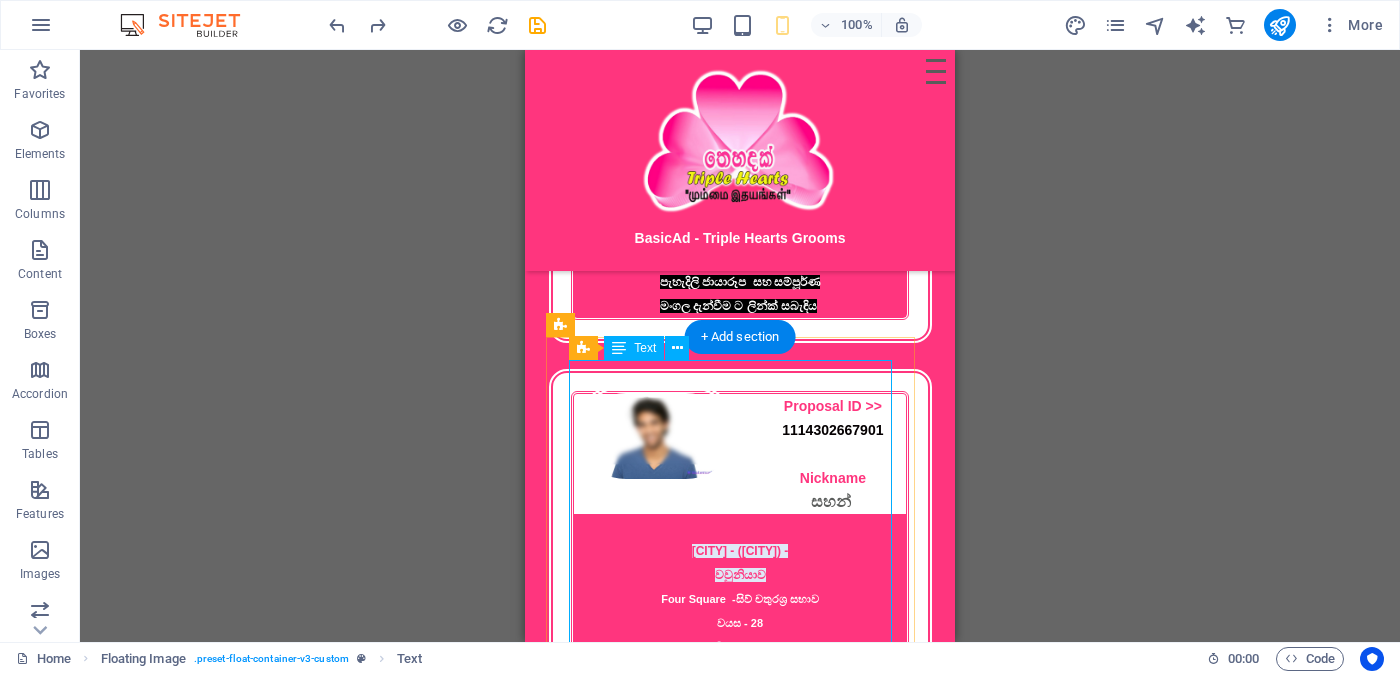 scroll, scrollTop: 1769, scrollLeft: 0, axis: vertical 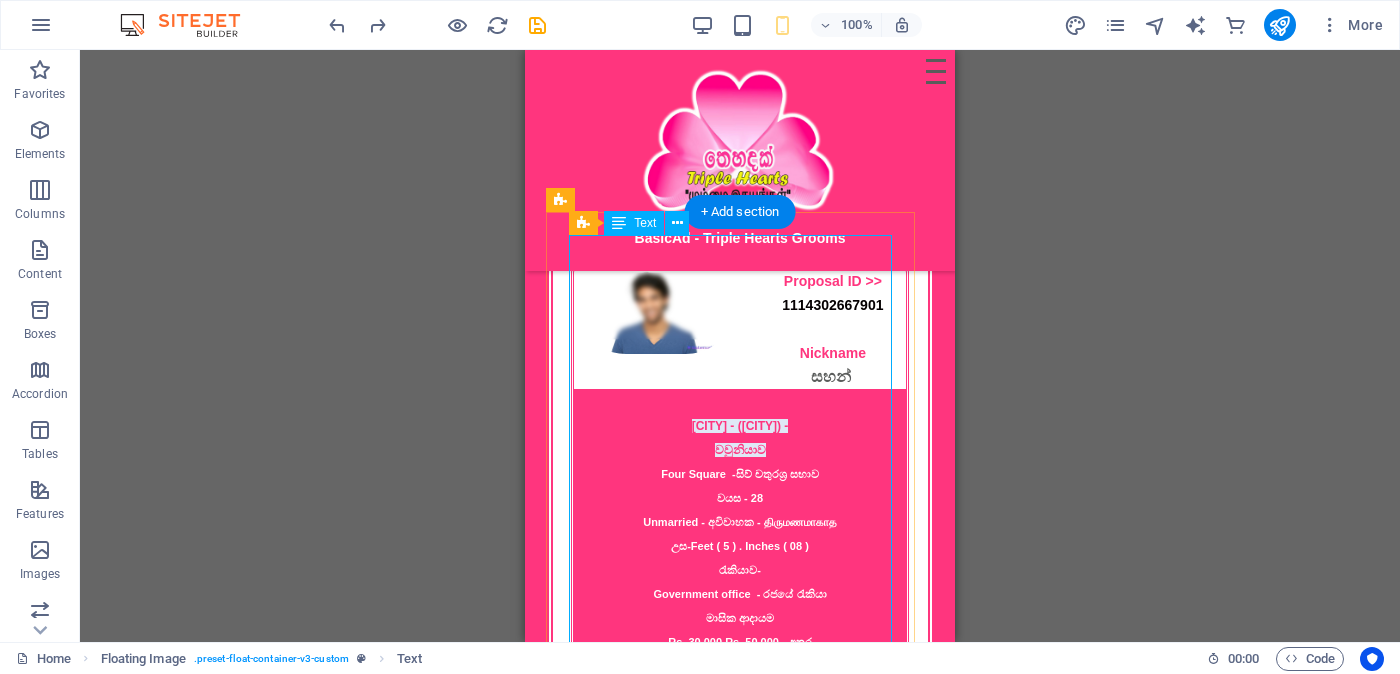 click on "Proposal ID >> [NUMBER] Nickname [NAME] வவுனியா - (Vavuniya) - வவுனியா Four Square - [RELIGION] சபை வயது - [AGE] Unmarried - [MARITAL_STATUS] - [MARITAL_STATUS] උස-Feet ( [FEET] ) . Inches ( [INCHES] ) රැකියාව- Government office - [OCCUPATION] மாத வருமானம் Rs. [SALARY_RANGE] Rs. [SALARY_RANGE] - අතර << Full Ad view Link >> පැහැදිලි ජායාරූප සහ සම්පූර්ණ මංගල දැන්වීම ට ලින්ක් සබැඳිය" at bounding box center [740, 509] 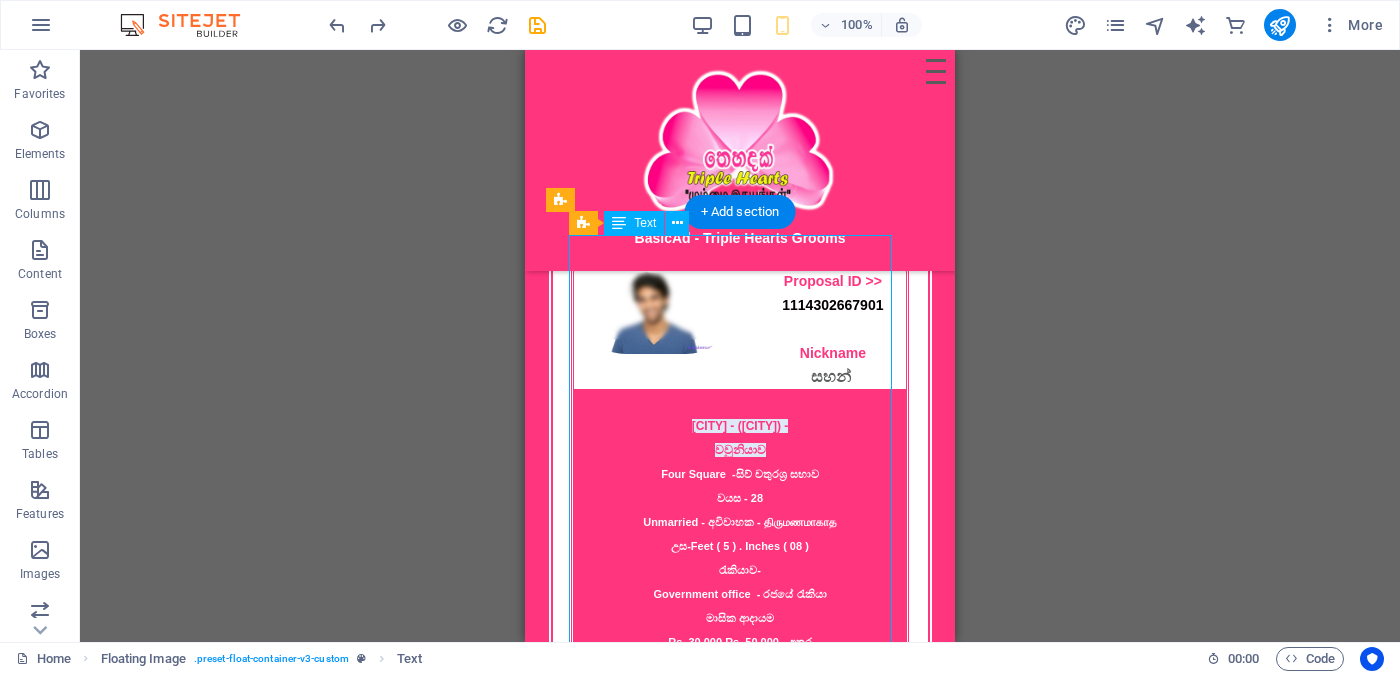 drag, startPoint x: 658, startPoint y: 394, endPoint x: 755, endPoint y: 410, distance: 98.31073 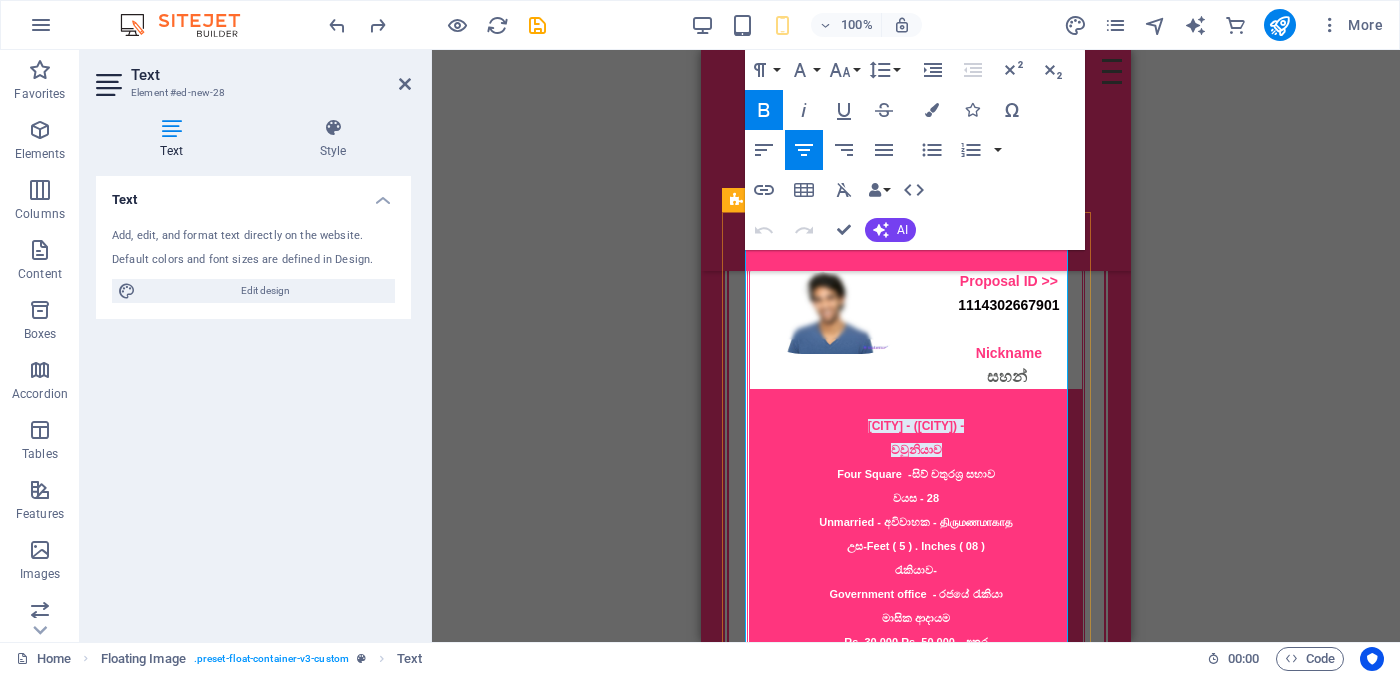 drag, startPoint x: 829, startPoint y: 395, endPoint x: 933, endPoint y: 421, distance: 107.200745 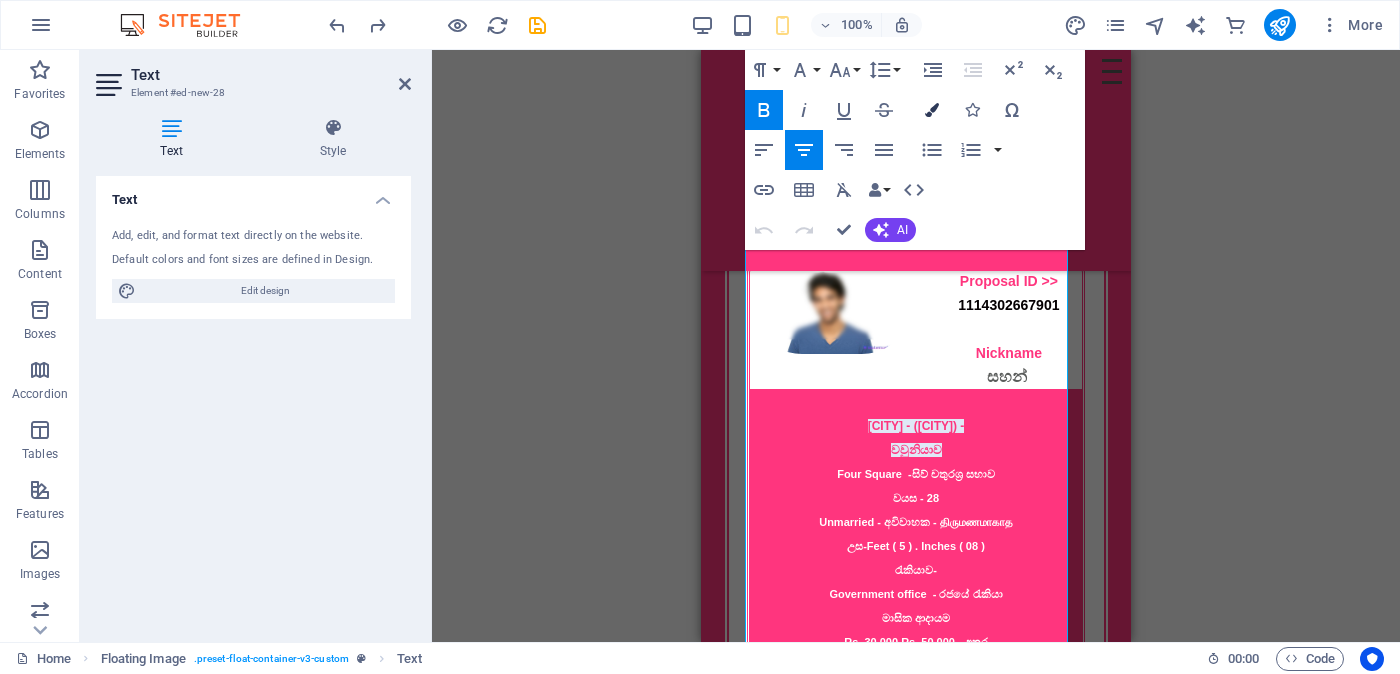 click at bounding box center [932, 110] 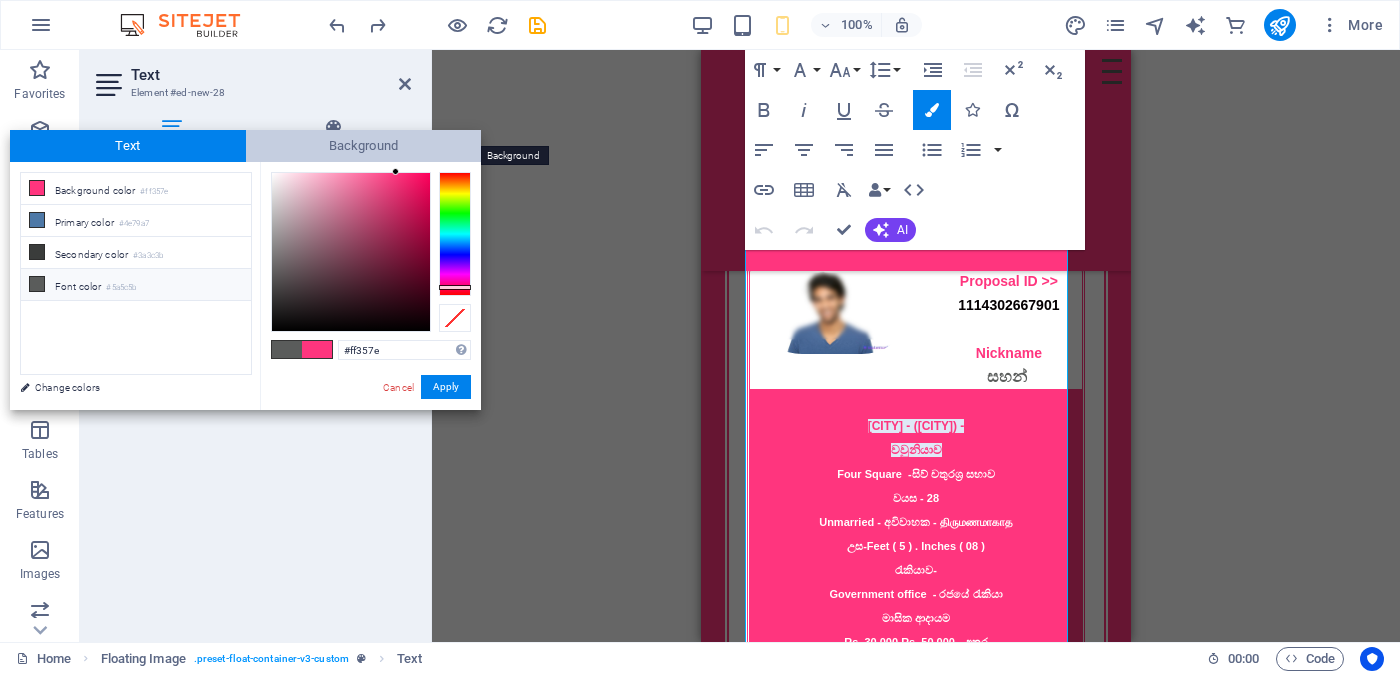 click on "Background" at bounding box center (364, 146) 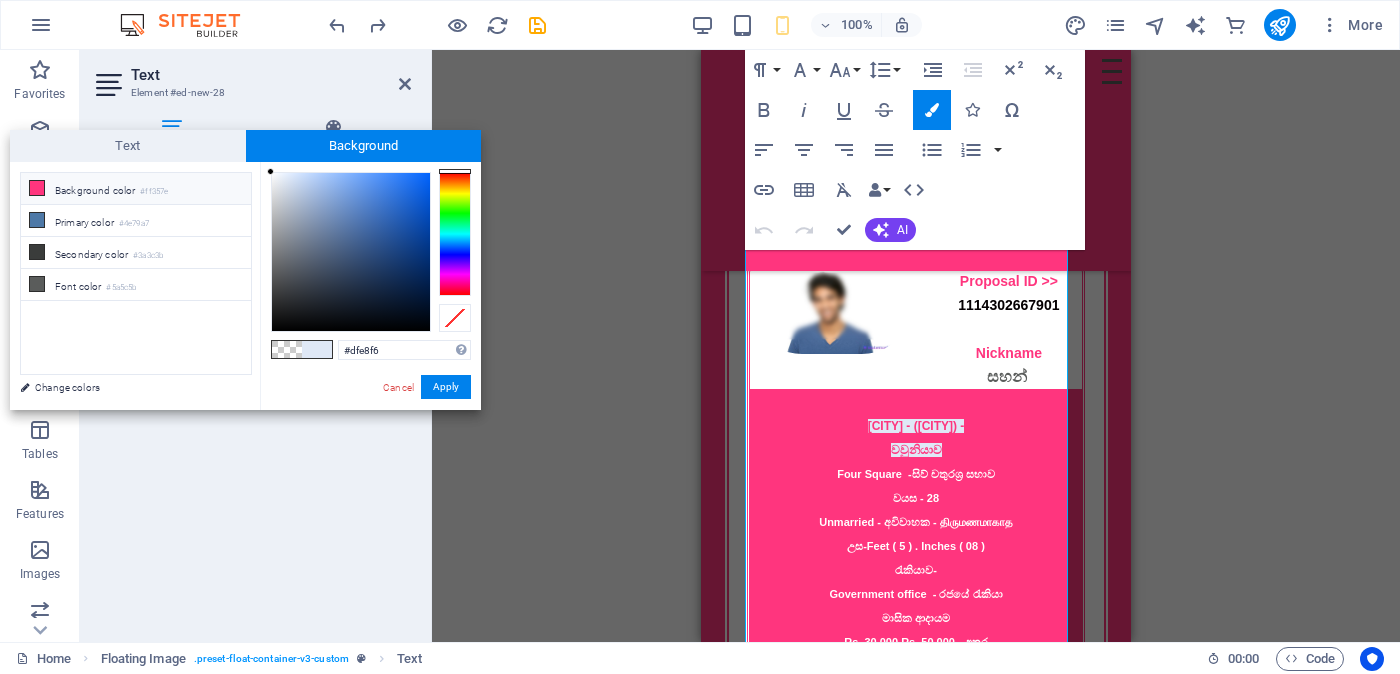 click on "#ff357e" at bounding box center (154, 192) 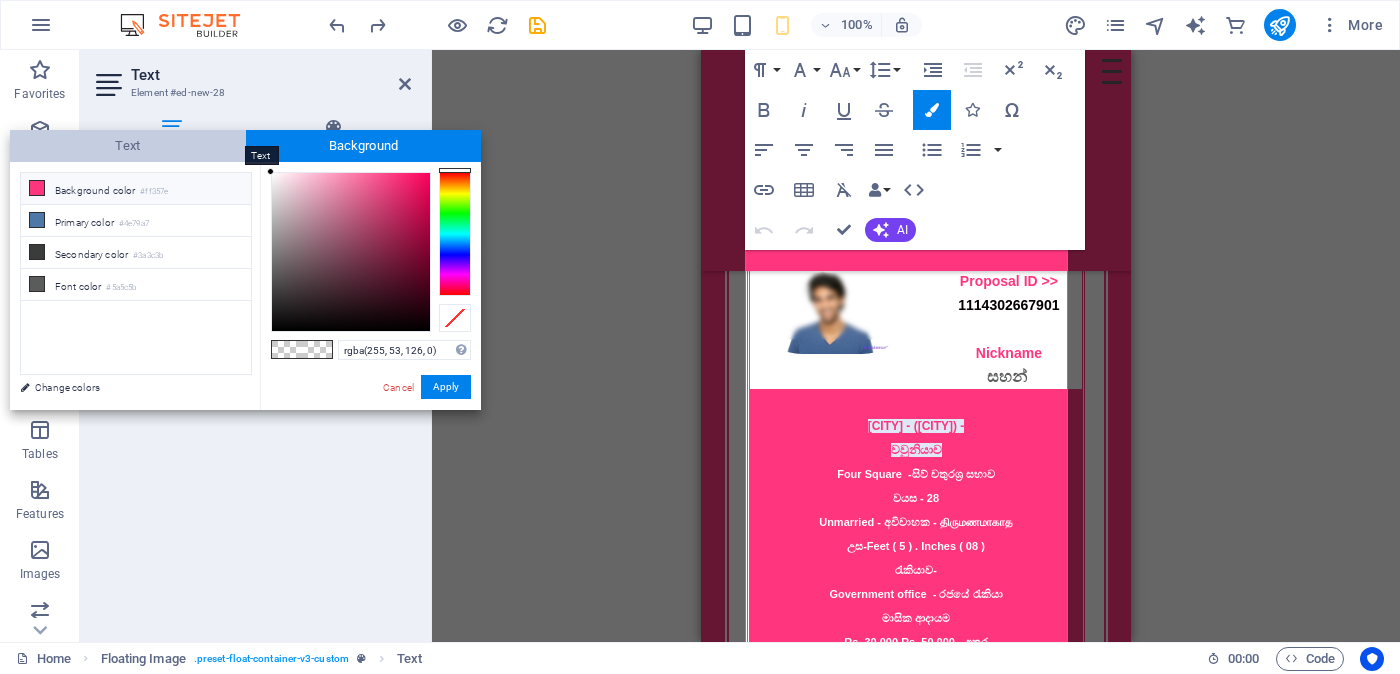 click on "Text" at bounding box center [128, 146] 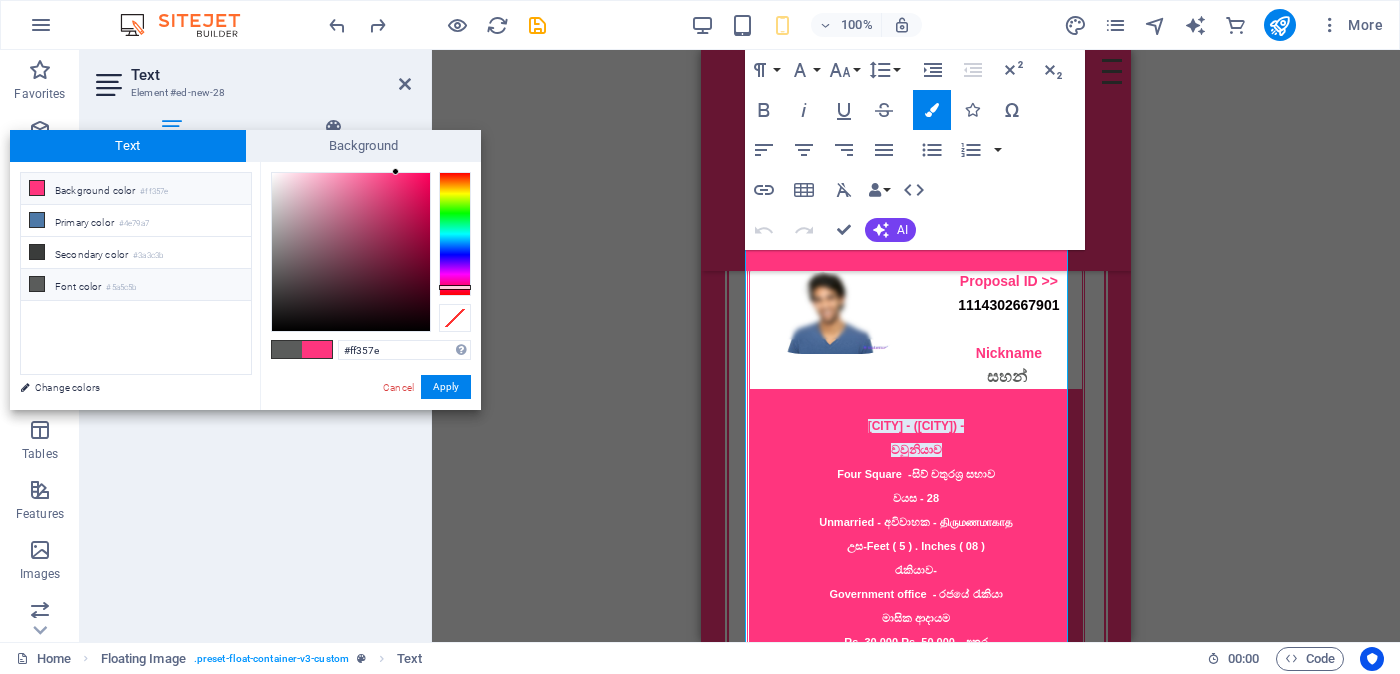 click on "Background color
#ff357e" at bounding box center (136, 189) 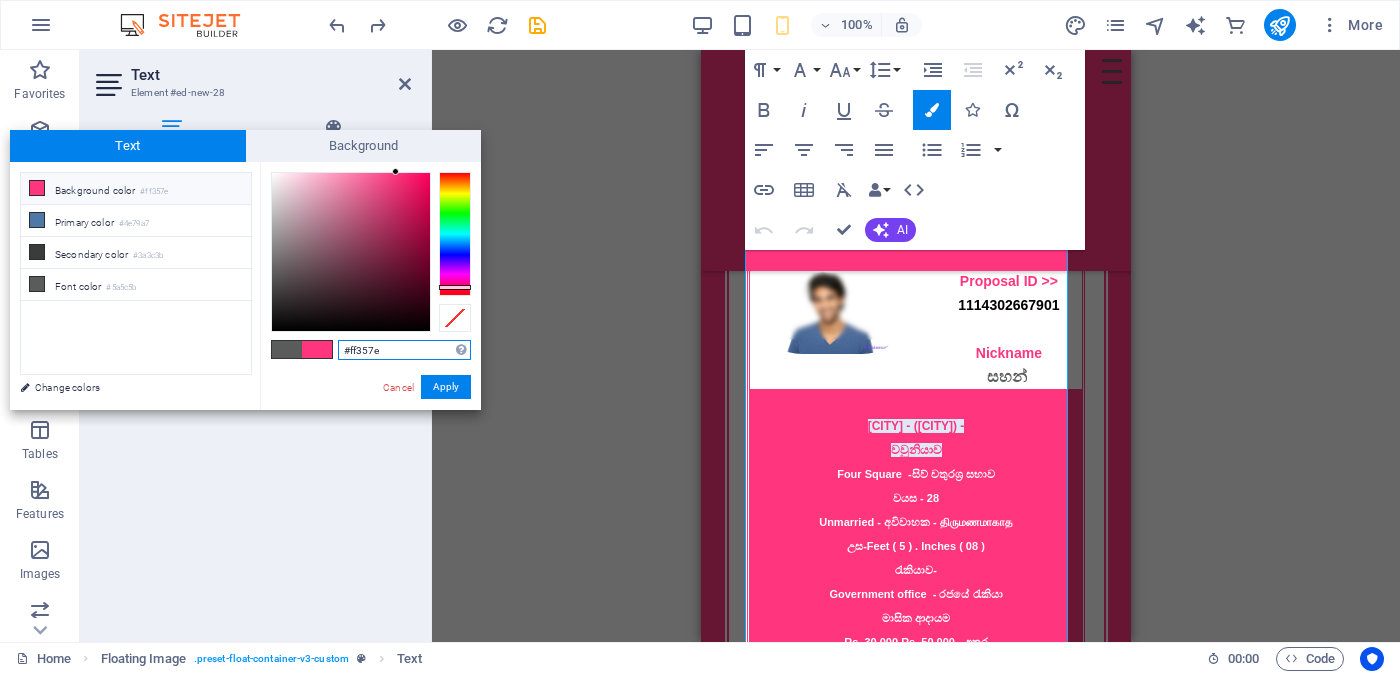 drag, startPoint x: 386, startPoint y: 346, endPoint x: 342, endPoint y: 347, distance: 44.011364 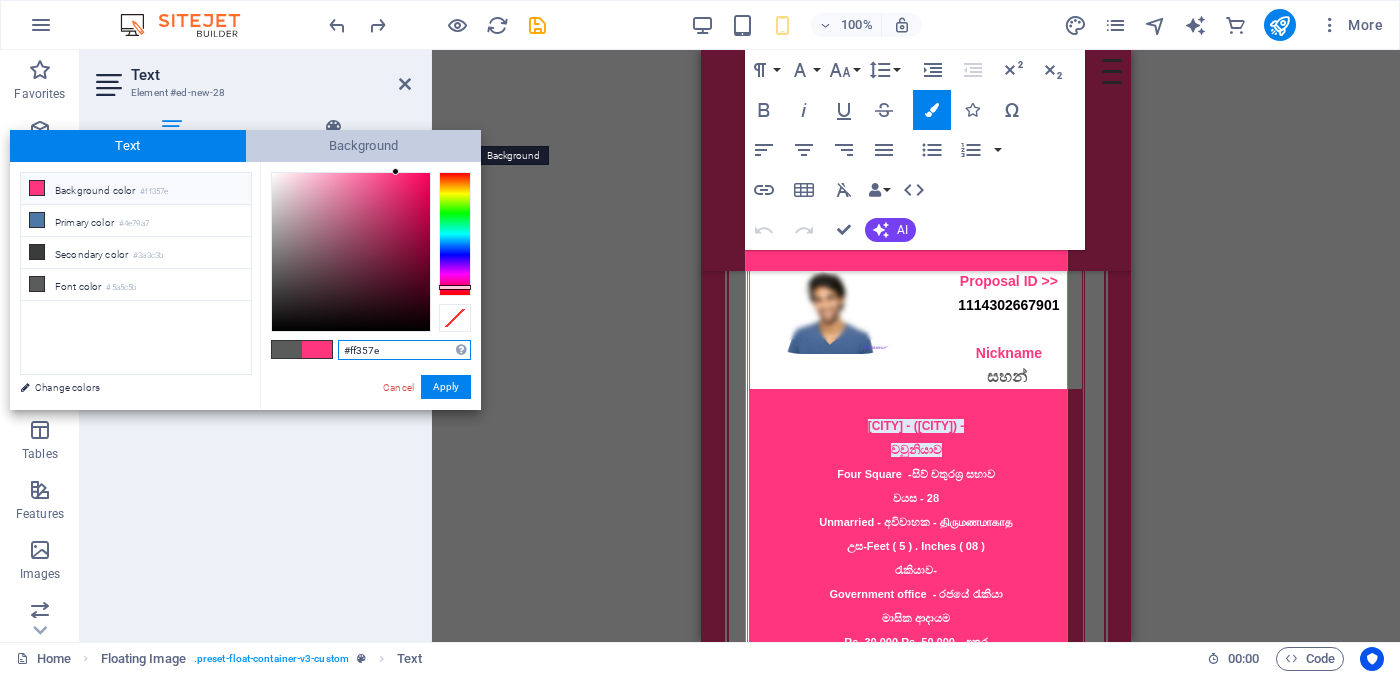 click on "Background" at bounding box center (364, 146) 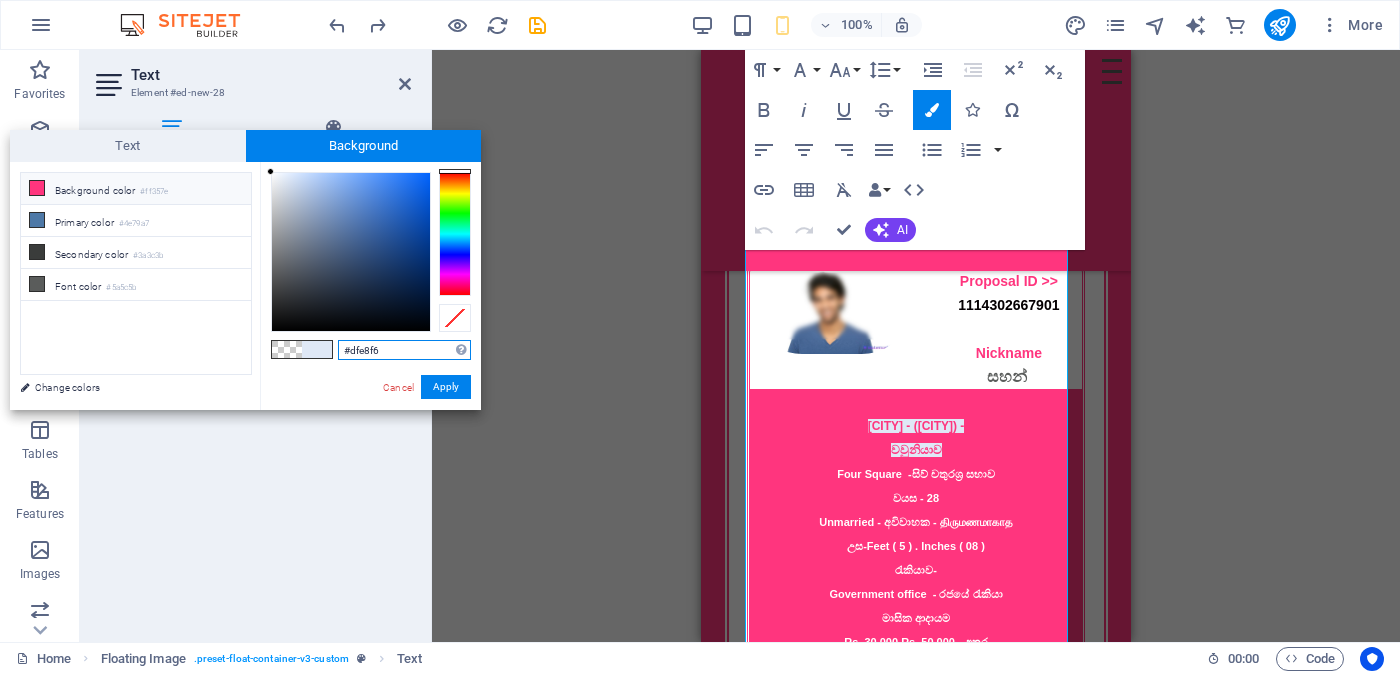 drag, startPoint x: 386, startPoint y: 347, endPoint x: 331, endPoint y: 346, distance: 55.00909 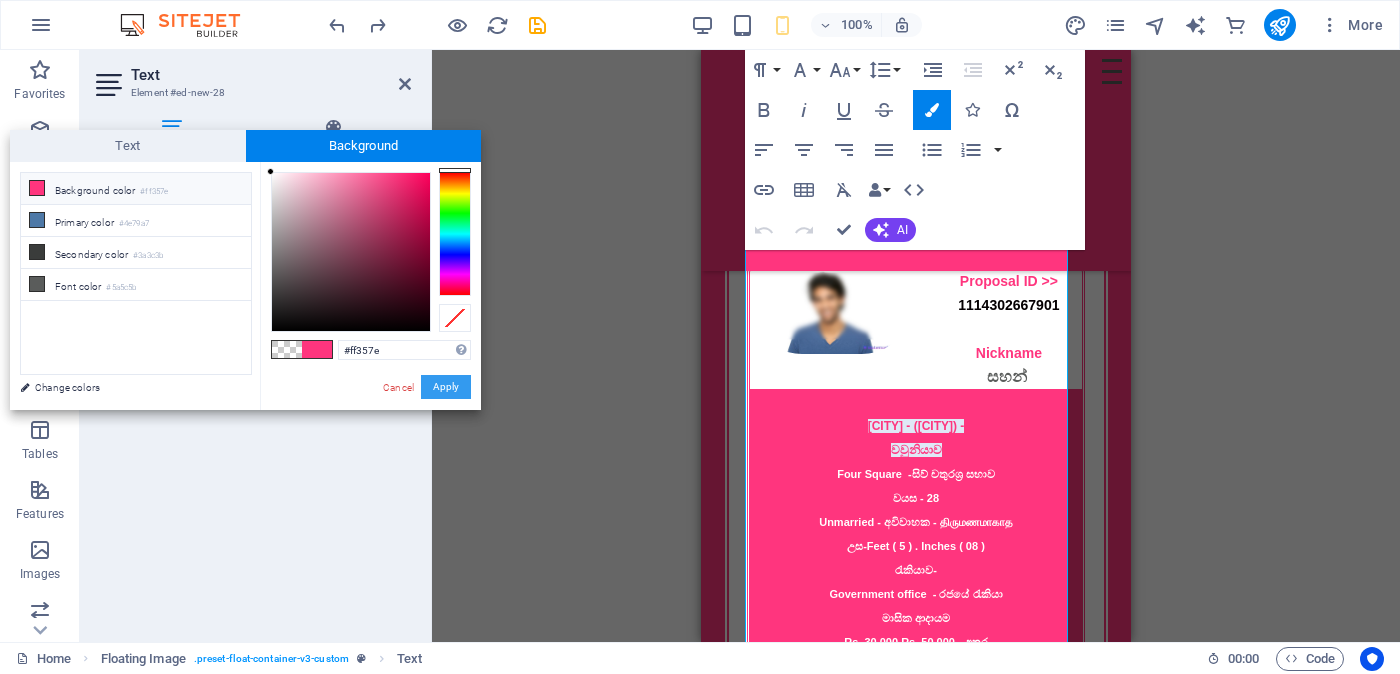 click on "Apply" at bounding box center (446, 387) 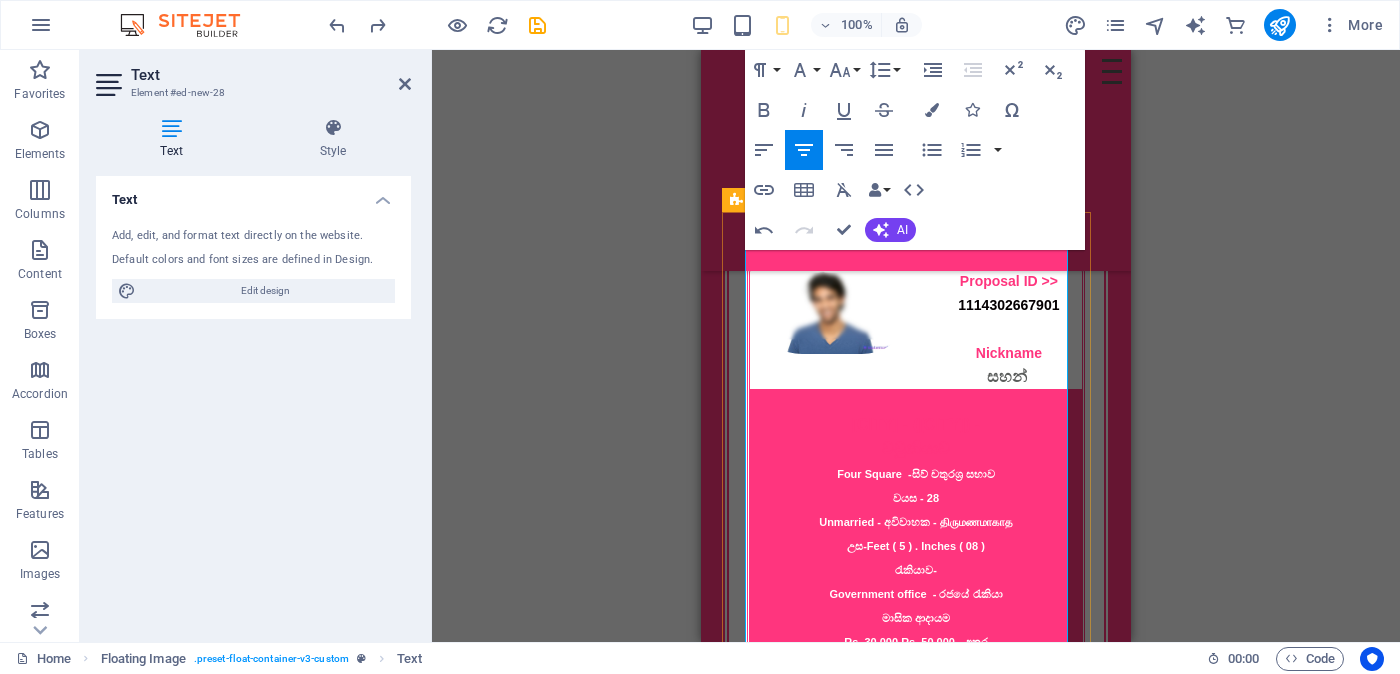 drag, startPoint x: 812, startPoint y: 393, endPoint x: 1012, endPoint y: 427, distance: 202.86942 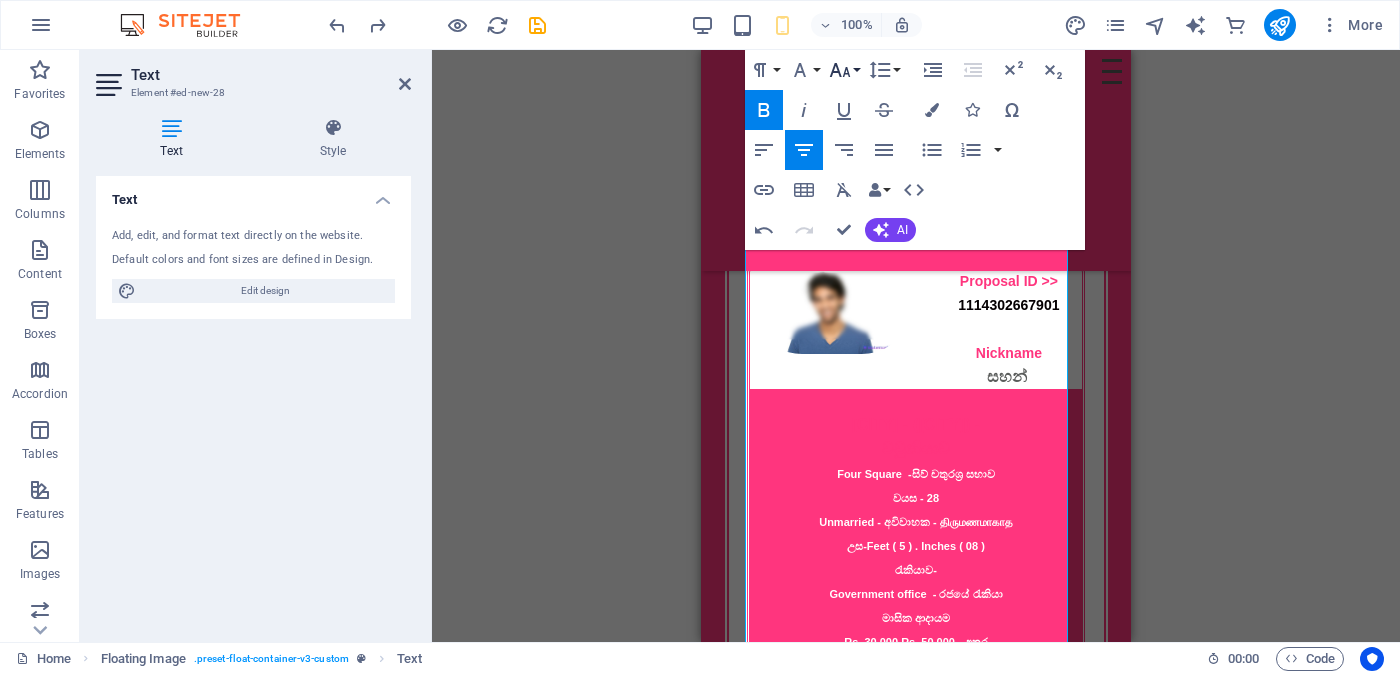 click on "Font Size" at bounding box center (844, 70) 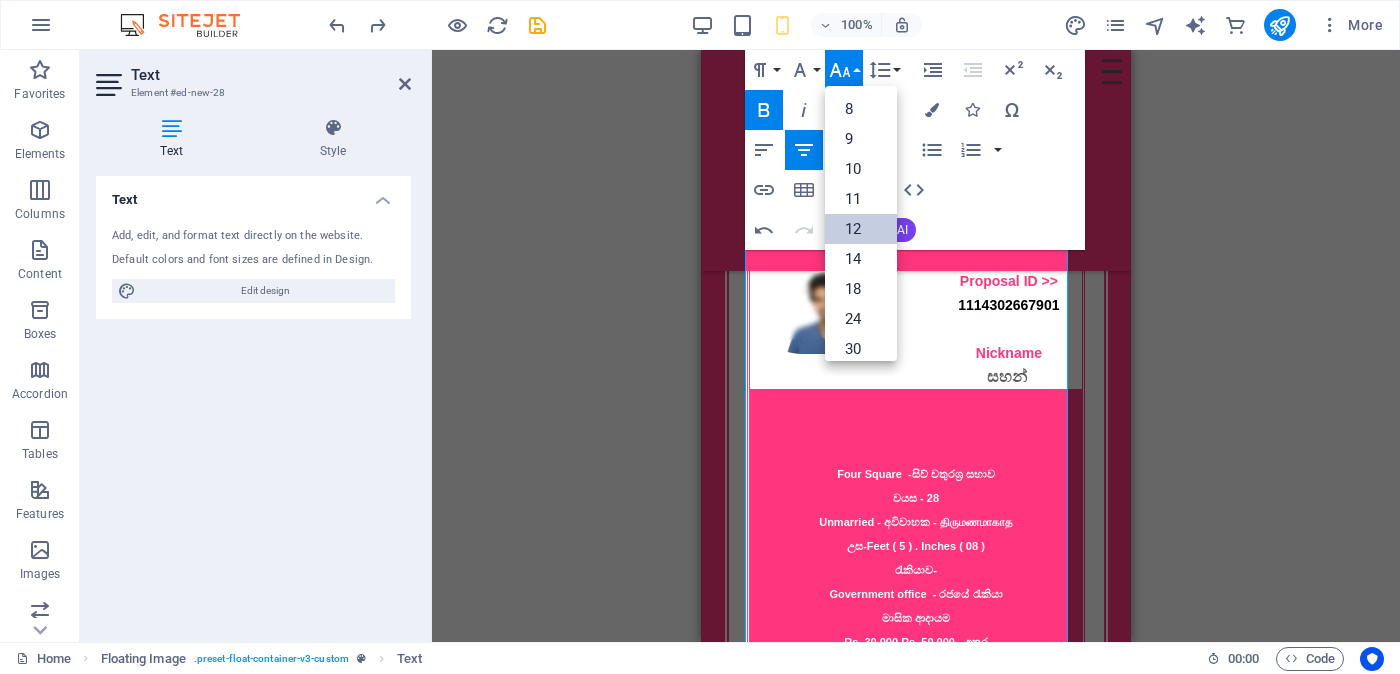 click on "12" at bounding box center [861, 229] 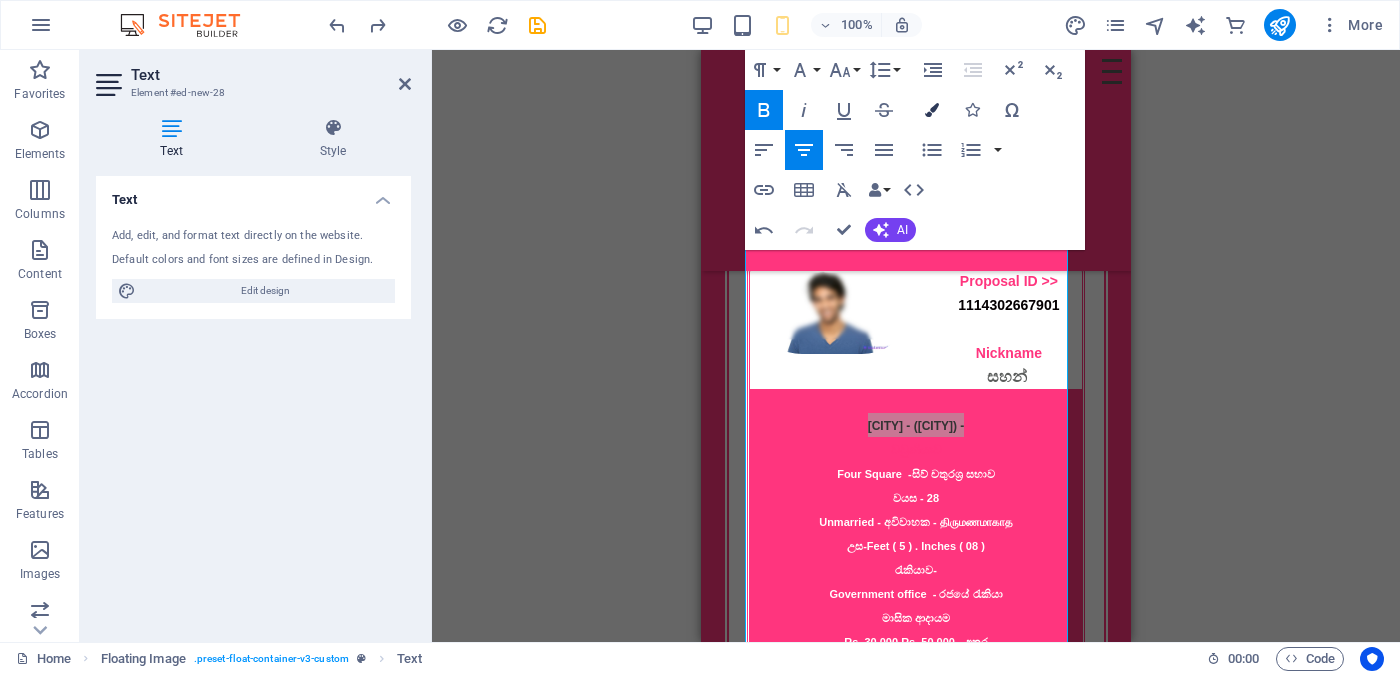 click at bounding box center (932, 110) 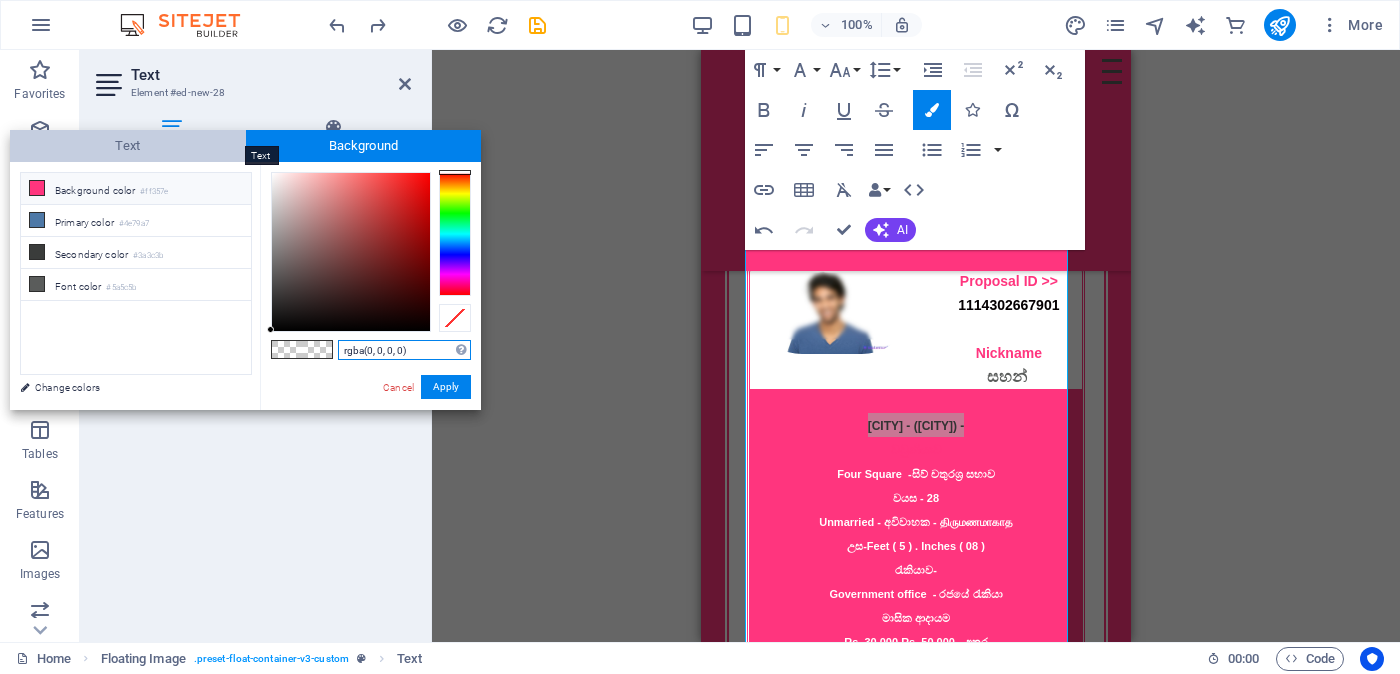 click on "Text" at bounding box center (128, 146) 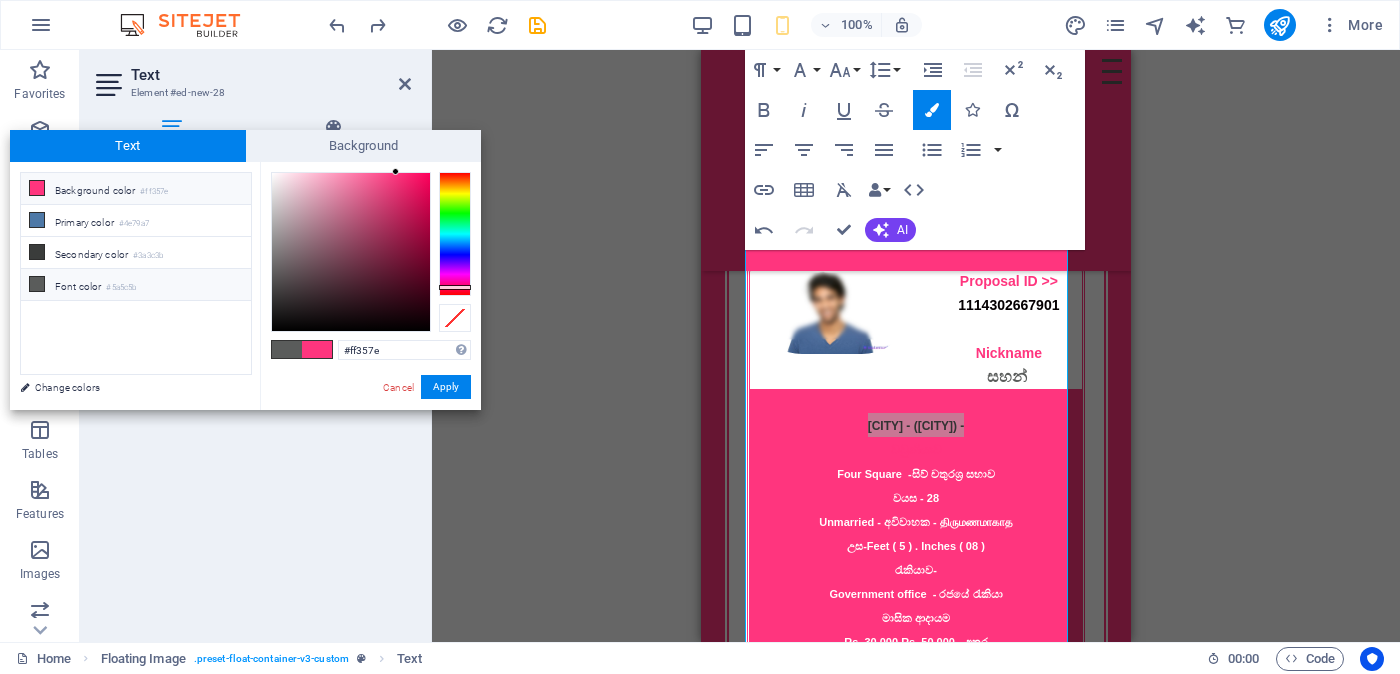 click on "Font color
#5a5c5b" at bounding box center (136, 285) 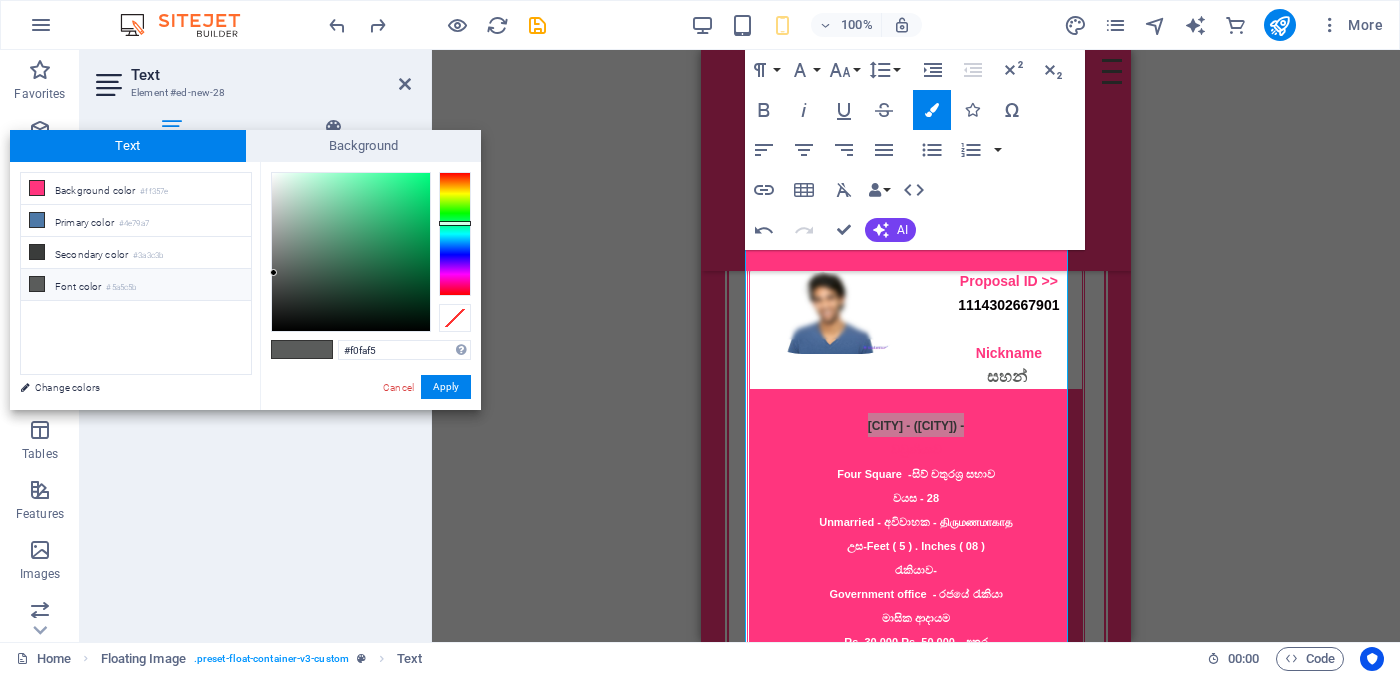 click at bounding box center [351, 252] 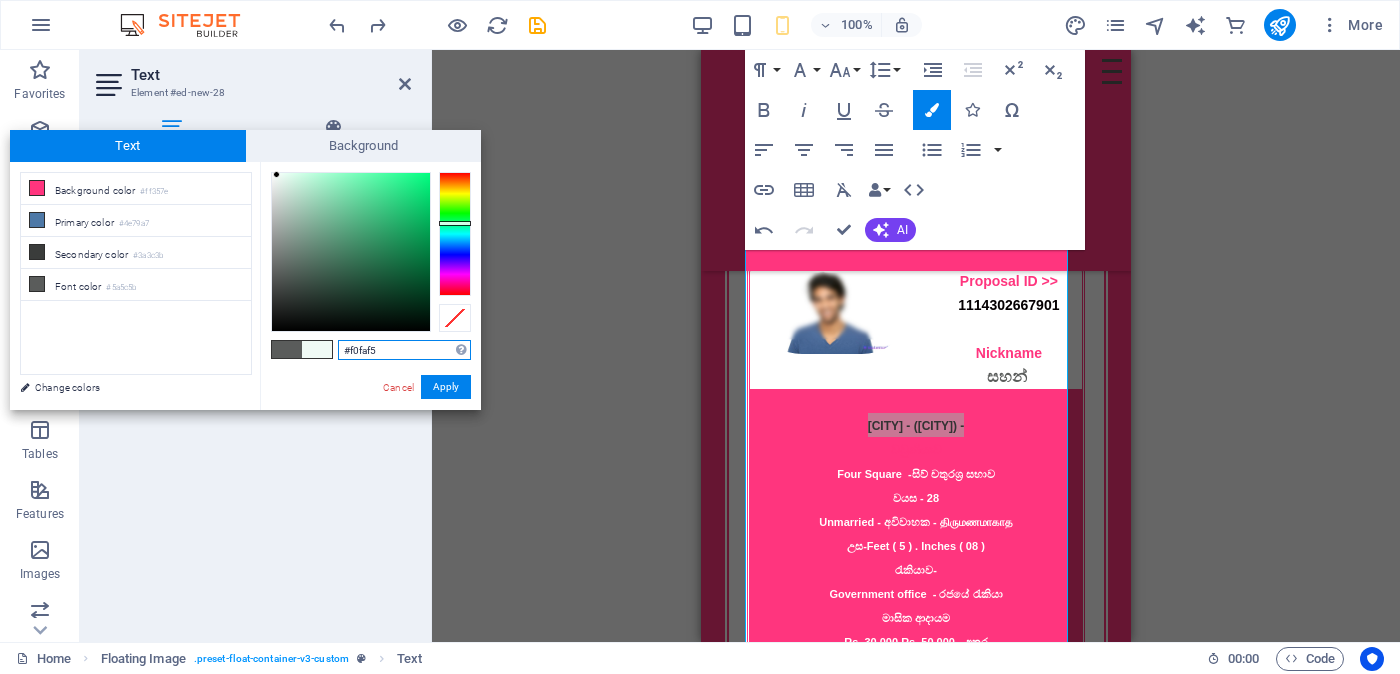 click on "#f0faf5" at bounding box center [404, 350] 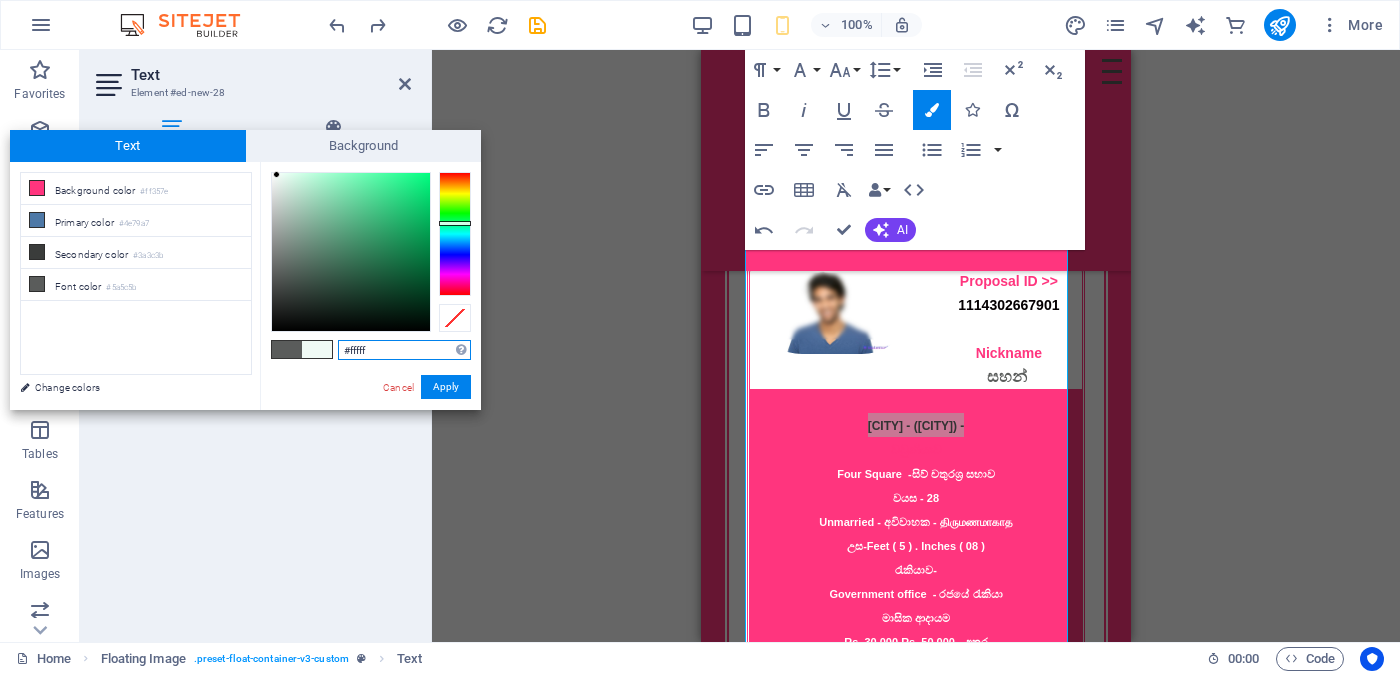 type on "#ffffff" 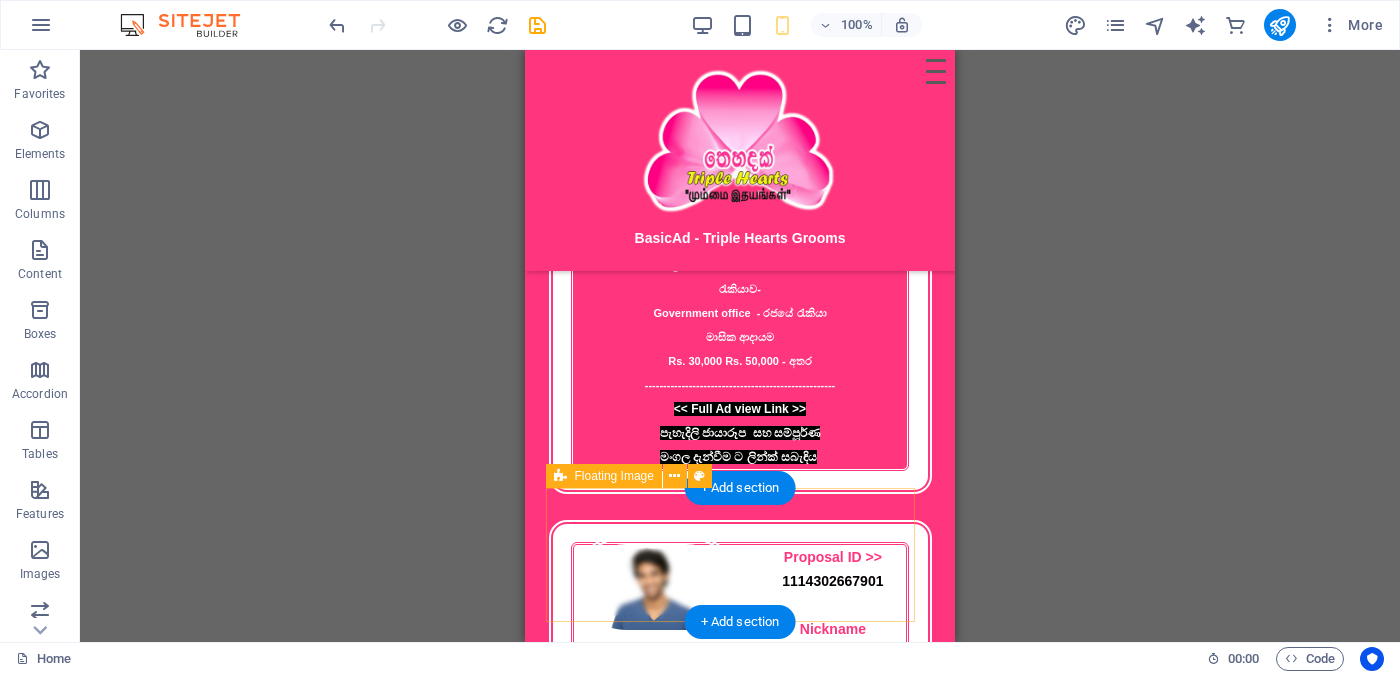 scroll, scrollTop: 1769, scrollLeft: 0, axis: vertical 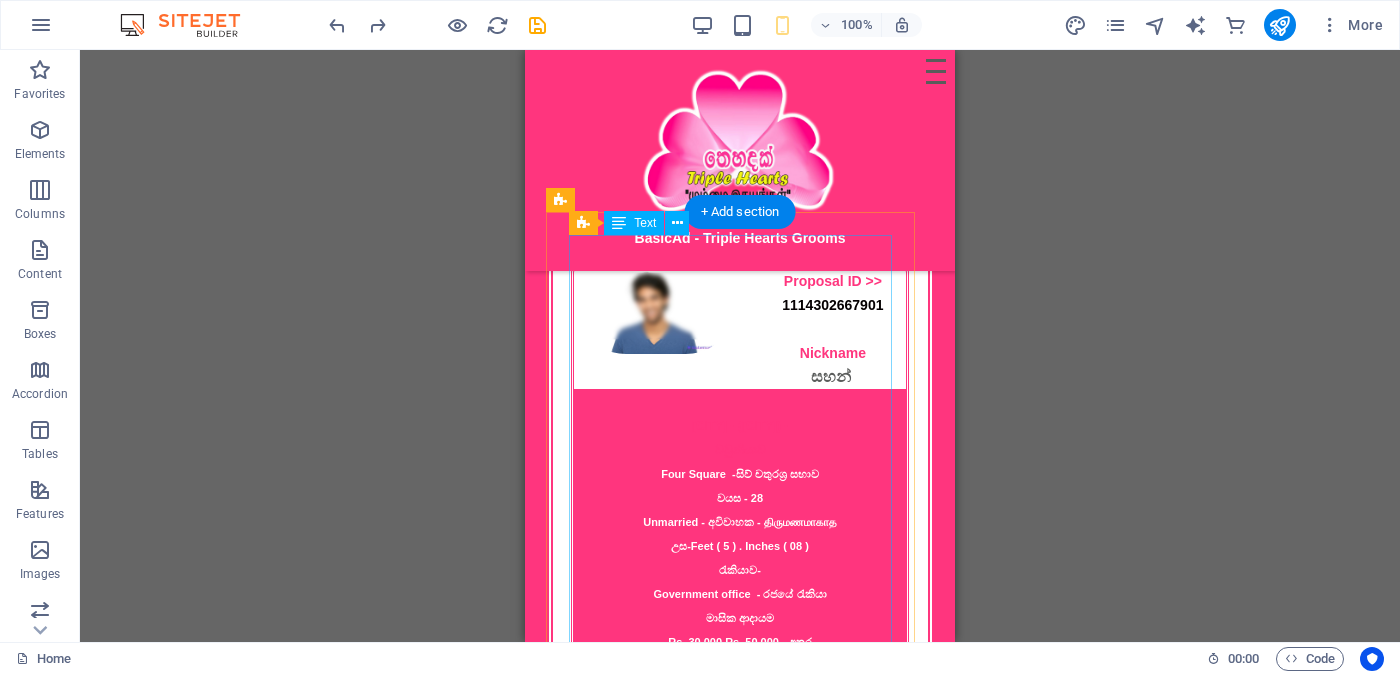 click on "Proposal ID >> [NUMBER] Nickname [NAME] வவுனியா - (Vavuniya) - வவுனியா Four Square - [RELIGION] சபை வயது - [AGE] Unmarried - [MARITAL_STATUS] - [MARITAL_STATUS] උස-Feet ( [FEET] ) . Inches ( [INCHES] ) රැකියාව- Government office - [OCCUPATION] மாத வருமானம் Rs. [SALARY_RANGE] Rs. [SALARY_RANGE] - අතර << Full Ad view Link >> පැහැදිලි ජායාරූප සහ සම්පූර්ණ මංගල දැන්වීම ට ලින්ක් සබැඳිය" at bounding box center (740, 509) 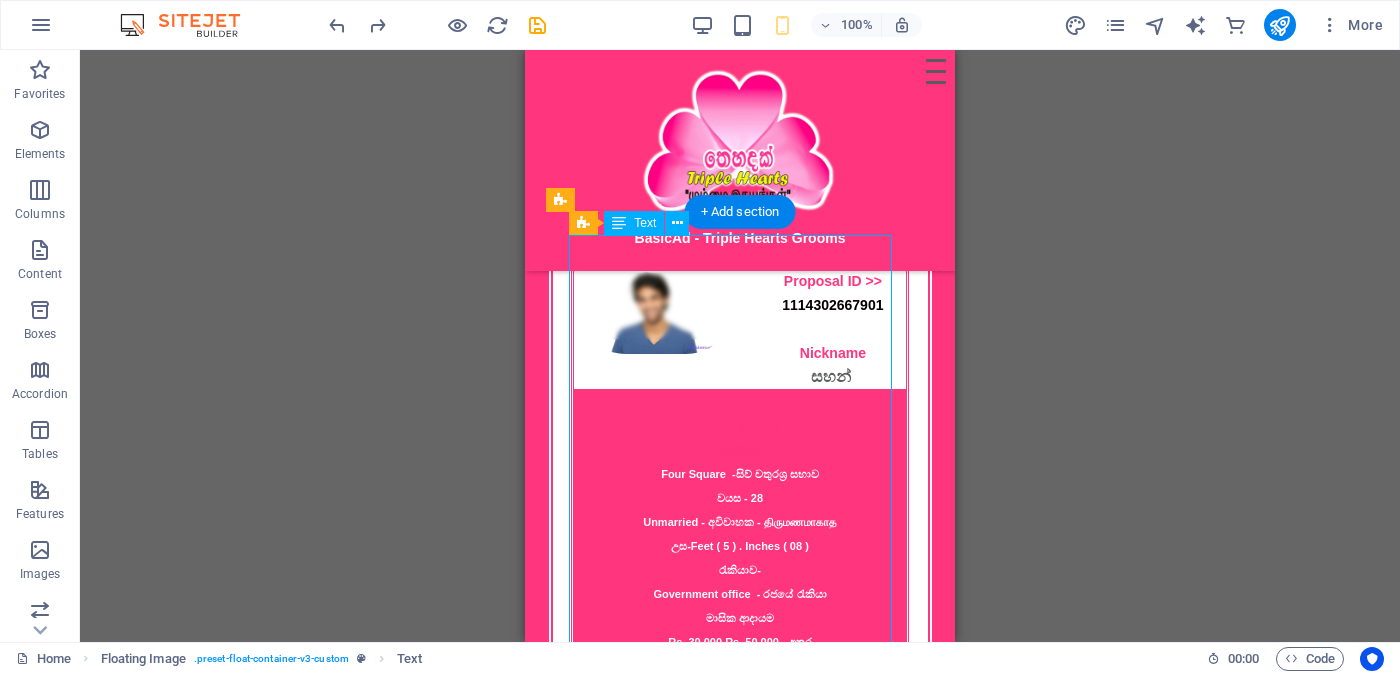 click on "Proposal ID >> [NUMBER] Nickname [NAME] வவுனியா - (Vavuniya) - வவுனியா Four Square - [RELIGION] சபை வயது - [AGE] Unmarried - [MARITAL_STATUS] - [MARITAL_STATUS] උස-Feet ( [FEET] ) . Inches ( [INCHES] ) රැකියාව- Government office - [OCCUPATION] மாத வருமானம் Rs. [SALARY_RANGE] Rs. [SALARY_RANGE] - අතර << Full Ad view Link >> පැහැදිලි ජායාරූප සහ සම්පූර්ණ මංගල දැන්වීම ට ලින්ක් සබැඳිය" at bounding box center [740, 509] 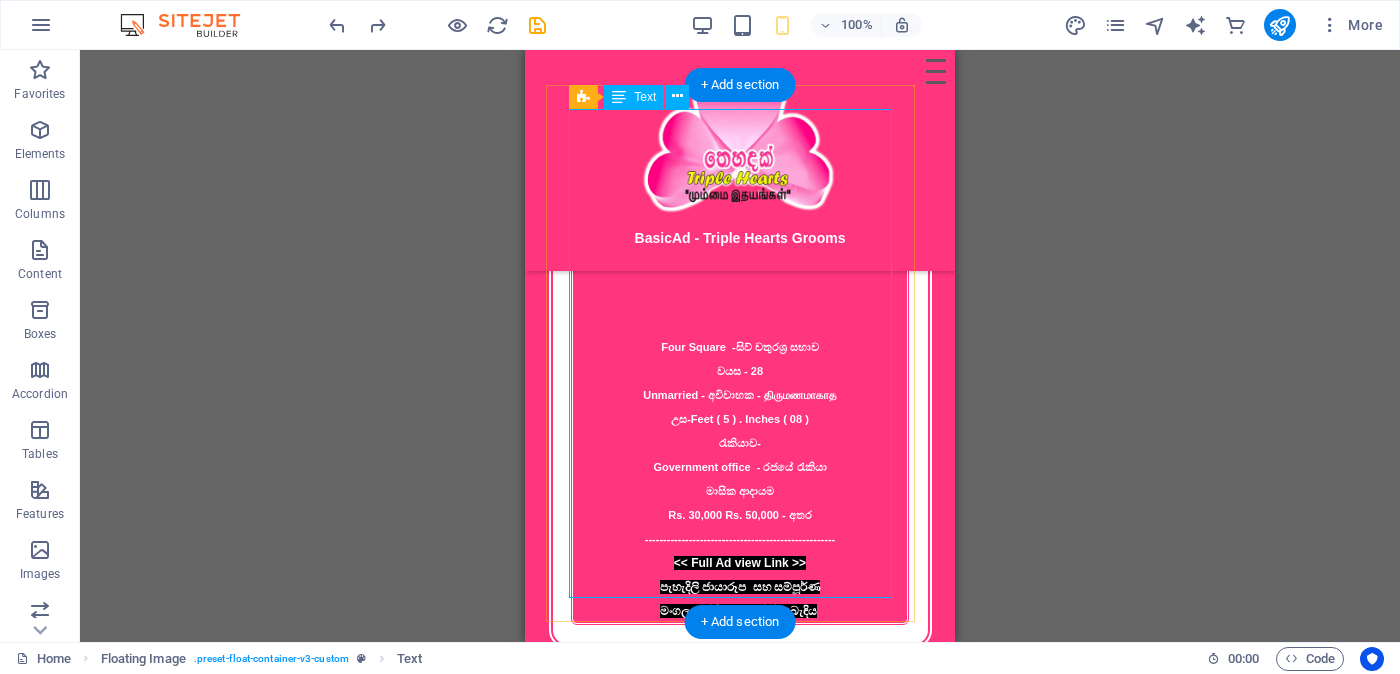 scroll, scrollTop: 1771, scrollLeft: 0, axis: vertical 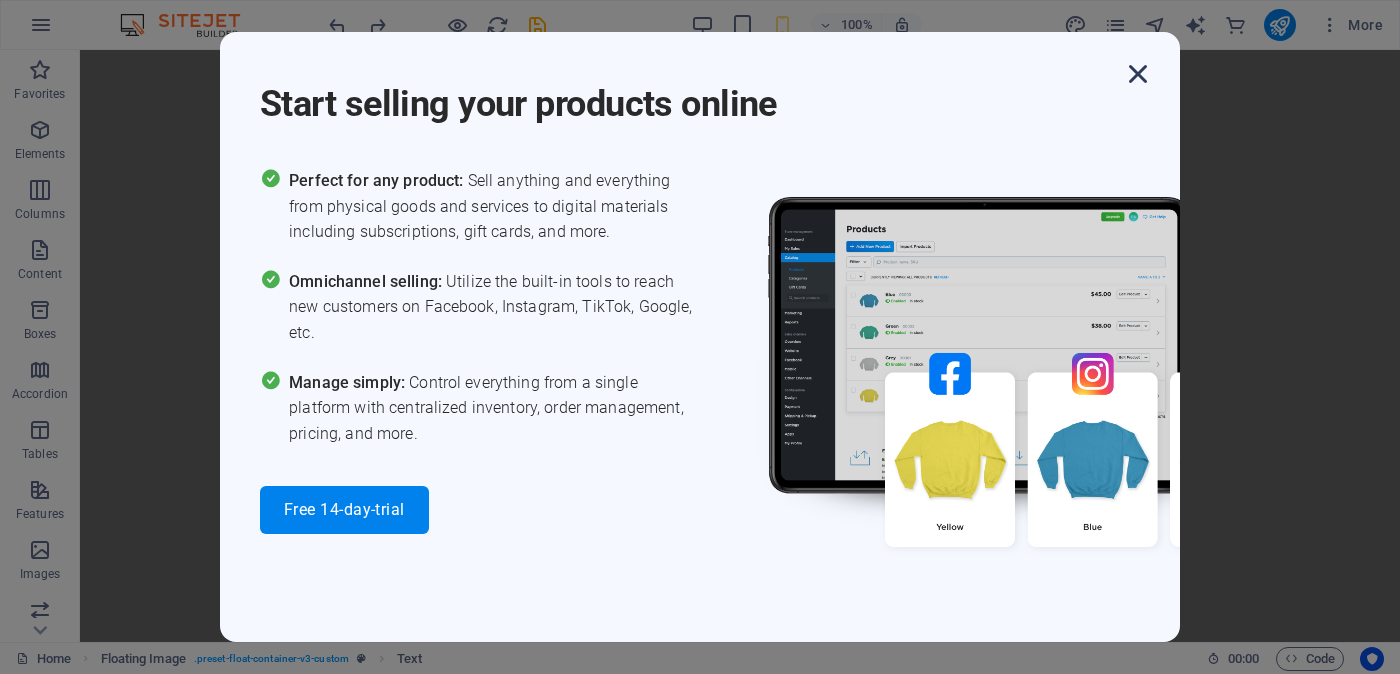 click at bounding box center (1138, 74) 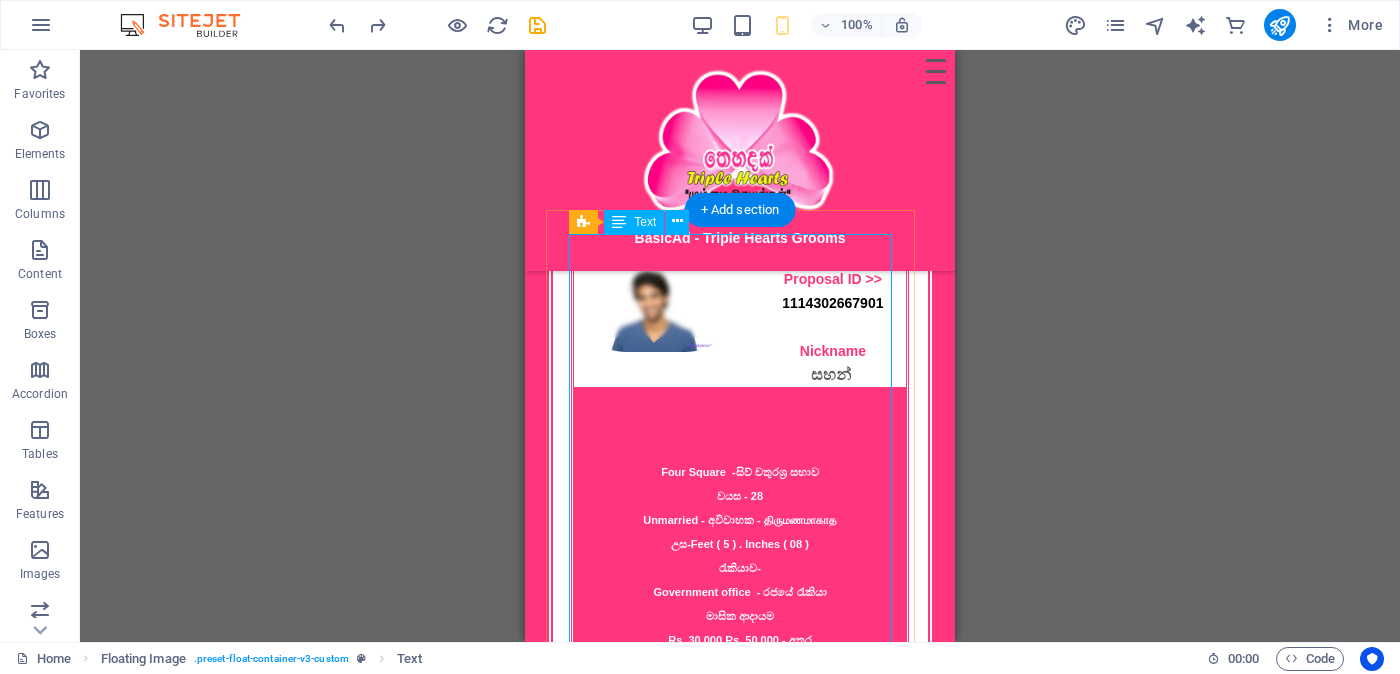 click on "Proposal ID >> [NUMBER] Nickname [NAME] வவுனியா - (Vavuniya) - வவுனியா Four Square - [RELIGION] சபை வயது - [AGE] Unmarried - [MARITAL_STATUS] - [MARITAL_STATUS] උස-Feet ( [FEET] ) . Inches ( [INCHES] ) රැකියාව- Government office - [OCCUPATION] மாத வருமானம் Rs. [SALARY_RANGE] Rs. [SALARY_RANGE] - අතර << Full Ad view Link >> පැහැදිලි ජායාරූප සහ සම්පූර්ණ මංගල දැන්වීම ට ලින්ක් සබැඳිය" at bounding box center (740, 507) 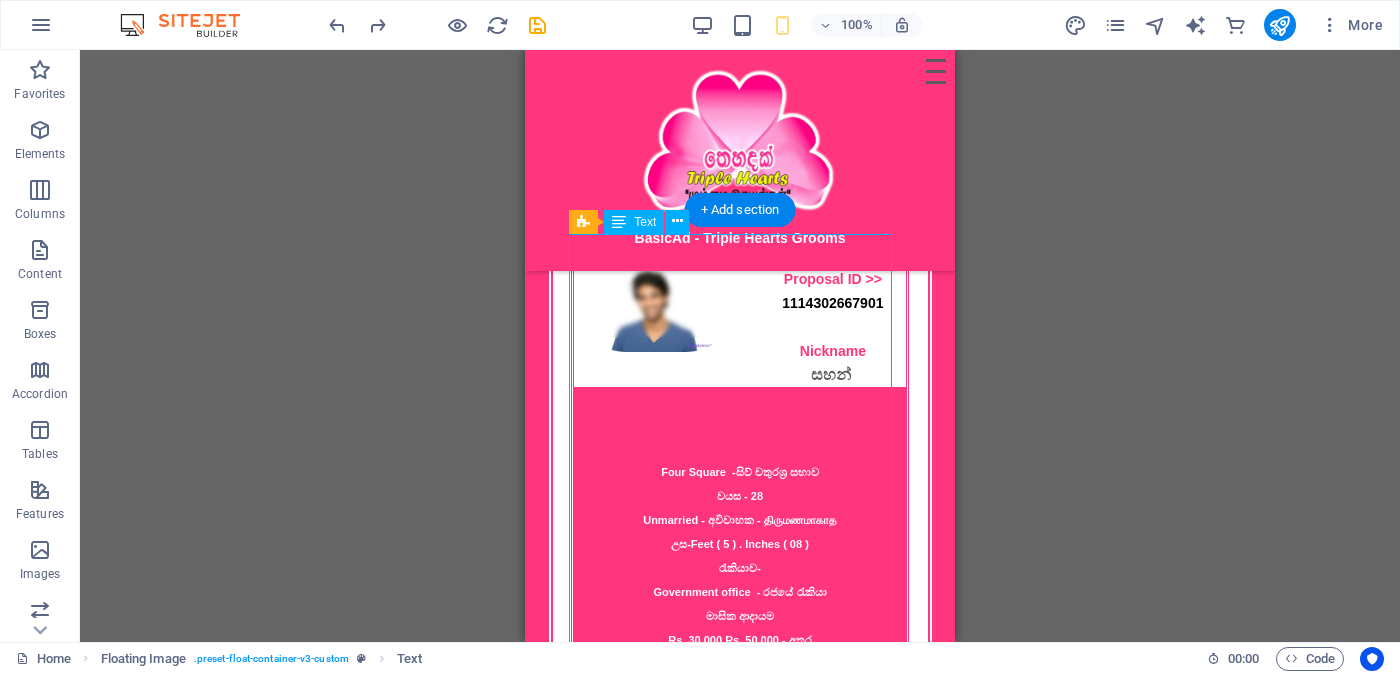 drag, startPoint x: 644, startPoint y: 388, endPoint x: 837, endPoint y: 405, distance: 193.74725 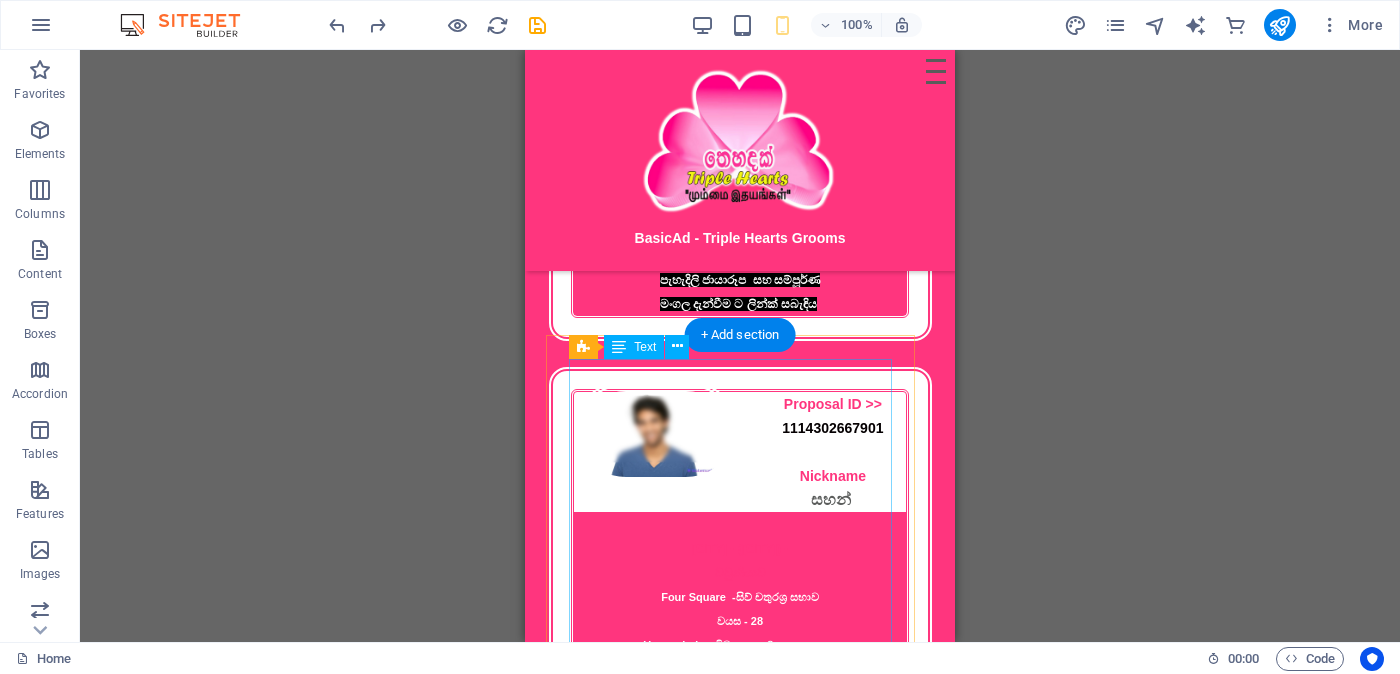 scroll, scrollTop: 1771, scrollLeft: 0, axis: vertical 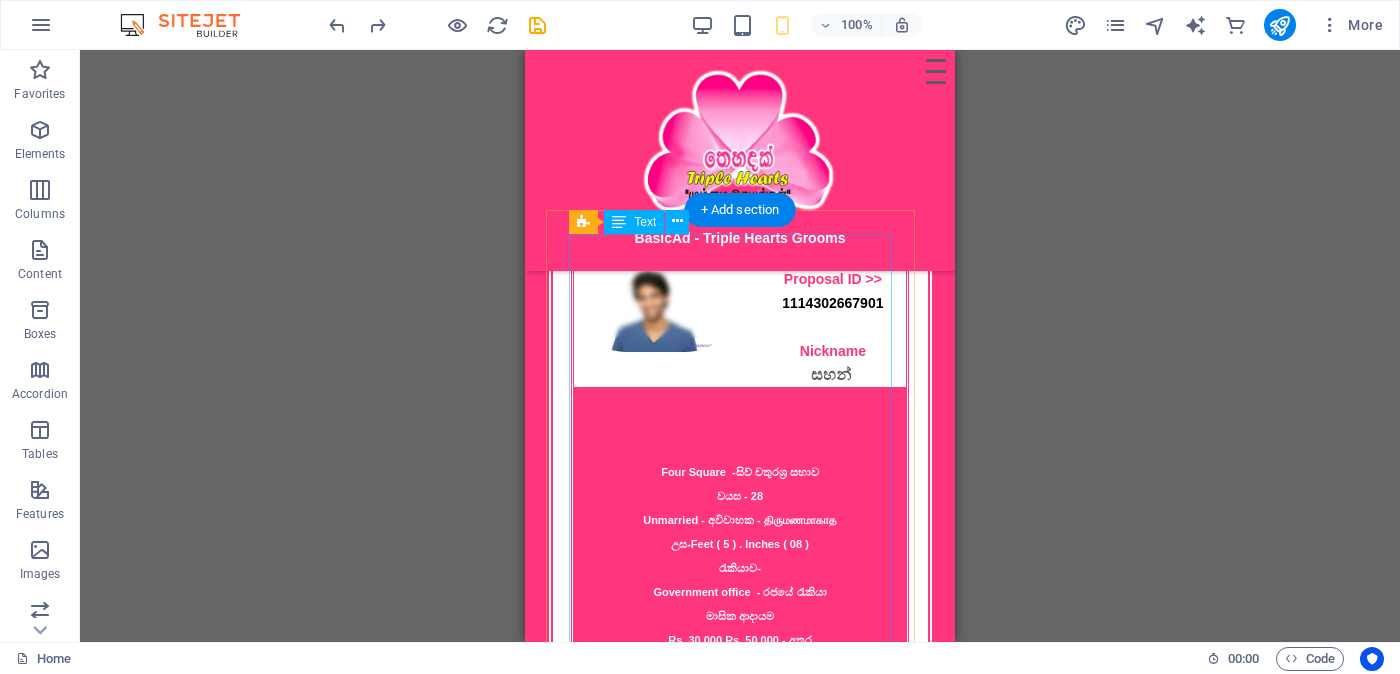 click on "Proposal ID >> [NUMBER] Nickname [NAME] வவுனியா - (Vavuniya) - வவுனியா Four Square - [RELIGION] சபை வயது - [AGE] Unmarried - [MARITAL_STATUS] - [MARITAL_STATUS] උස-Feet ( [FEET] ) . Inches ( [INCHES] ) රැකියාව- Government office - [OCCUPATION] மாத வருமானம் Rs. [SALARY_RANGE] Rs. [SALARY_RANGE] - අතර << Full Ad view Link >> පැහැදිලි ජායාරූප සහ සම්පූර්ණ මංගල දැන්වීම ට ලින්ක් සබැඳිය" at bounding box center [740, 507] 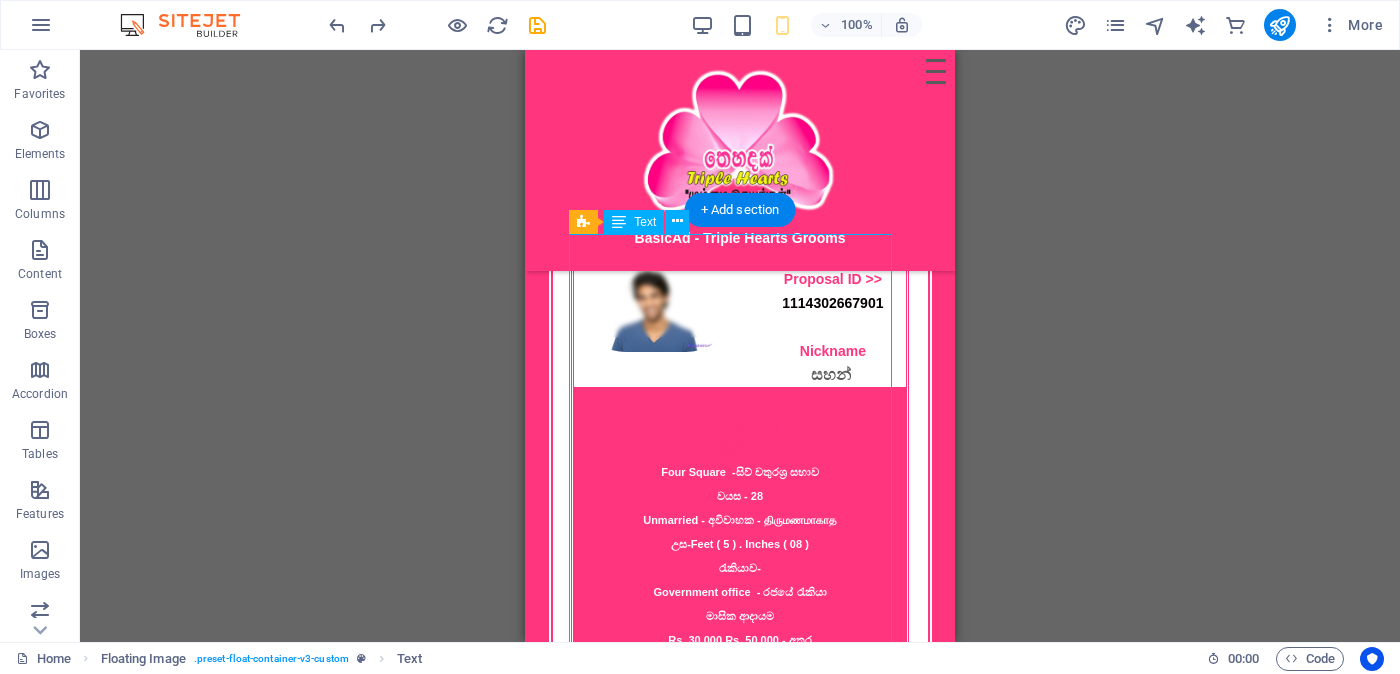 drag, startPoint x: 659, startPoint y: 409, endPoint x: 805, endPoint y: 406, distance: 146.03082 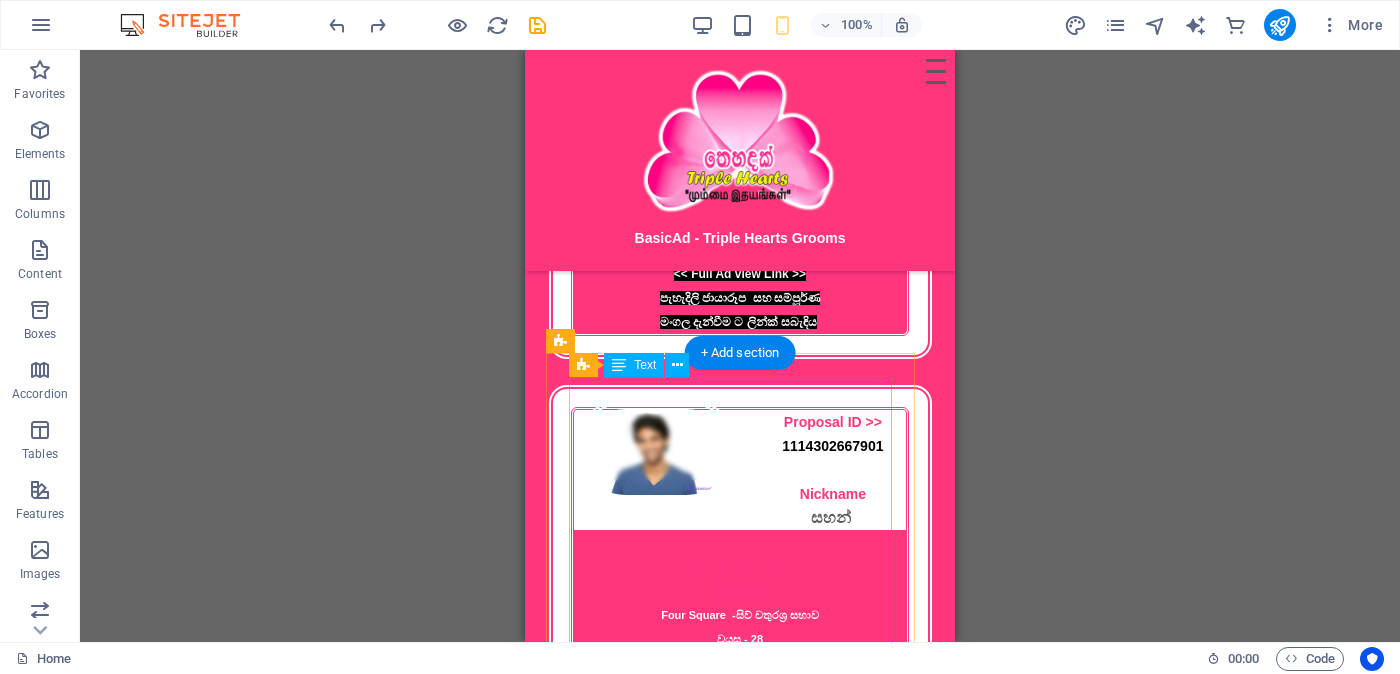 scroll, scrollTop: 1753, scrollLeft: 0, axis: vertical 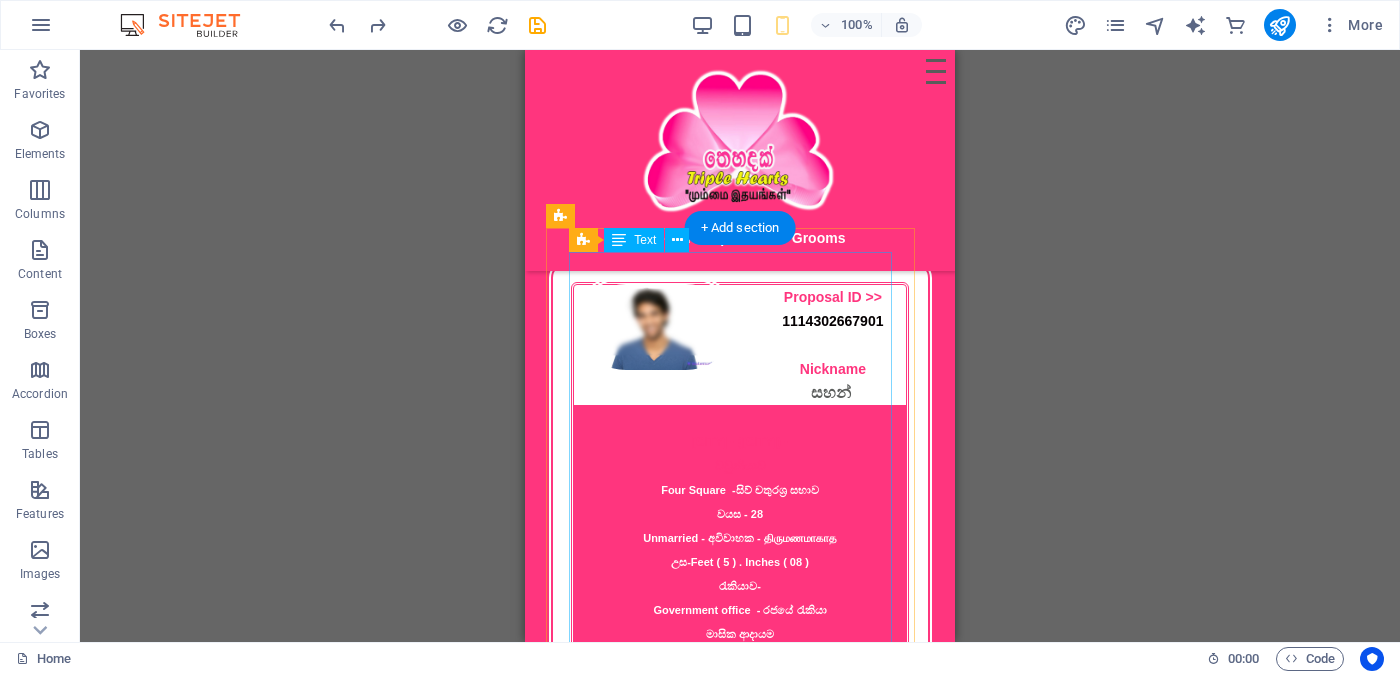click on "Proposal ID >> [NUMBER] Nickname [NAME] வவுனியா - (Vavuniya) - வவுனியா Four Square - [RELIGION] சபை வயது - [AGE] Unmarried - [MARITAL_STATUS] - [MARITAL_STATUS] උස-Feet ( [FEET] ) . Inches ( [INCHES] ) රැකියාව- Government office - [OCCUPATION] மாத வருமானம் Rs. [SALARY_RANGE] Rs. [SALARY_RANGE] - අතර << Full Ad view Link >> පැහැදිලි ජායාරූප සහ සම්පූර්ණ මංගල දැන්වීම ට ලින්ක් සබැඳිය" at bounding box center [740, 525] 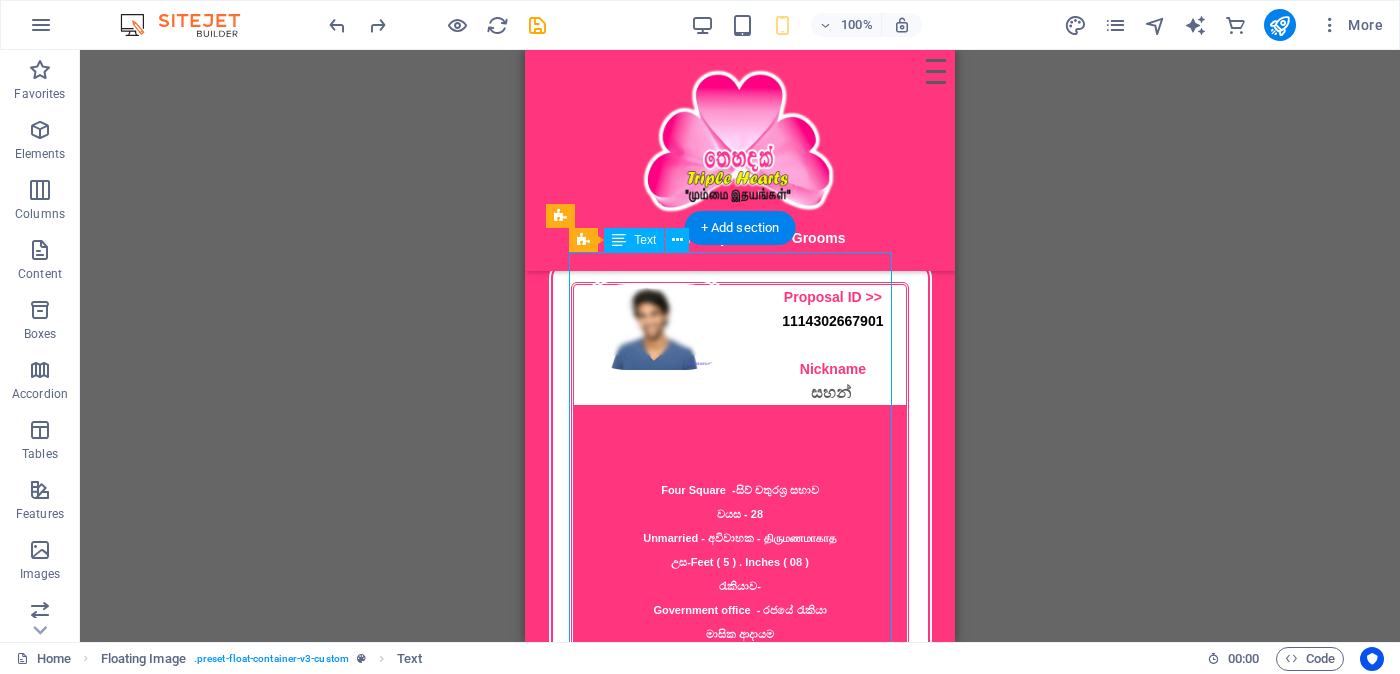 drag, startPoint x: 660, startPoint y: 418, endPoint x: 841, endPoint y: 442, distance: 182.58423 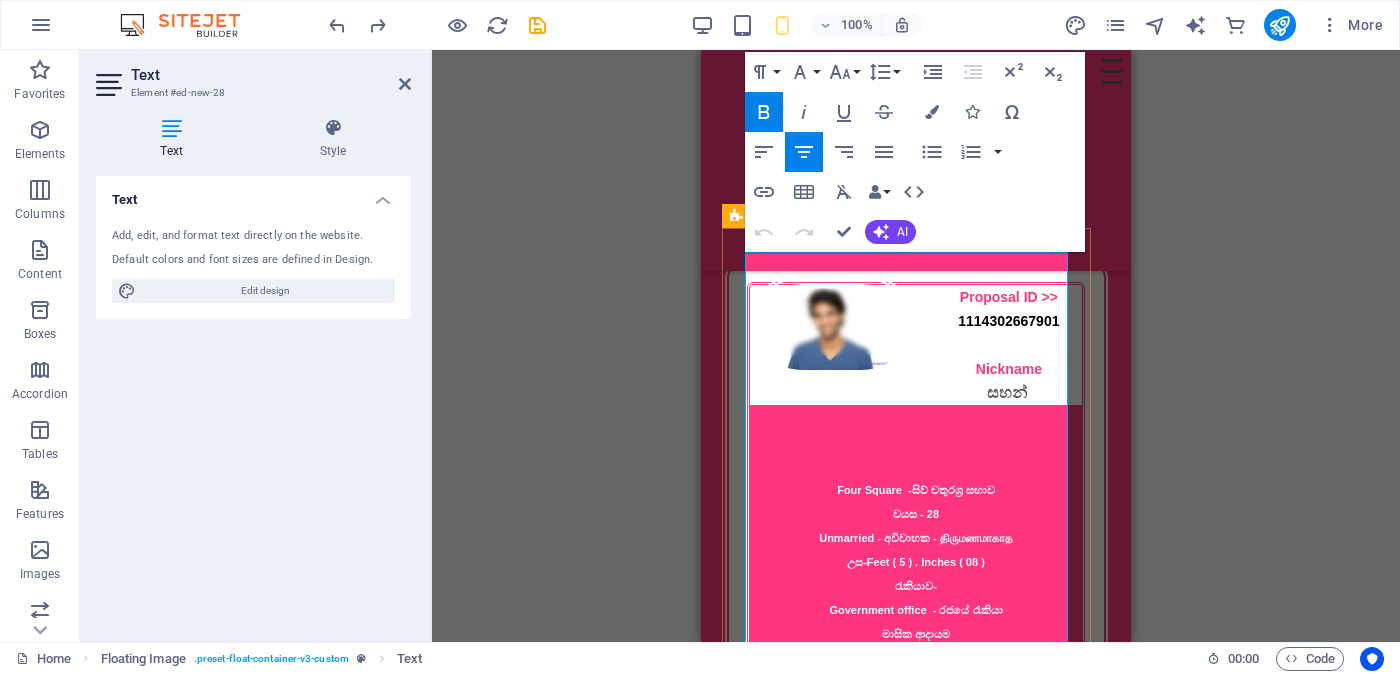 drag, startPoint x: 810, startPoint y: 407, endPoint x: 1025, endPoint y: 444, distance: 218.16049 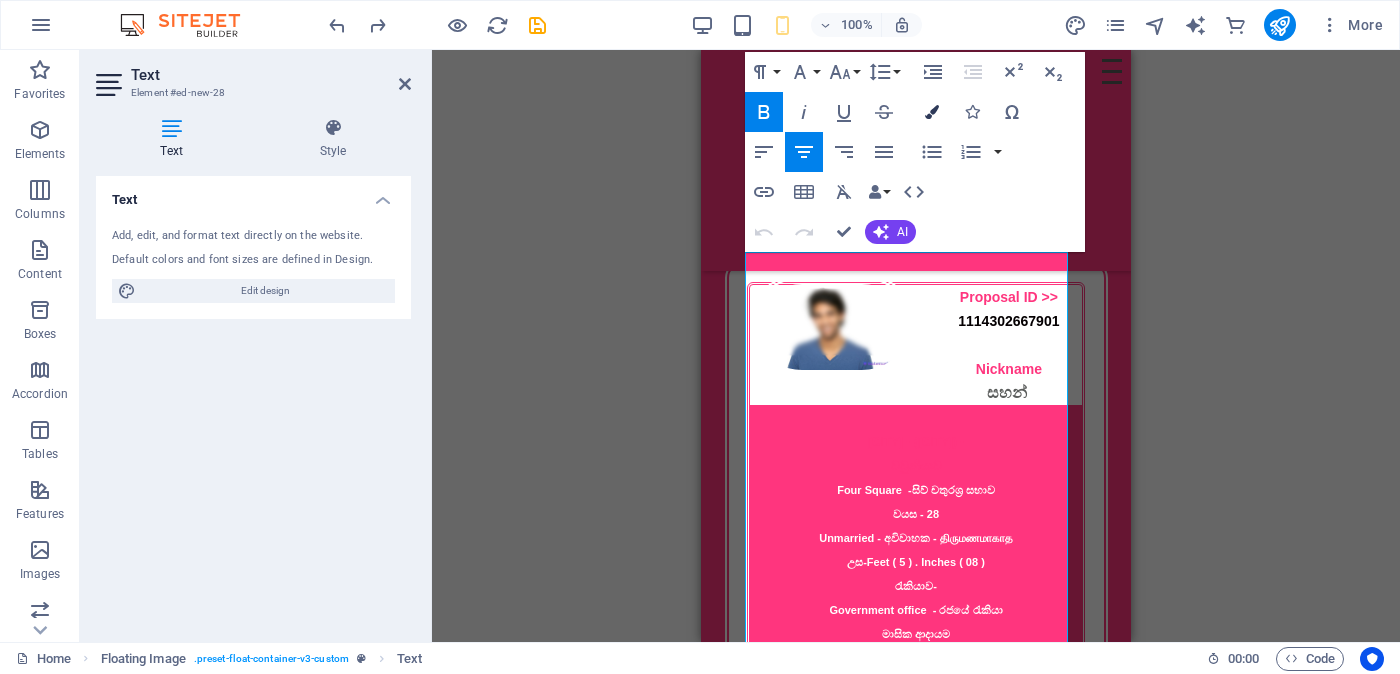 click at bounding box center (932, 112) 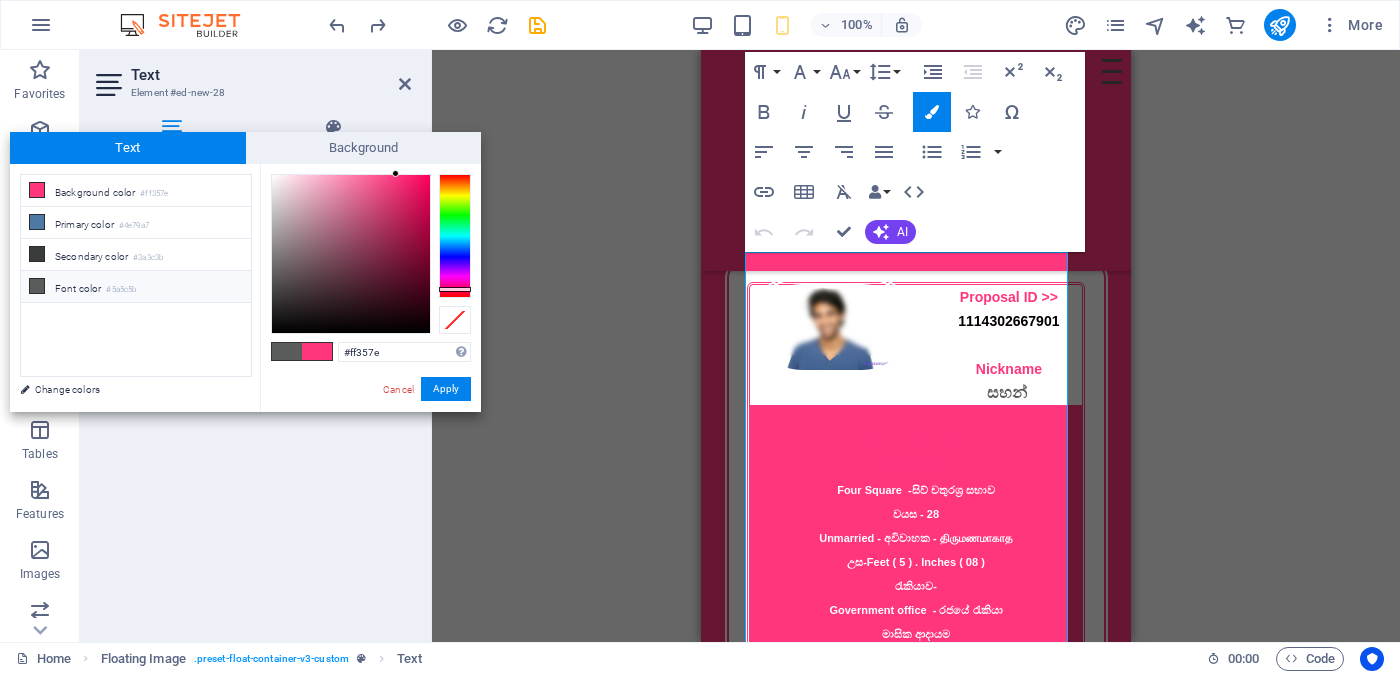 click on "Font color
#5a5c5b" at bounding box center (136, 287) 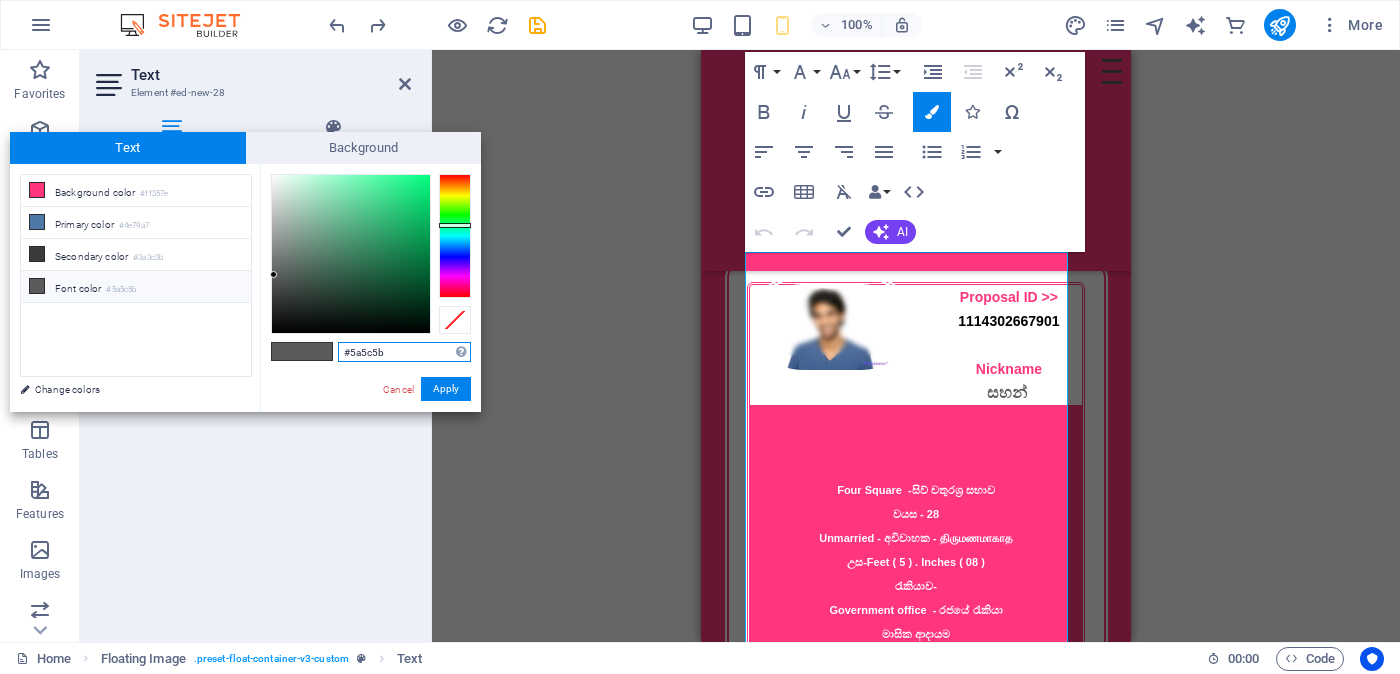 click on "#5a5c5b" at bounding box center (404, 352) 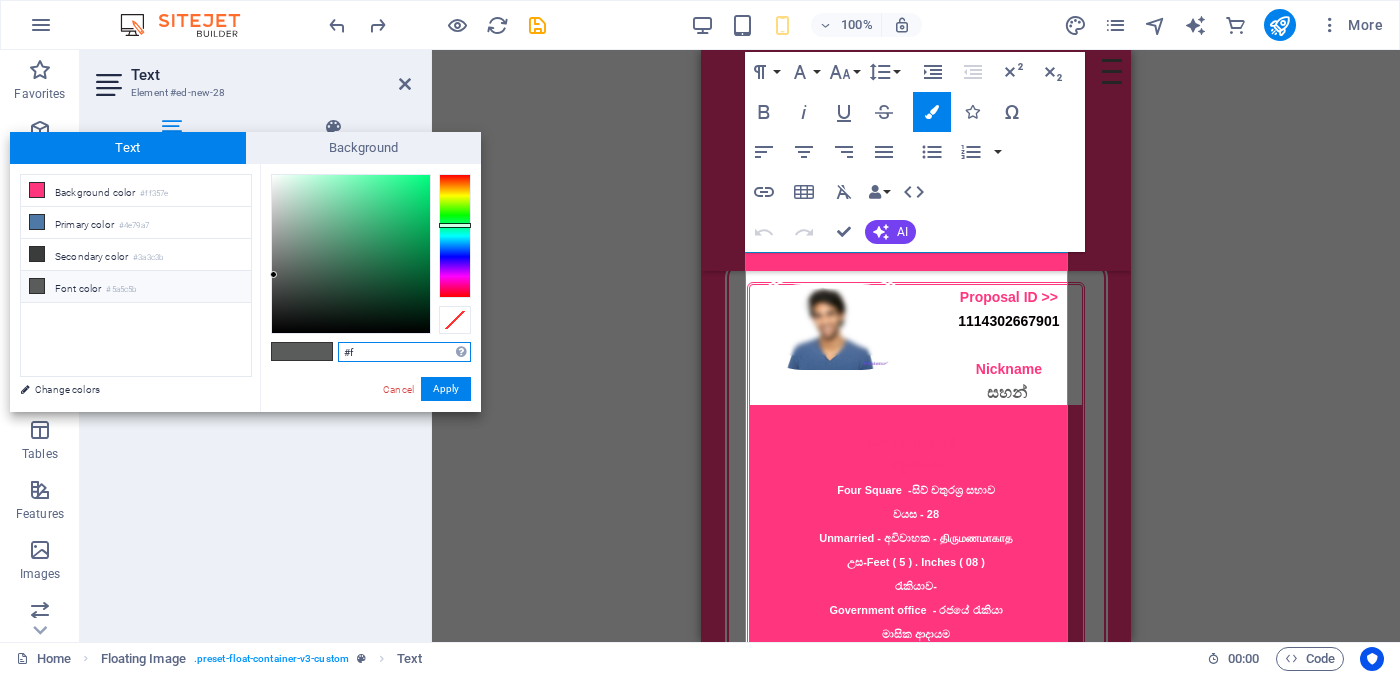 type on "#" 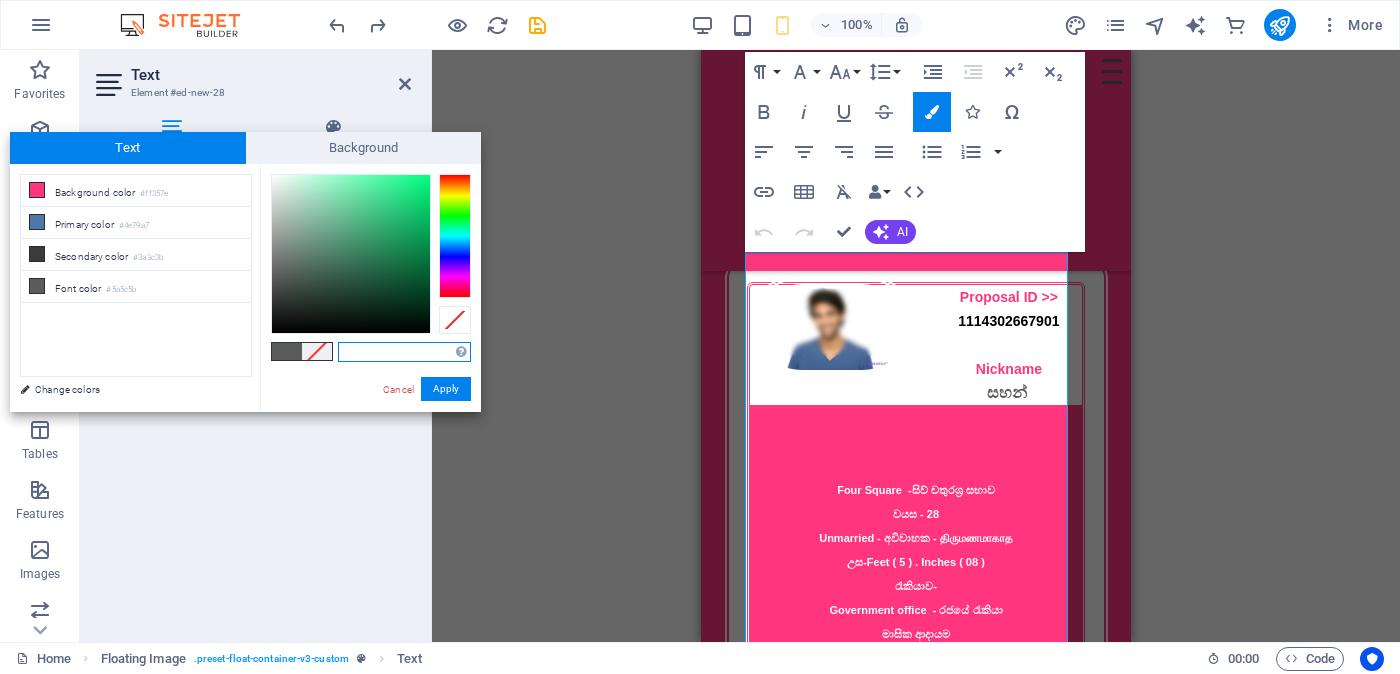 click at bounding box center (404, 352) 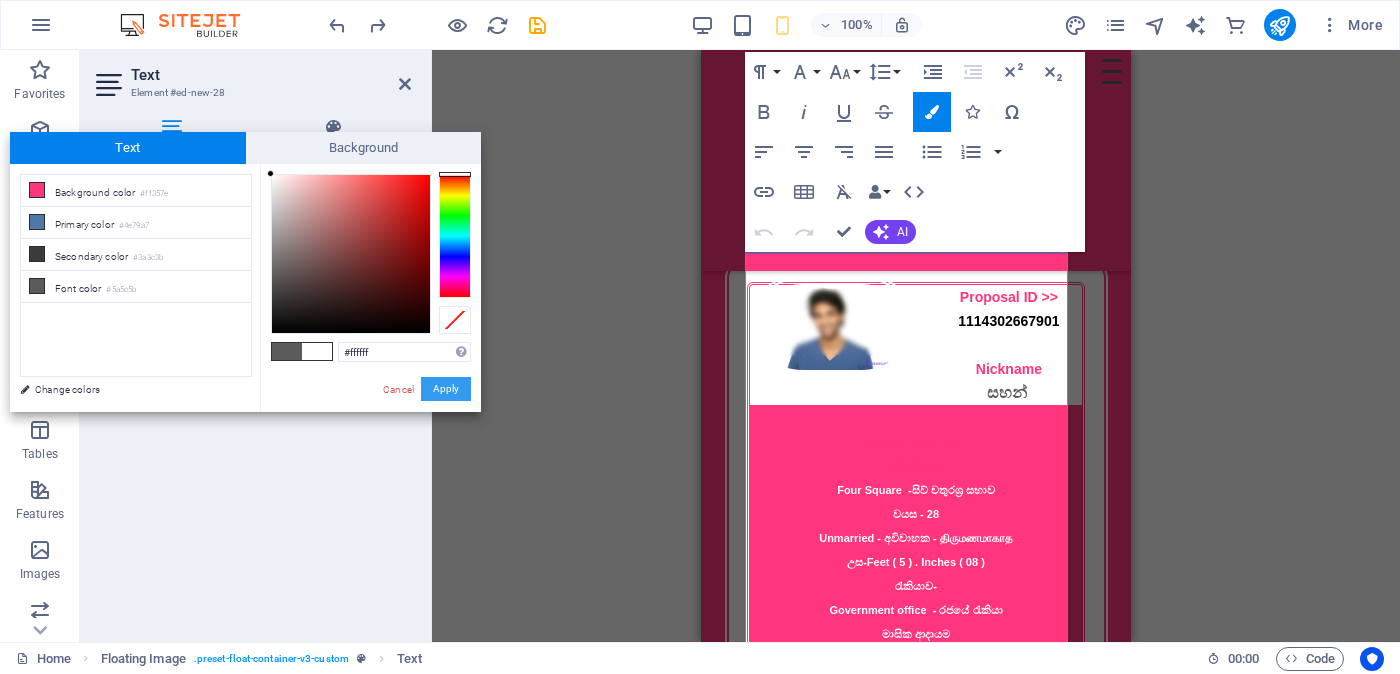 click on "Apply" at bounding box center (446, 389) 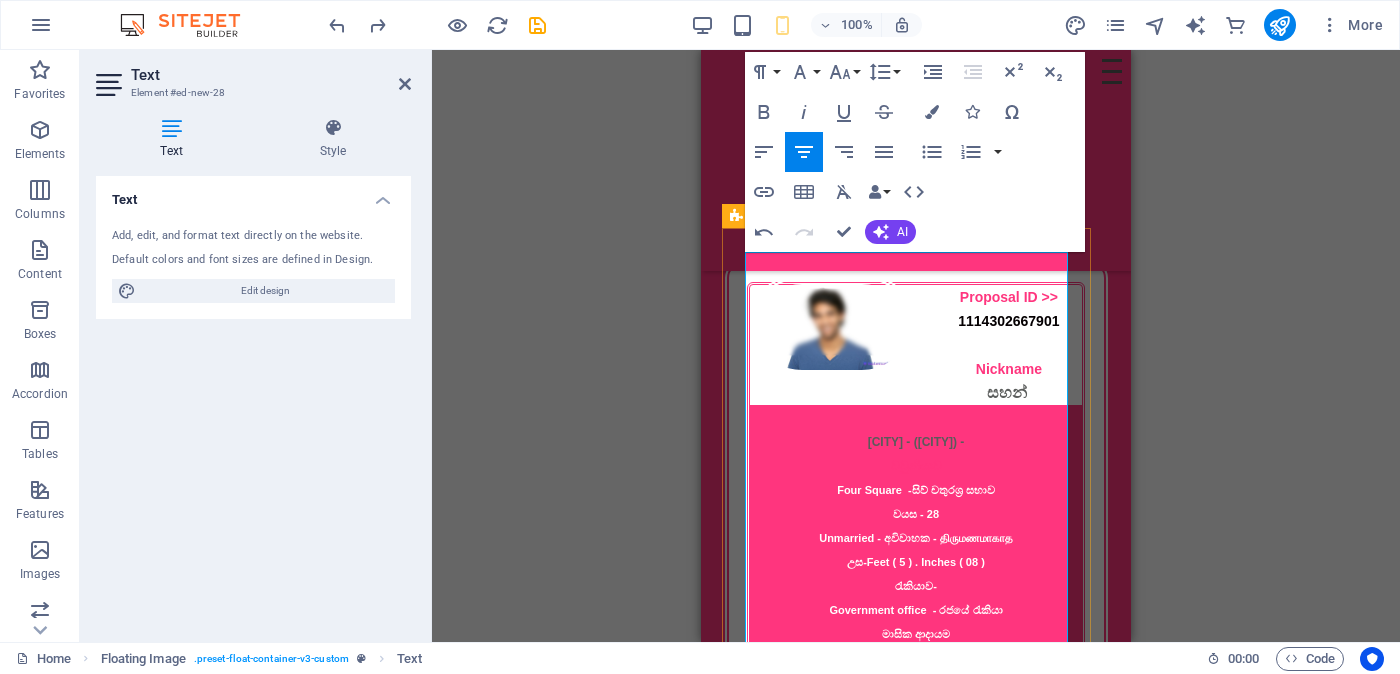 click on "වවුනියාව  Four Square  -සිව් චතුරශ්‍ර සභාව  වයස -  [AGE] Unmarried - අවිවාහක - திருமணமாகாத උස-Feet ( [FEET] ) . Inches ( [INCHES] ) රැකියාව-  Government office  - රජයේ රැකියා" at bounding box center (916, 537) 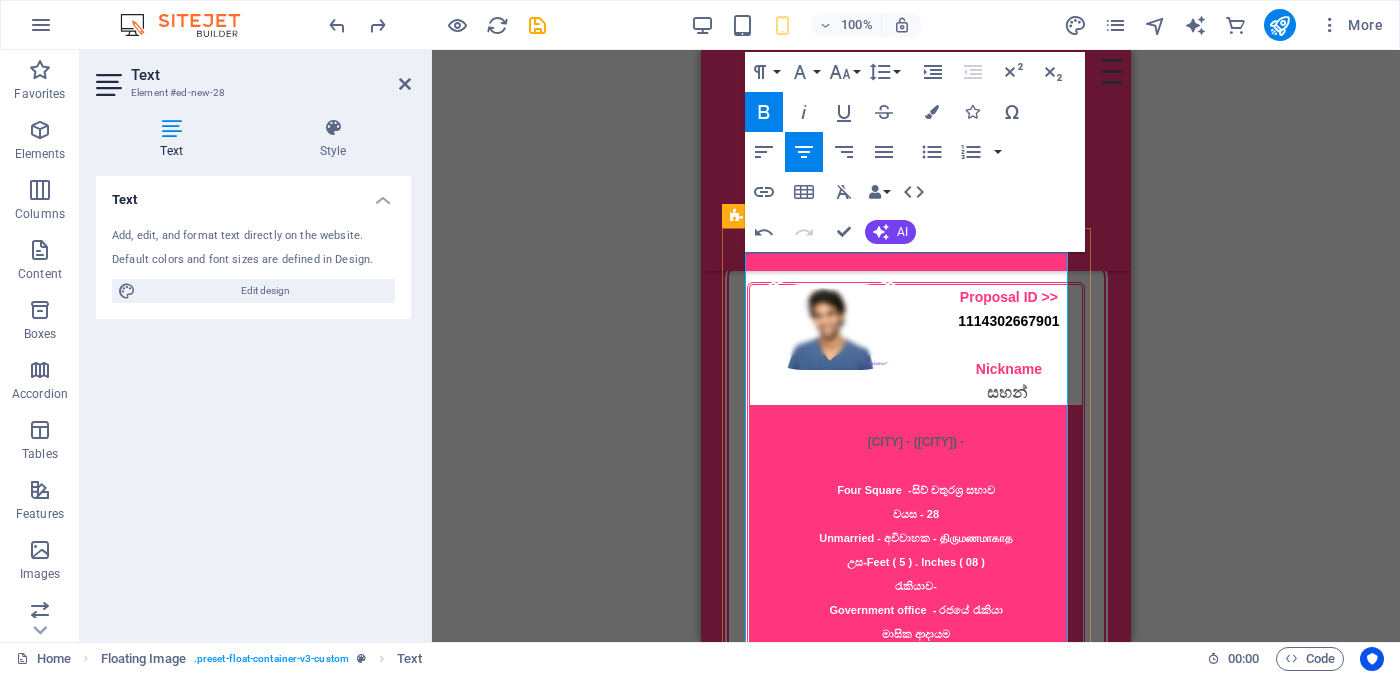 click on "வவுனியா - ([CITY]) -" at bounding box center [916, 429] 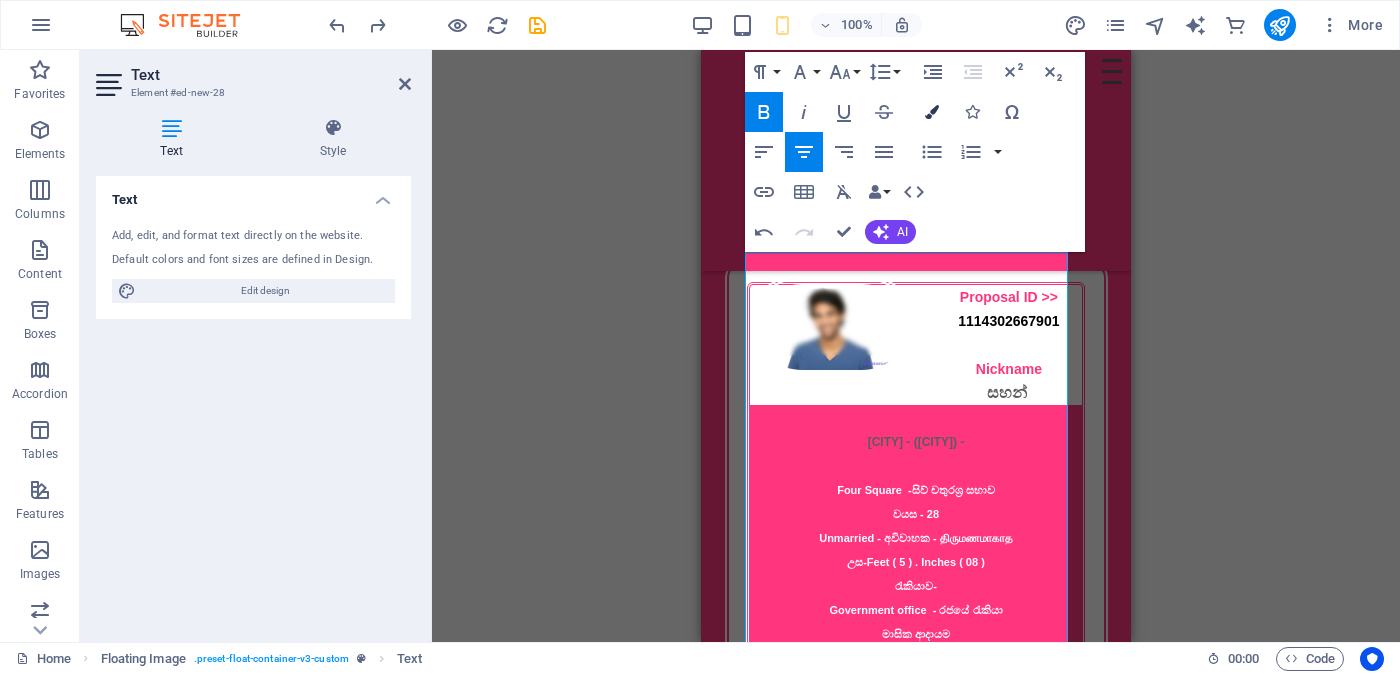 click at bounding box center (932, 112) 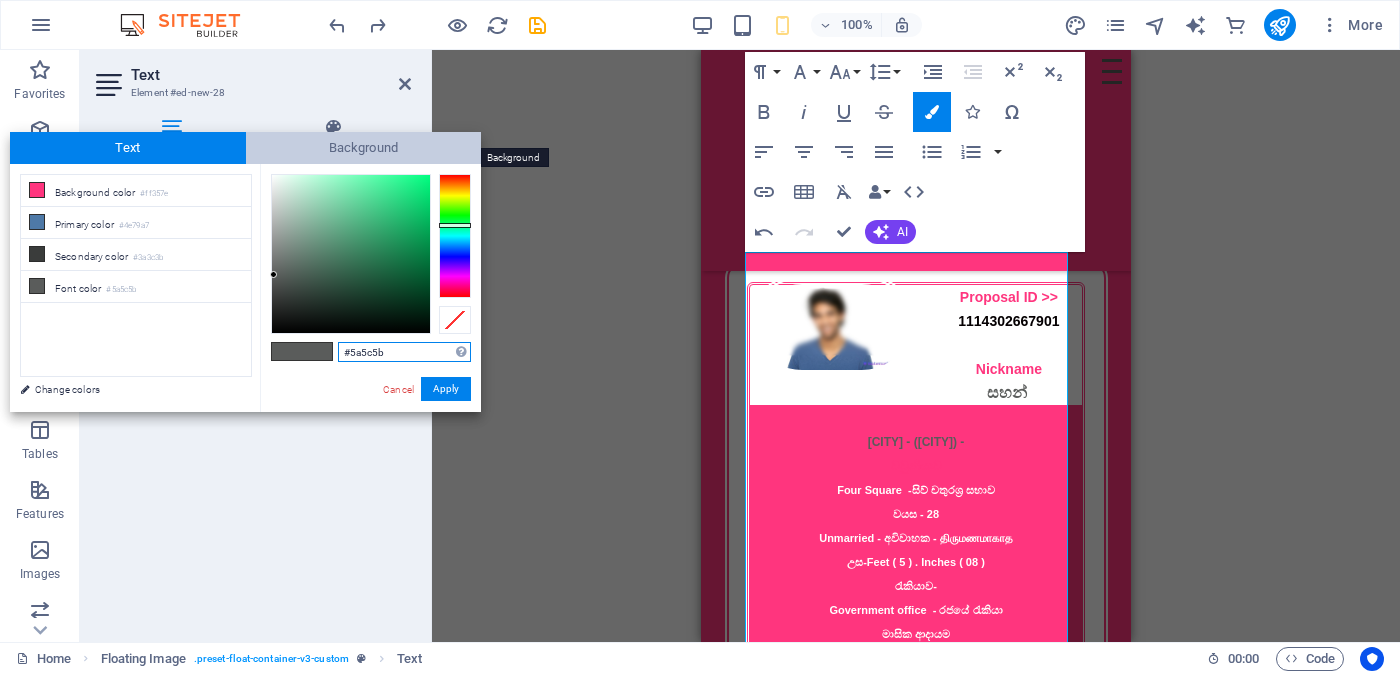 click on "Background" at bounding box center [364, 148] 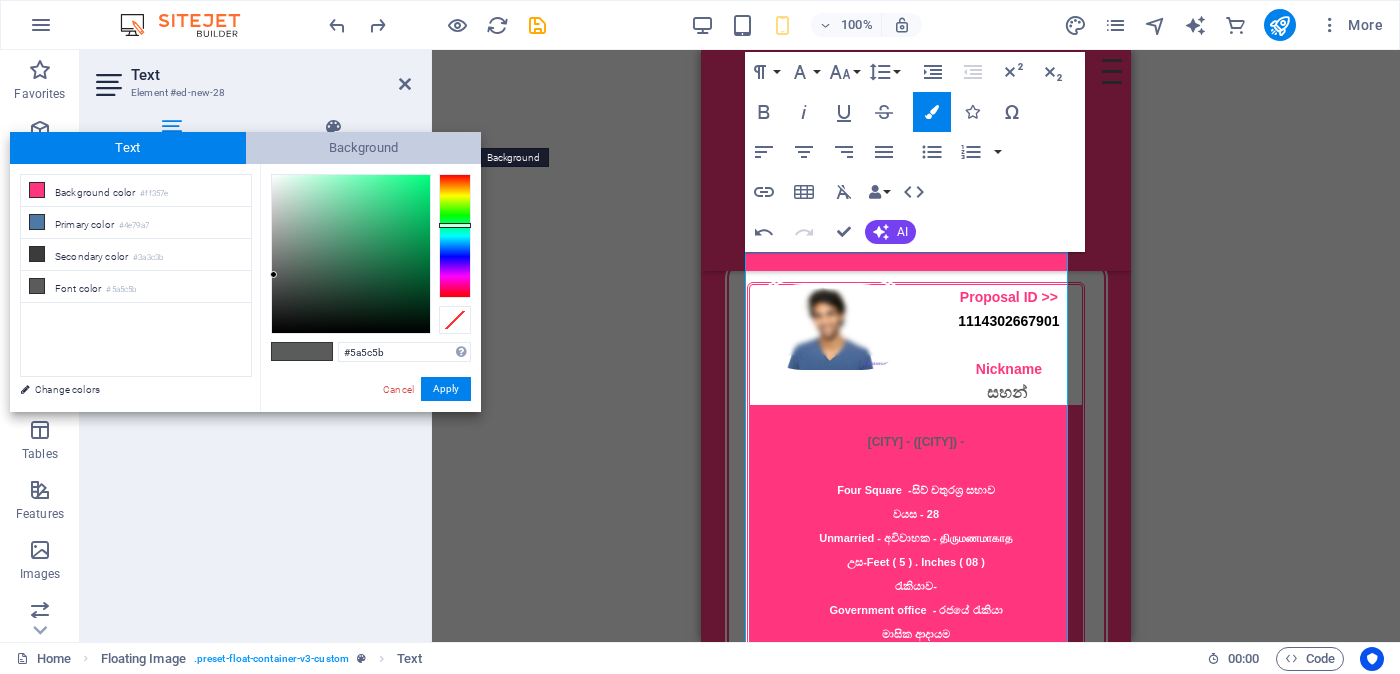 type on "#ff357e" 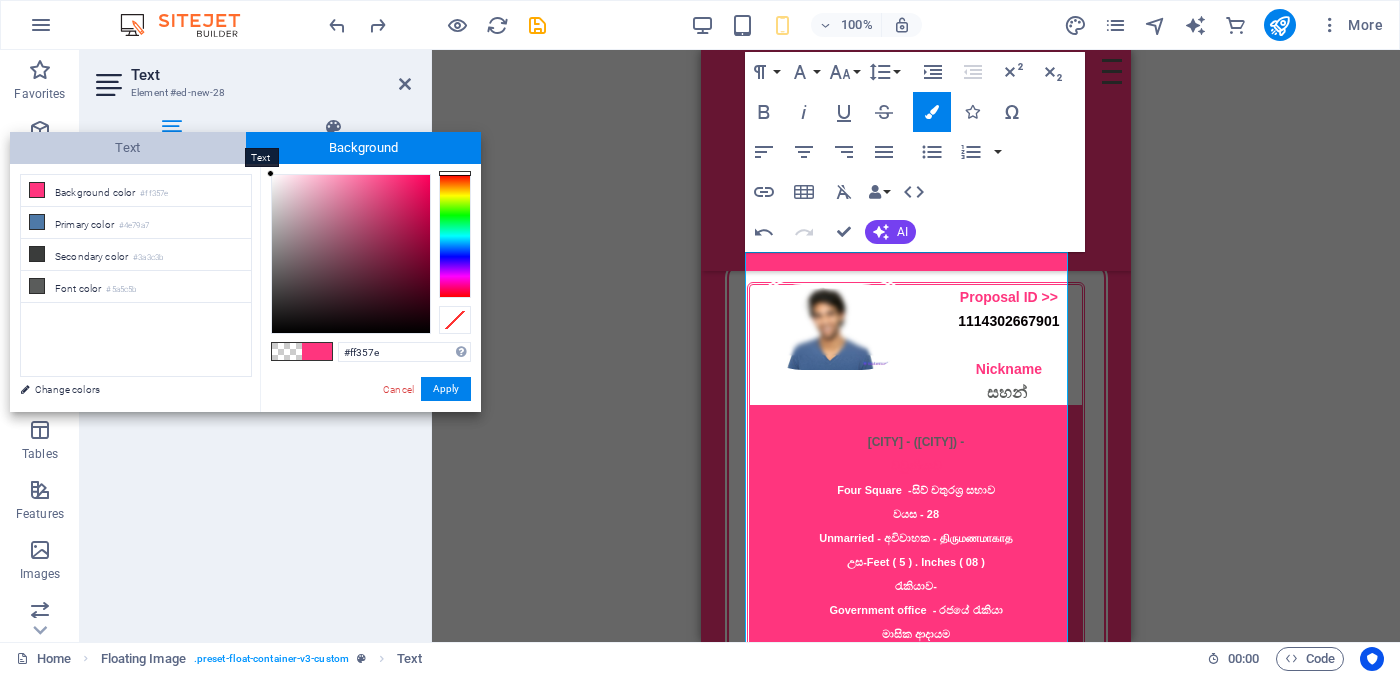 click on "Text" at bounding box center [128, 148] 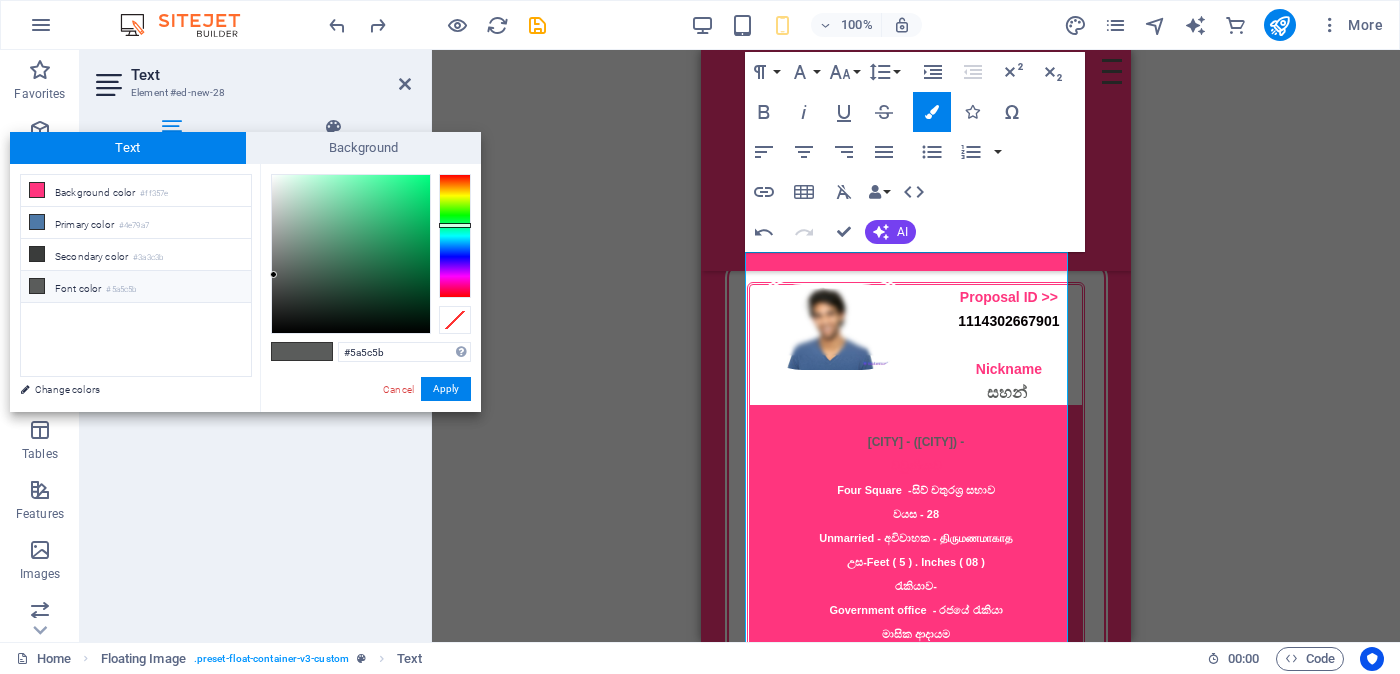 click on "Font color
#5a5c5b" at bounding box center [136, 287] 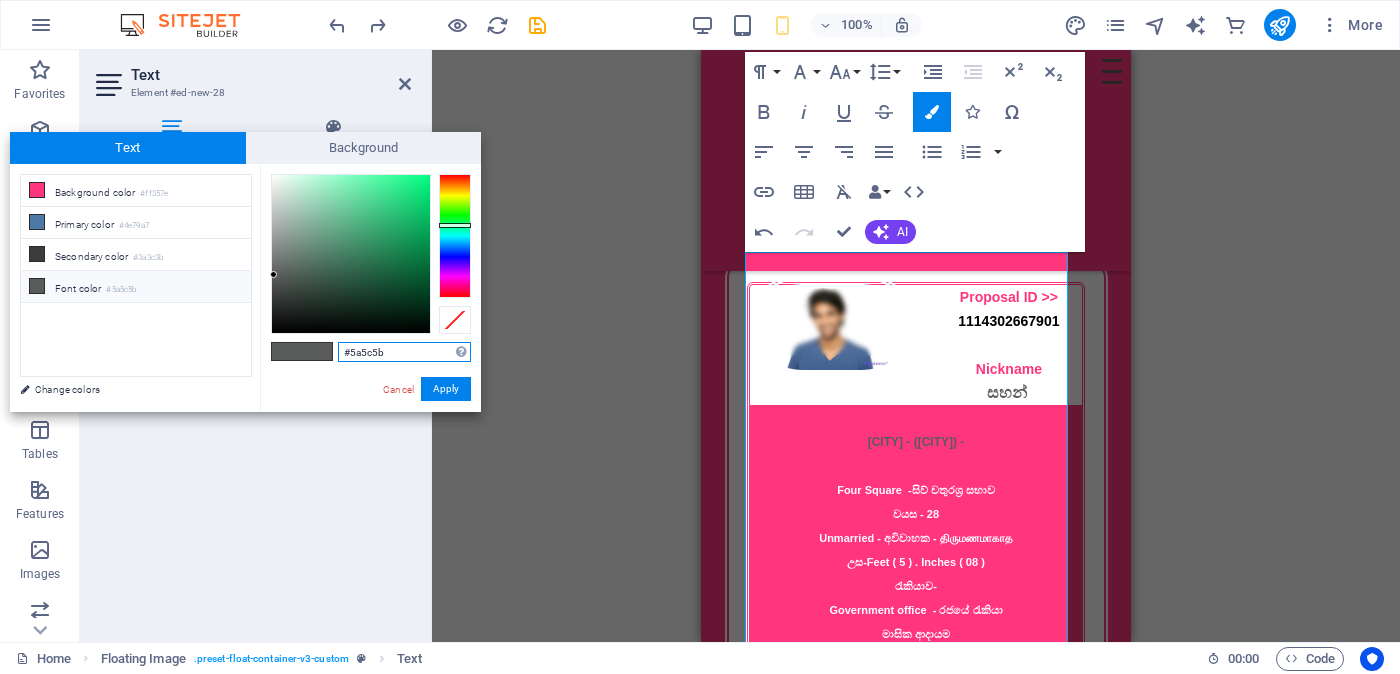 click on "#5a5c5b" at bounding box center (404, 352) 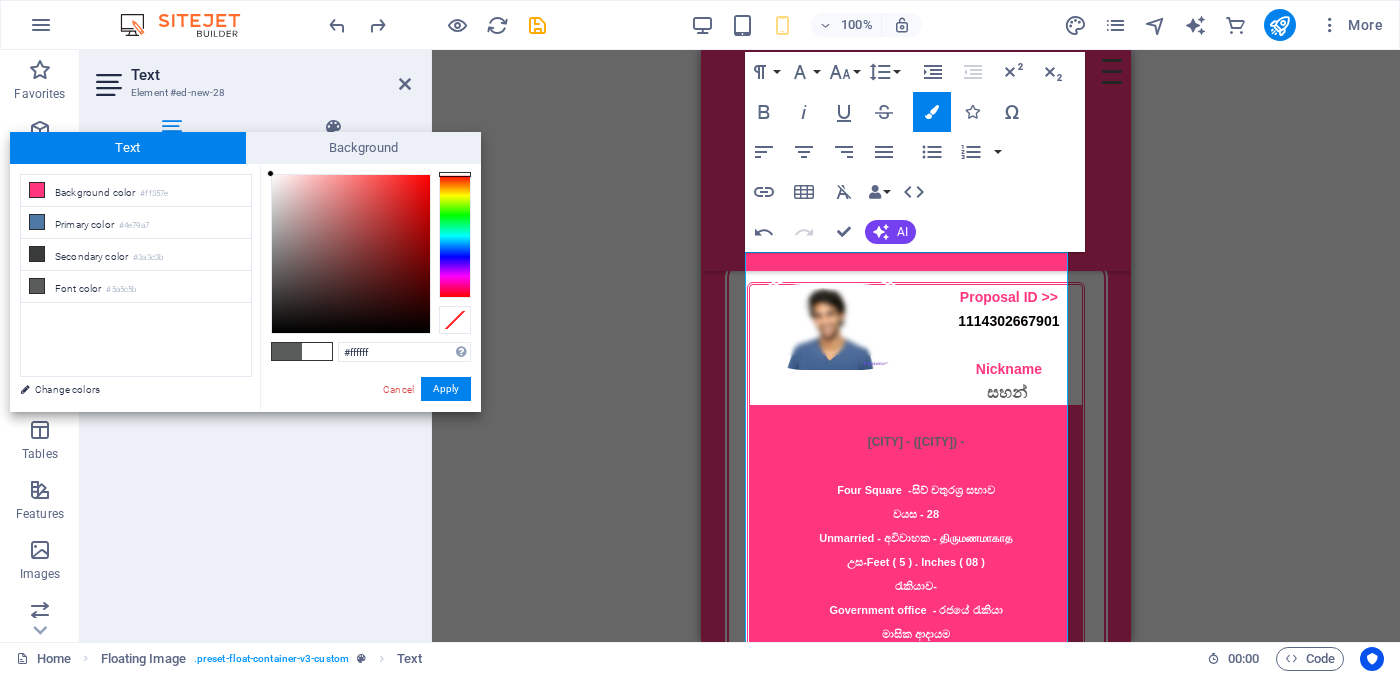 click at bounding box center [317, 351] 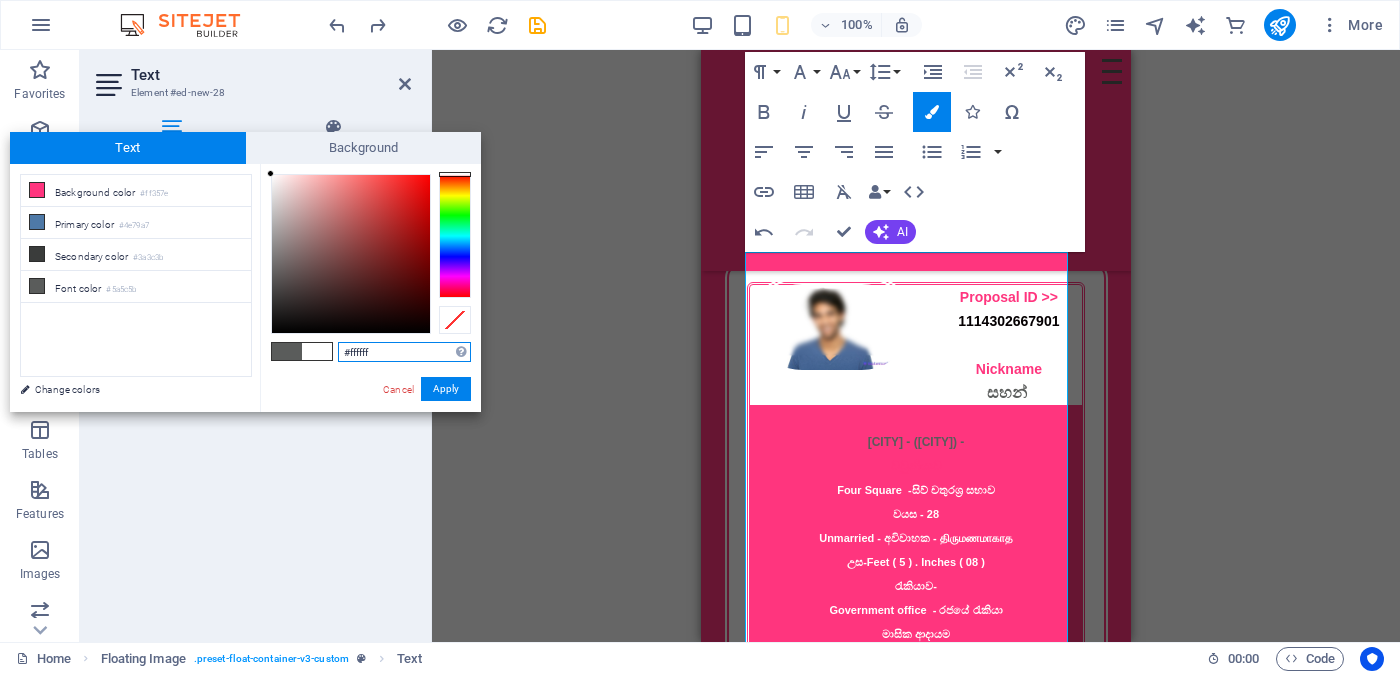 click on "#ffffff" at bounding box center (404, 352) 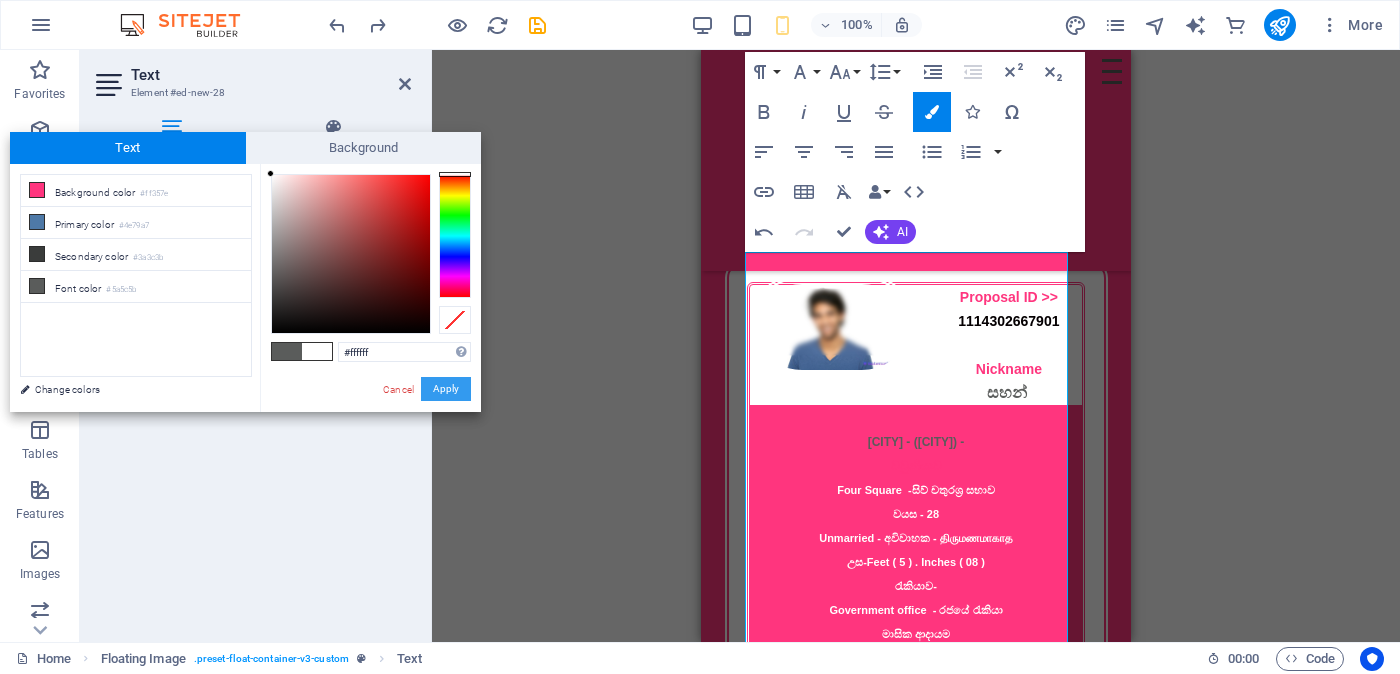 click on "Apply" at bounding box center (446, 389) 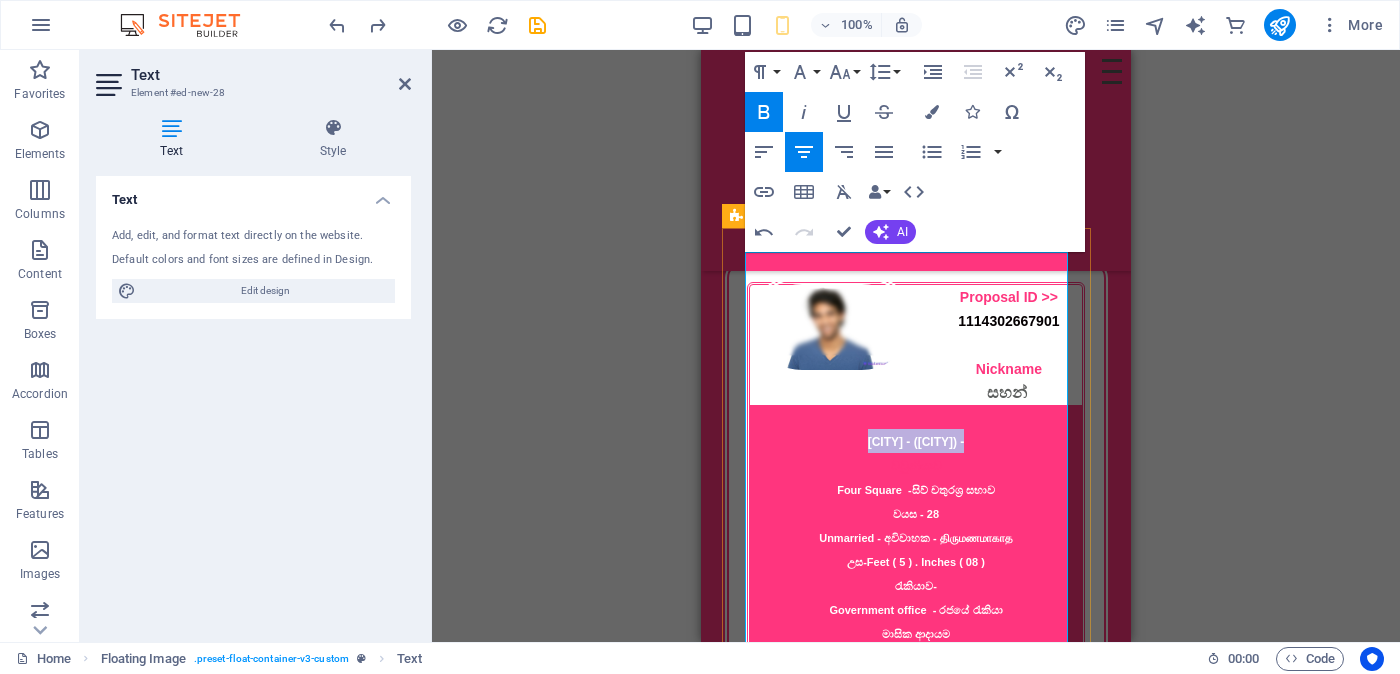 click on "වවුනියාව  Four Square  -සිව් චතුරශ්‍ර සභාව  වයස -  [AGE] Unmarried - අවිවාහක - திருமணமாகாத උස-Feet ( [FEET] ) . Inches ( [INCHES] ) රැකියාව-  Government office  - රජයේ රැකියා" at bounding box center [916, 537] 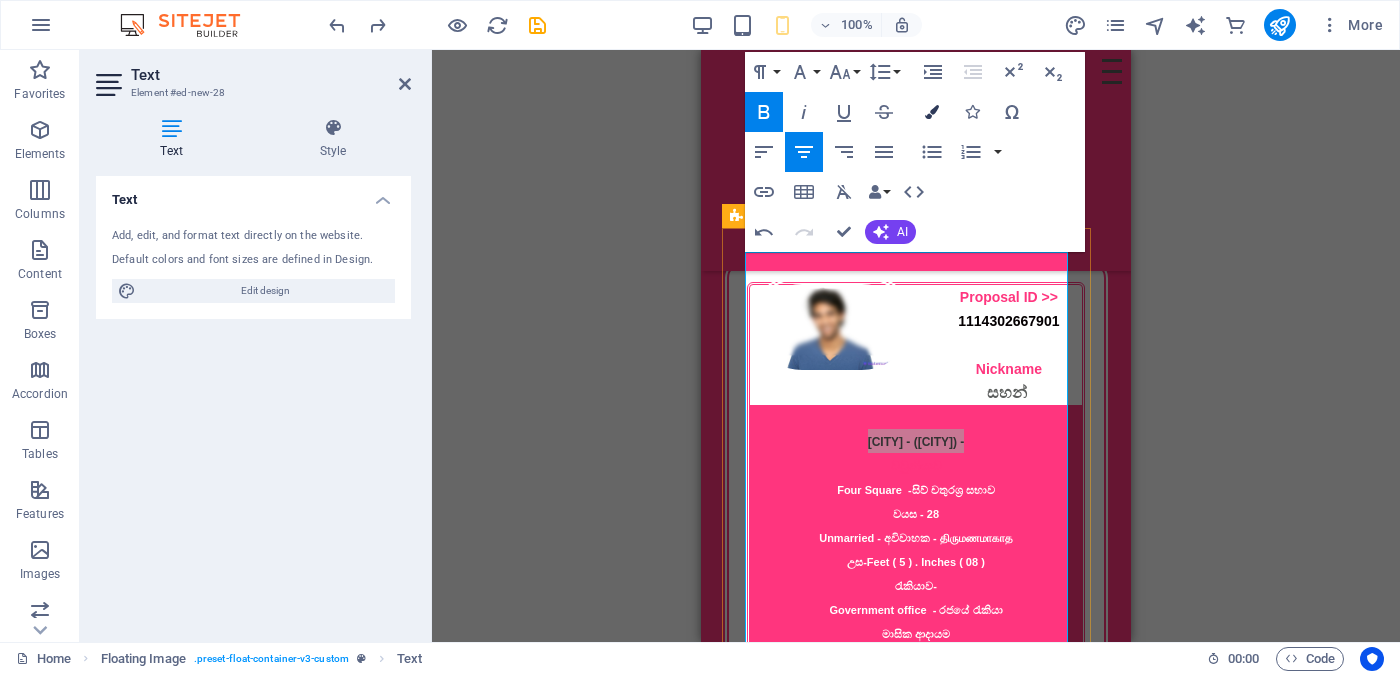 click at bounding box center (932, 112) 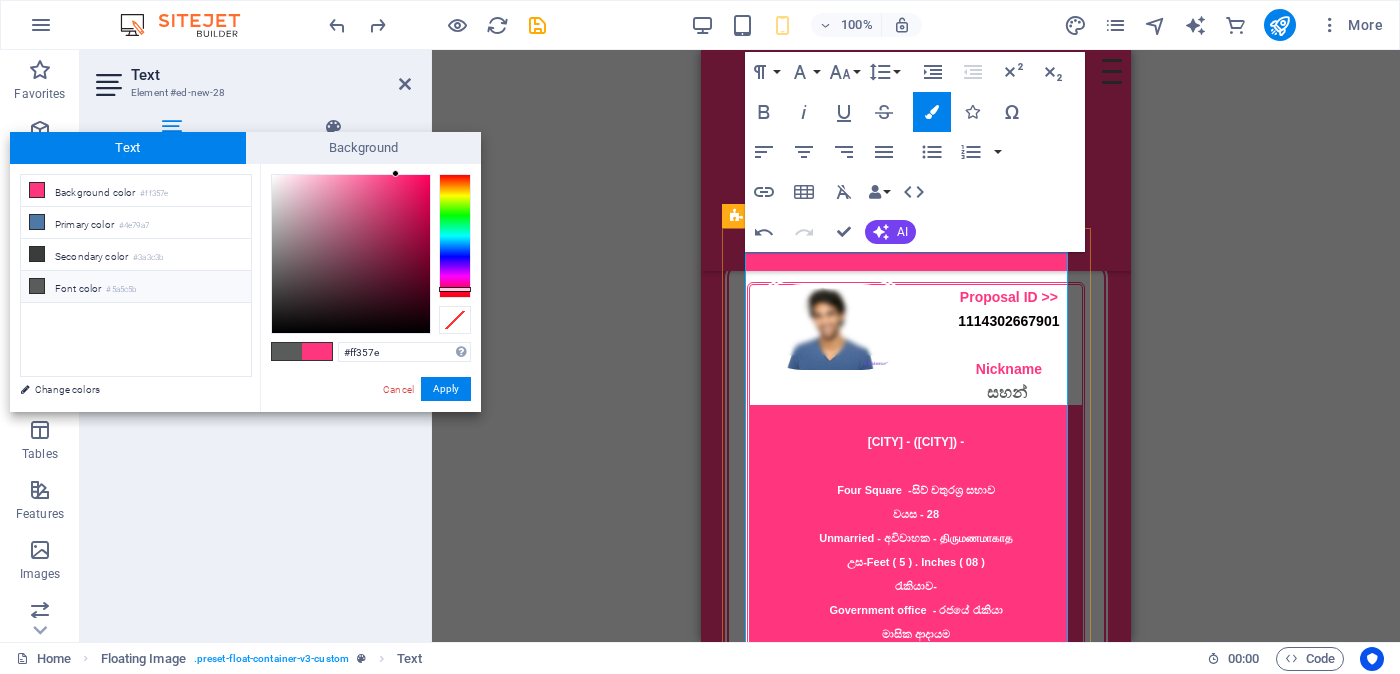 click on "Font color
#5a5c5b" at bounding box center [136, 287] 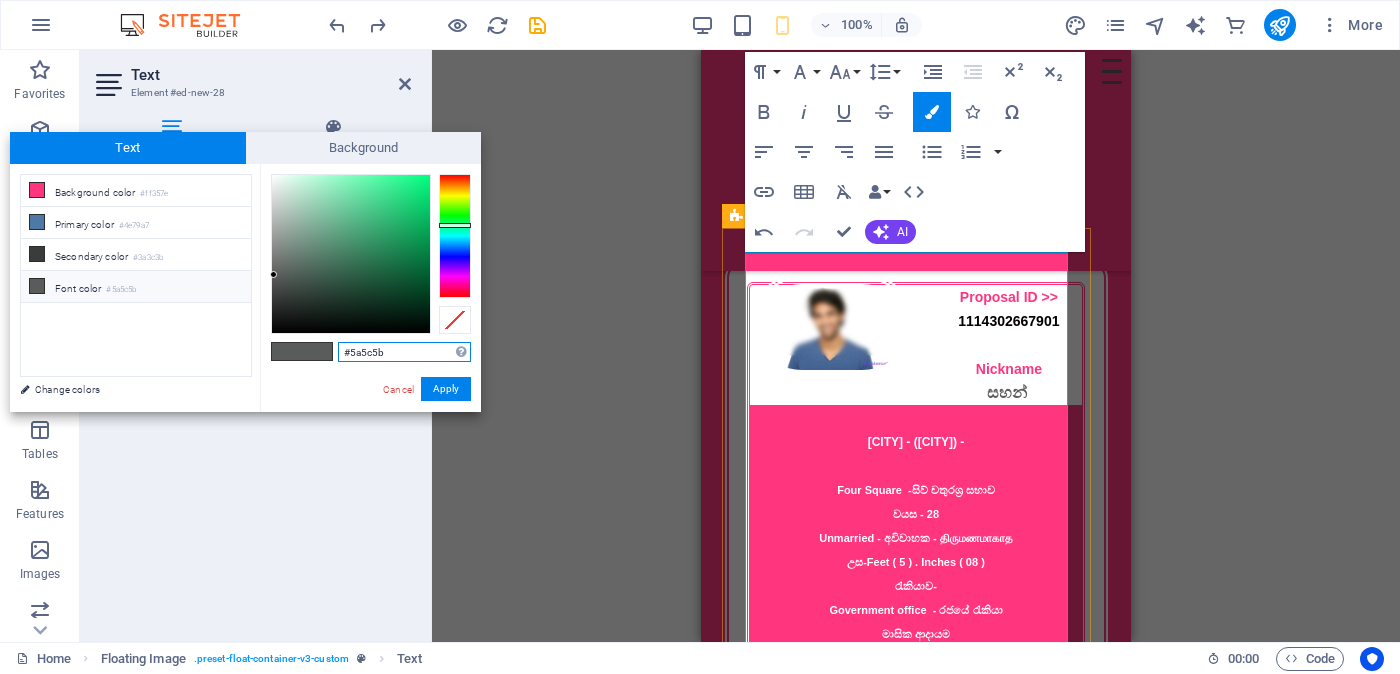 click on "#5a5c5b" at bounding box center (404, 352) 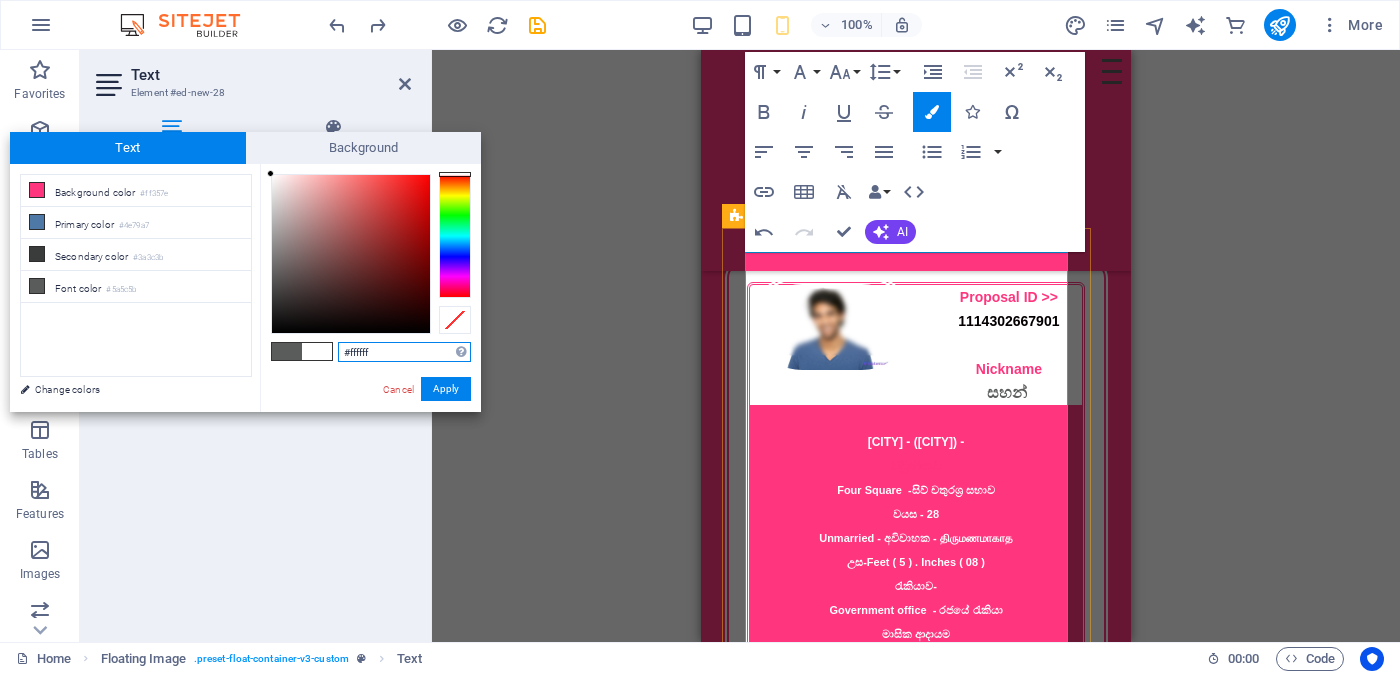 click on "#ffffff" at bounding box center (404, 352) 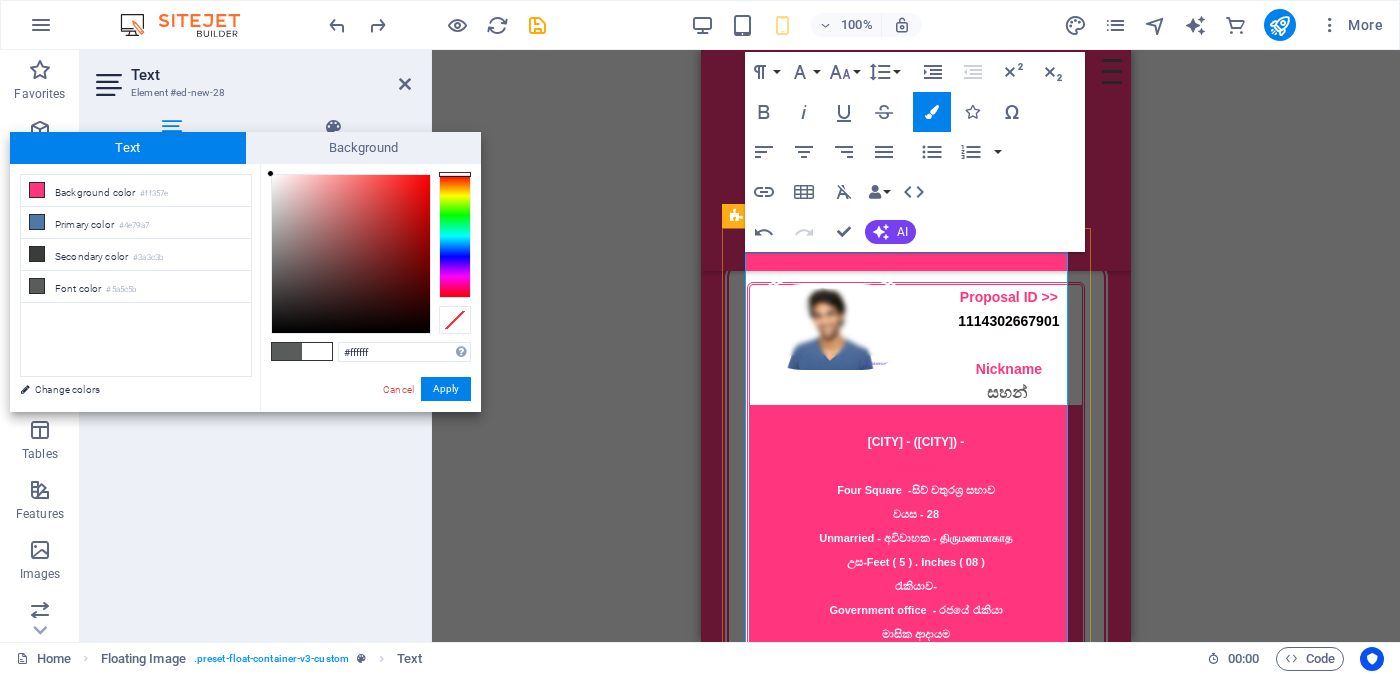 click at bounding box center (317, 351) 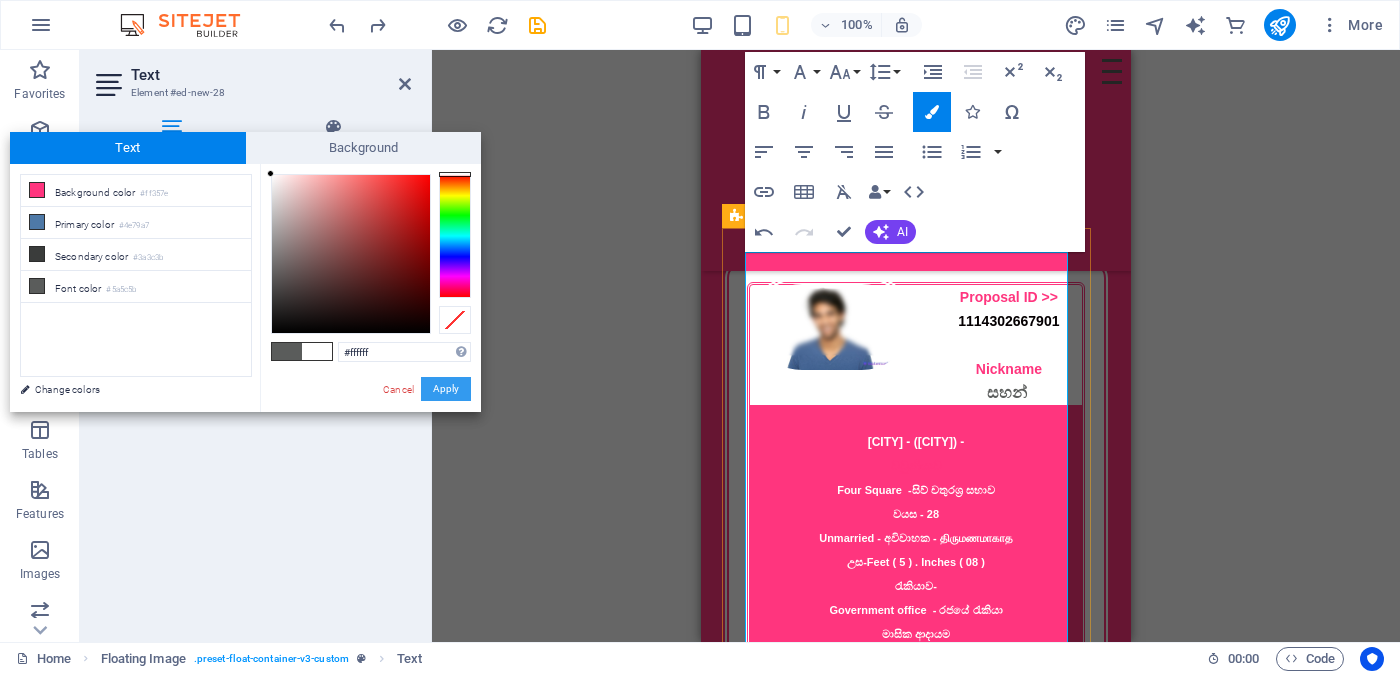 click on "Apply" at bounding box center (446, 389) 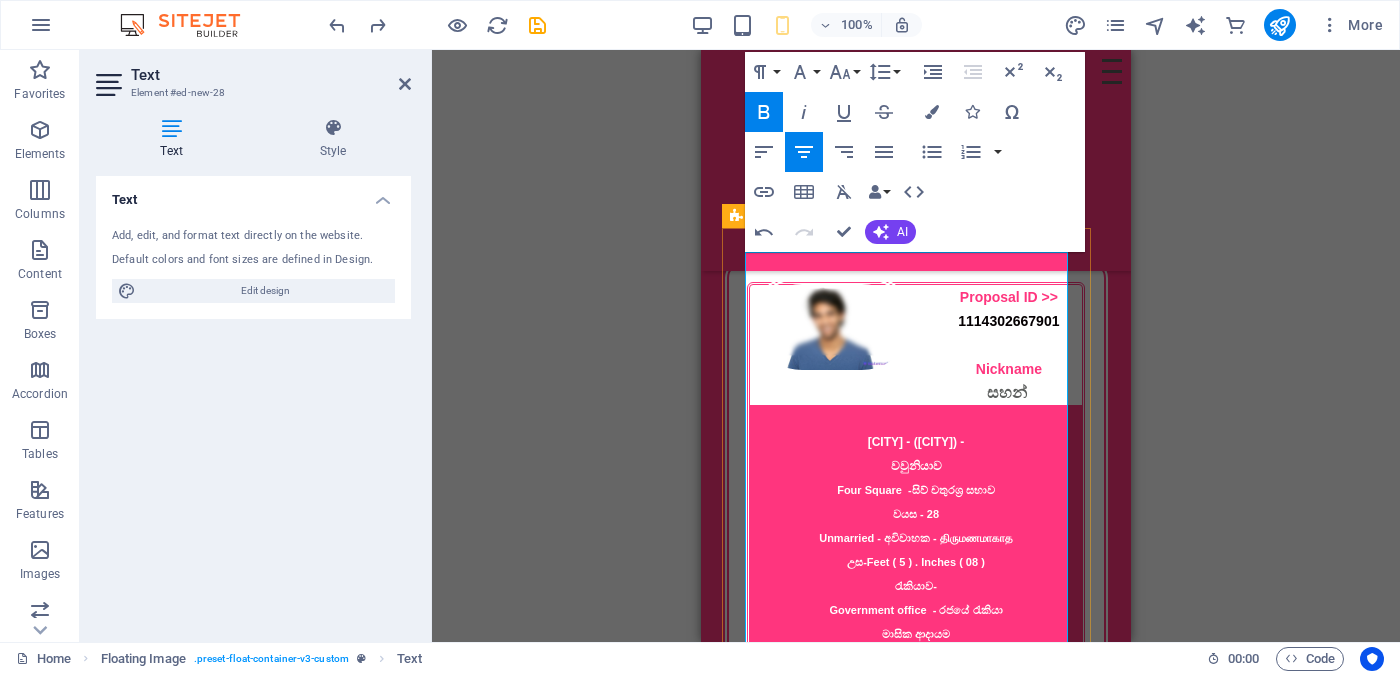 click on "වවුනියාව  Four Square  -සිව් චතුරශ්‍ර සභාව  වයස -  [AGE] Unmarried - අවිවාහක - திருமணமாகாத උස-Feet ( [FEET] ) . Inches ( [INCHES] ) රැකියාව-  Government office  - රජයේ රැකියා" at bounding box center [916, 537] 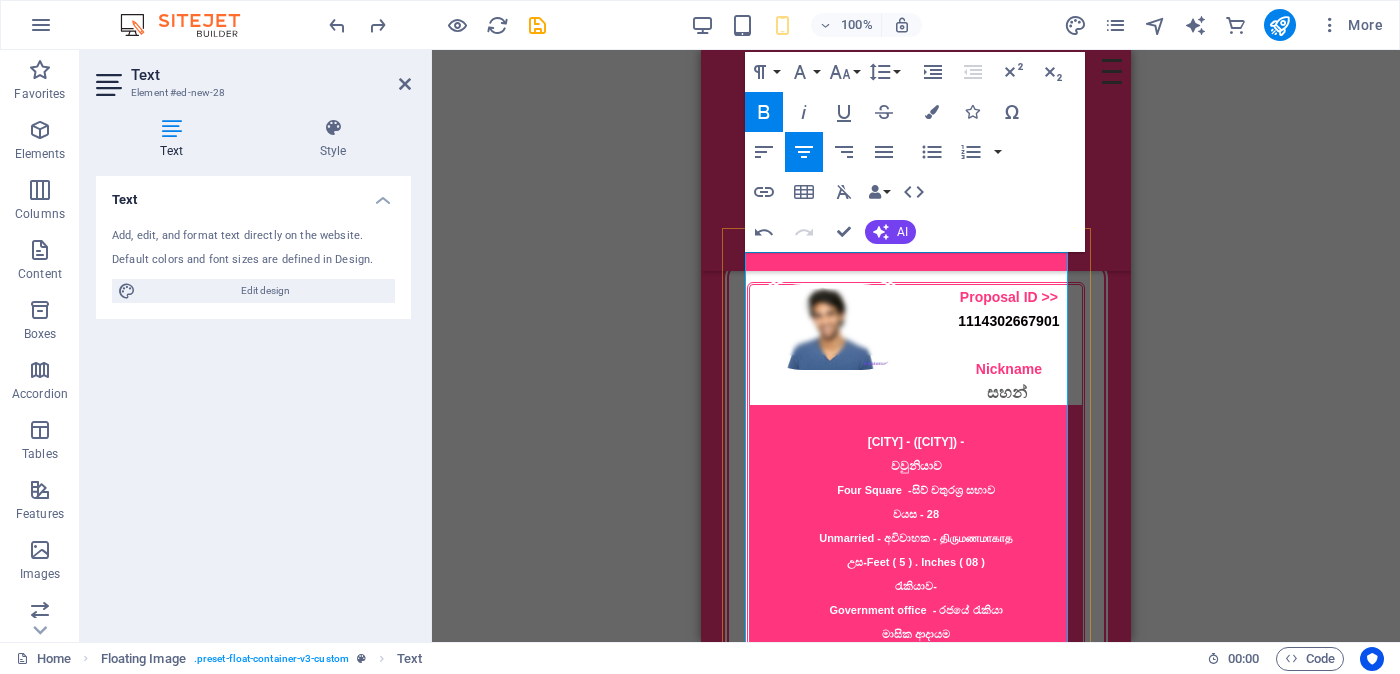 click on "Four Square  -සිව් චතුරශ්‍ර සභාව" at bounding box center (916, 490) 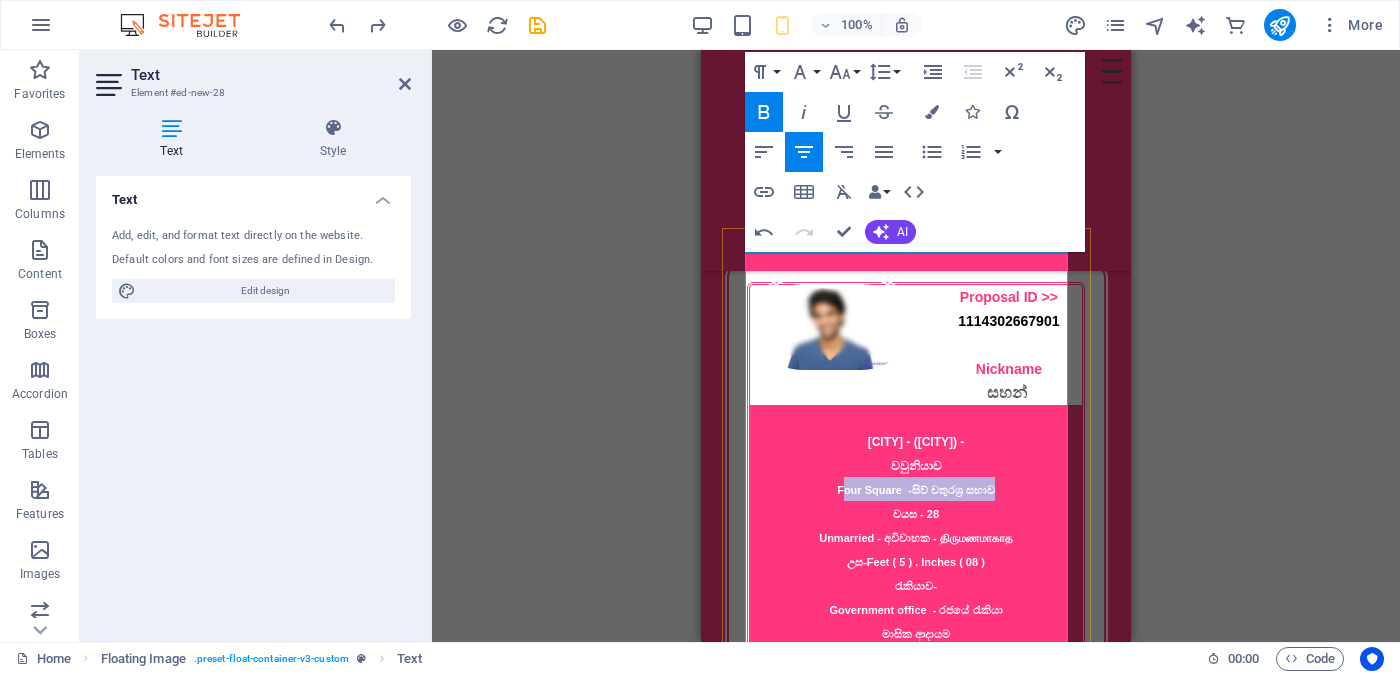drag, startPoint x: 822, startPoint y: 462, endPoint x: 990, endPoint y: 459, distance: 168.02678 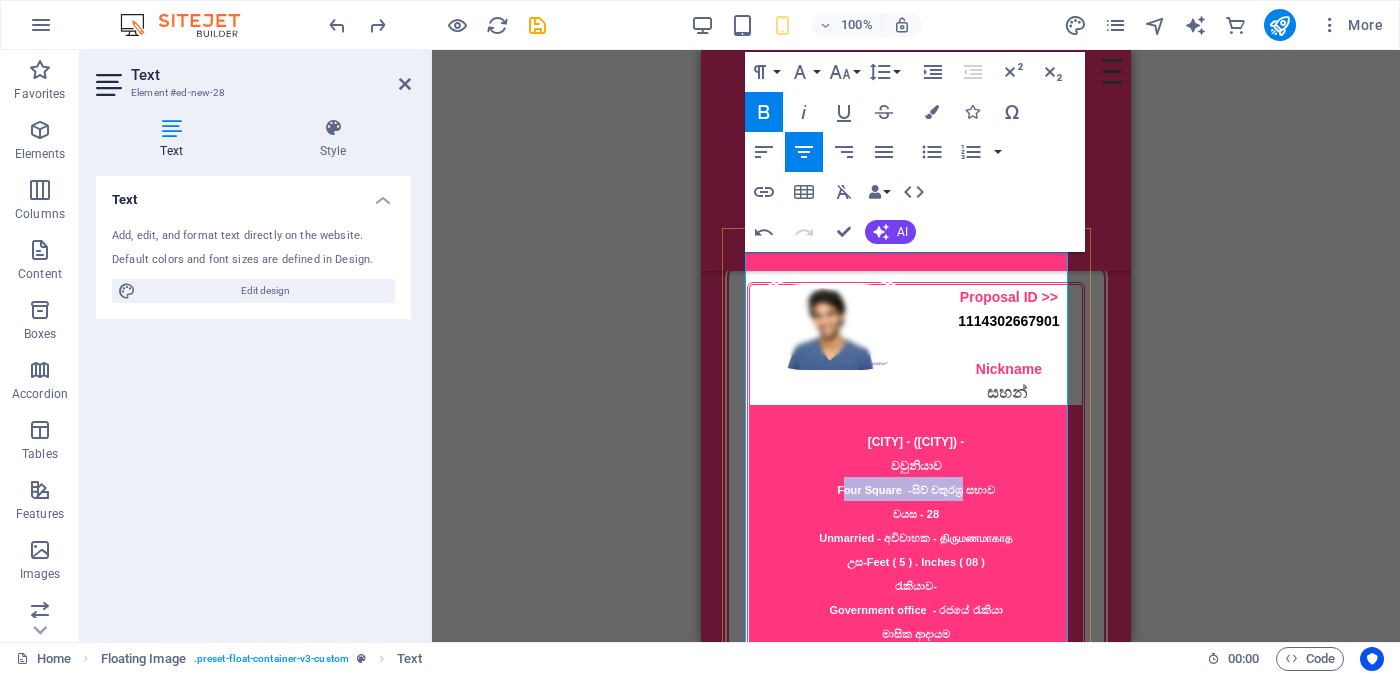 drag, startPoint x: 821, startPoint y: 462, endPoint x: 956, endPoint y: 464, distance: 135.01482 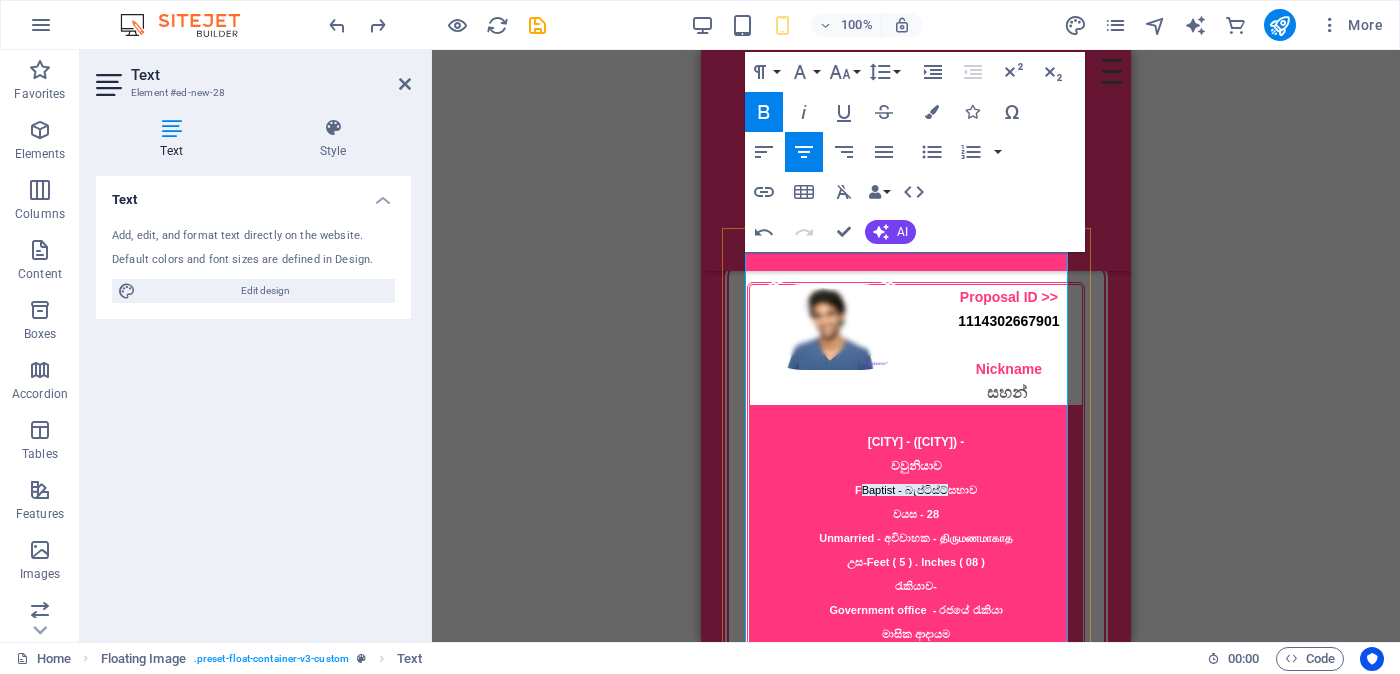 click on "Baptist - බැප්ටිස්ට්" at bounding box center (905, 490) 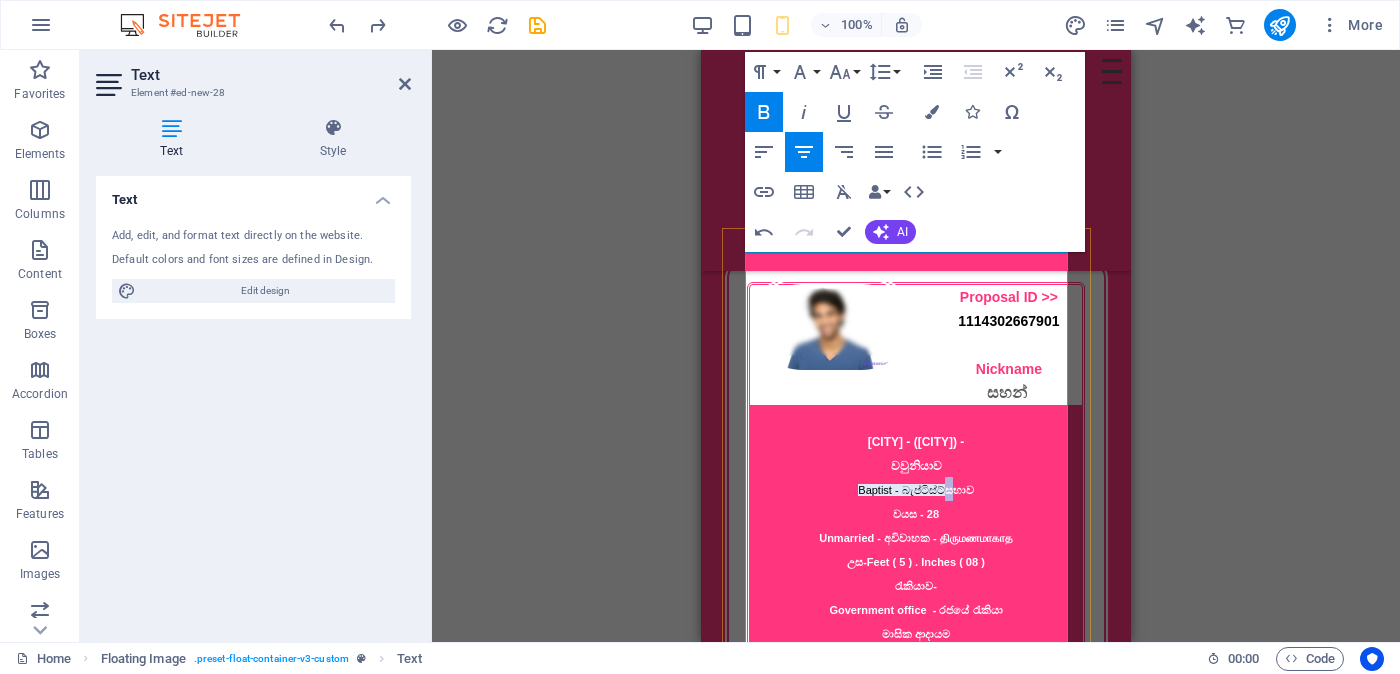 drag, startPoint x: 933, startPoint y: 464, endPoint x: 906, endPoint y: 453, distance: 29.15476 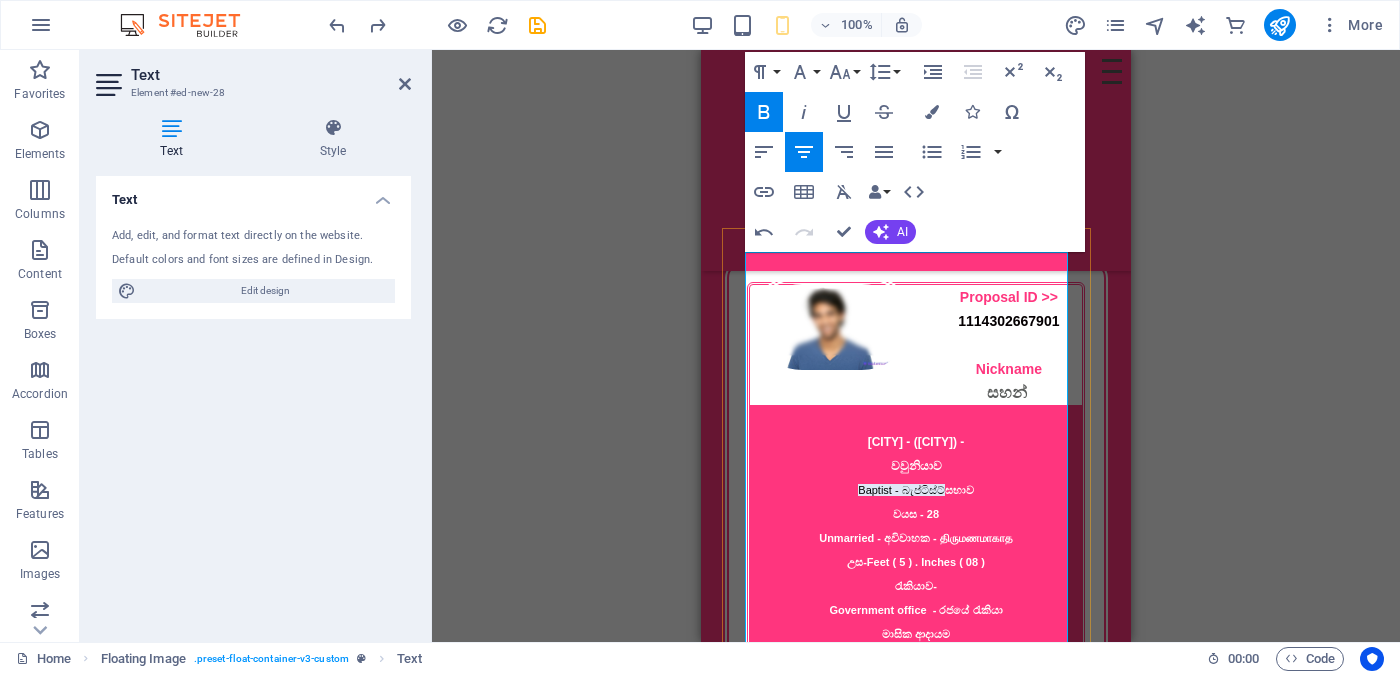 click on "Baptist - බැප්ටිස්ට්" at bounding box center (901, 490) 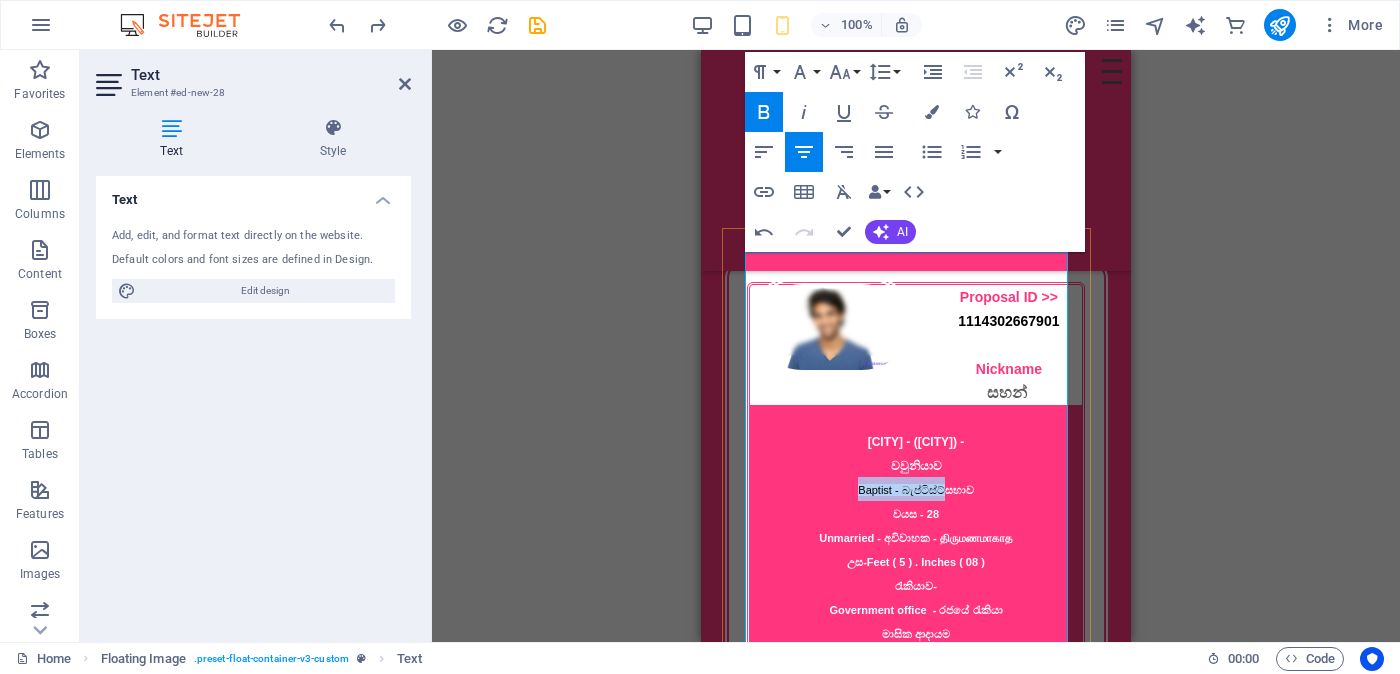 drag, startPoint x: 840, startPoint y: 466, endPoint x: 930, endPoint y: 460, distance: 90.199776 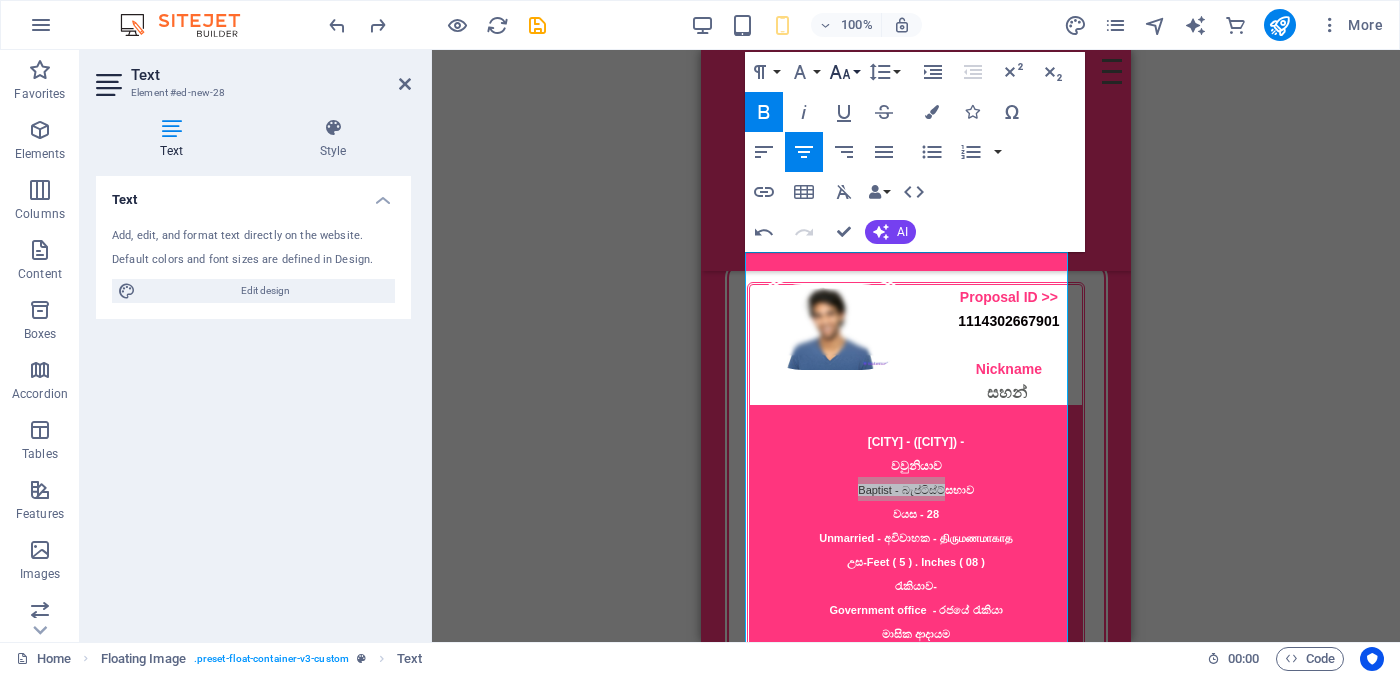click on "Font Size" at bounding box center (844, 72) 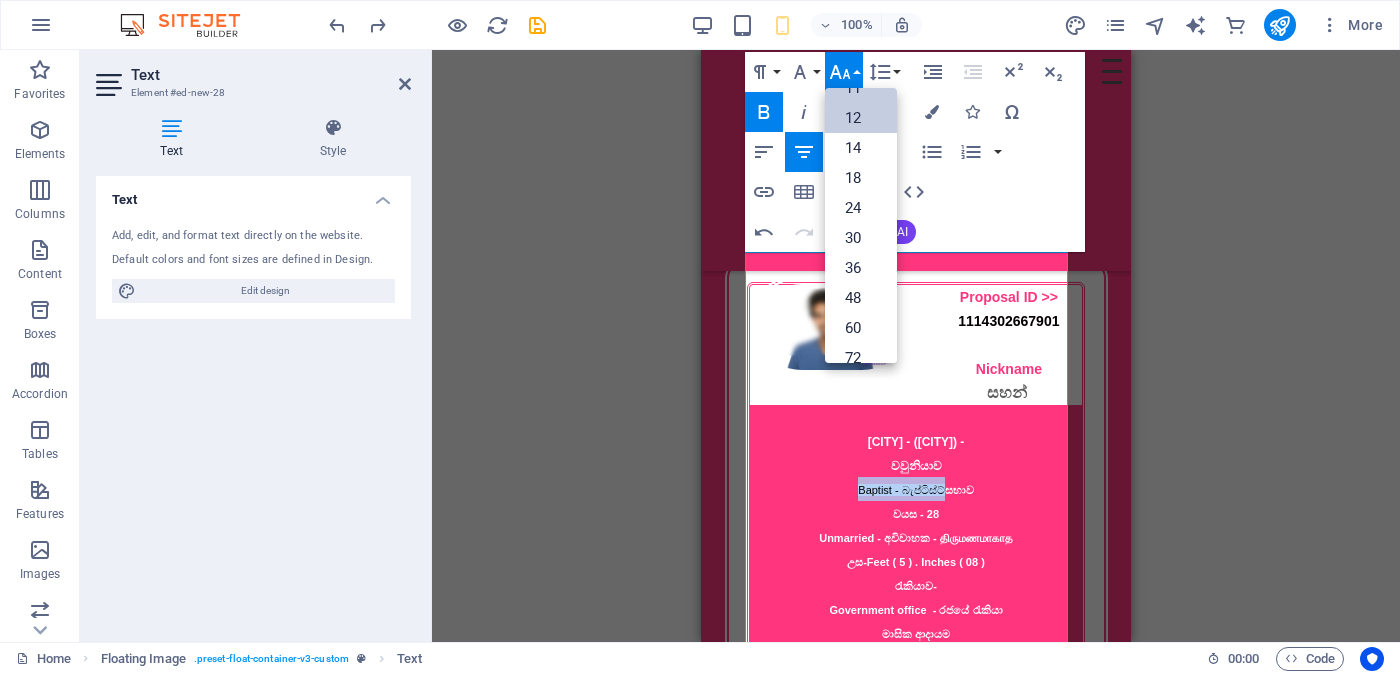 click on "12" at bounding box center (861, 118) 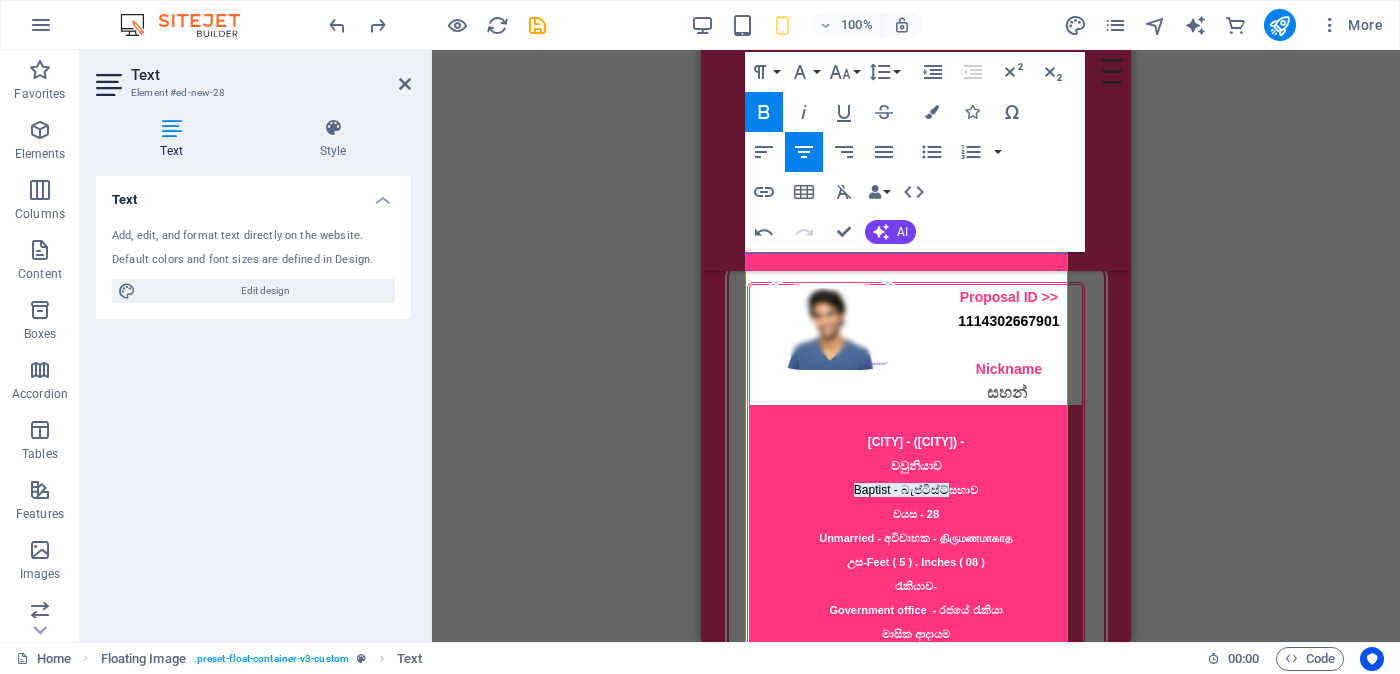 click 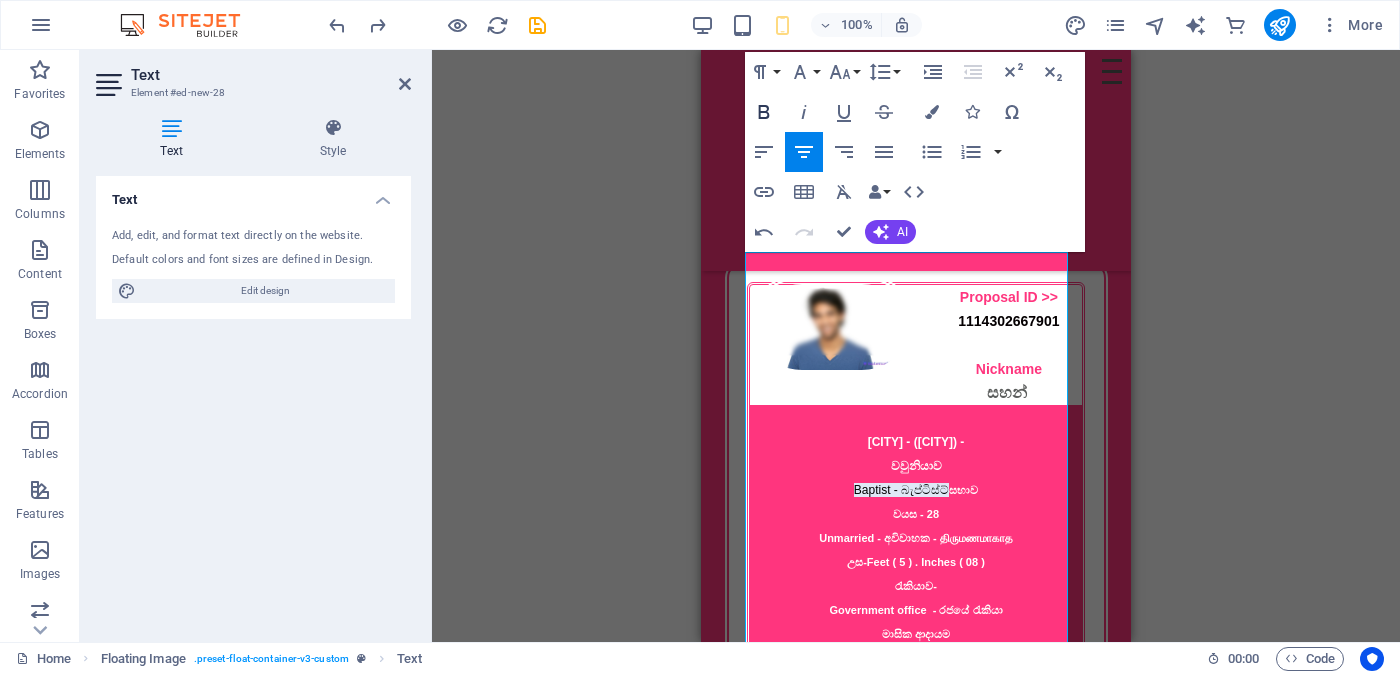 click 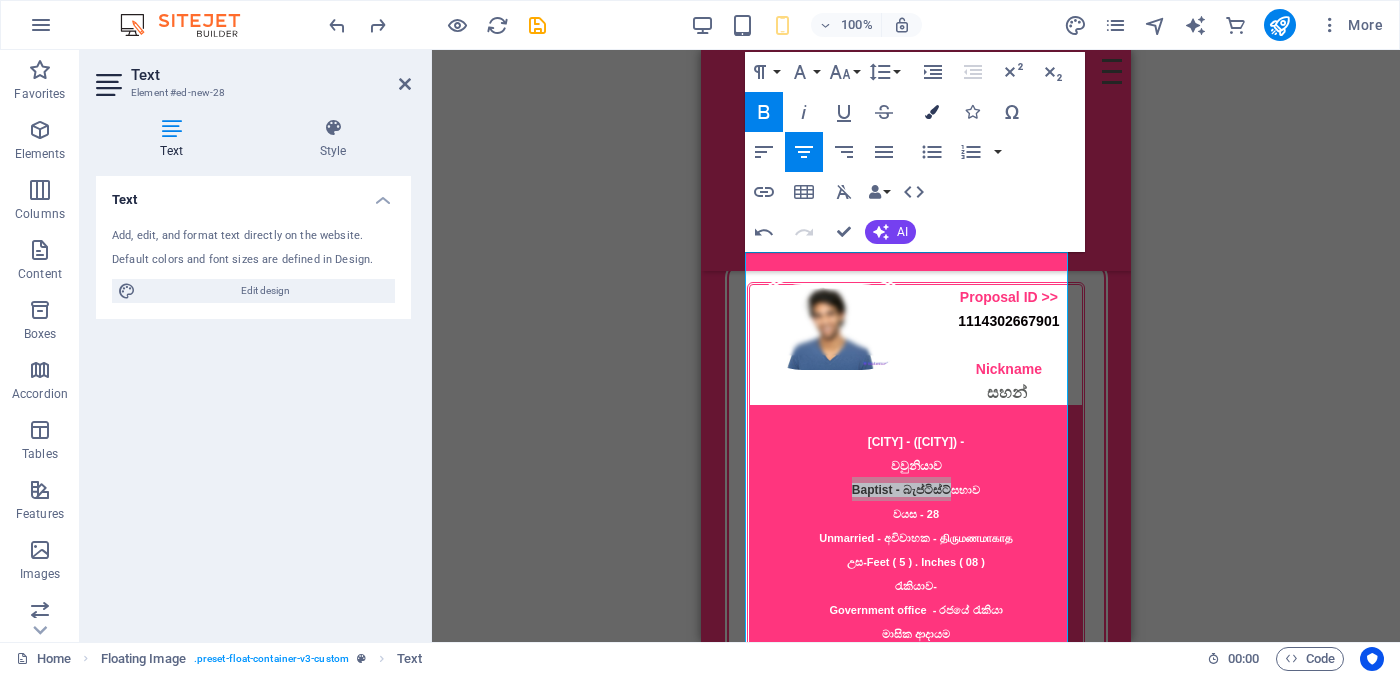 click at bounding box center [932, 112] 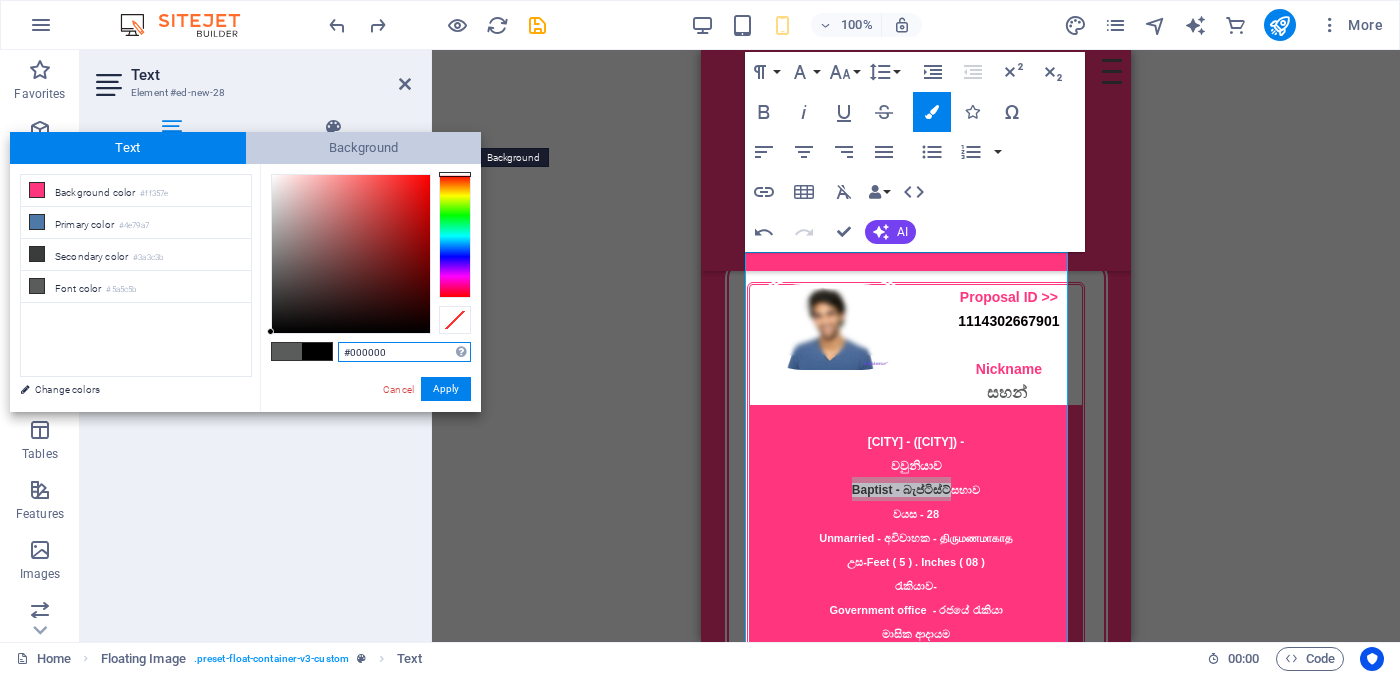 click on "Background" at bounding box center [364, 148] 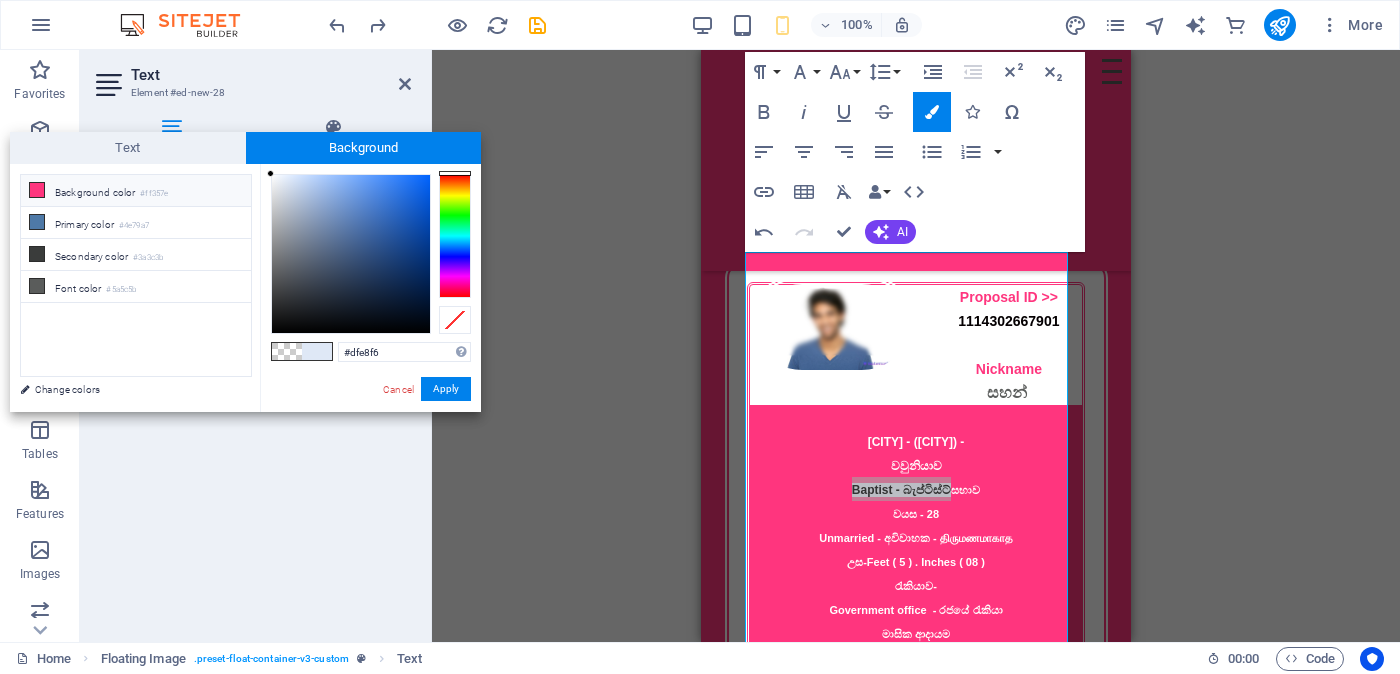 click on "#ff357e" at bounding box center [154, 194] 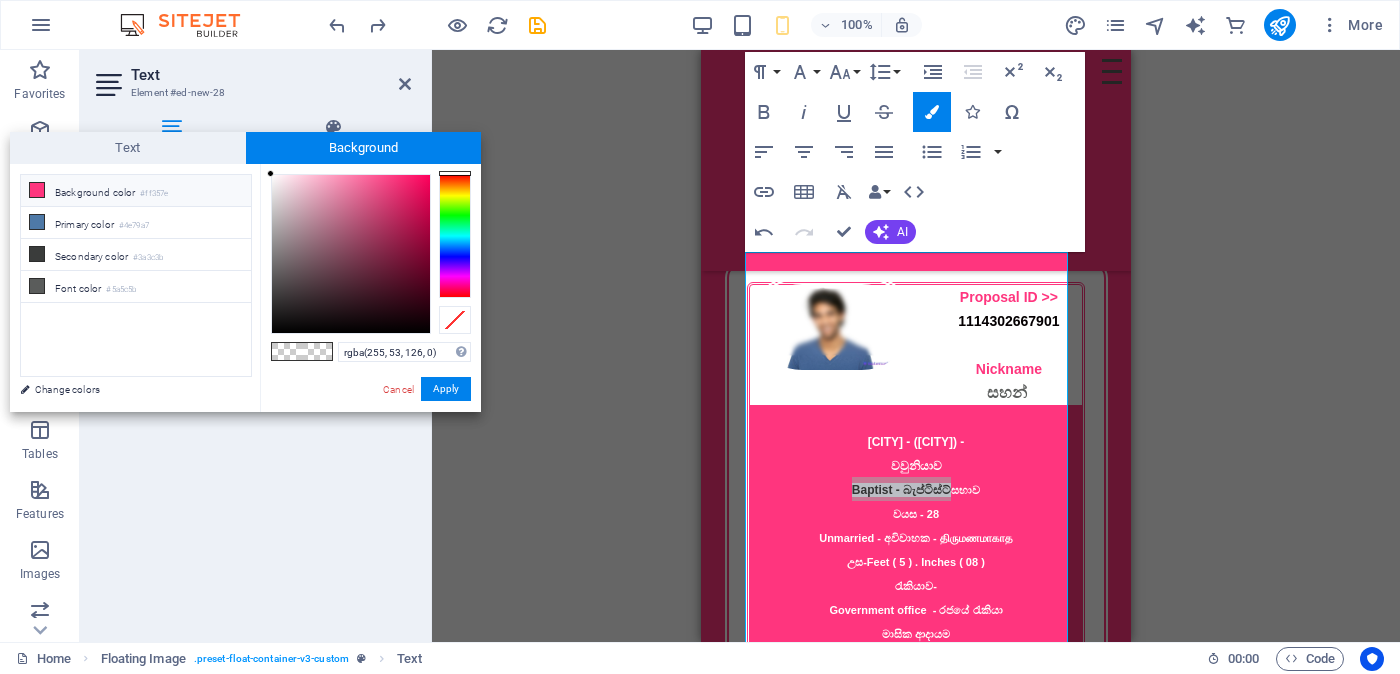 click on "Background color
#ff357e" at bounding box center [136, 191] 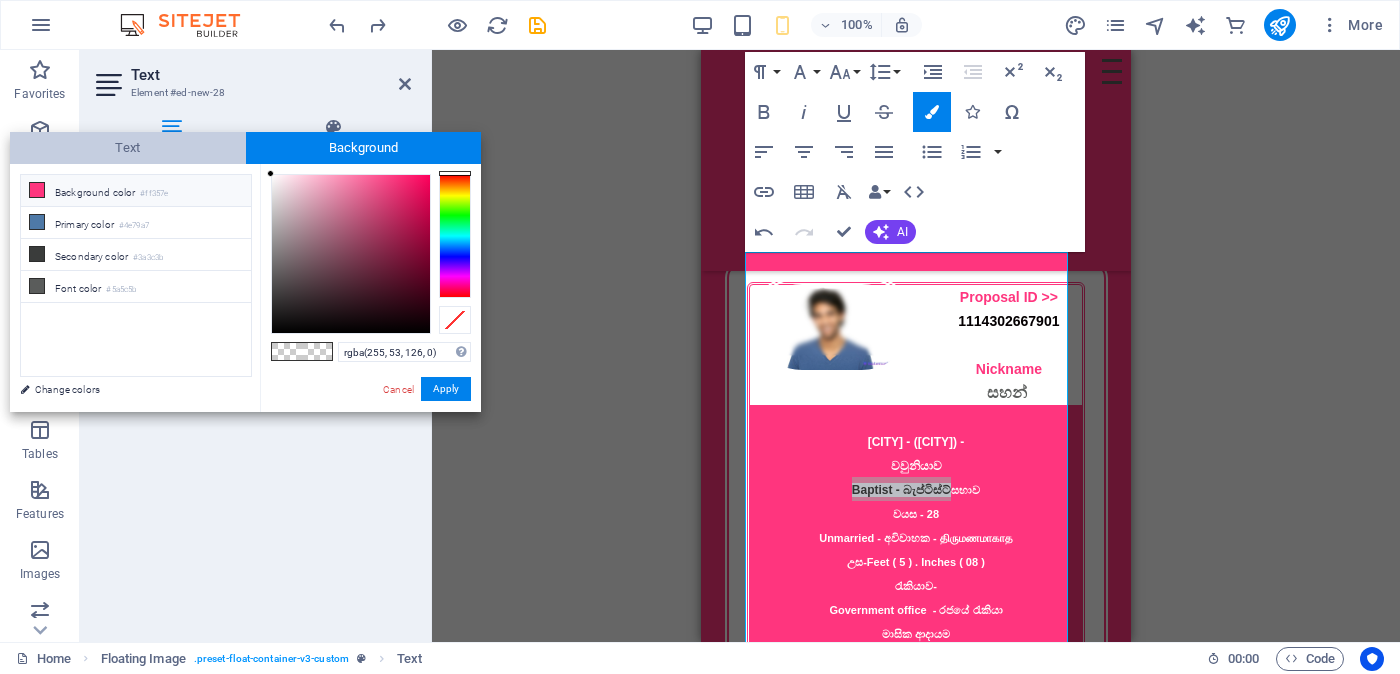 click on "Text" at bounding box center (128, 148) 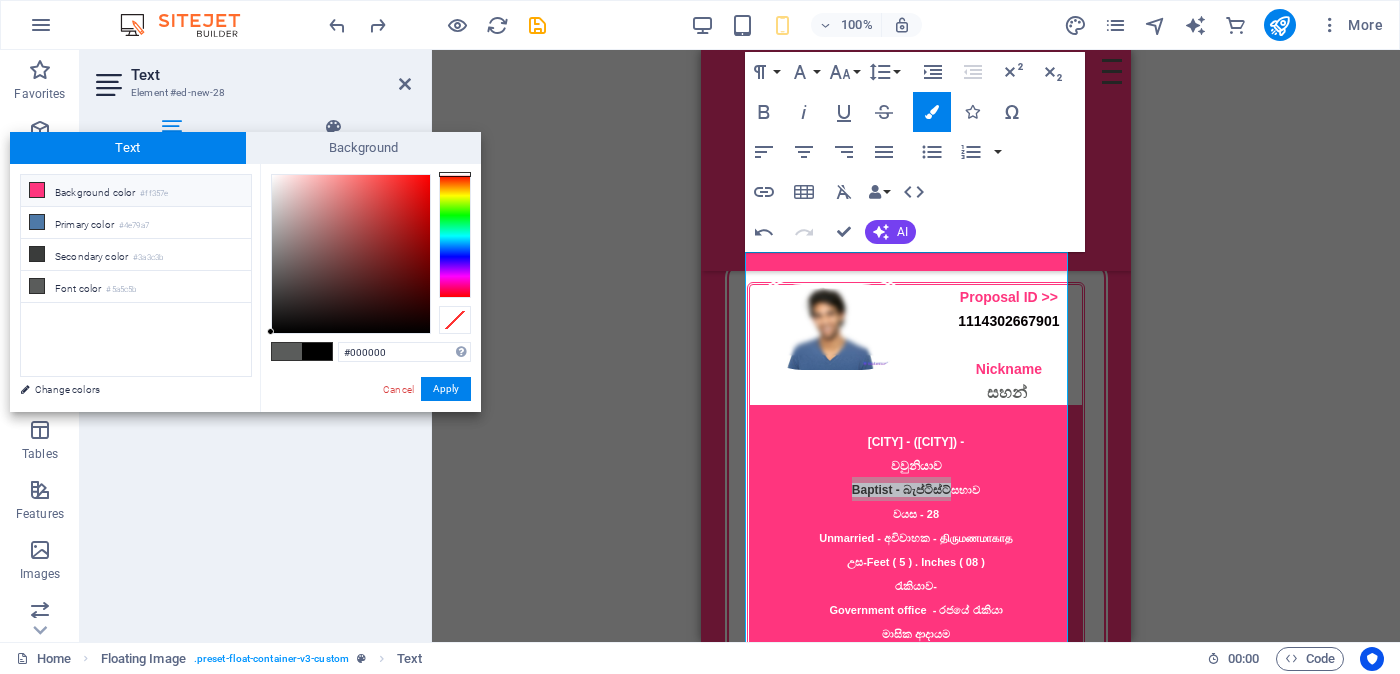 click on "Background color
#ff357e" at bounding box center (136, 191) 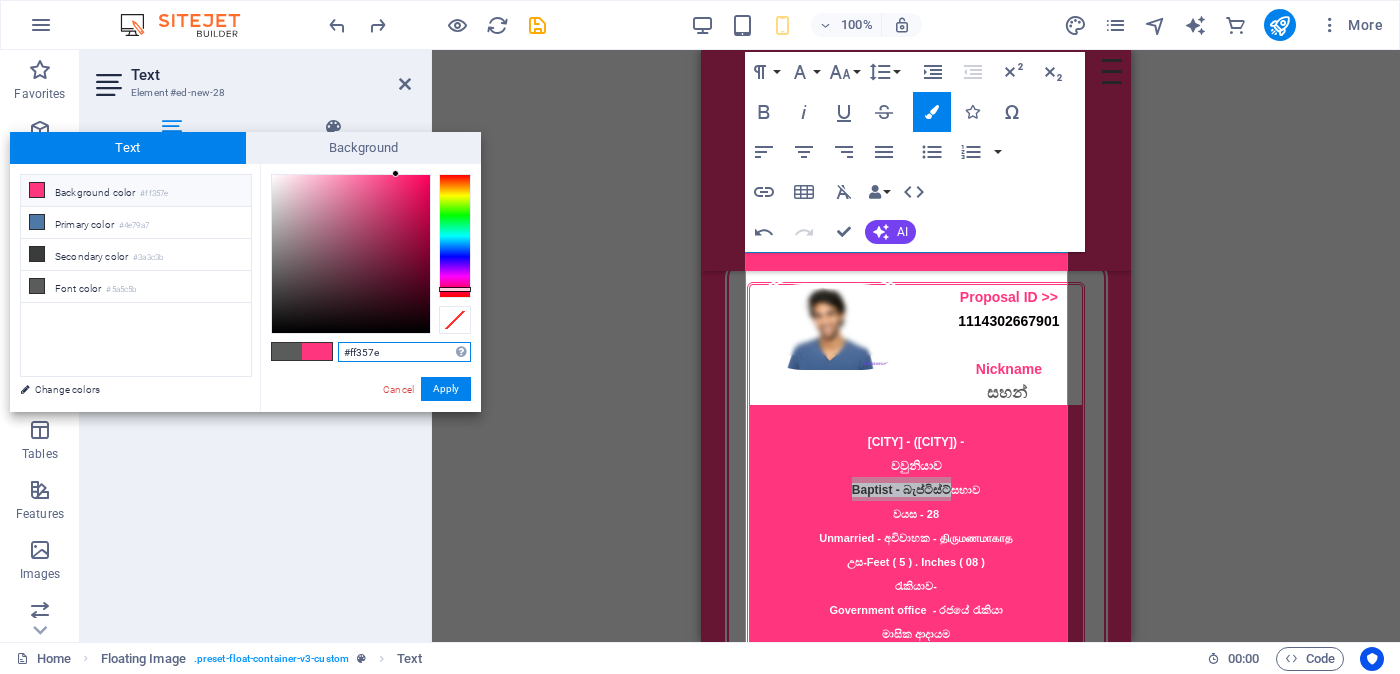 drag, startPoint x: 390, startPoint y: 352, endPoint x: 339, endPoint y: 351, distance: 51.009804 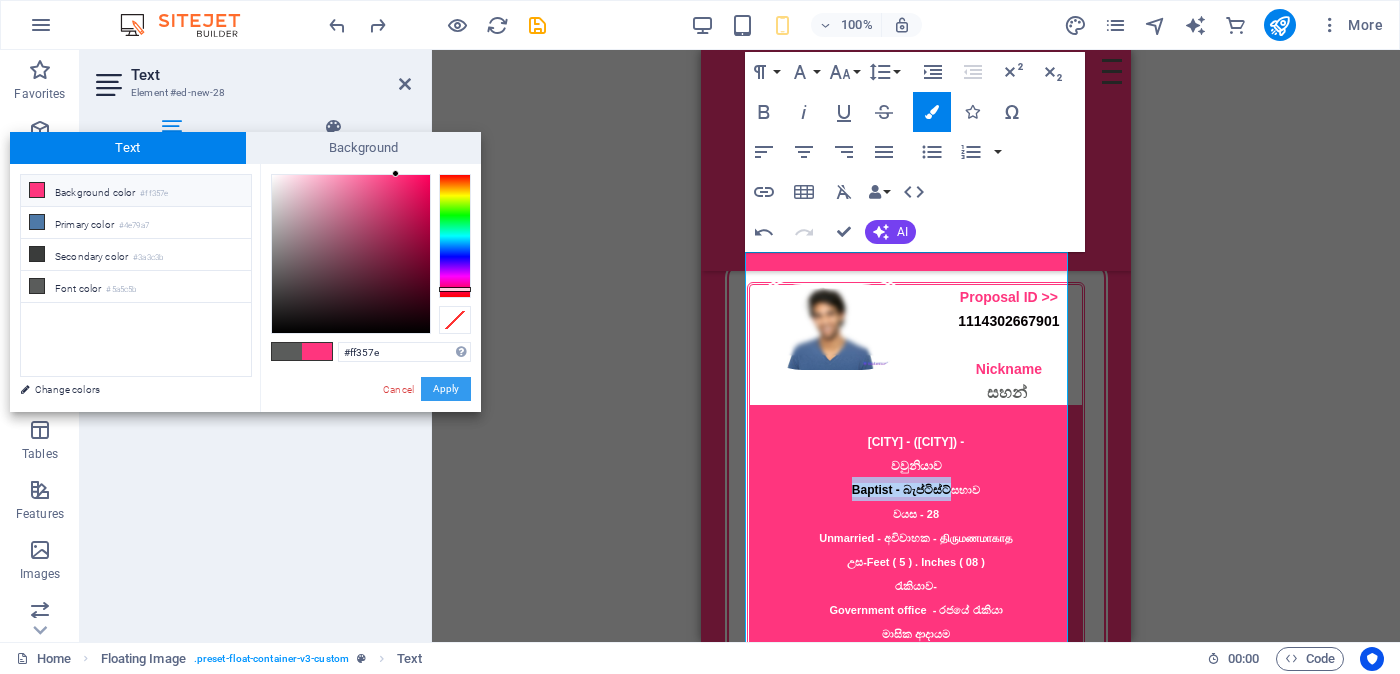 click on "Apply" at bounding box center (446, 389) 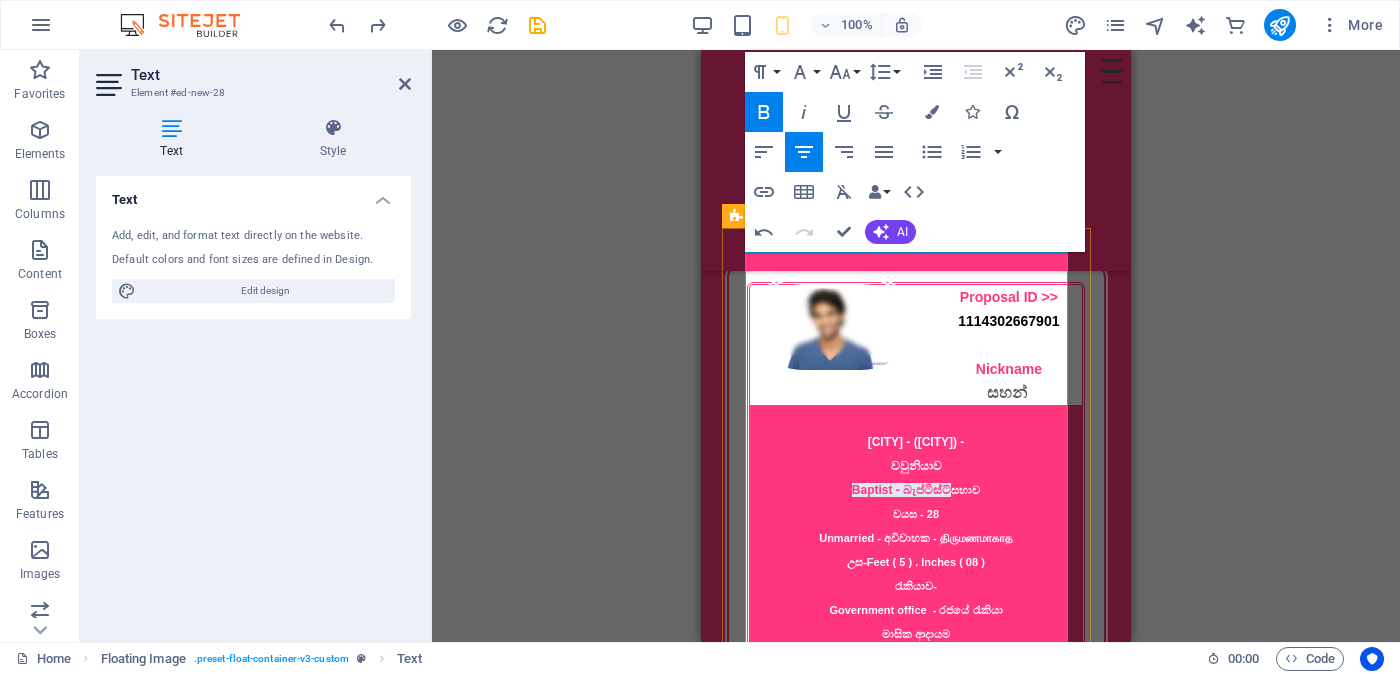 click on "සභාව" at bounding box center [965, 490] 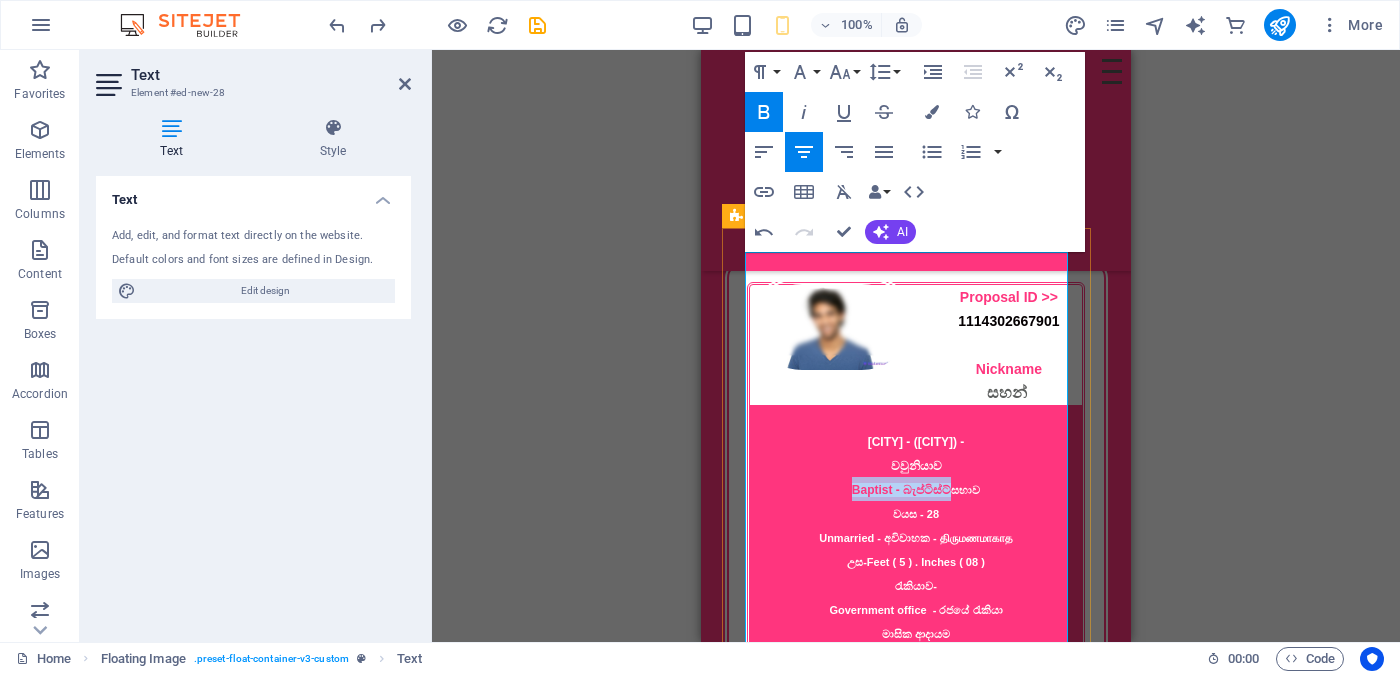 drag, startPoint x: 830, startPoint y: 467, endPoint x: 932, endPoint y: 465, distance: 102.01961 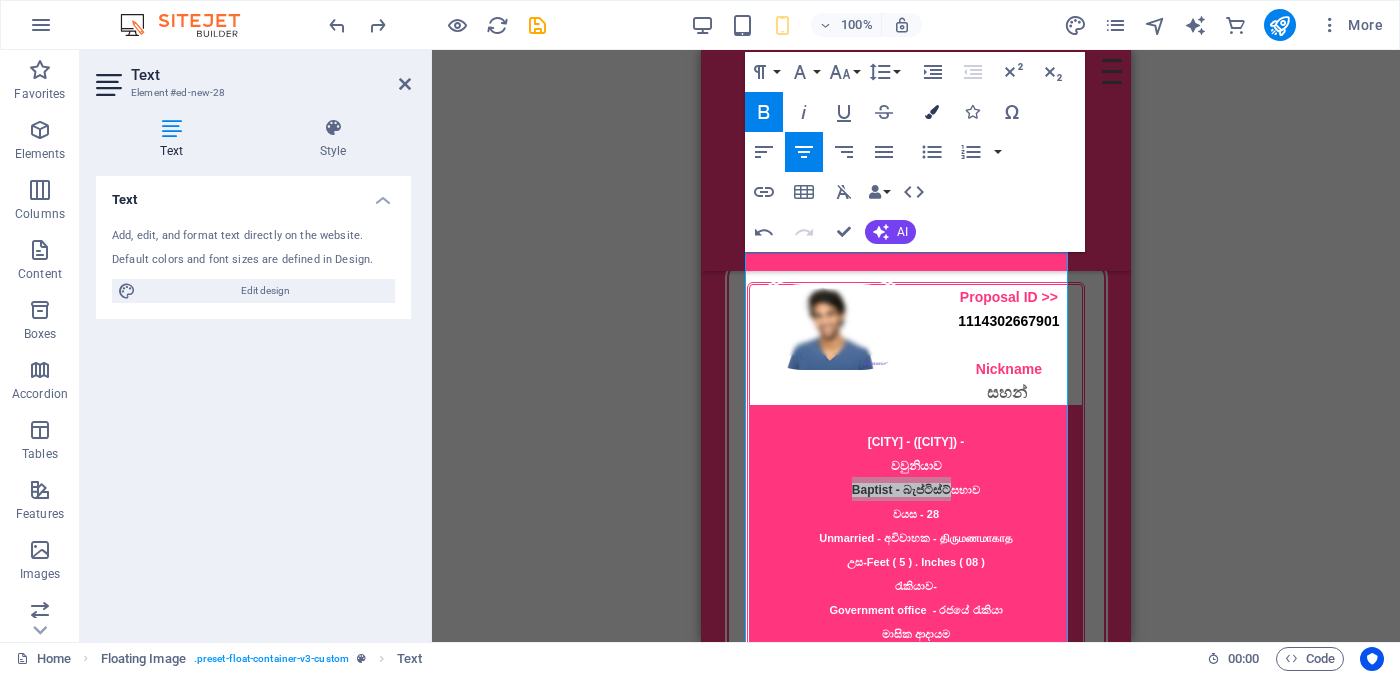click at bounding box center [932, 112] 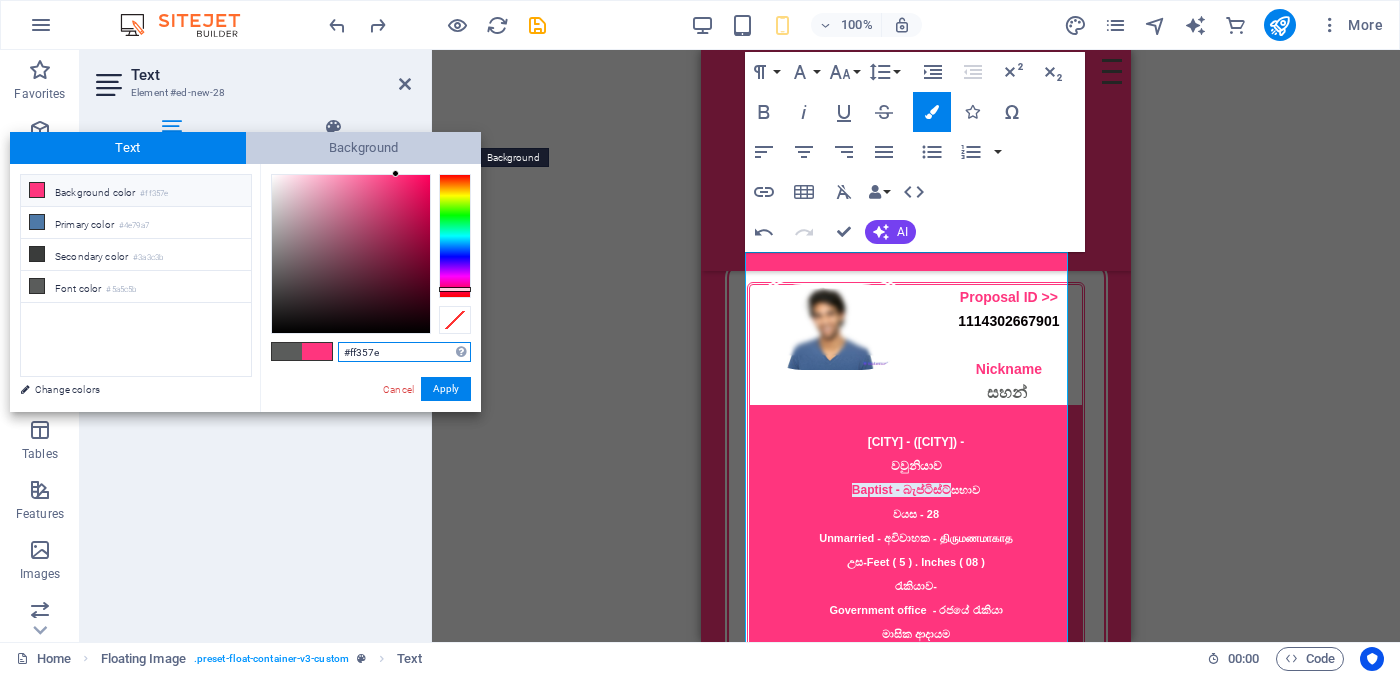 click on "Background" at bounding box center (364, 148) 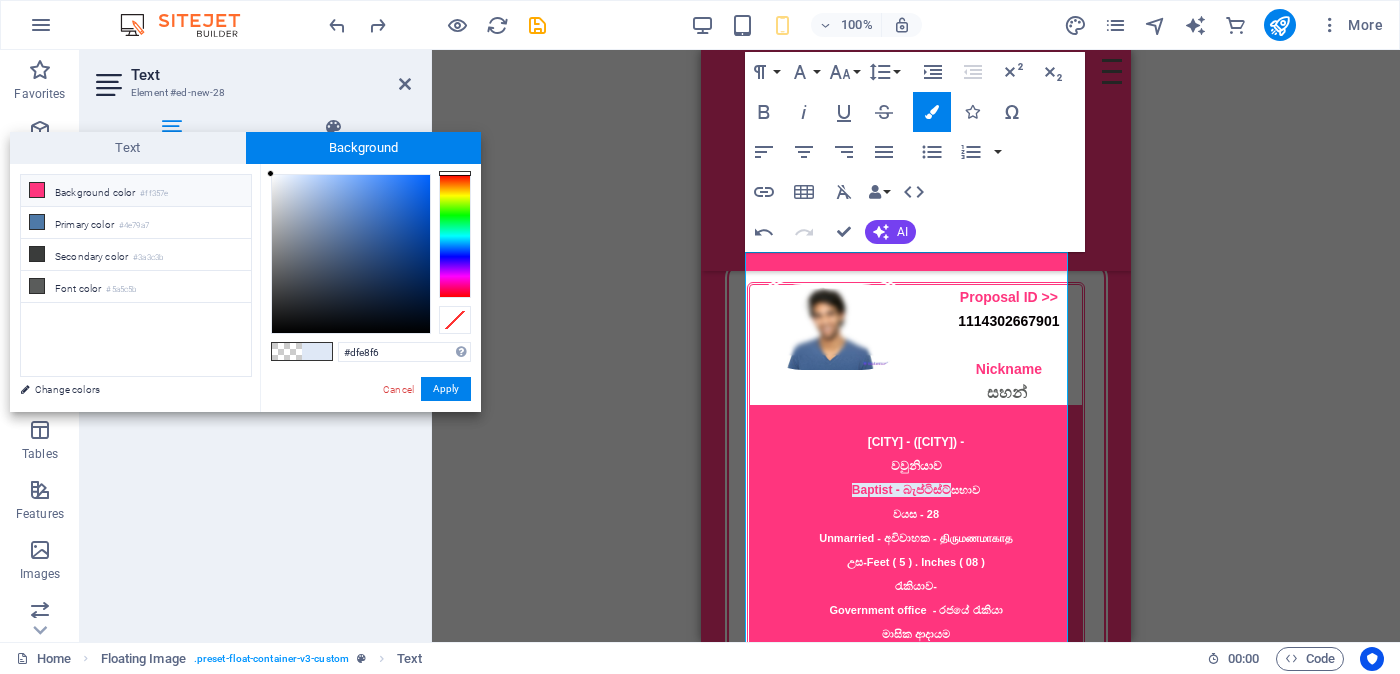 click at bounding box center (317, 351) 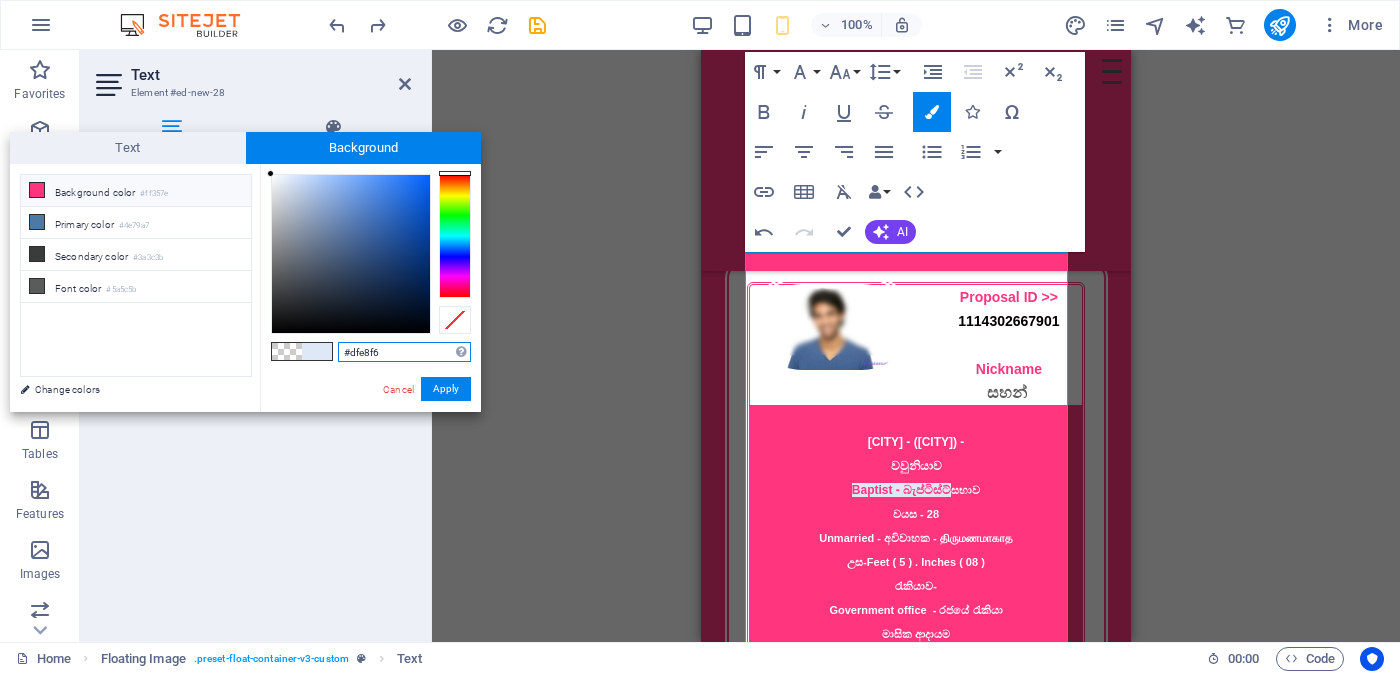 drag, startPoint x: 382, startPoint y: 350, endPoint x: 333, endPoint y: 350, distance: 49 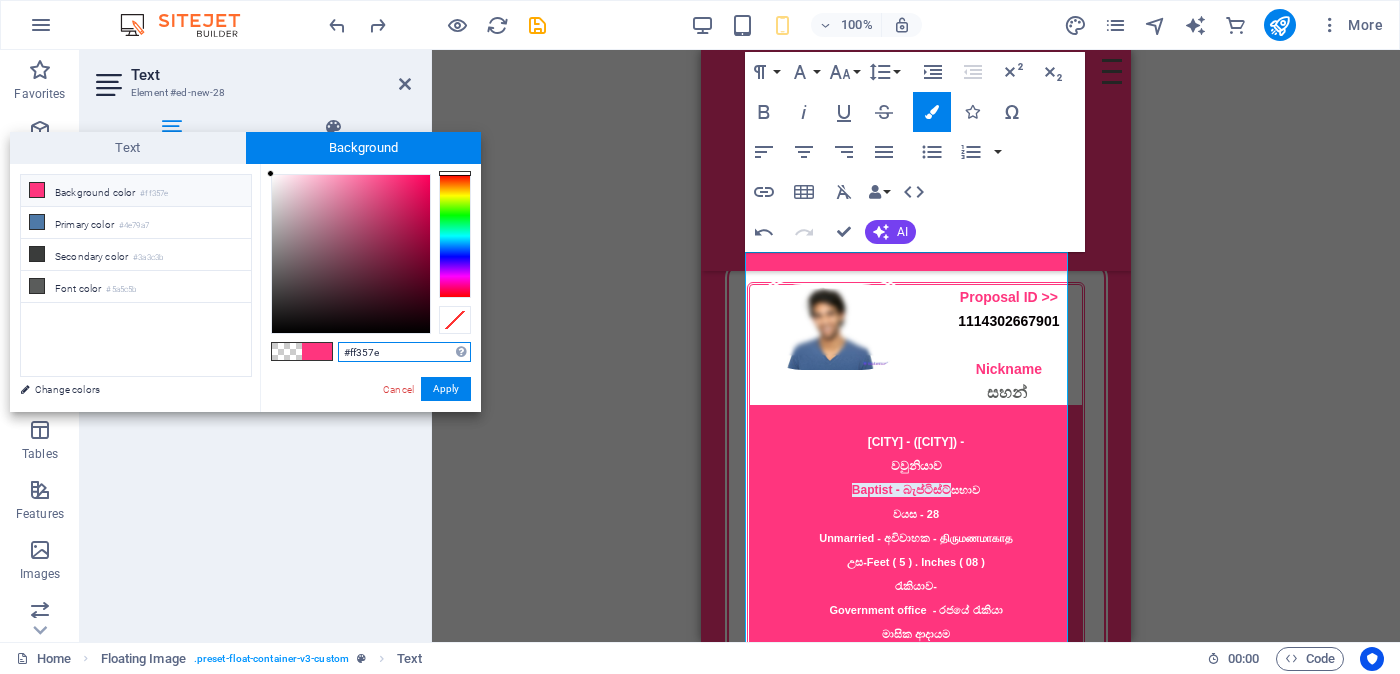 type on "#ff357e" 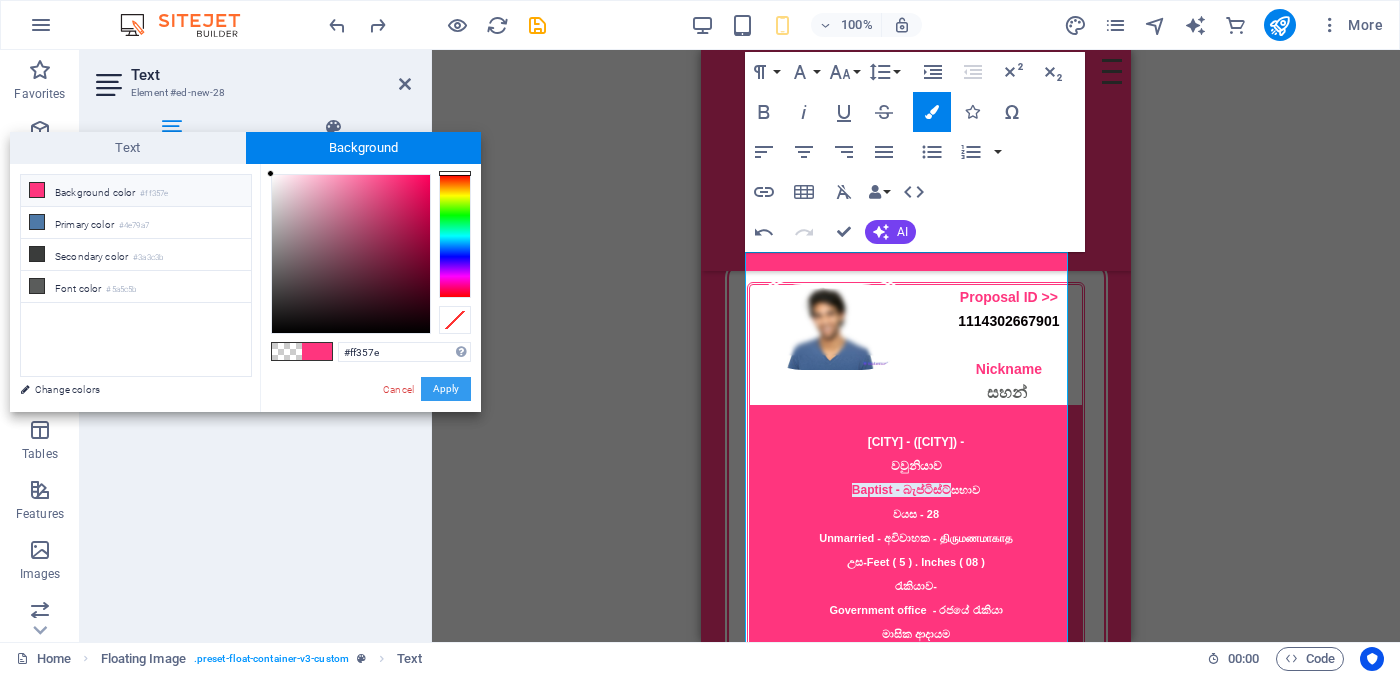 click on "Apply" at bounding box center (446, 389) 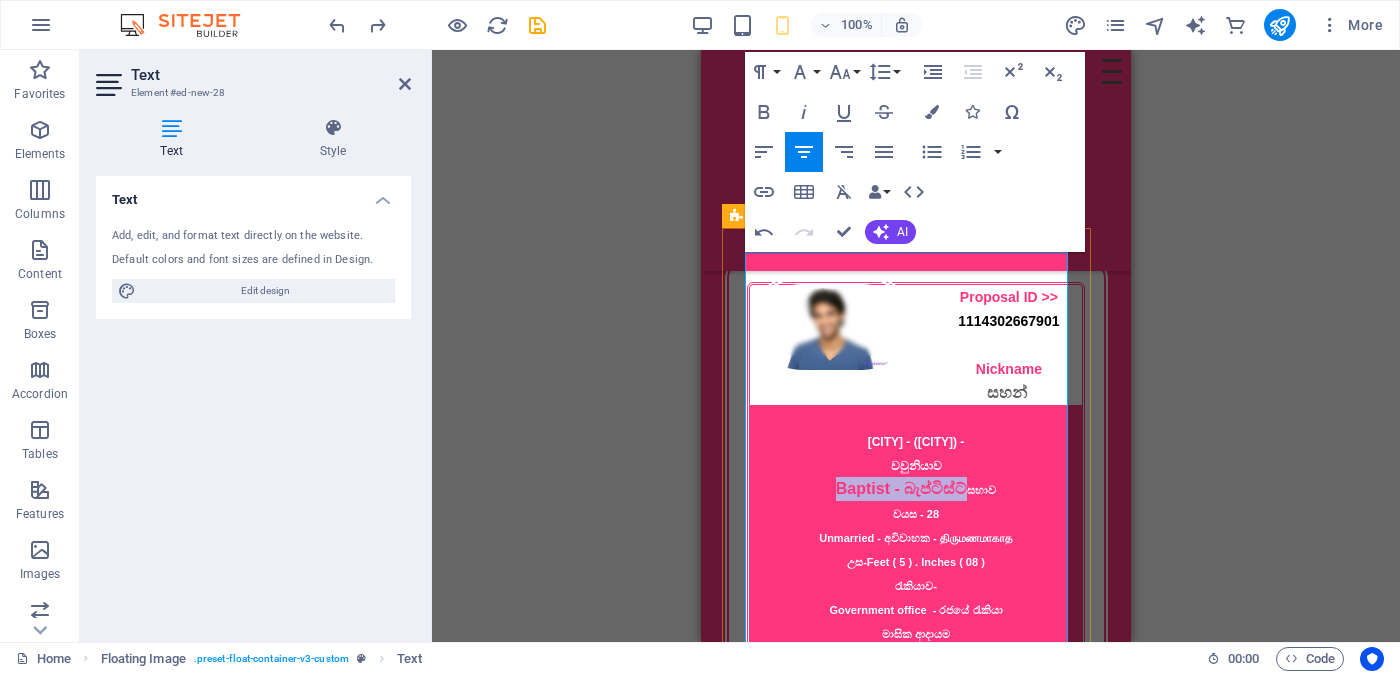 drag, startPoint x: 958, startPoint y: 461, endPoint x: 800, endPoint y: 460, distance: 158.00316 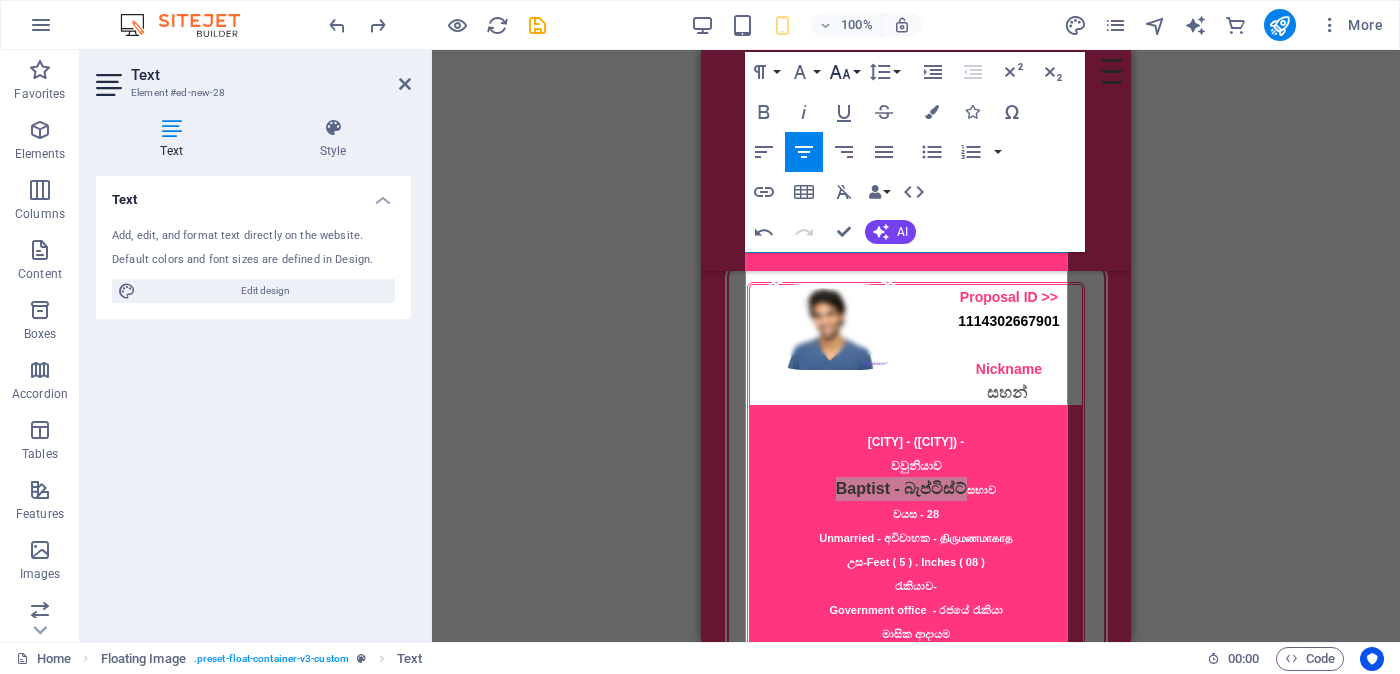 click on "Font Size" at bounding box center (844, 72) 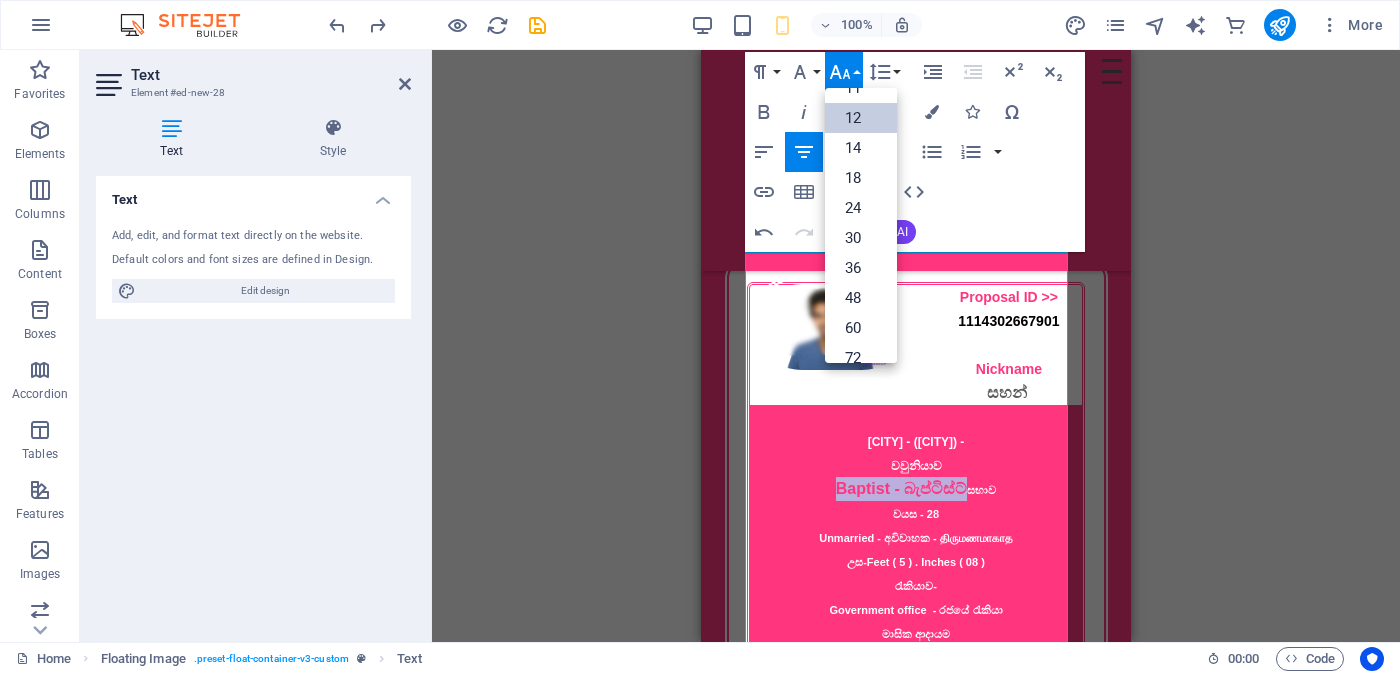 click on "12" at bounding box center (861, 118) 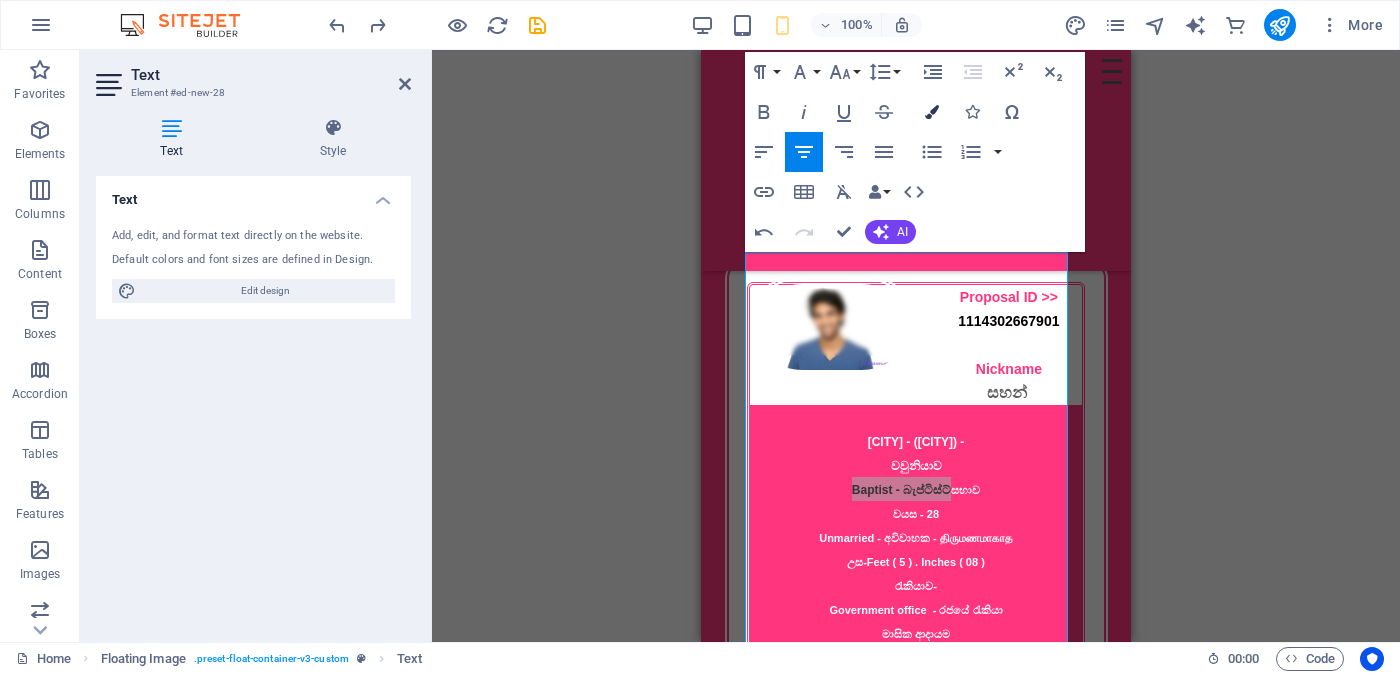 click at bounding box center [932, 112] 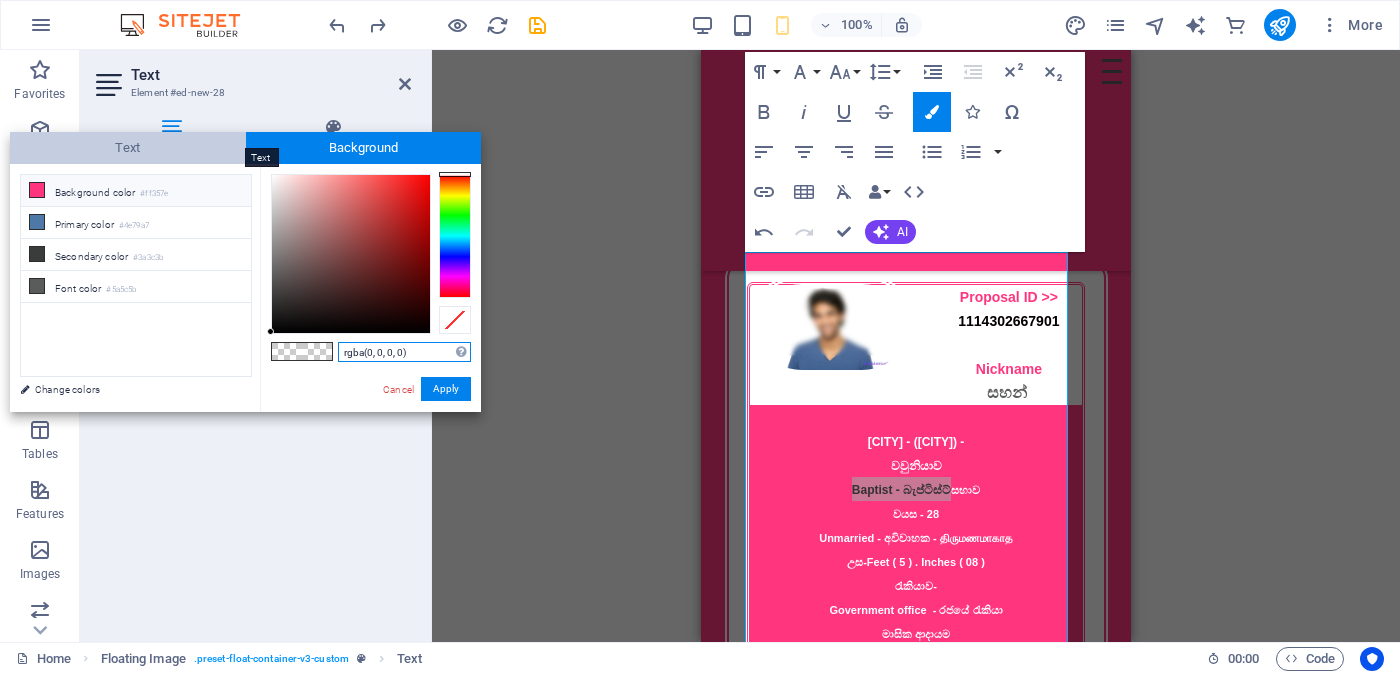 click on "Text" at bounding box center [128, 148] 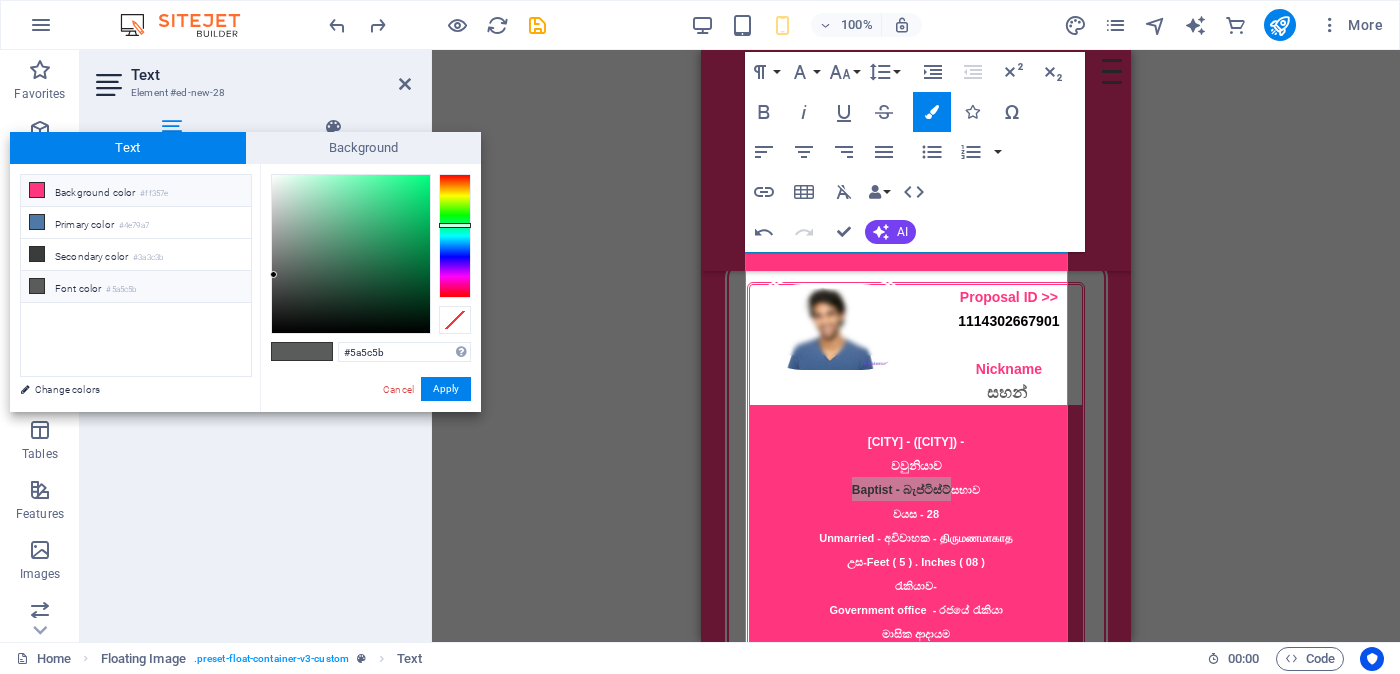 click on "Font color
#5a5c5b" at bounding box center [136, 287] 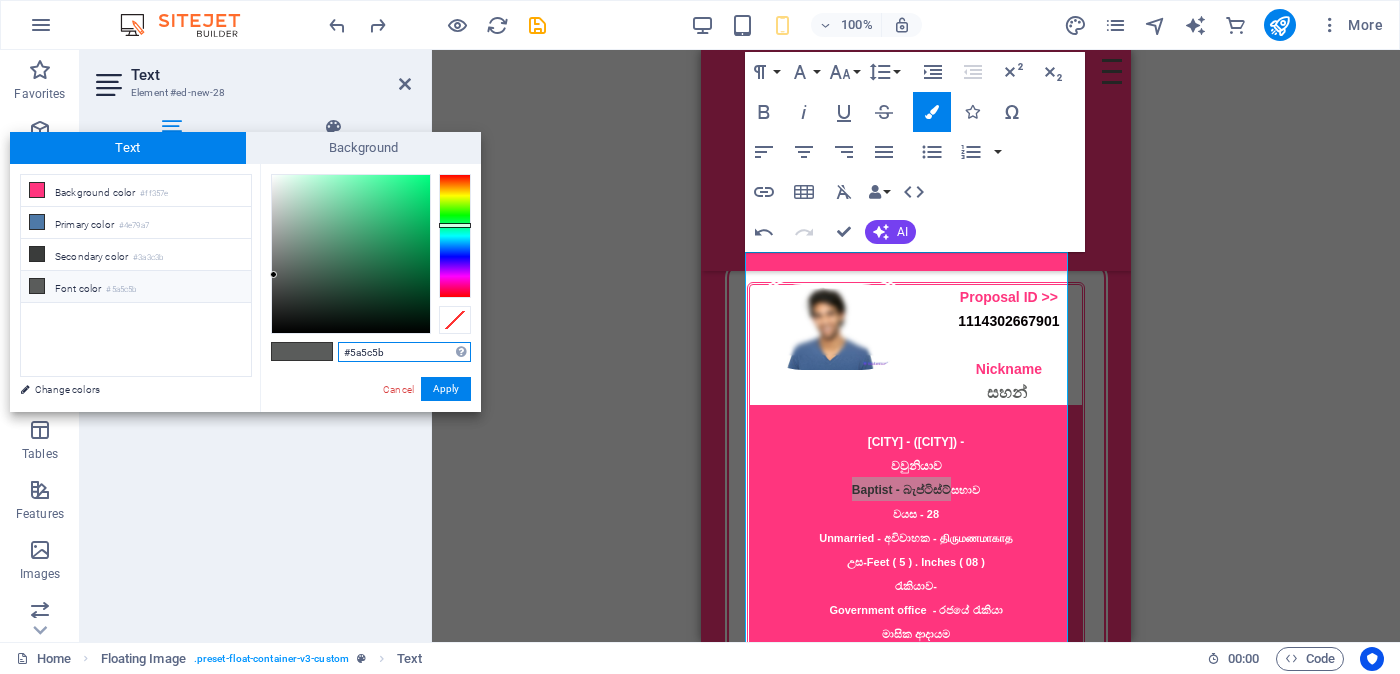 click on "#5a5c5b" at bounding box center (404, 352) 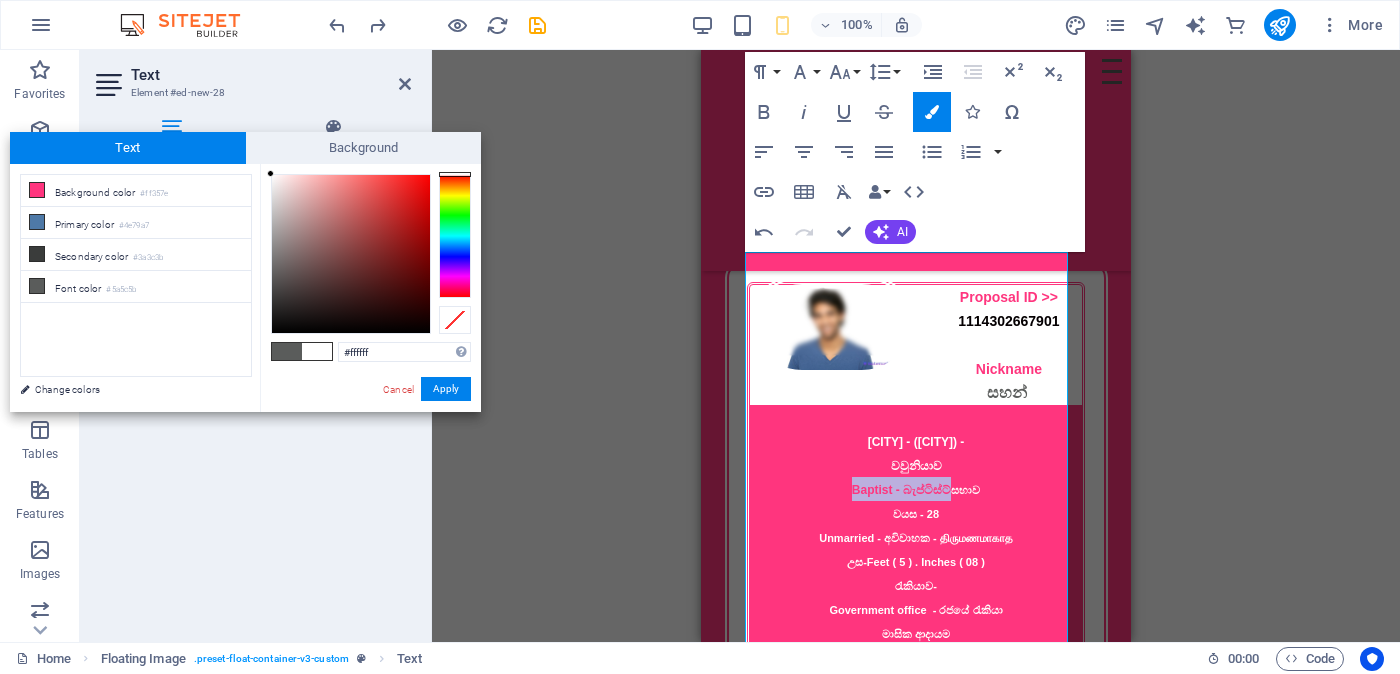 click on "Apply" at bounding box center [446, 389] 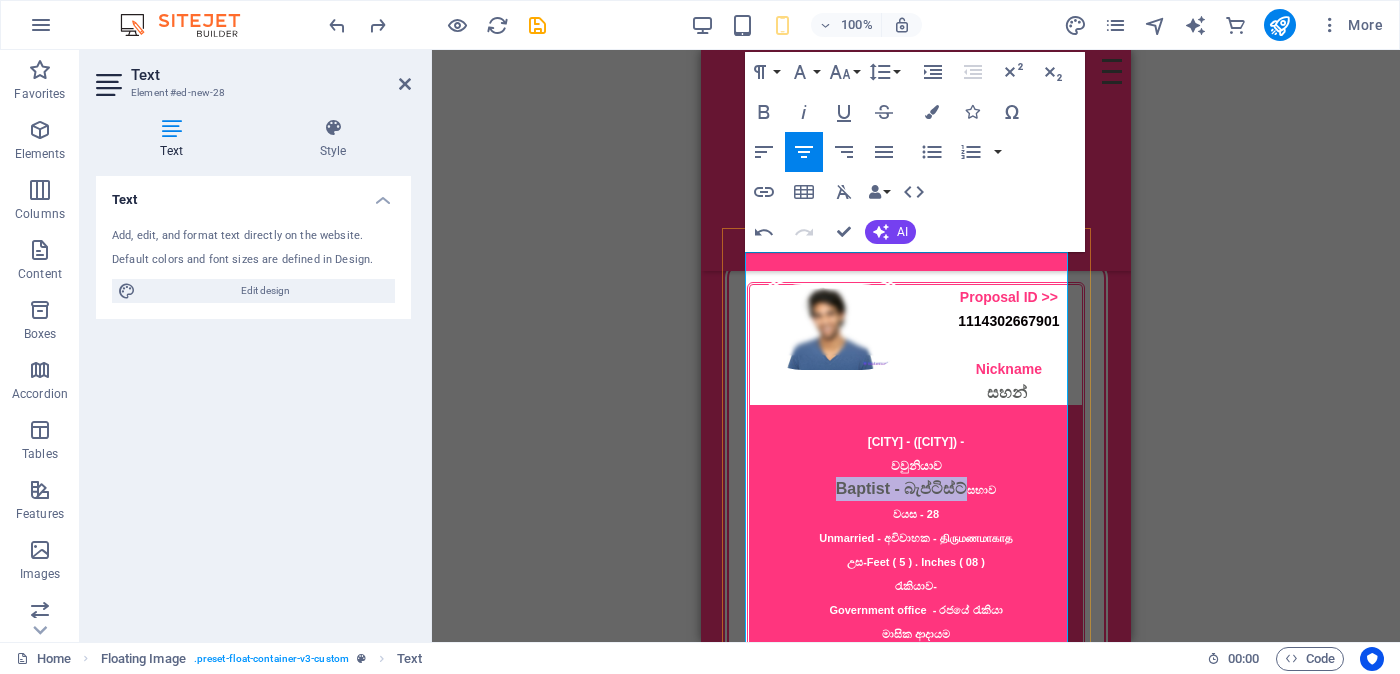 drag, startPoint x: 955, startPoint y: 459, endPoint x: 809, endPoint y: 466, distance: 146.16771 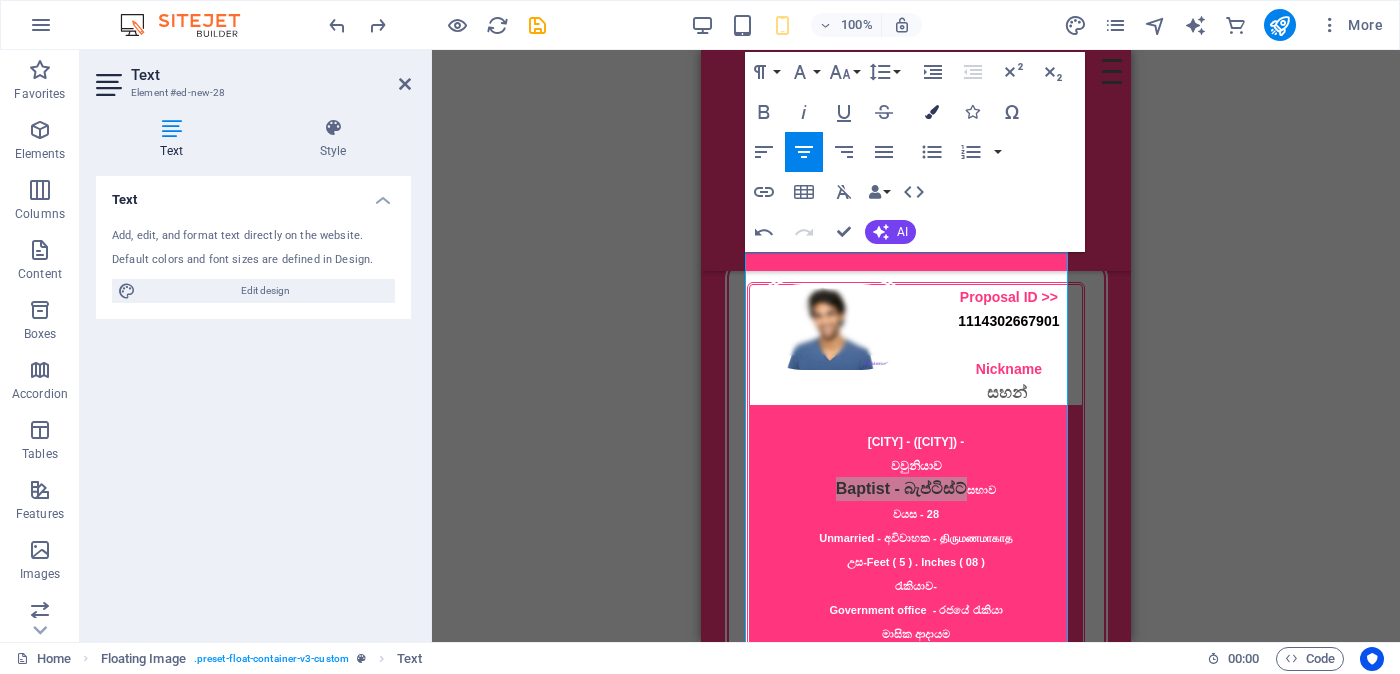 click at bounding box center (932, 112) 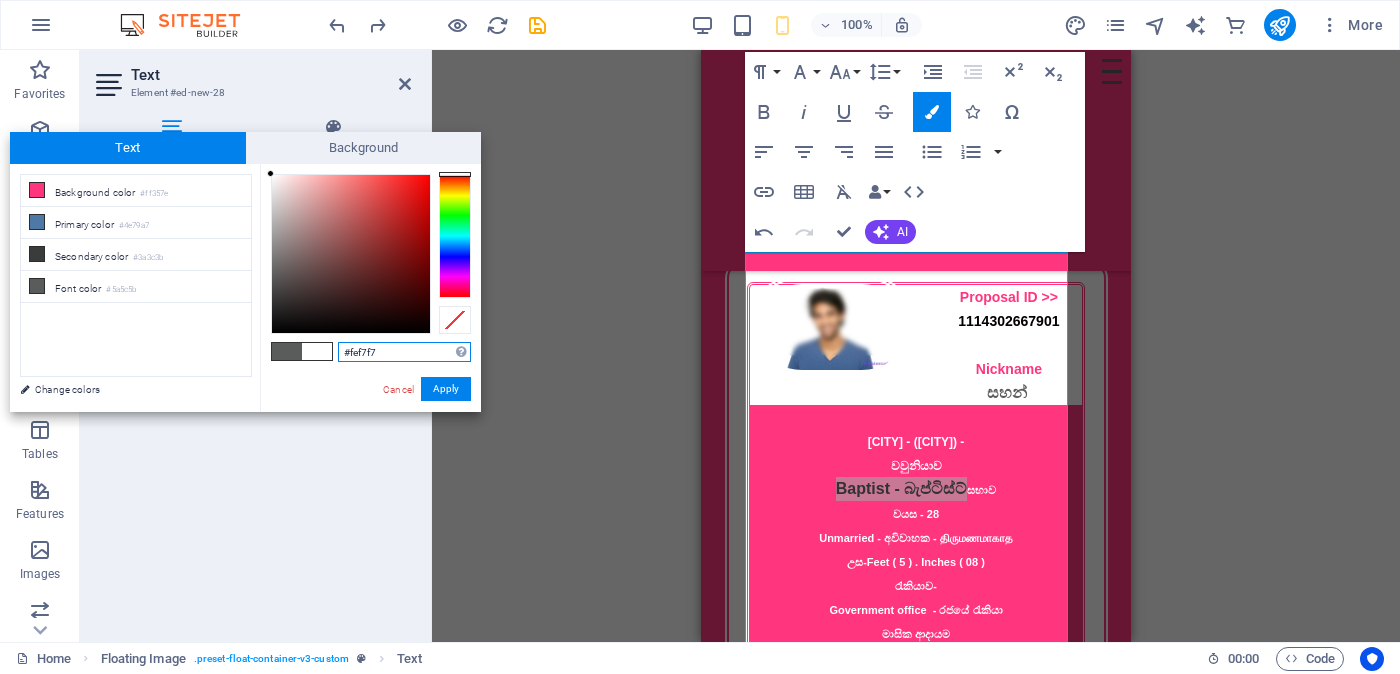 click at bounding box center [351, 254] 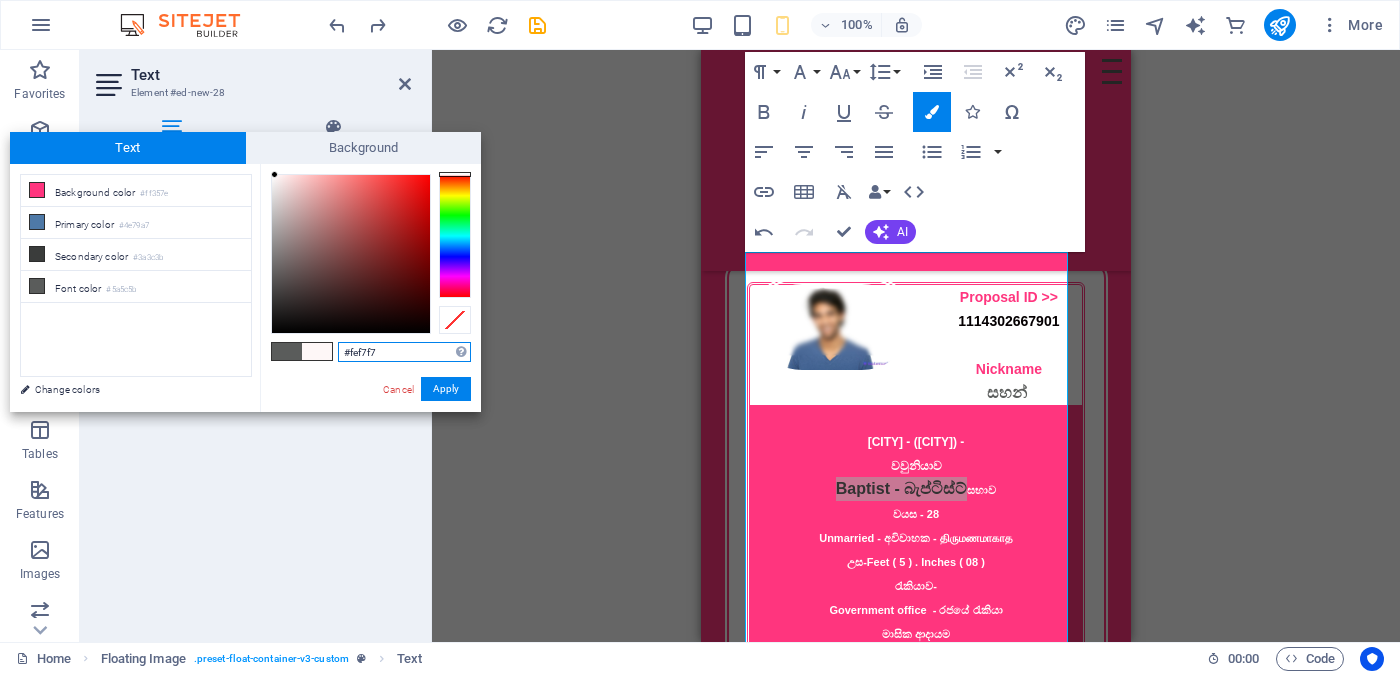 click on "#fef7f7" at bounding box center [404, 352] 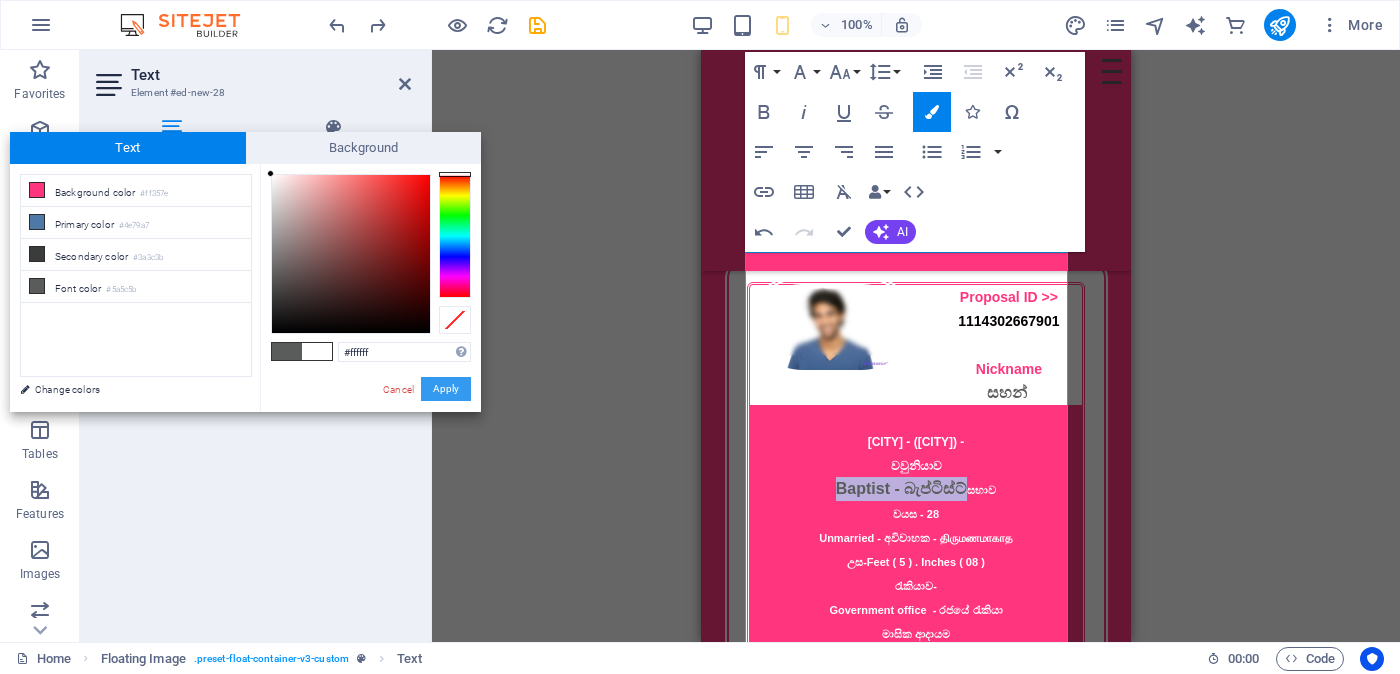 click on "Apply" at bounding box center (446, 389) 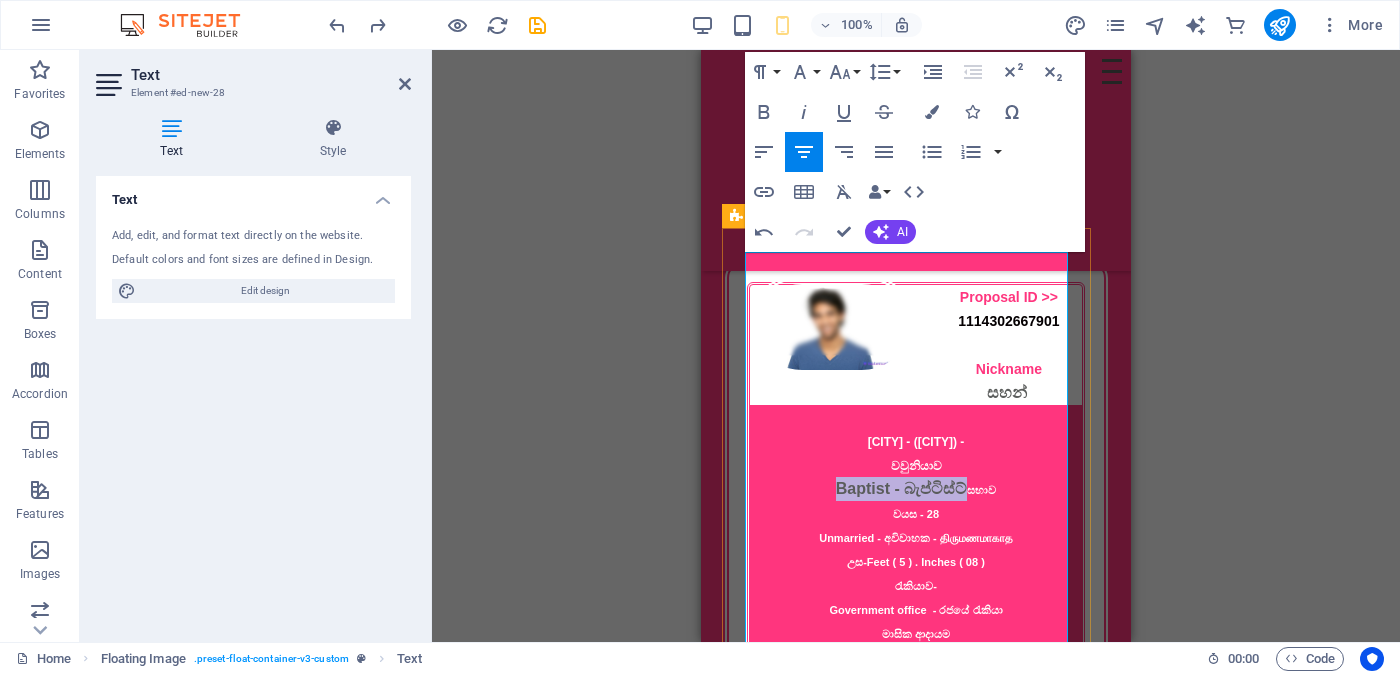 drag, startPoint x: 951, startPoint y: 456, endPoint x: 814, endPoint y: 464, distance: 137.23338 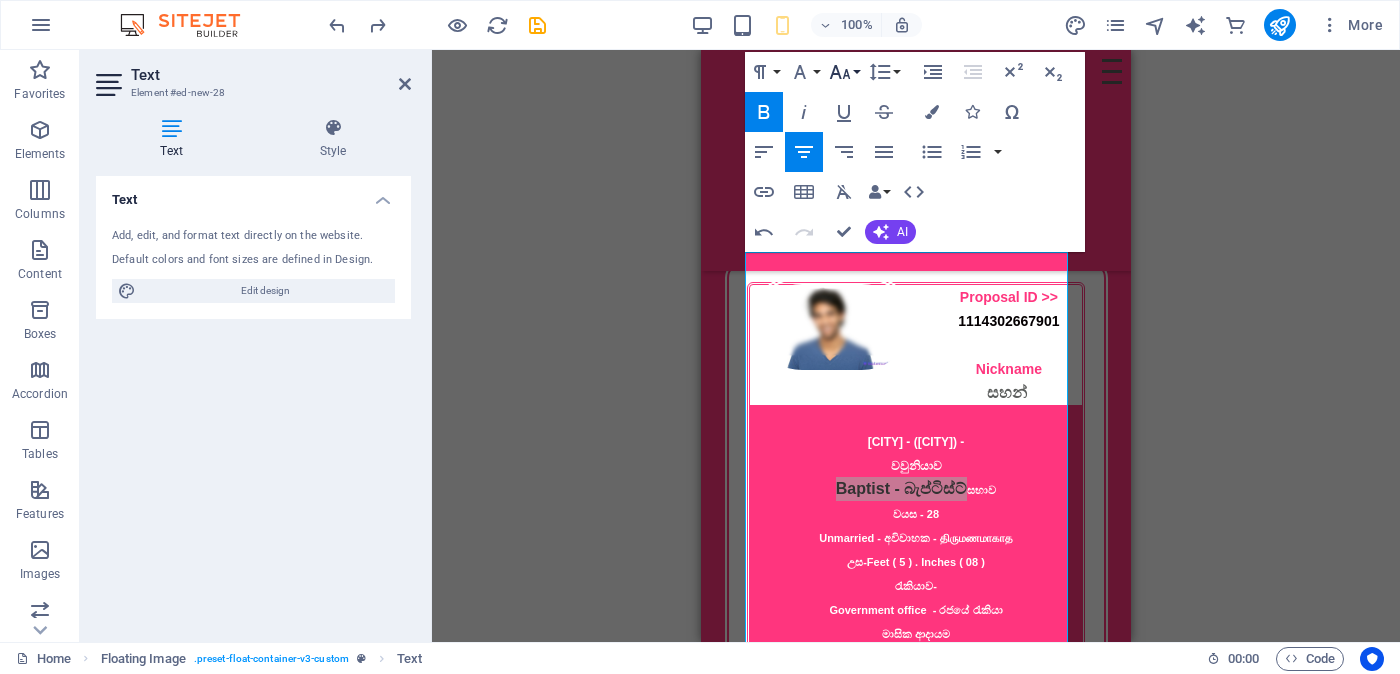 click on "Font Size" at bounding box center (844, 72) 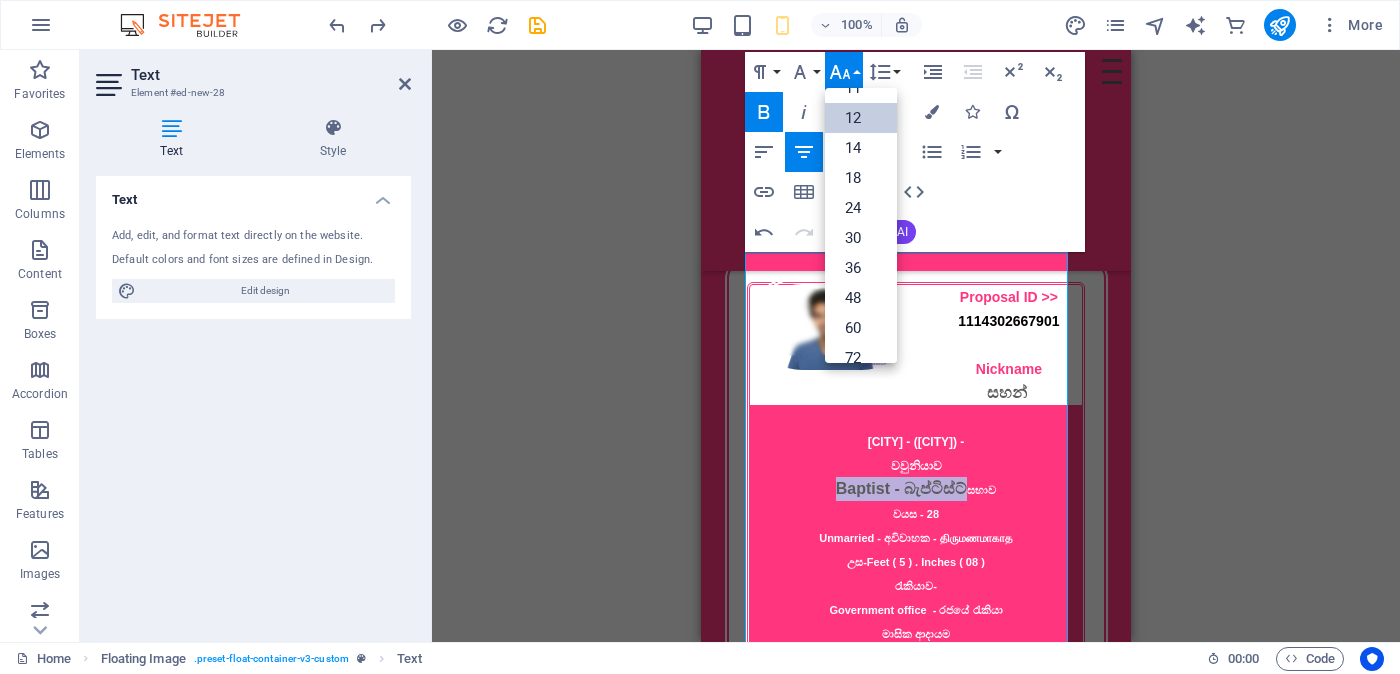 click on "12" at bounding box center [861, 118] 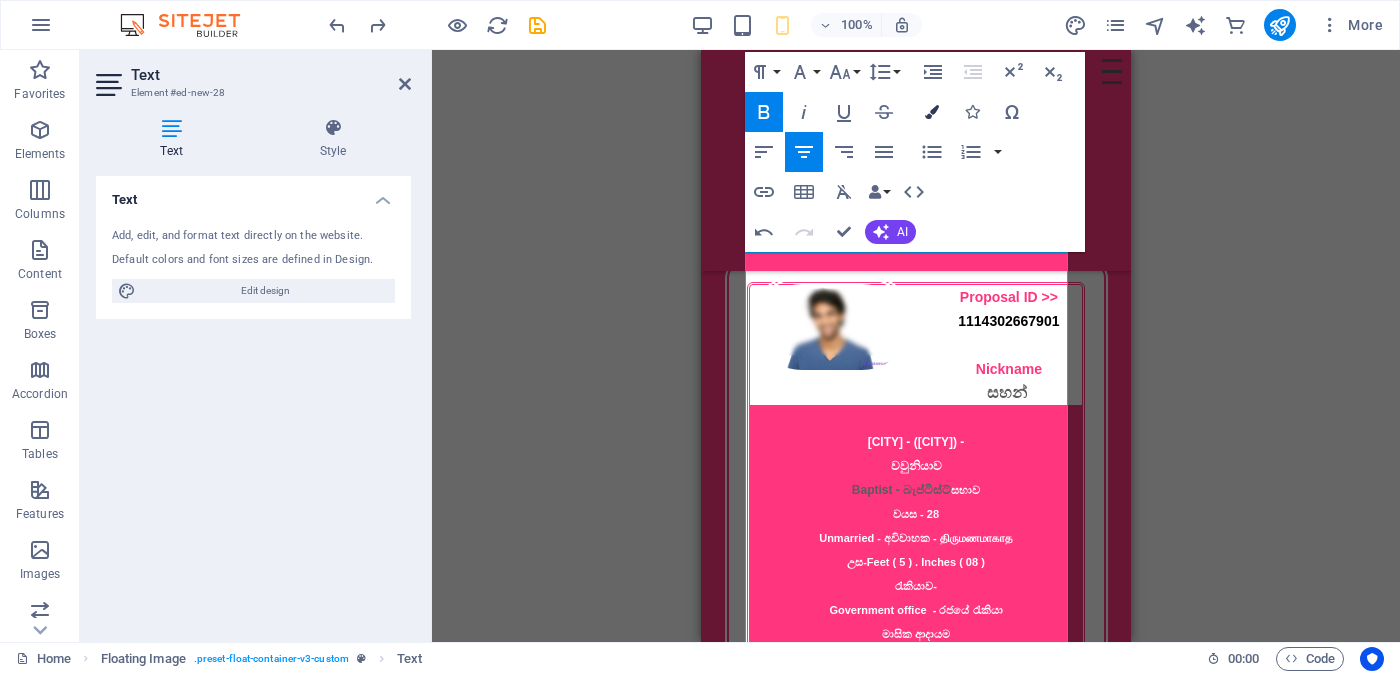 click at bounding box center (932, 112) 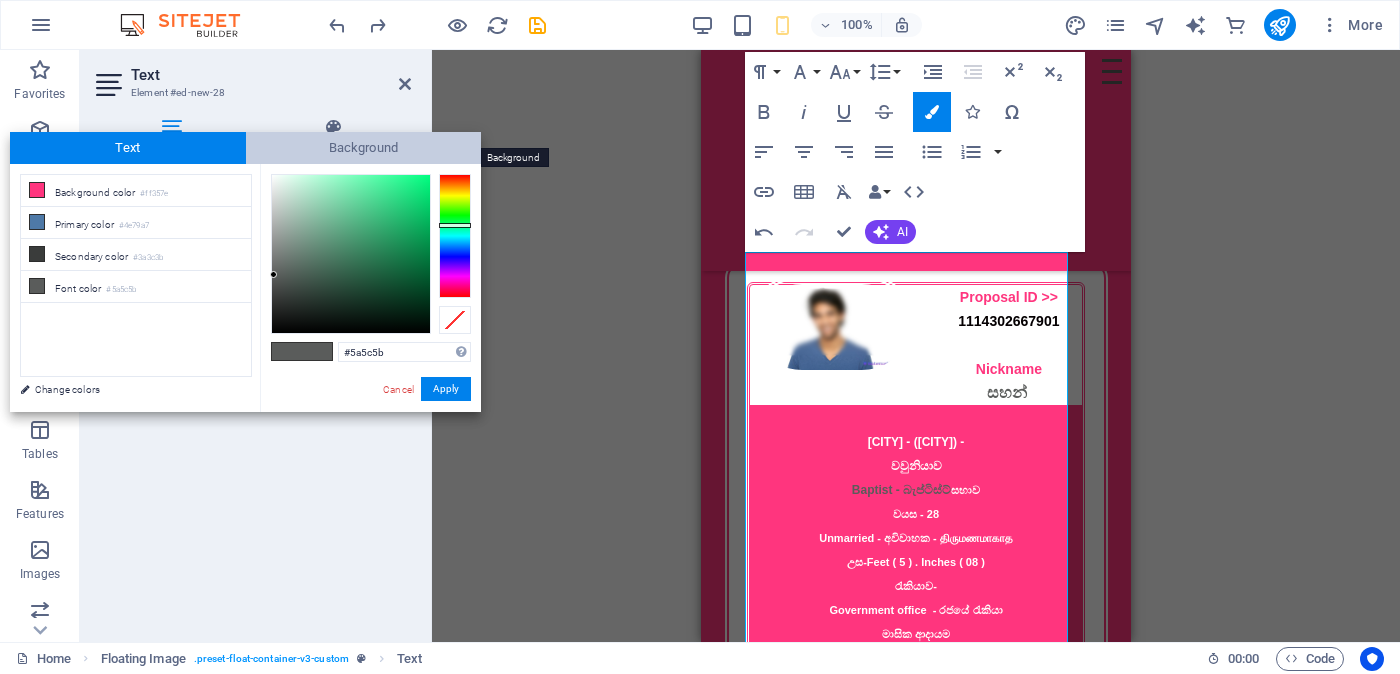 click on "Background" at bounding box center [364, 148] 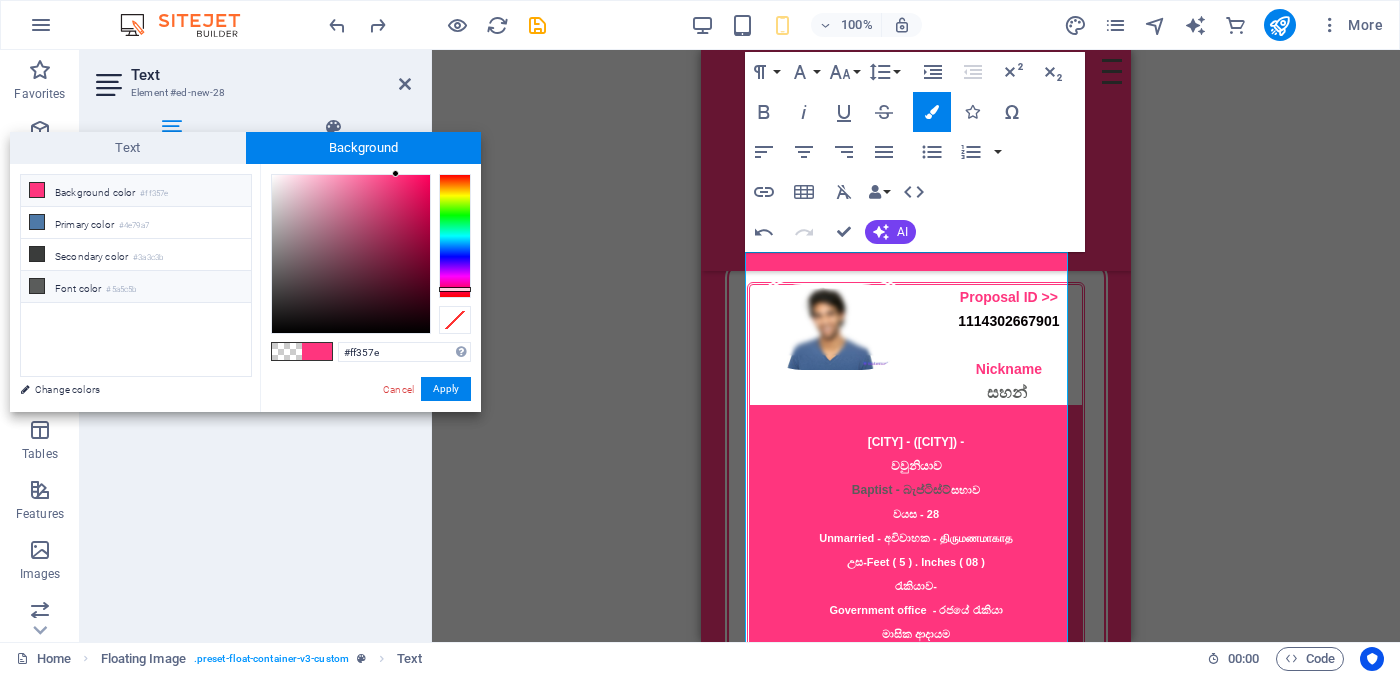 click on "Font color
#5a5c5b" at bounding box center [136, 287] 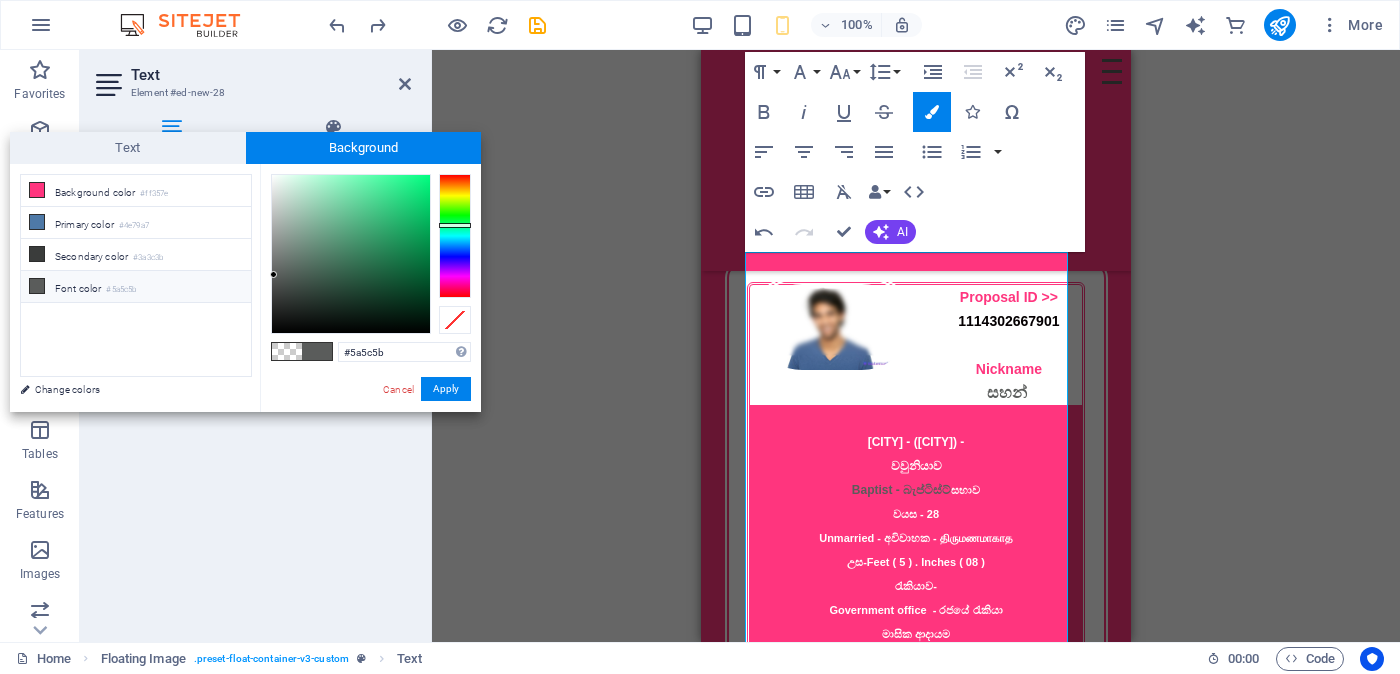 click at bounding box center [287, 351] 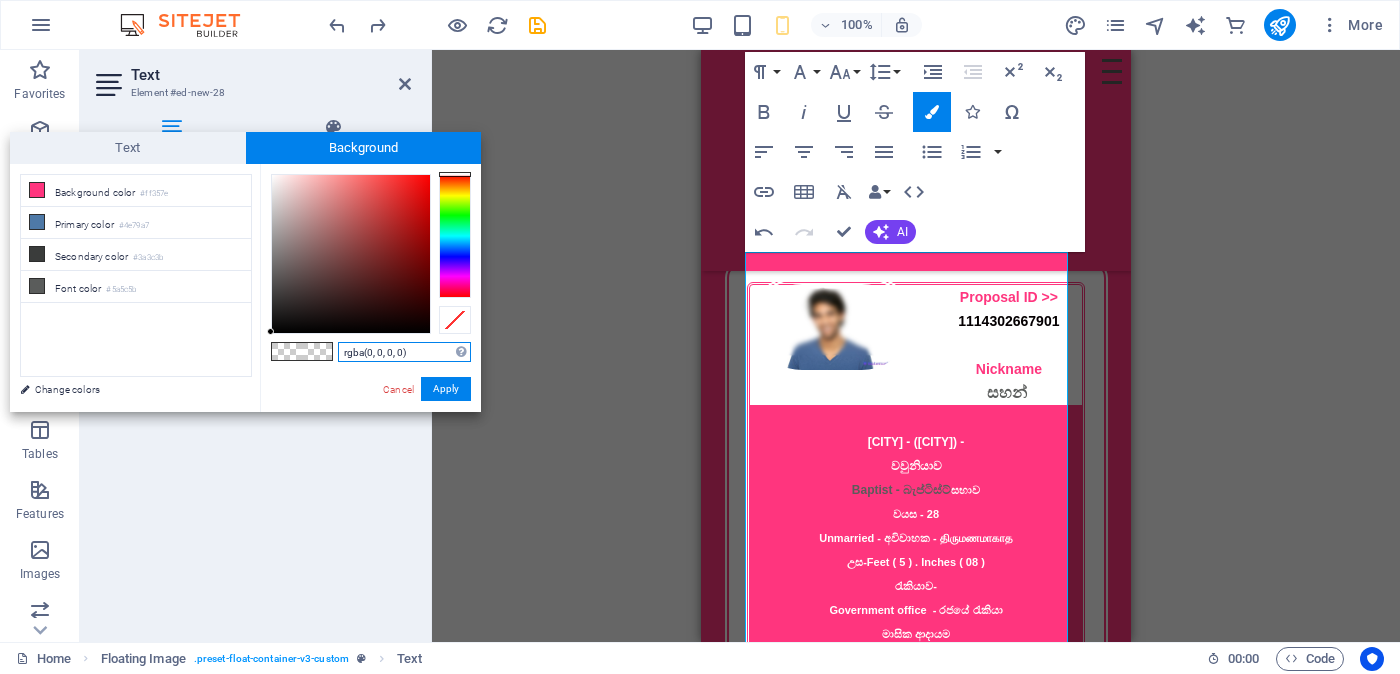 click on "rgba(0, 0, 0, 0)" at bounding box center [404, 352] 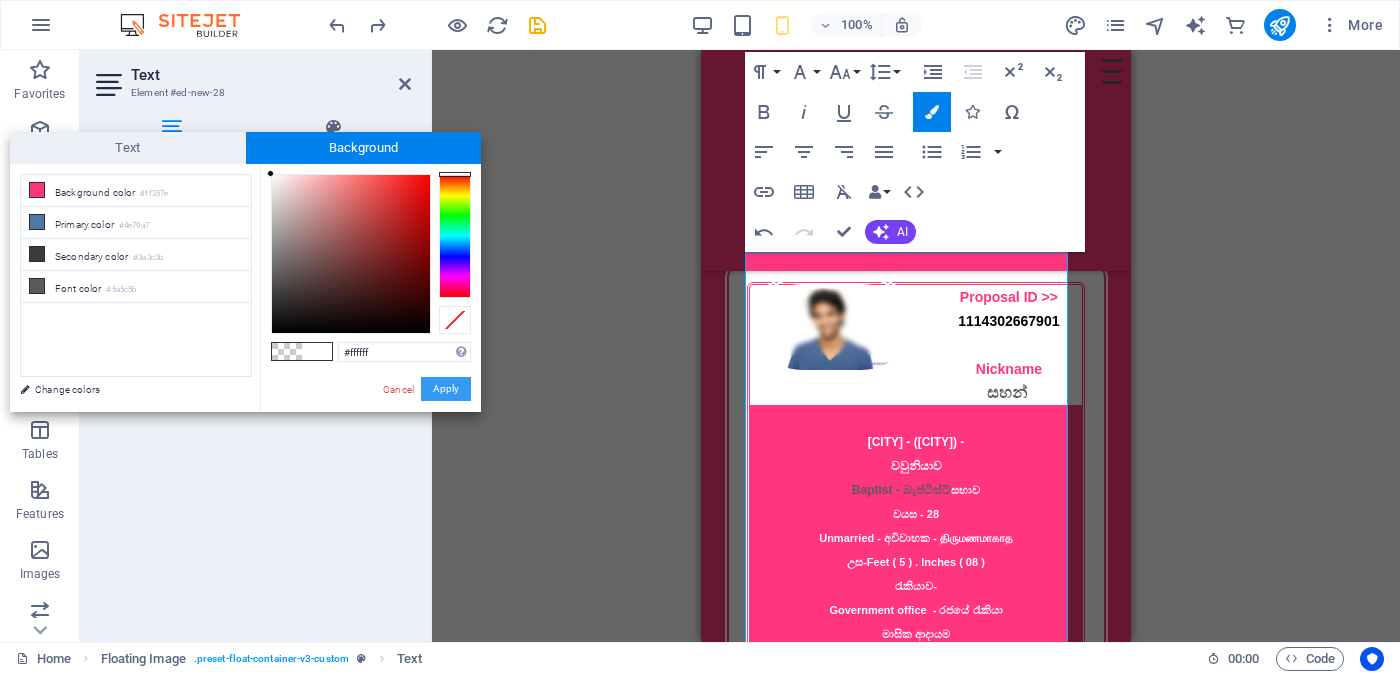 click on "Apply" at bounding box center [446, 389] 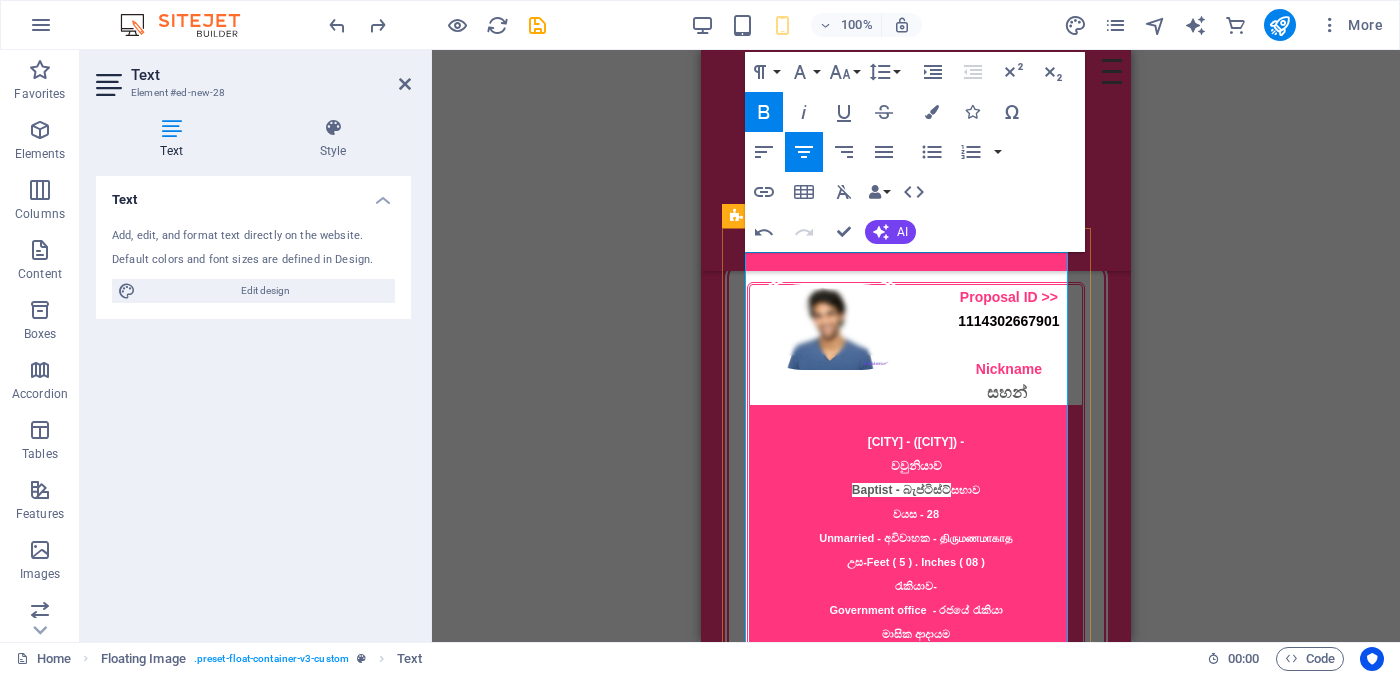 click on "[CITY]  ​ ​ ​ Baptist - බැප්ටිස්ට් ​​​  සභාව  වයස -  [AGE] Unmarried - අවිවාහක - திருமணமாகாத උස-Feet ( [FEET] ) . Inches ( [INCHES] ) රැකියාව-  Government office  - රජයේ රැකියා" at bounding box center (916, 537) 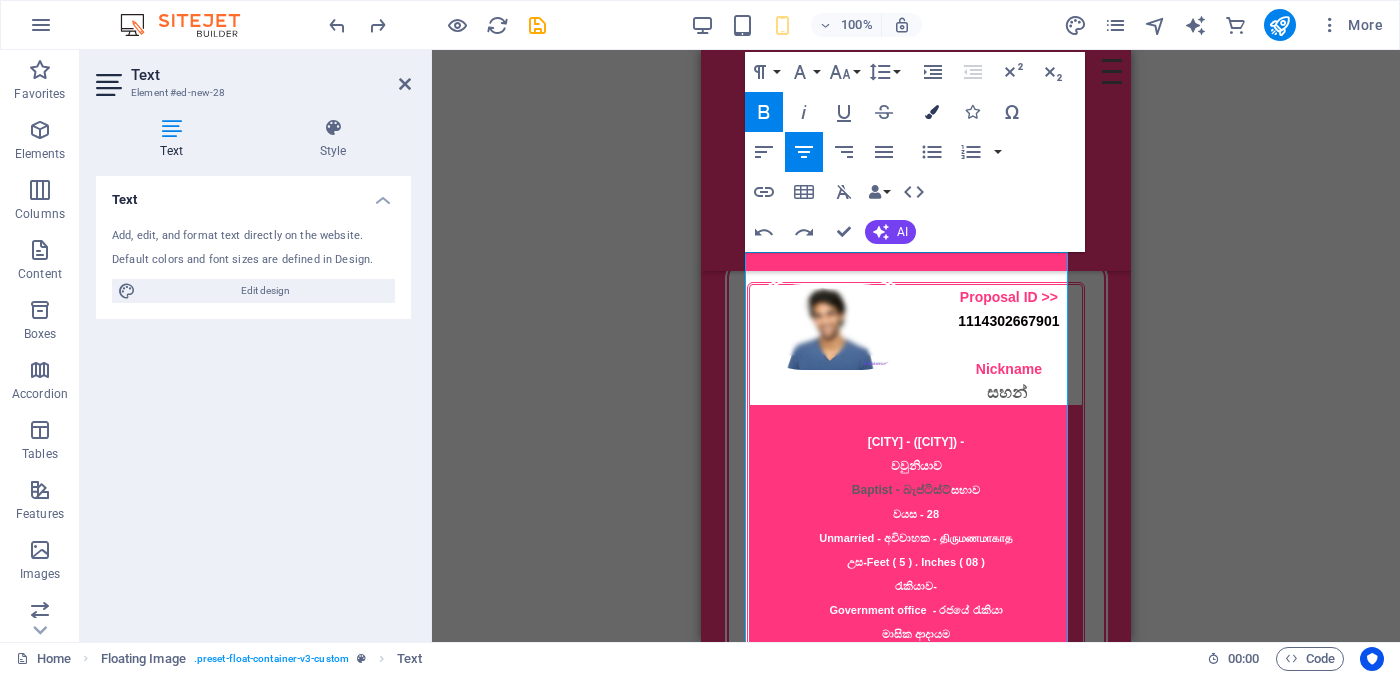 click at bounding box center [932, 112] 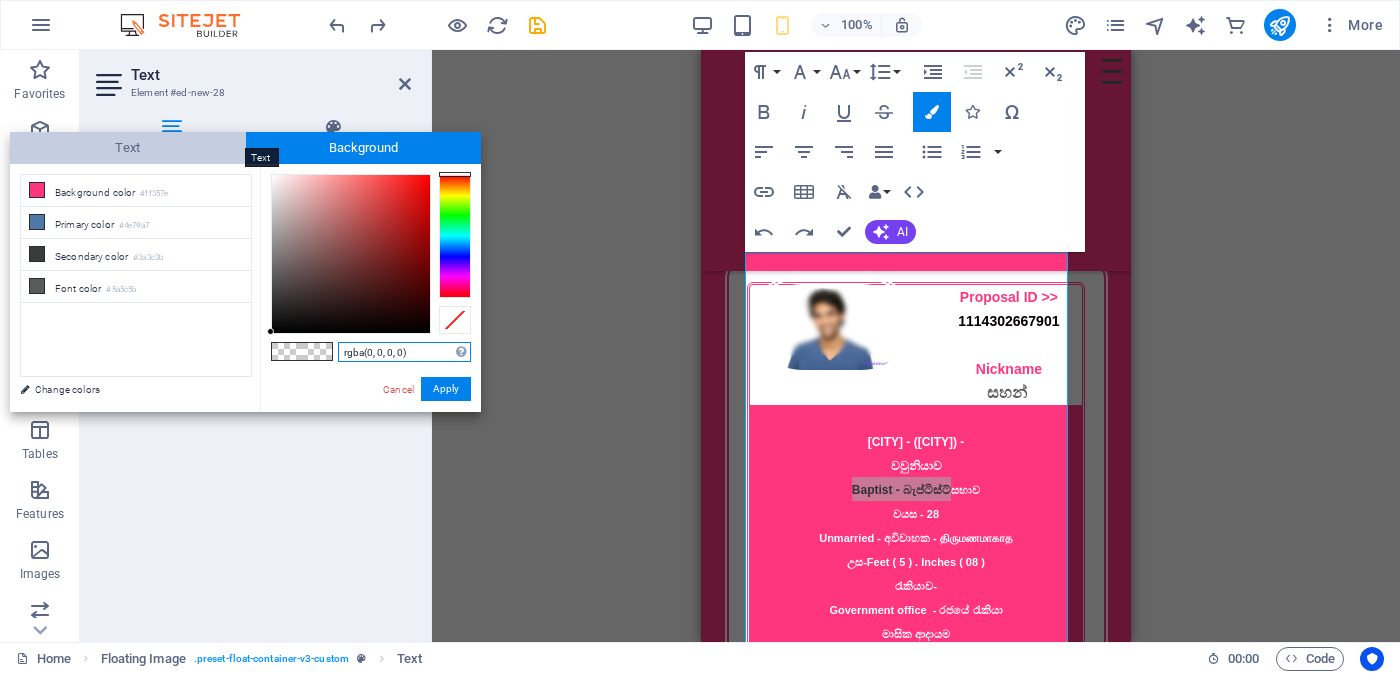 click on "Text" at bounding box center [128, 148] 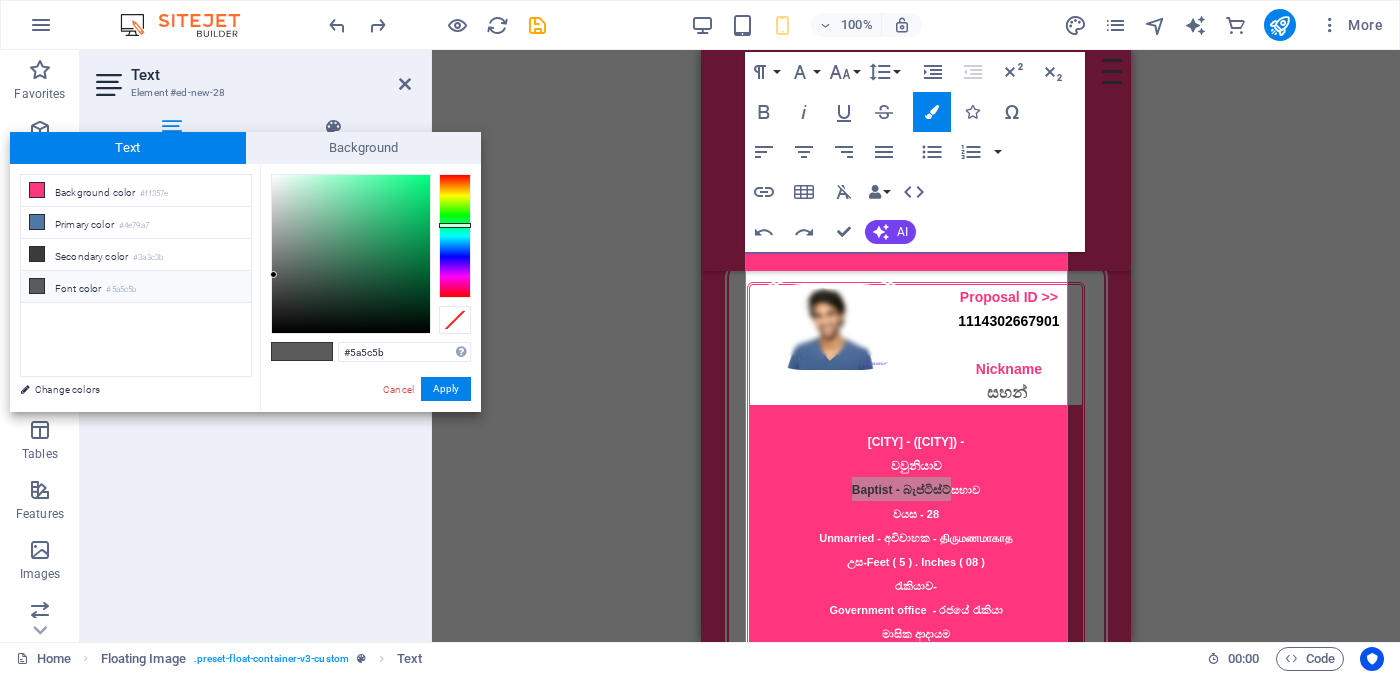 click on "Font color
#5a5c5b" at bounding box center [136, 287] 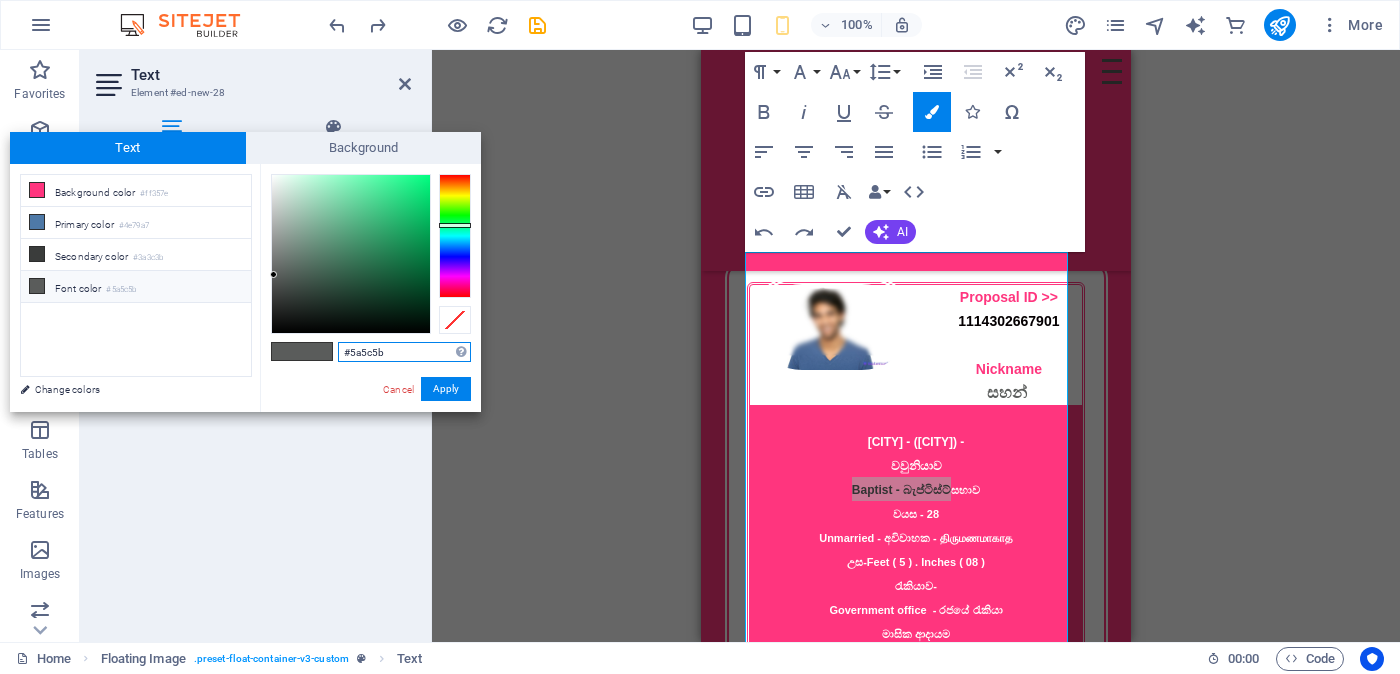 click on "#5a5c5b" at bounding box center [404, 352] 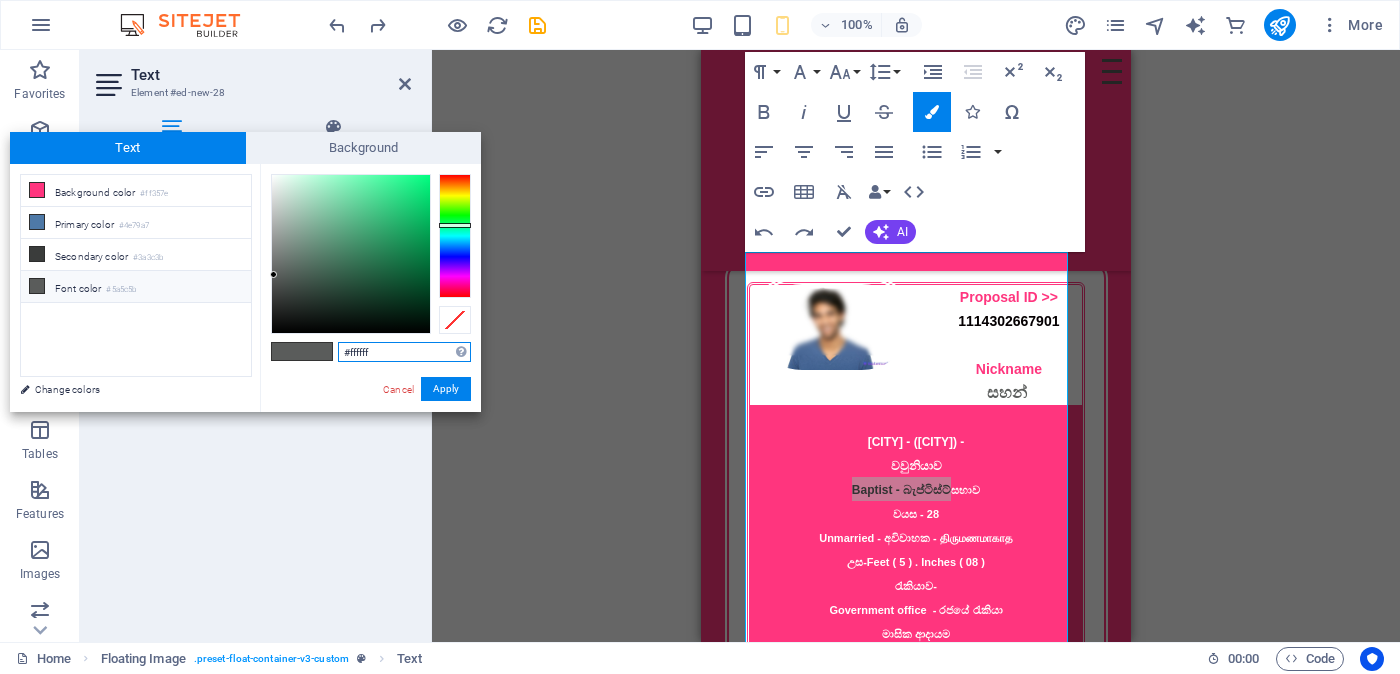 type on "#ffffff" 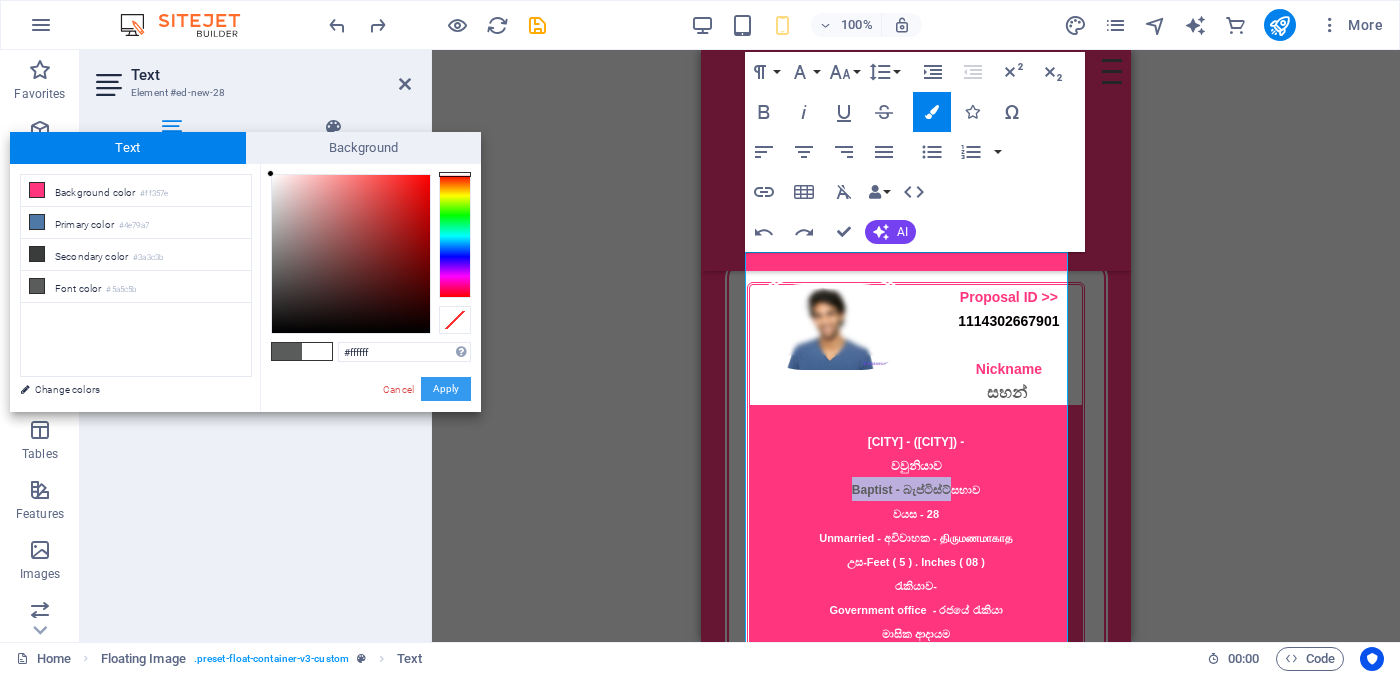 click on "Apply" at bounding box center (446, 389) 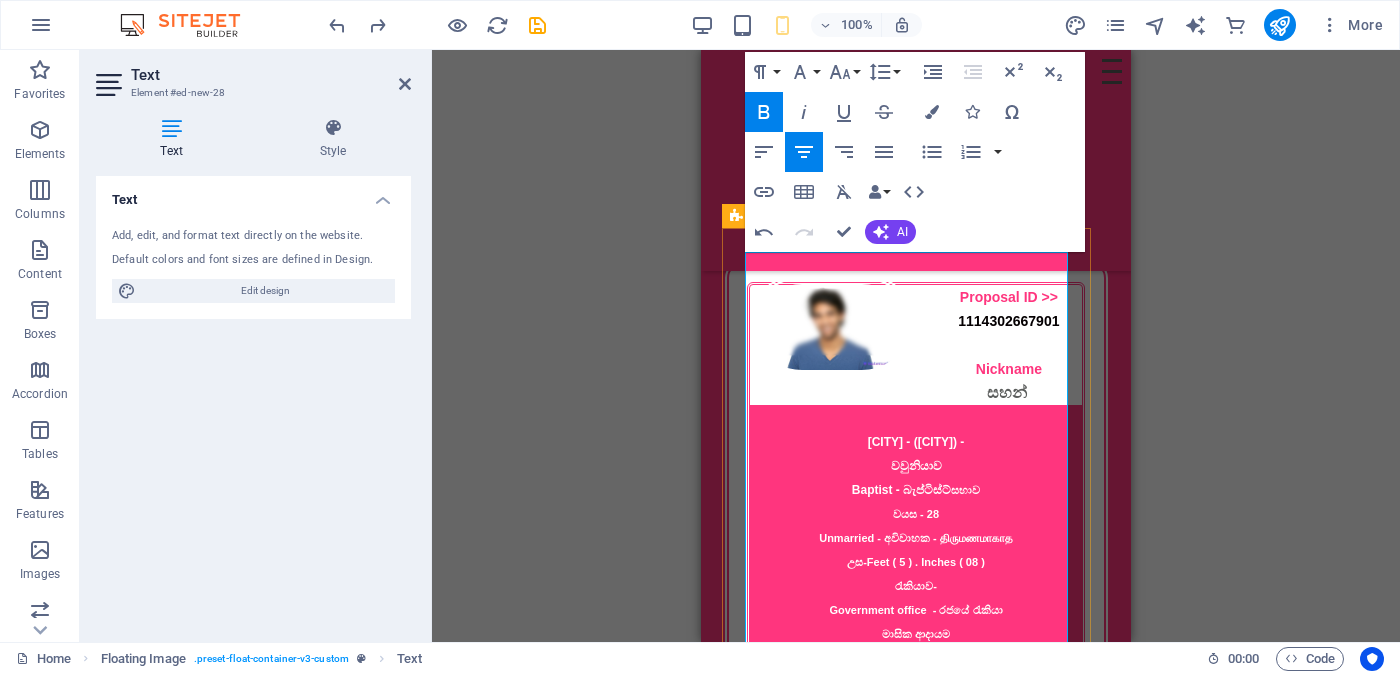 click on "[CITY]  ​ ​ ​ Baptist - බැප්ටිස්ට් ​​​  සභාව  වයස -  [AGE] Unmarried - අවිවාහක - திருமணமாகாத උස-Feet ( [FEET] ) . Inches ( [INCHES] ) රැකියාව-  Government office  - රජයේ රැකියා" at bounding box center [916, 537] 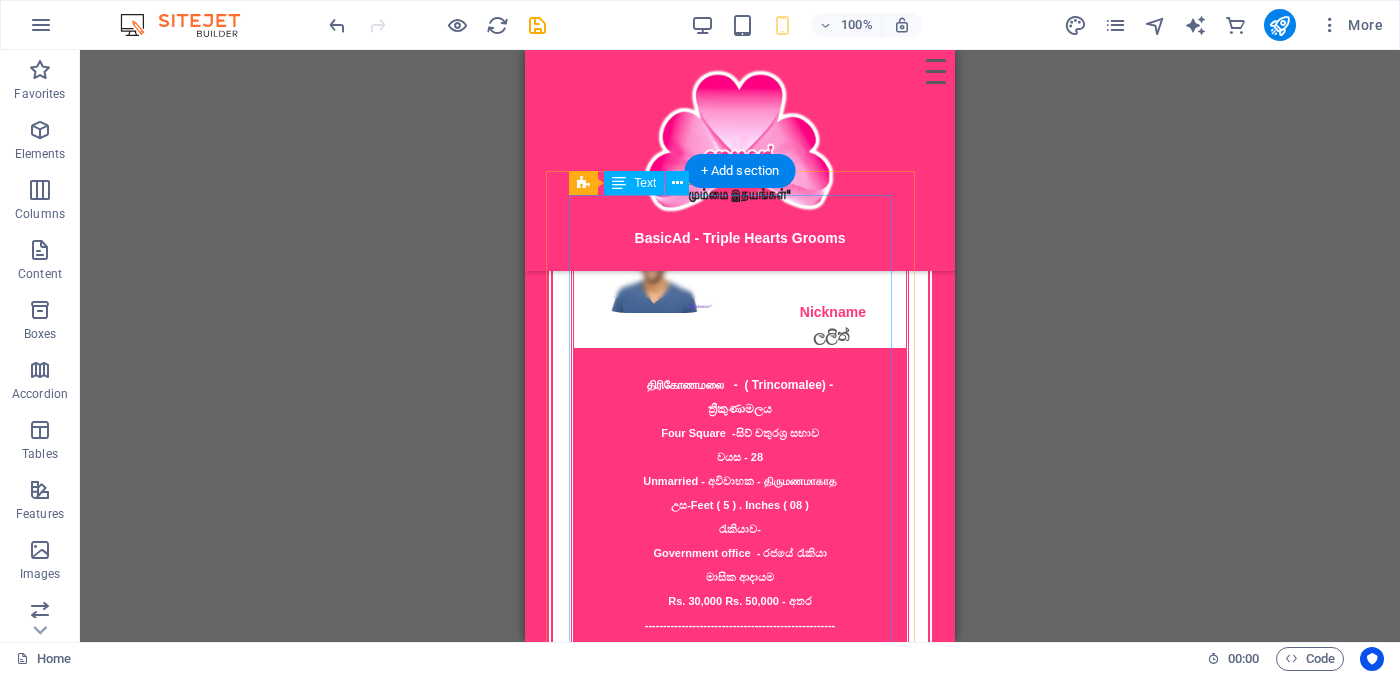 scroll, scrollTop: 1628, scrollLeft: 0, axis: vertical 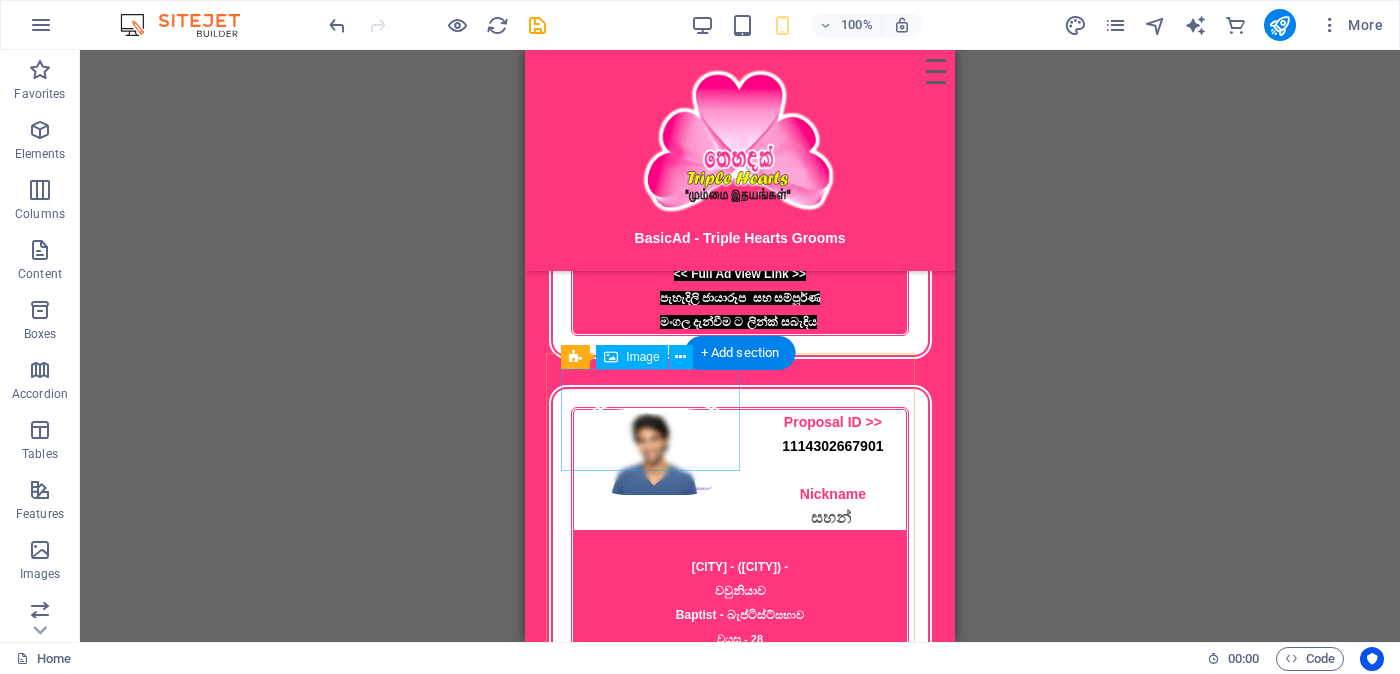 click at bounding box center [657, 452] 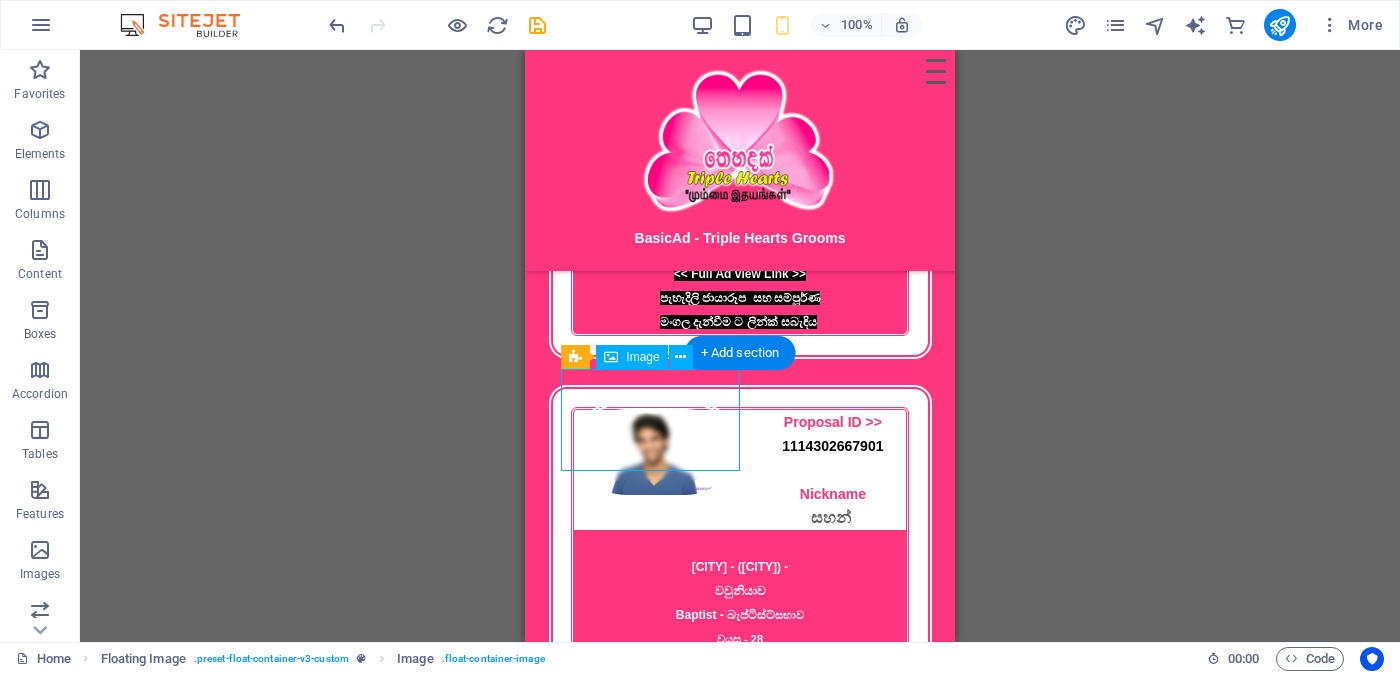 click at bounding box center [657, 452] 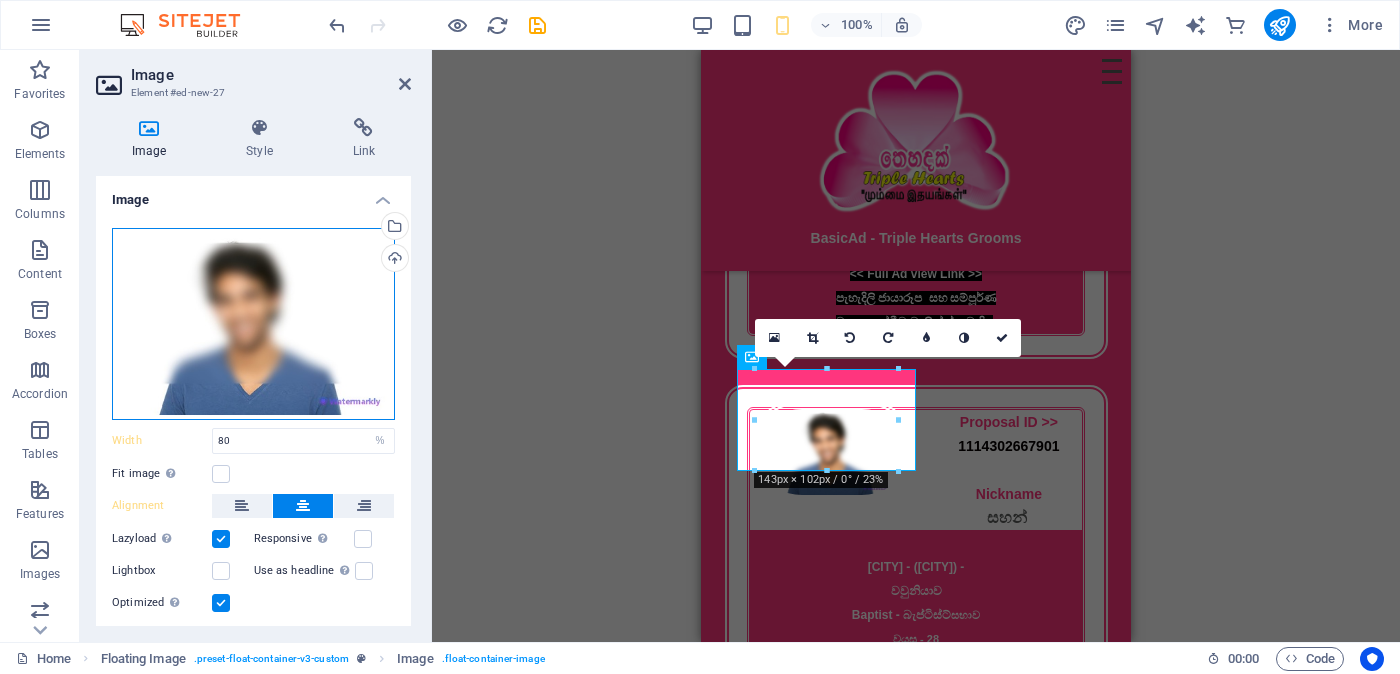 click on "Drag files here, click to choose files or select files from Files or our free stock photos & videos" at bounding box center [253, 324] 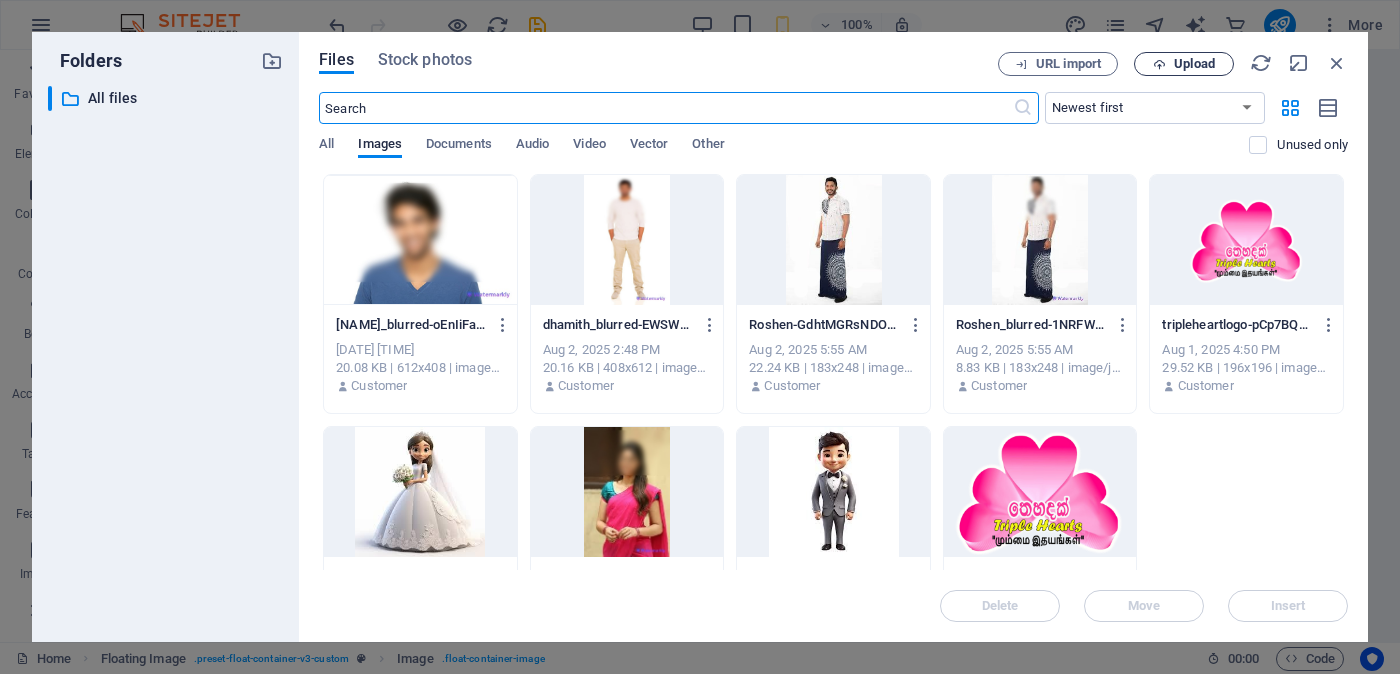 click on "Upload" at bounding box center [1194, 64] 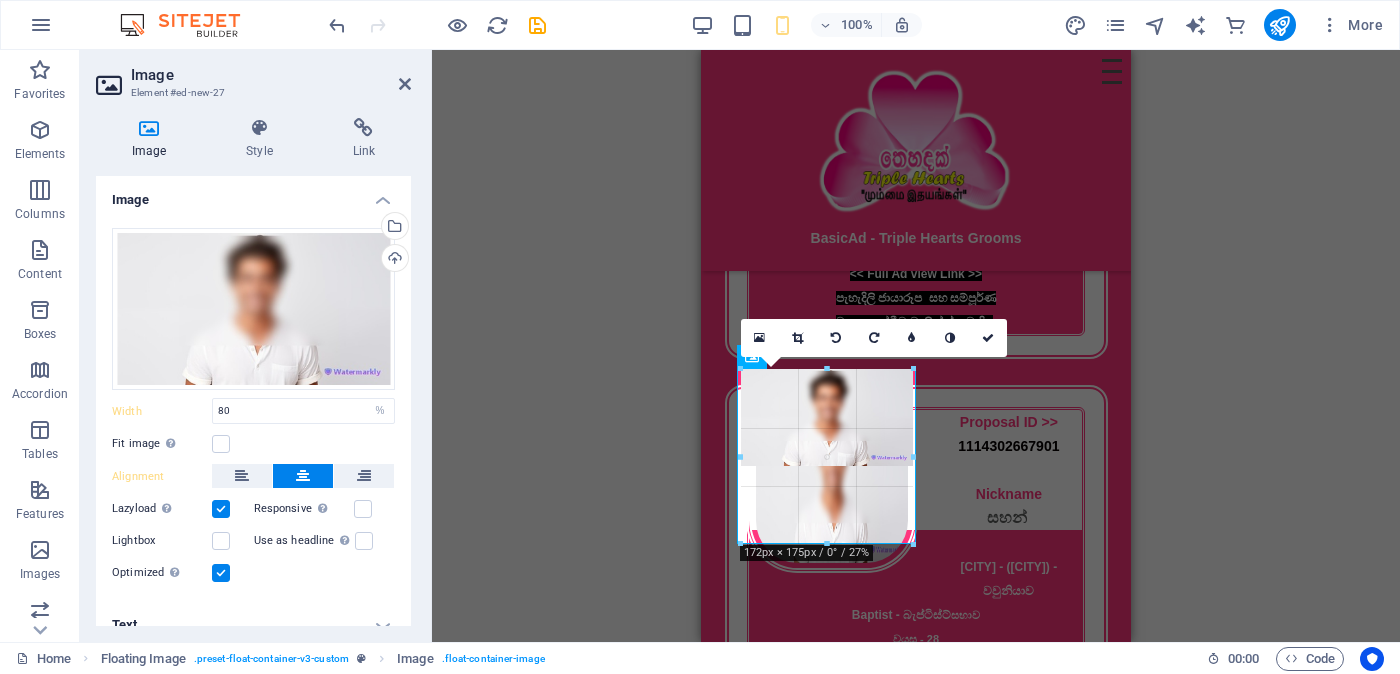 drag, startPoint x: 830, startPoint y: 454, endPoint x: 878, endPoint y: 540, distance: 98.48858 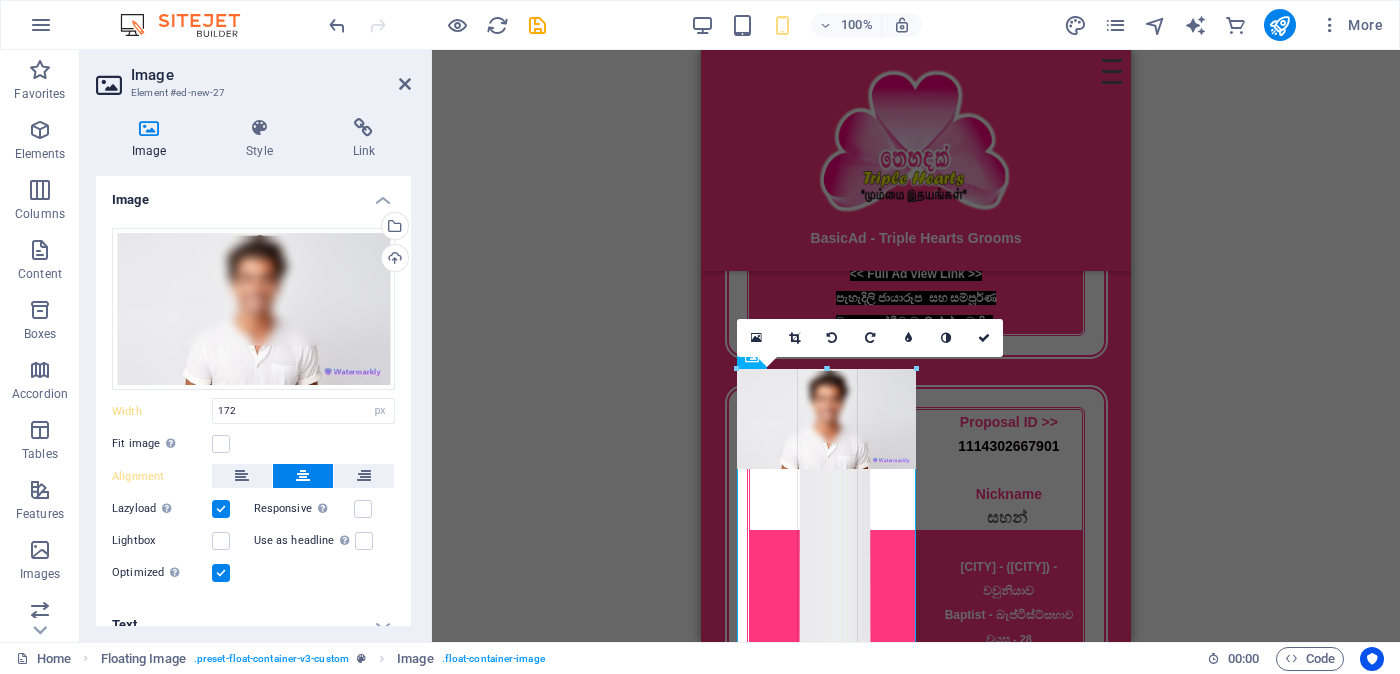 drag, startPoint x: 913, startPoint y: 474, endPoint x: 242, endPoint y: 505, distance: 671.7157 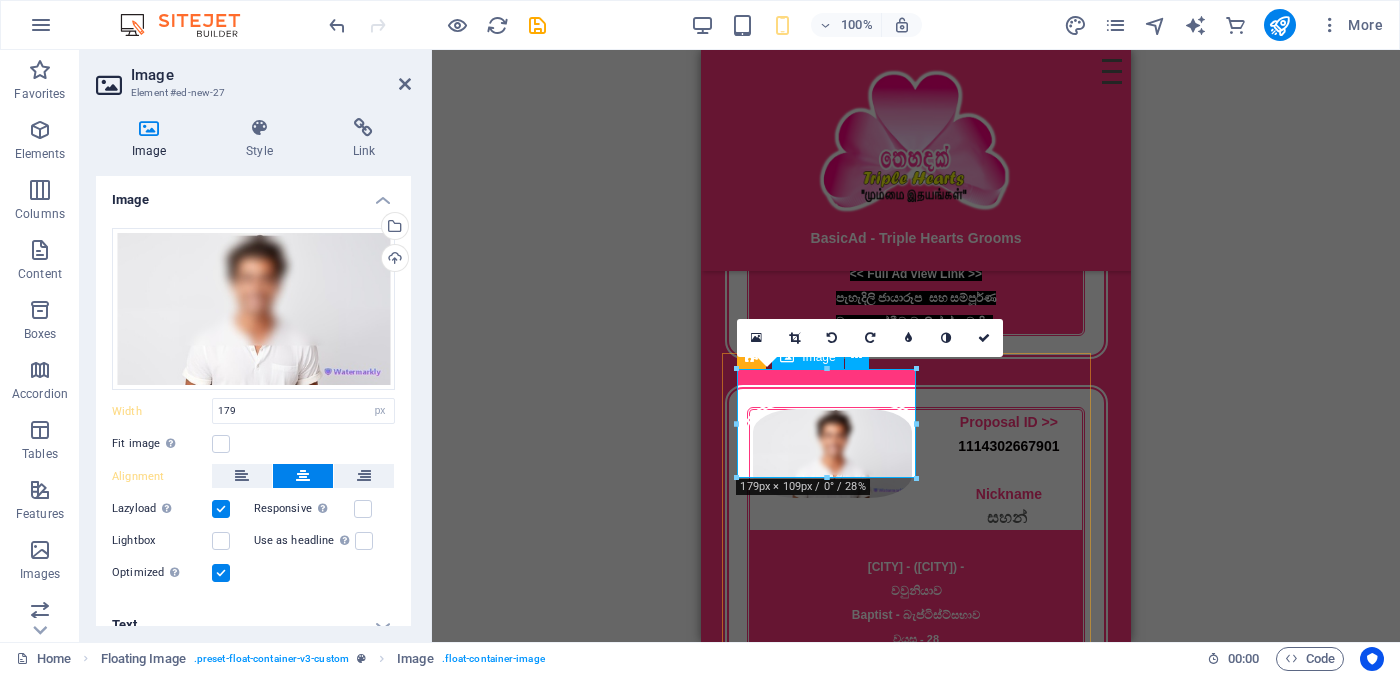 click at bounding box center [833, 453] 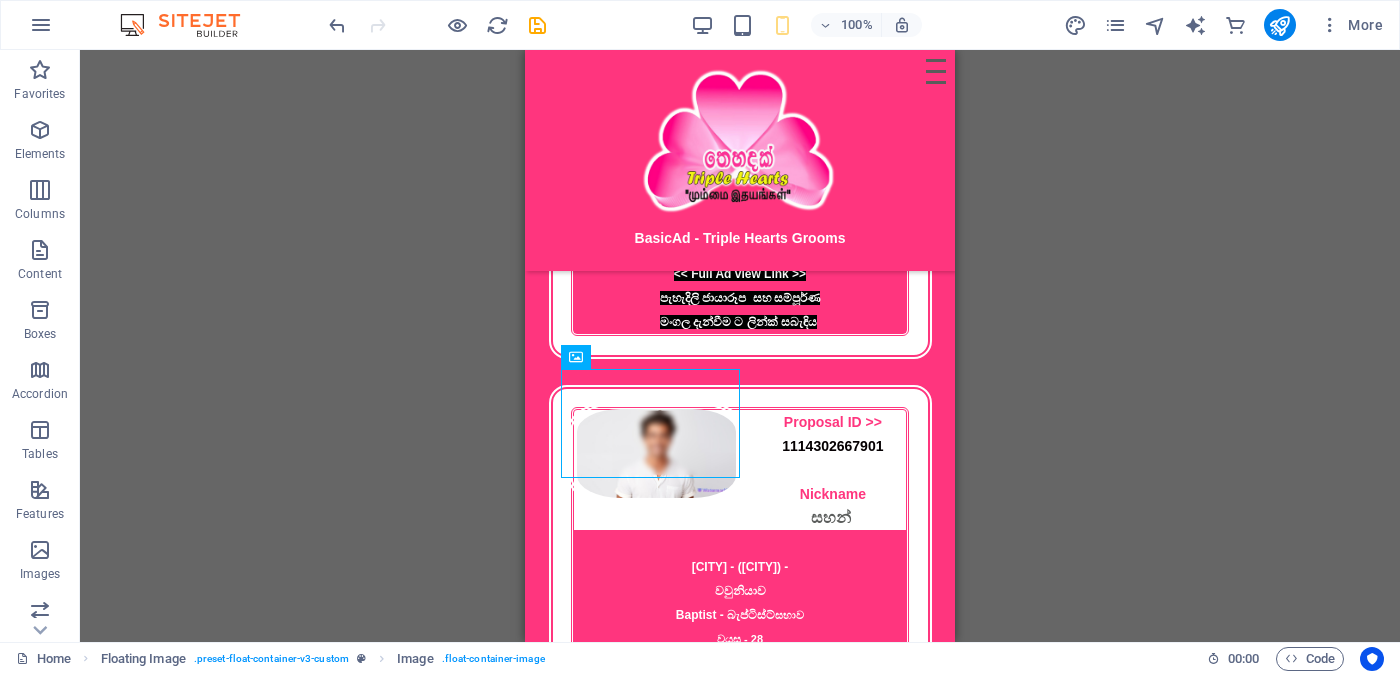 click on "Floating Image   Text   Floating Image   Menu Bar Hamburger   Text   Floating Image   Floating Image   Text   Floating Image   Menu Bar Hamburger   Logo   Floating Image   Image   Floating Image   Floating Image   Text   Image" at bounding box center (740, 346) 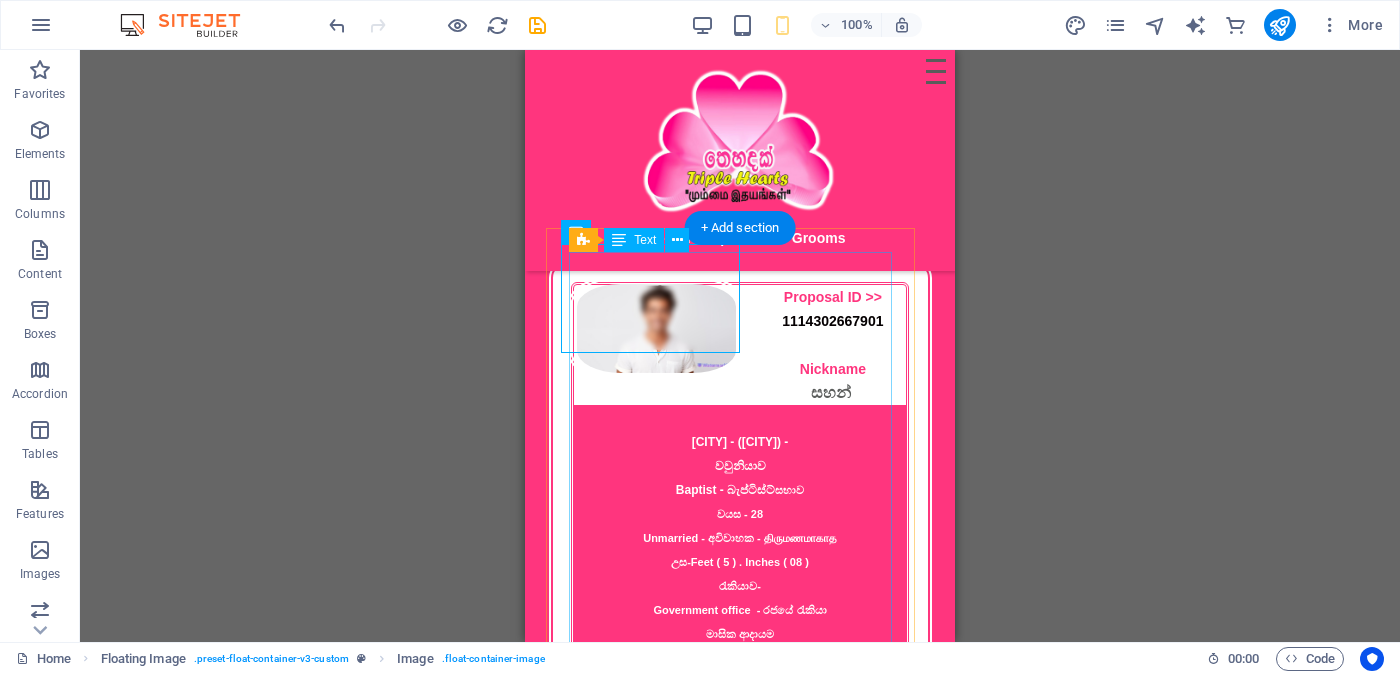 scroll, scrollTop: 1878, scrollLeft: 0, axis: vertical 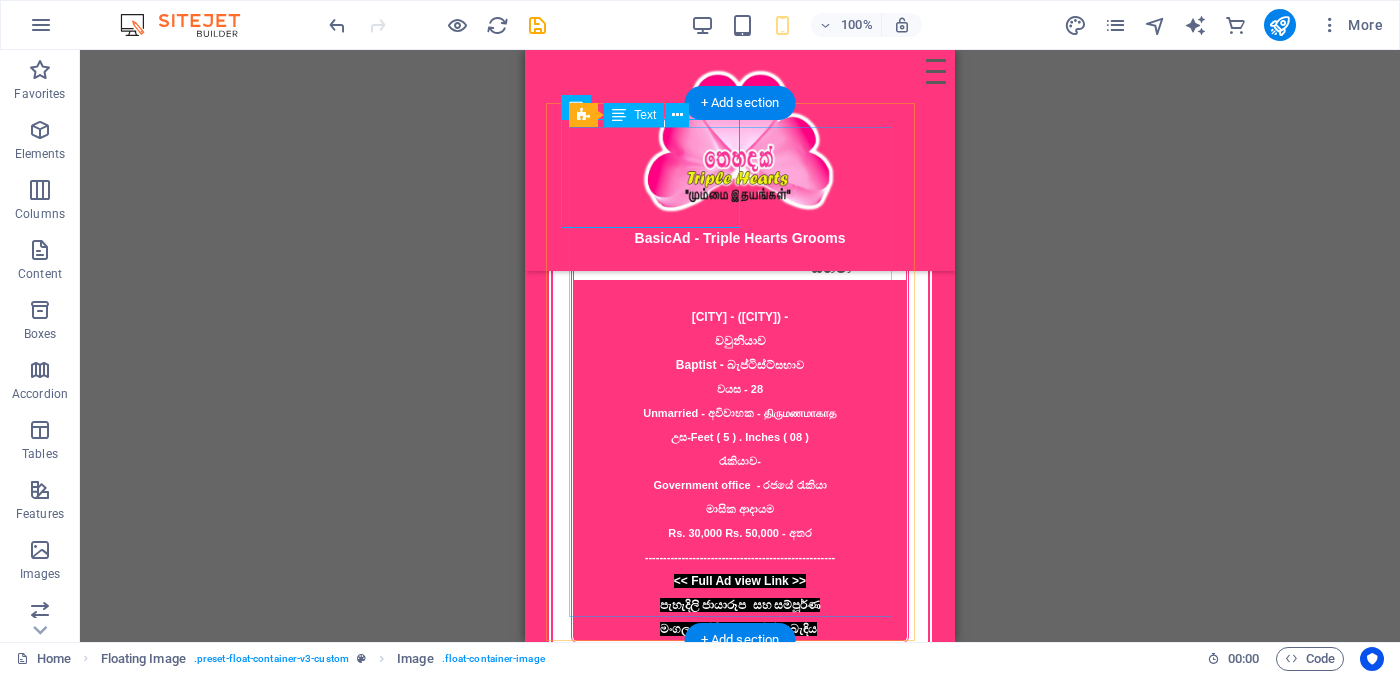 click on "Proposal ID >> [NUMBER] Nickname [NAME]     [CITY] - (Vavuniya) -    වවුනියාව Baptist - බැප්ටිස්ට්  සභාව  වයස -  [AGE] Unmarried - අවිවාහක - திருமணமாகாத උස-Feet ( 5 ) . Inches ( 08 ) රැකියාව-  Government office  - රජයේ රැකියා    මාසික ආදායම Rs. 30,000 Rs. 50,000 - අතර ---------------------------------------------------- << Full Ad view Link >> පැහැදිලි ජායාරූප  සහ සම්පූර්ණ  මංගල දැන්වීම ට ලින්ක් සබැඳිය" at bounding box center (740, 400) 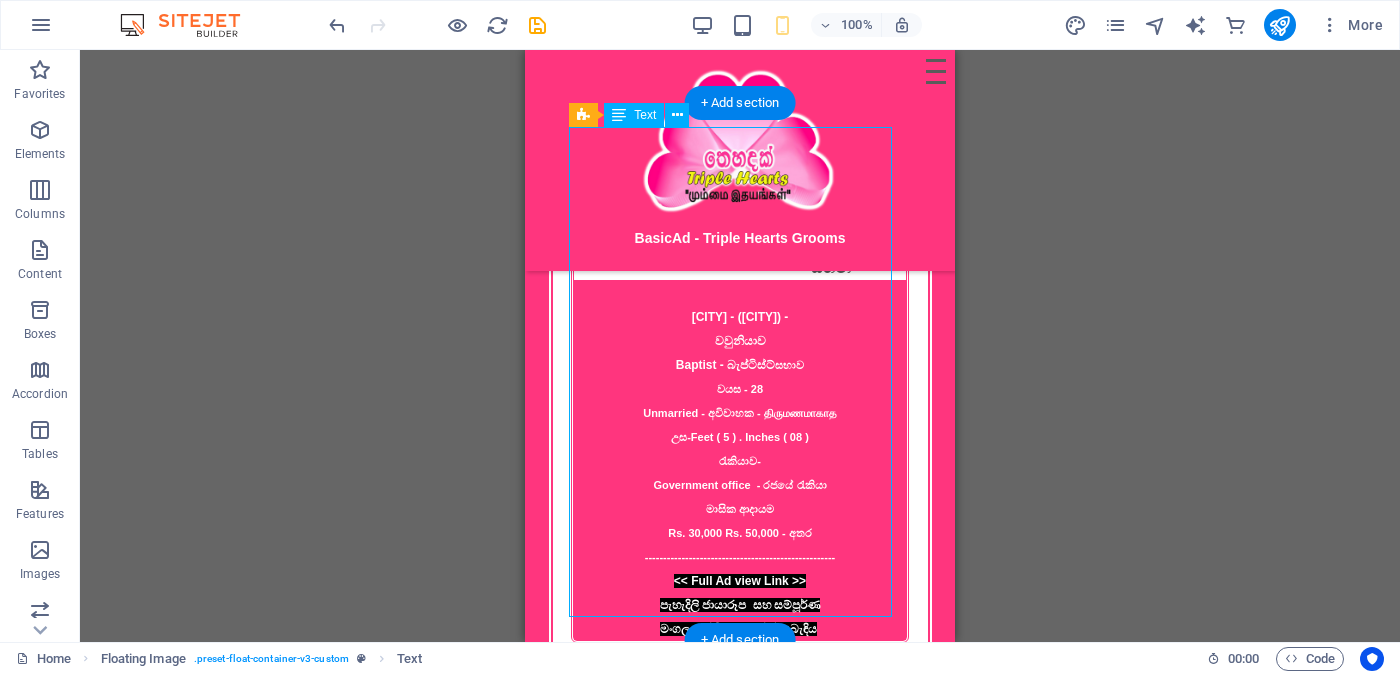 click on "Proposal ID >> [NUMBER] Nickname [NAME]     [CITY] - (Vavuniya) -    වවුනියාව Baptist - බැප්ටිස්ට්  සභාව  වයස -  [AGE] Unmarried - අවිවාහක - திருமணமாகாத උස-Feet ( 5 ) . Inches ( 08 ) රැකියාව-  Government office  - රජයේ රැකියා    මාසික ආදායම Rs. 30,000 Rs. 50,000 - අතර ---------------------------------------------------- << Full Ad view Link >> පැහැදිලි ජායාරූප  සහ සම්පූර්ණ  මංගල දැන්වීම ට ලින්ක් සබැඳිය" at bounding box center (740, 400) 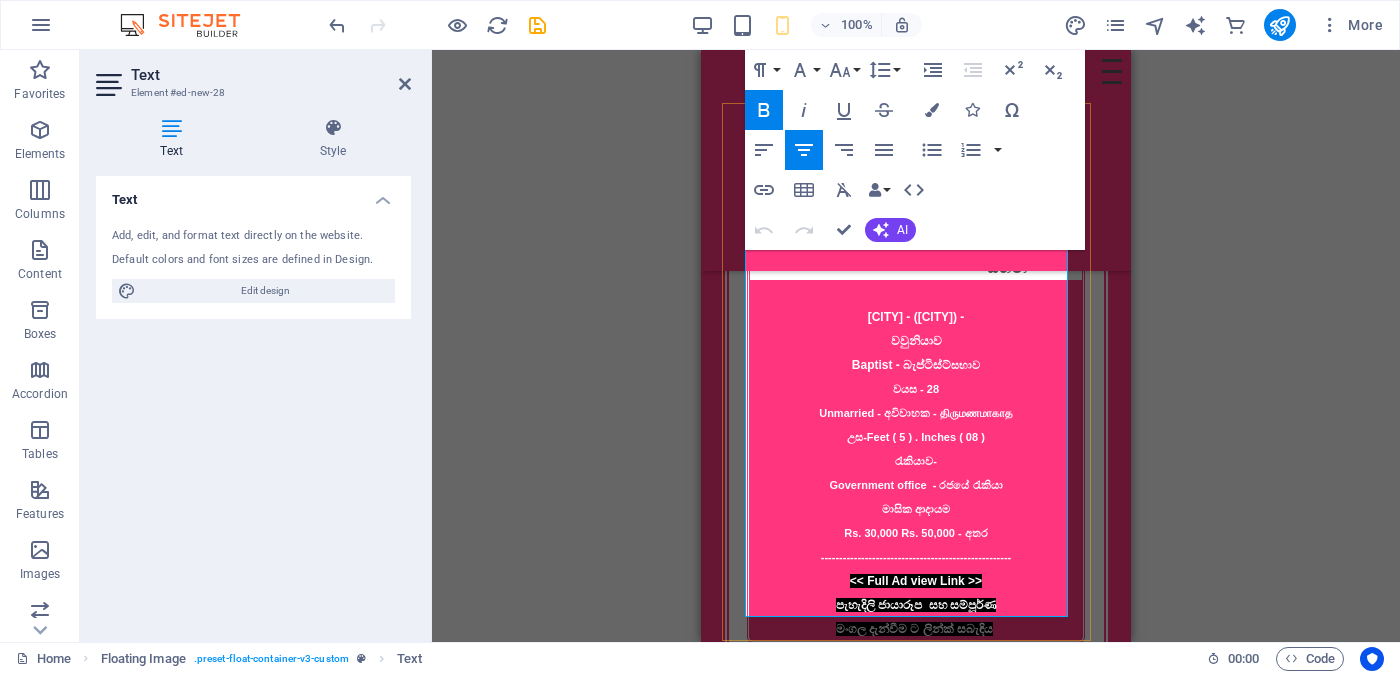 click on "වයස - 28" at bounding box center (916, 389) 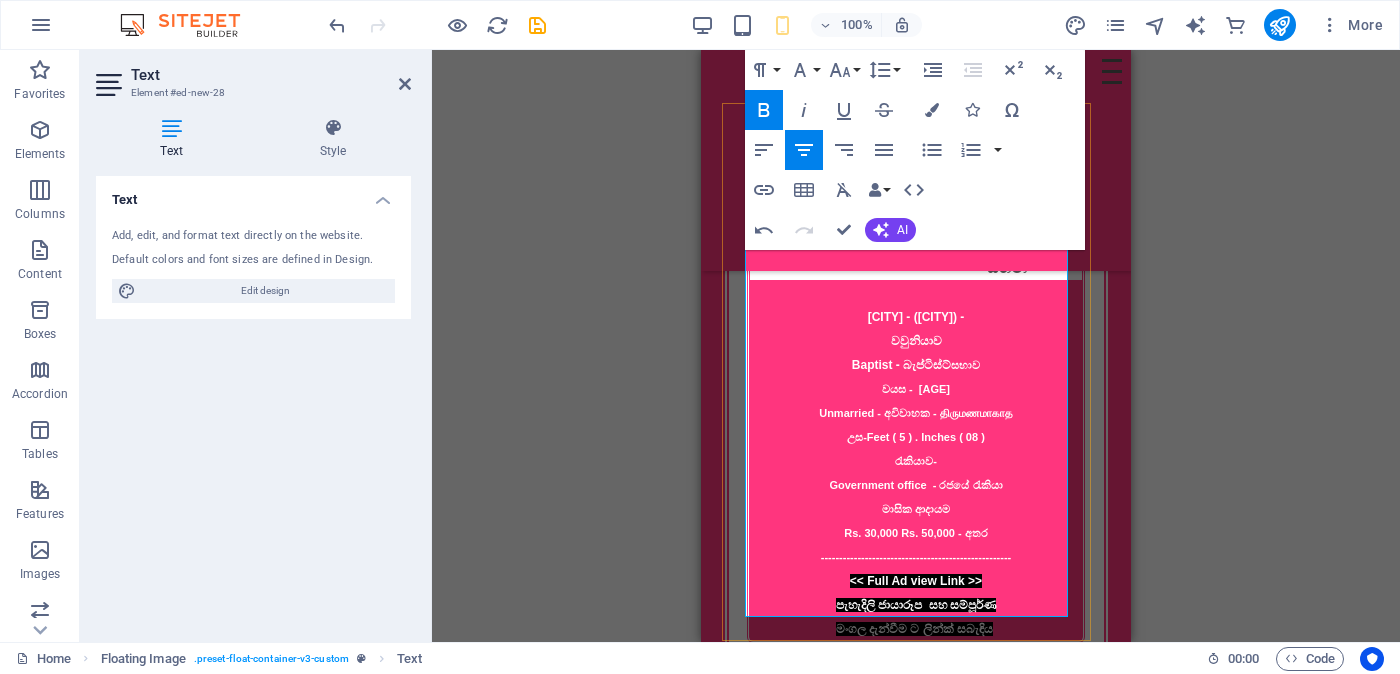 click on "උස-Feet ( 5 ) . Inches ( 08 )" at bounding box center [916, 437] 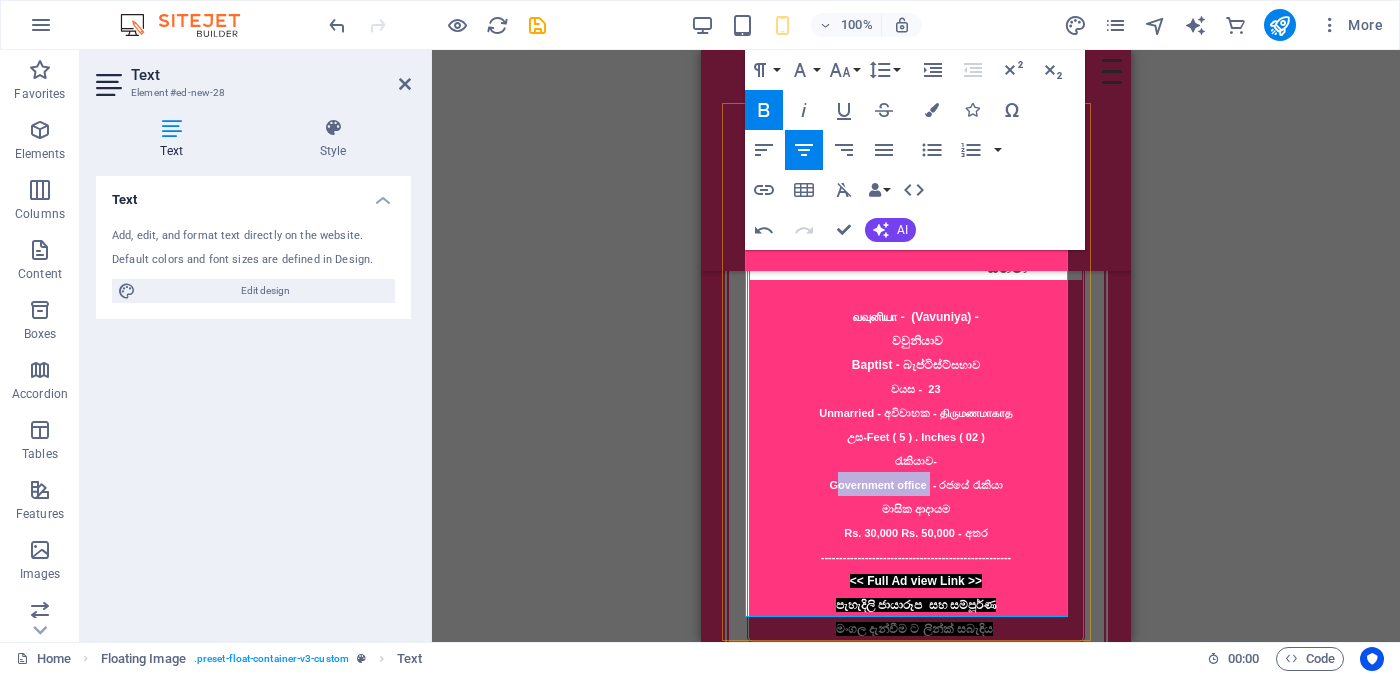 drag, startPoint x: 810, startPoint y: 460, endPoint x: 903, endPoint y: 460, distance: 93 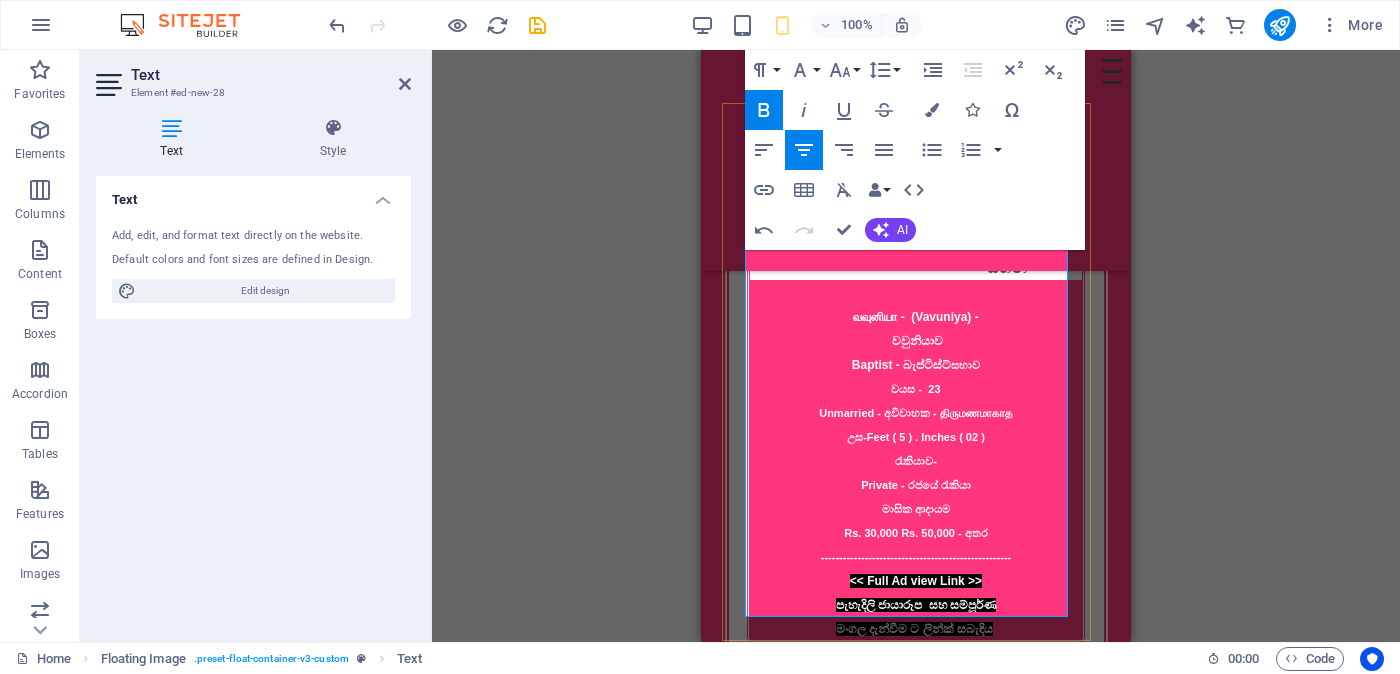 drag, startPoint x: 891, startPoint y: 457, endPoint x: 968, endPoint y: 453, distance: 77.10383 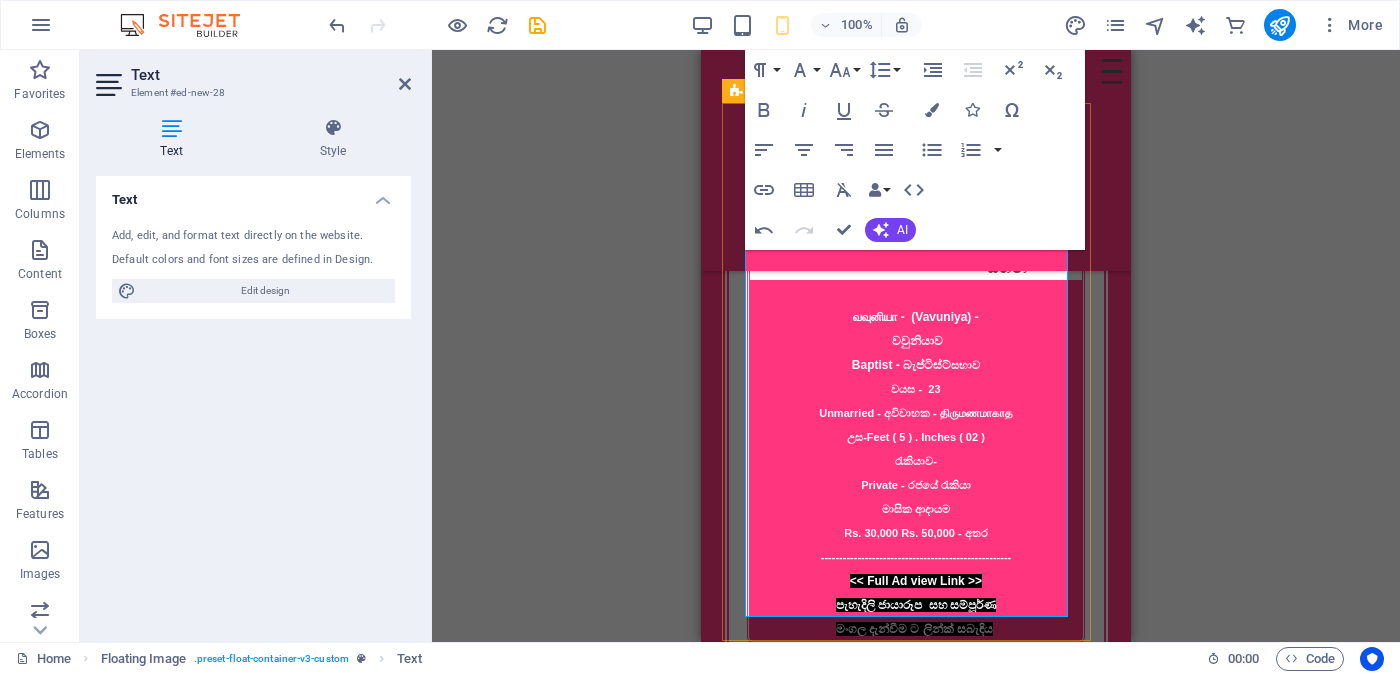 click on "Private  - රජයේ රැකියා" at bounding box center [916, 485] 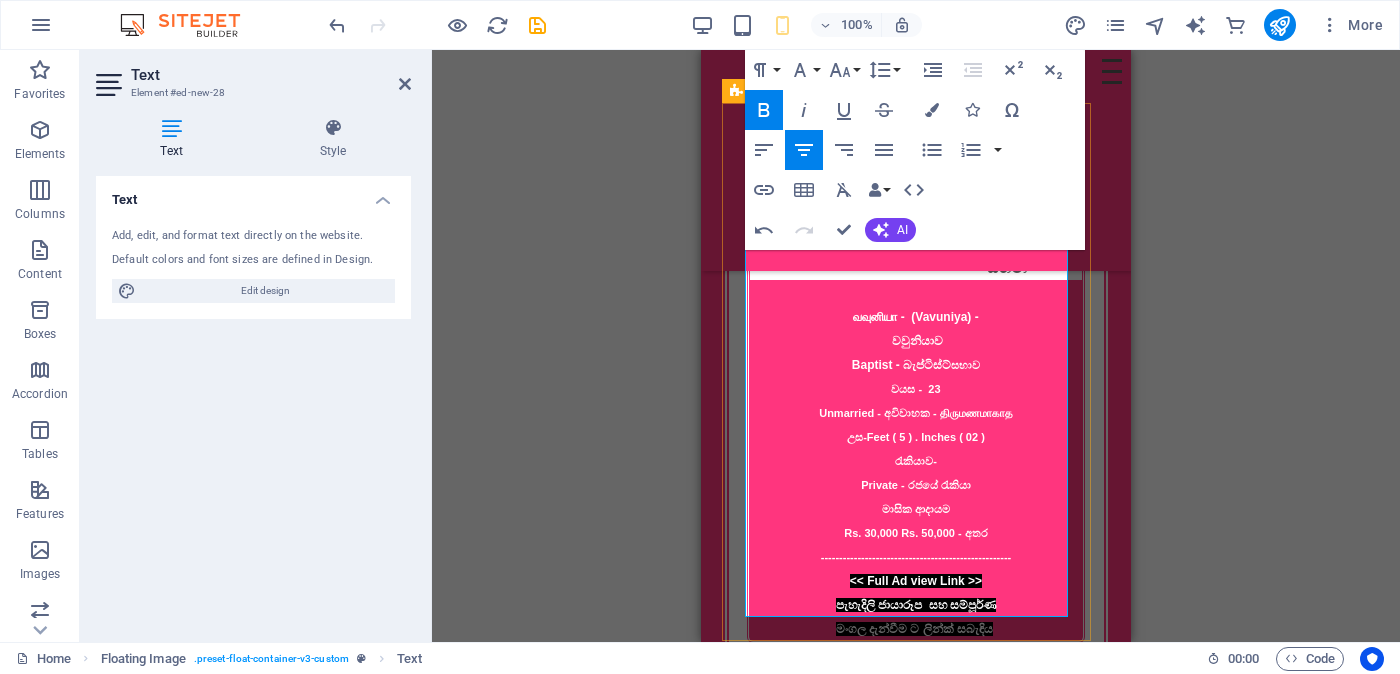 drag, startPoint x: 890, startPoint y: 458, endPoint x: 967, endPoint y: 455, distance: 77.05842 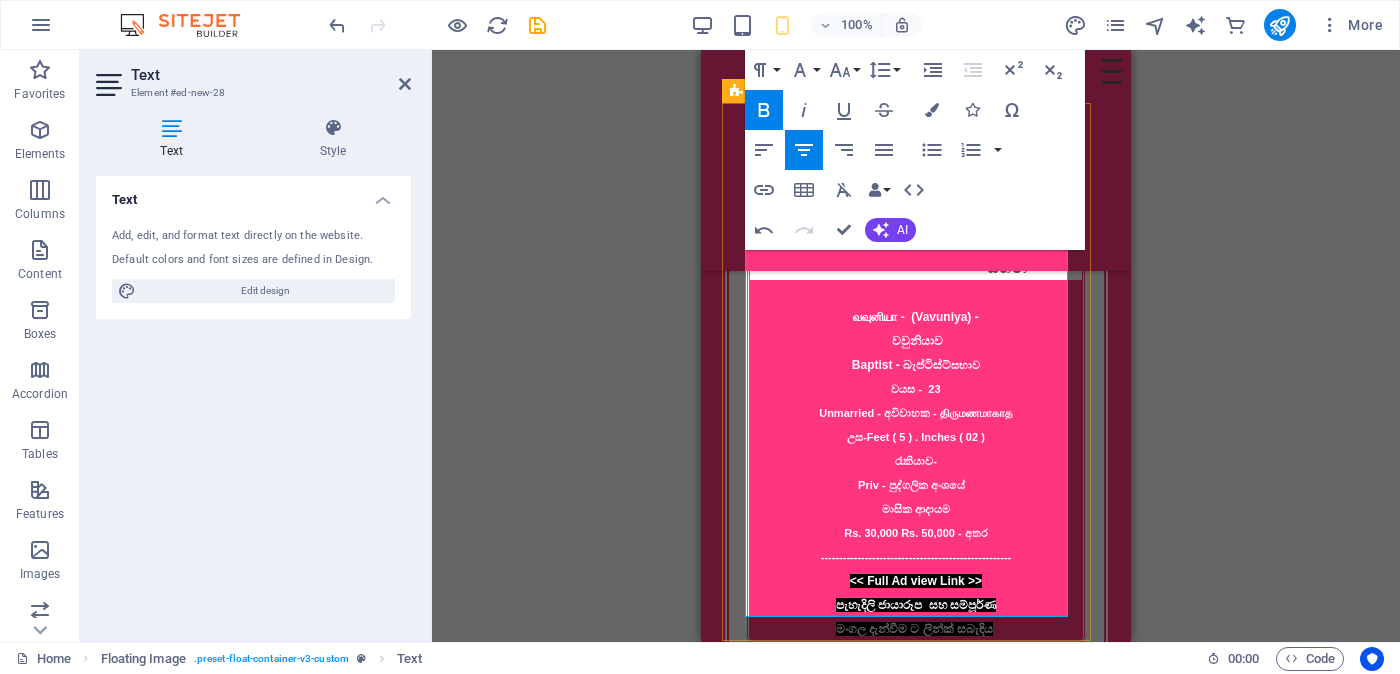 click on "Priv - පුද්ගලික අංශයේ" at bounding box center [916, 485] 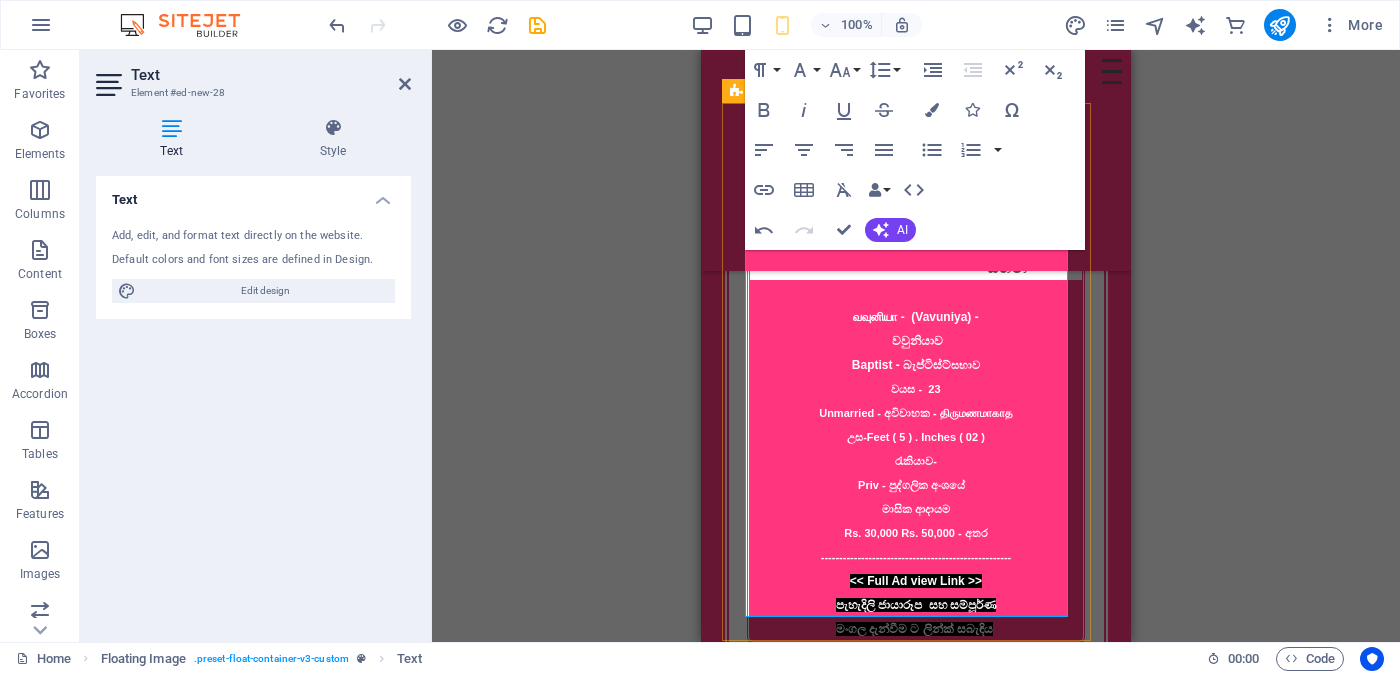 click on "Priv - පුද්ගලික අංශයේ" at bounding box center (916, 485) 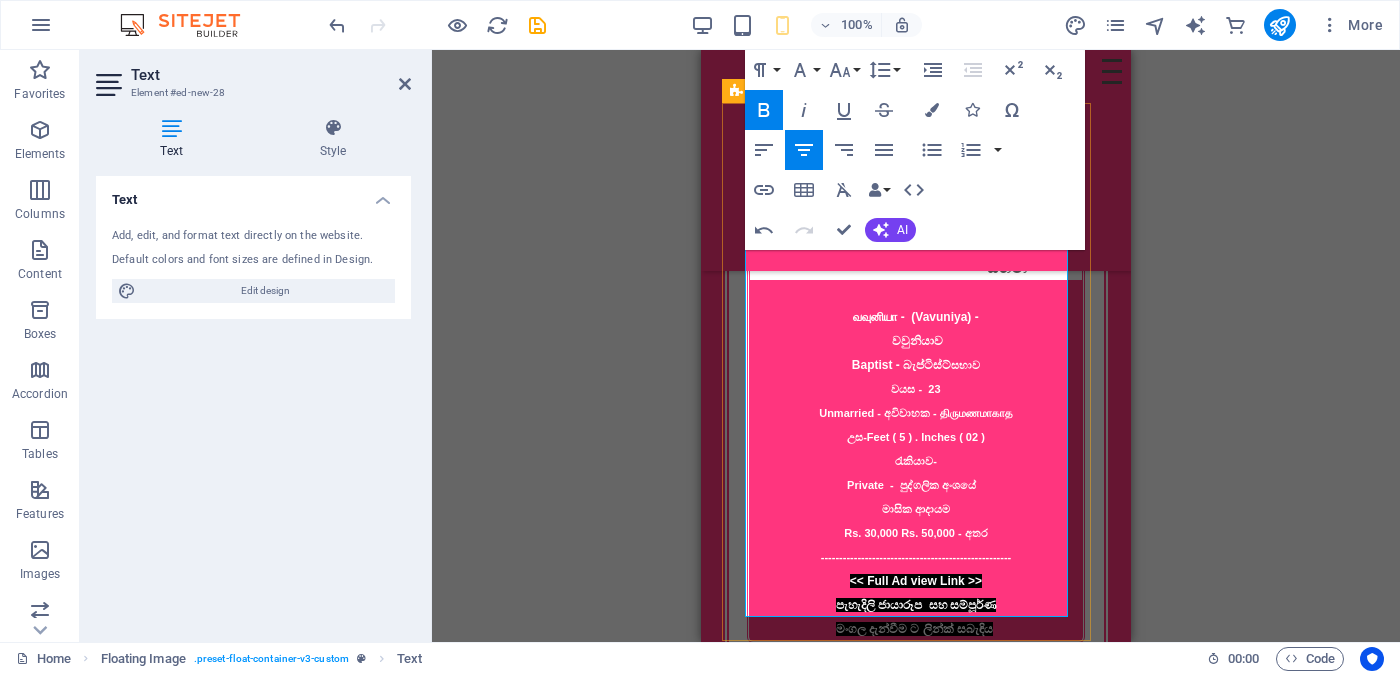 click on "Rs. 30,000 Rs. 50,000 - අතර" at bounding box center [915, 533] 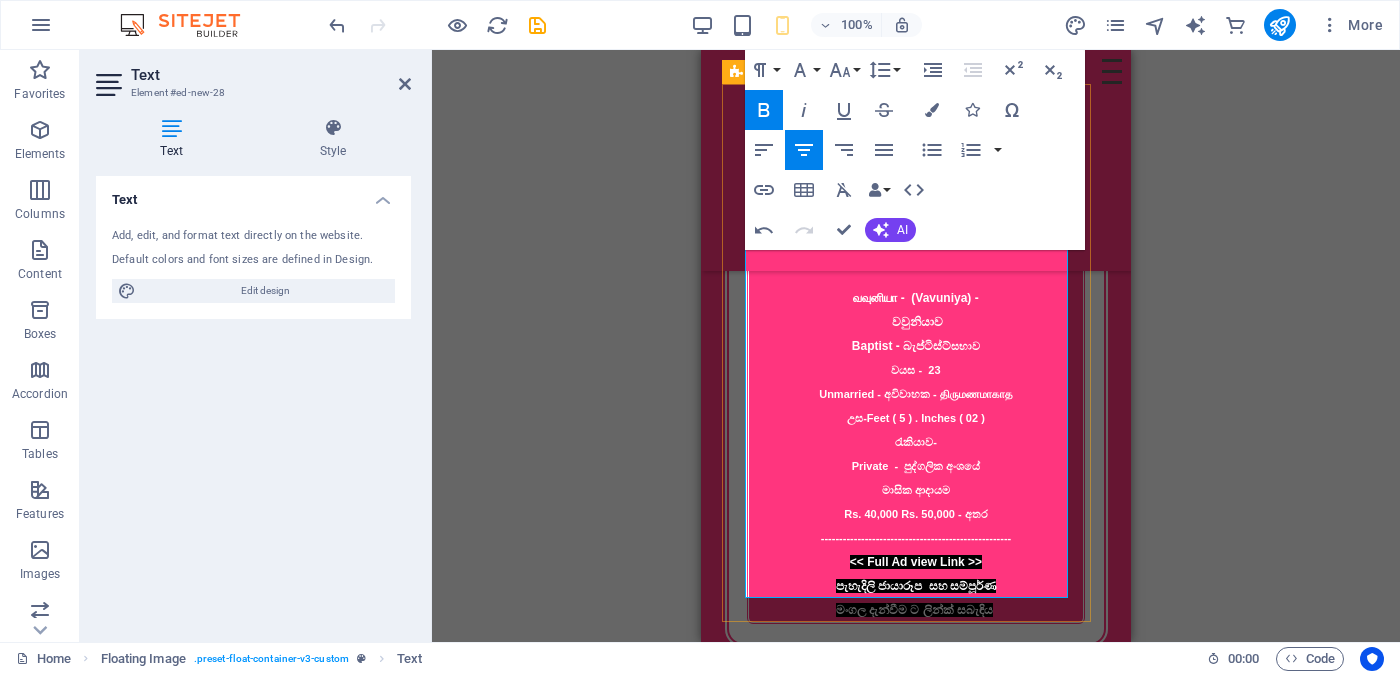 scroll, scrollTop: 1647, scrollLeft: 0, axis: vertical 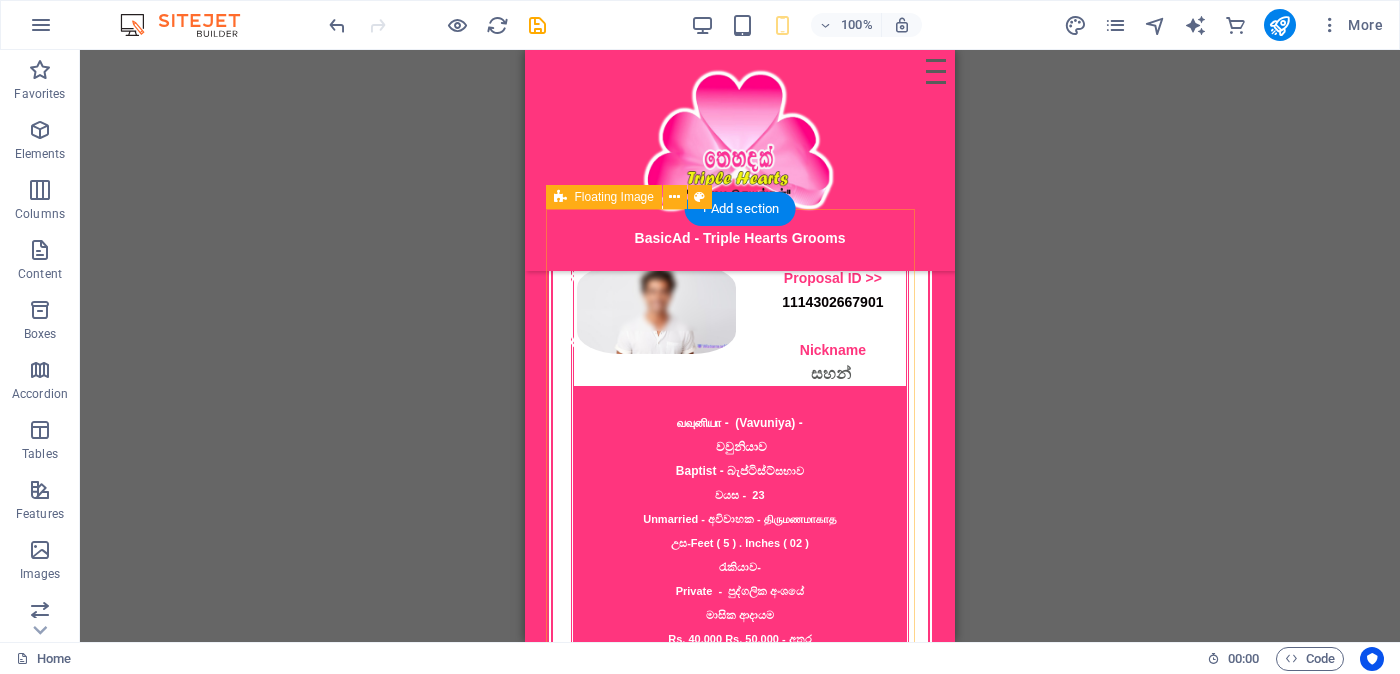 click on "Proposal ID >> [NUMBER] Nickname [NAME] [CITY] - ([CITY]) - [CITY] Baptist - බැප්ටිස්ට්  සභාව  වයස -  [AGE] Unmarried - අවිවාහක - திருமணமாகாத උස-Feet ( [FEET] ) . Inches ( [INCHES] ) රැකියාව-  Private  -  පුද්ගලික අංශයේ     මාසික ආදායම Rs. [AMOUNT] Rs. [AMOUNT] - අතර  ---------------------------------------------------- << Full Ad view Link >> පැහැදිලි ජායාරූප  සහ සම්පූර්ණ  මංගල දැන්වීම ට ලින්ක් සබැඳිය" at bounding box center [740, 507] 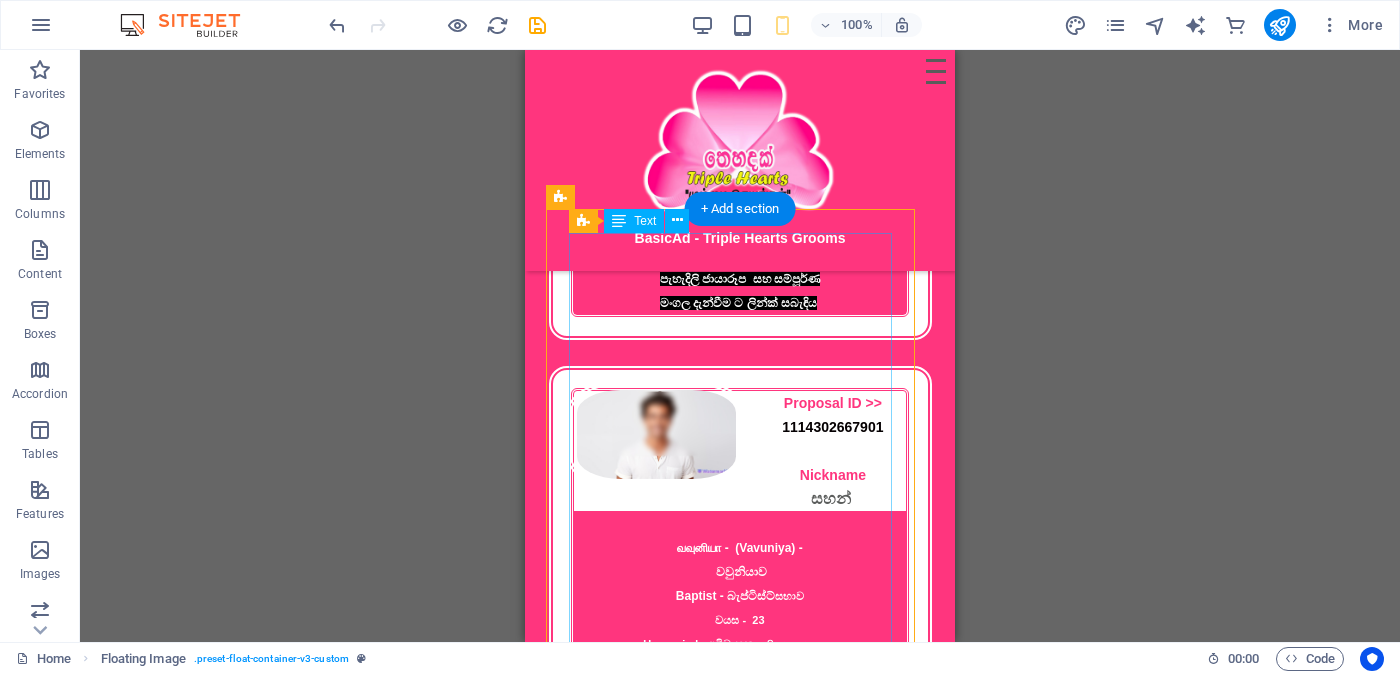 scroll, scrollTop: 1522, scrollLeft: 0, axis: vertical 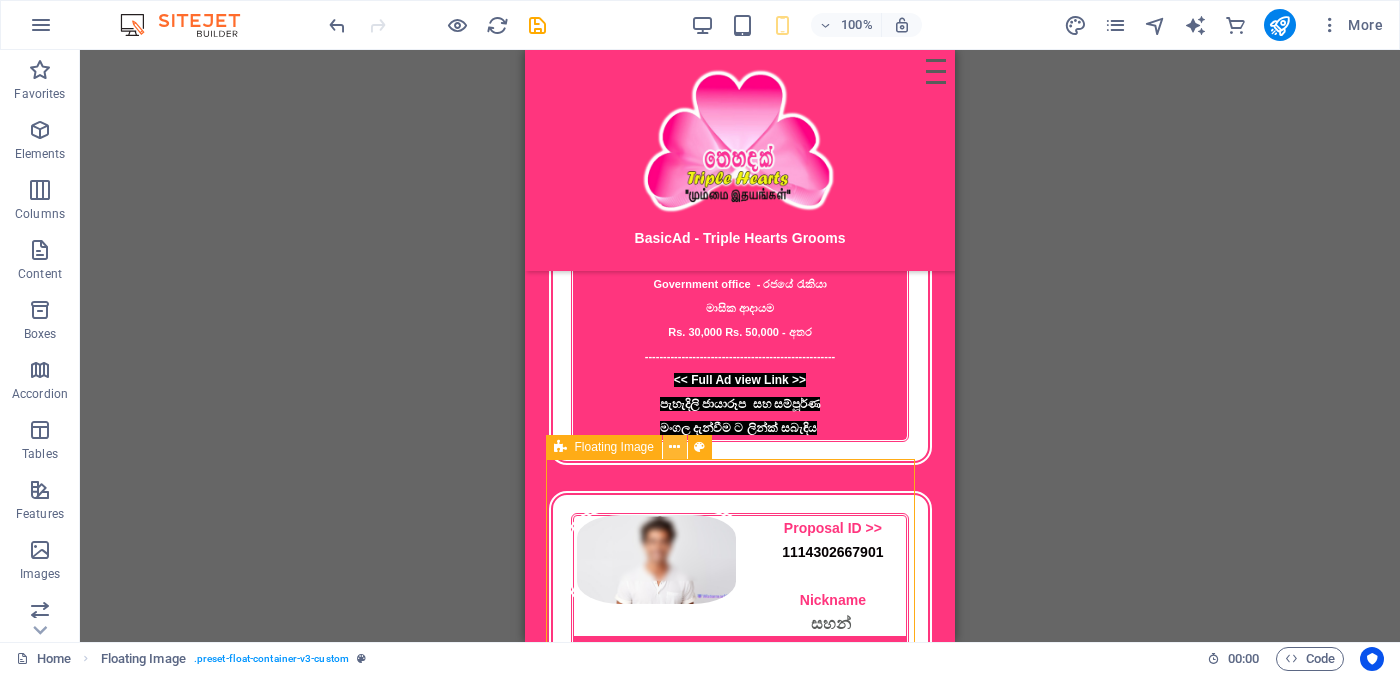 click at bounding box center [674, 447] 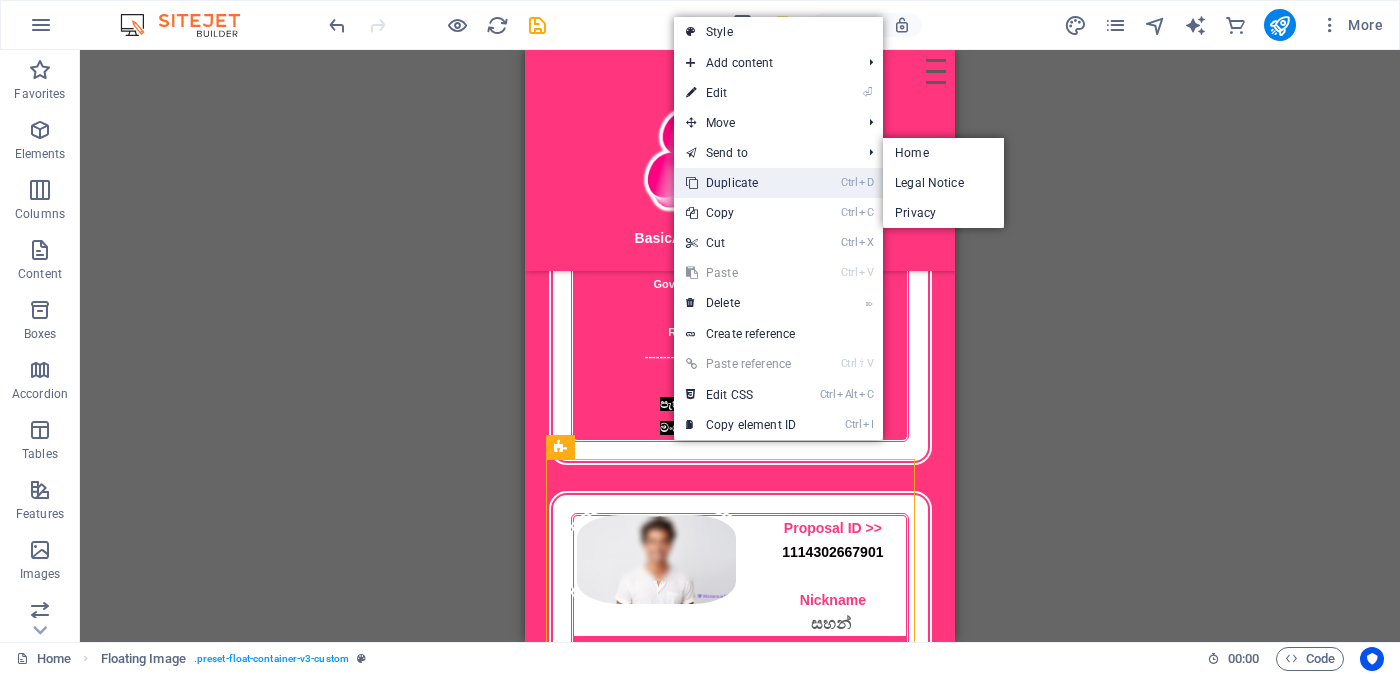 click on "Ctrl D  Duplicate" at bounding box center [741, 183] 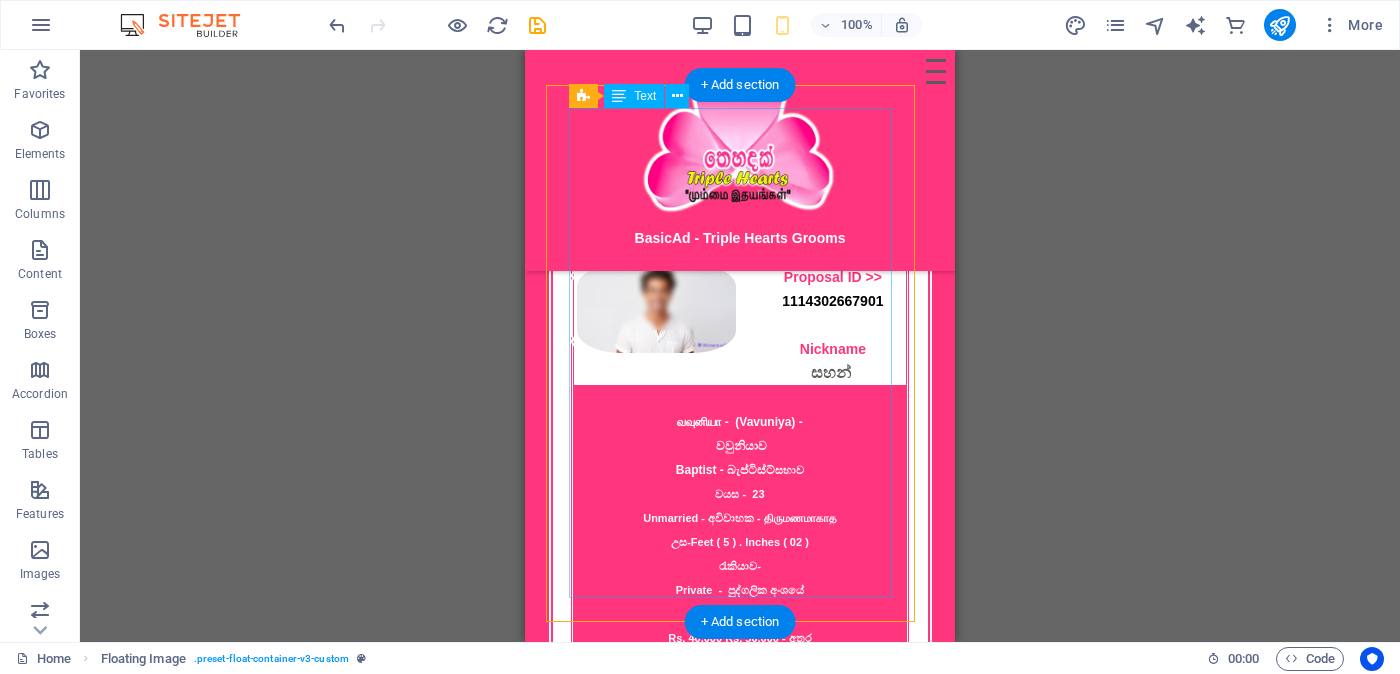 scroll, scrollTop: 2205, scrollLeft: 0, axis: vertical 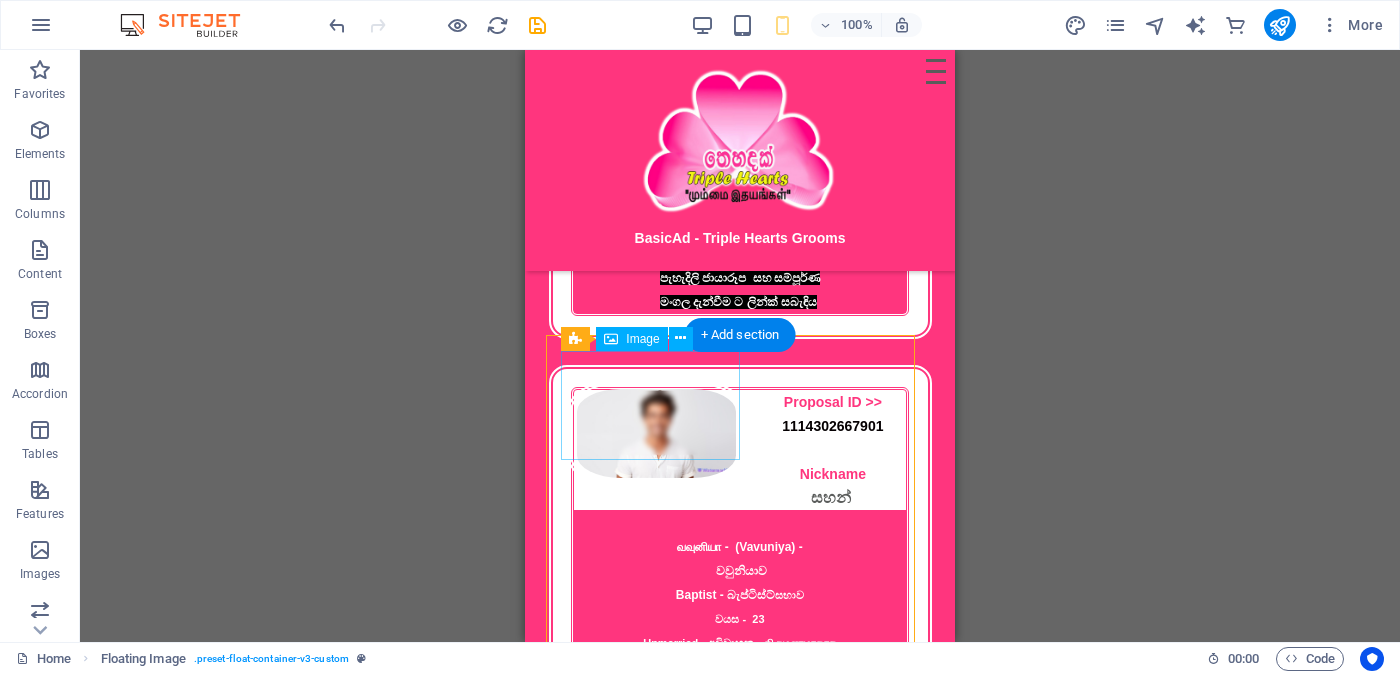 click at bounding box center (657, 433) 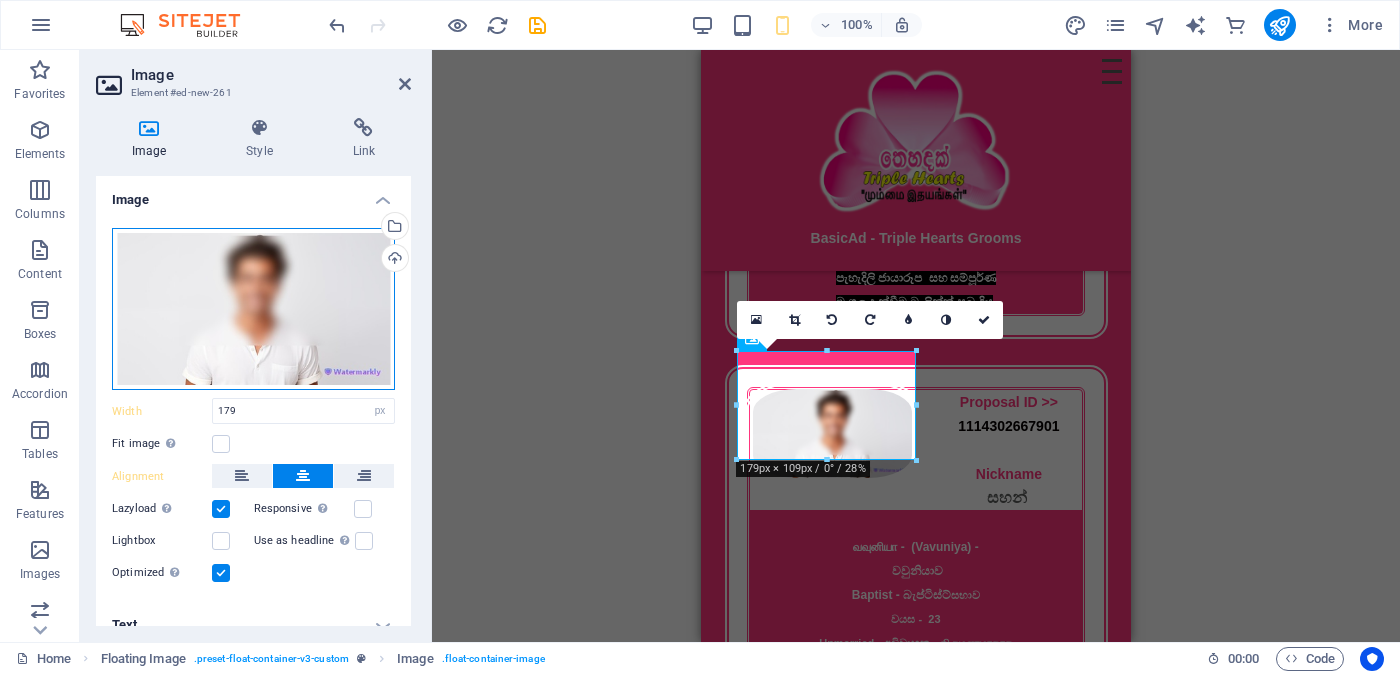 click on "Drag files here, click to choose files or select files from Files or our free stock photos & videos" at bounding box center [253, 309] 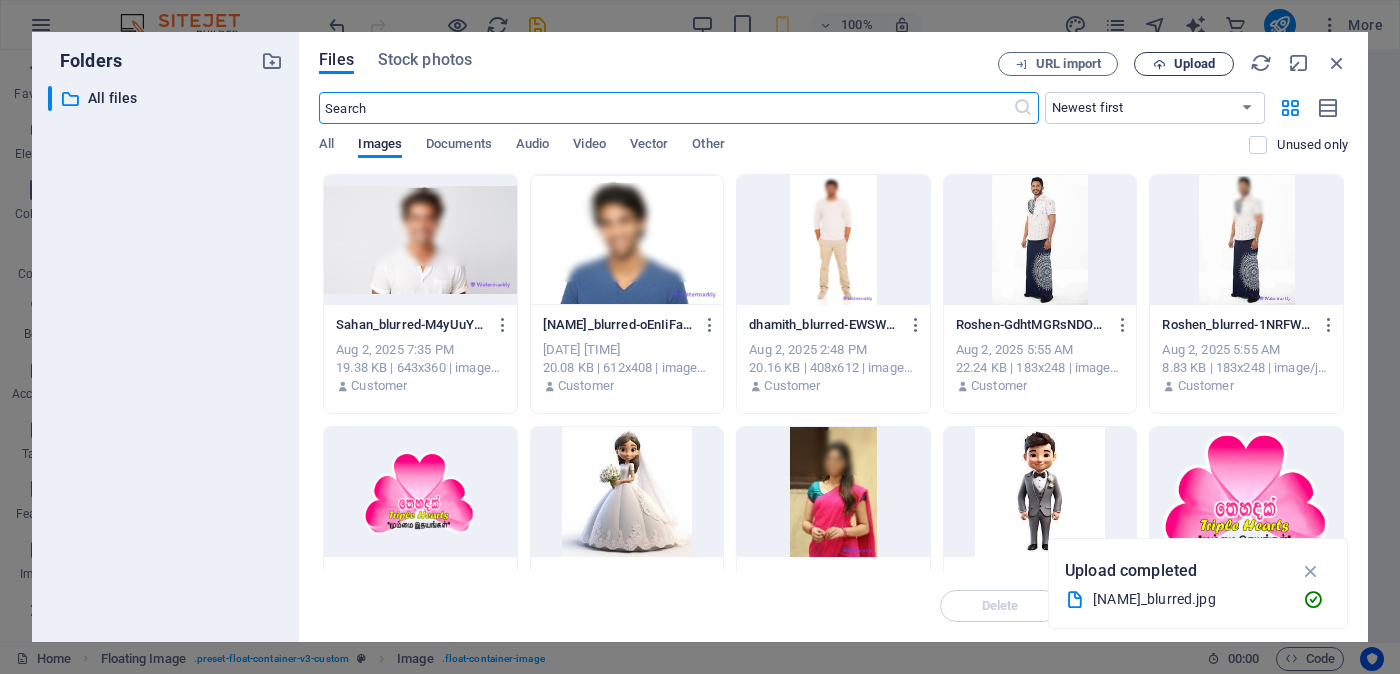 click on "Upload" at bounding box center [1194, 64] 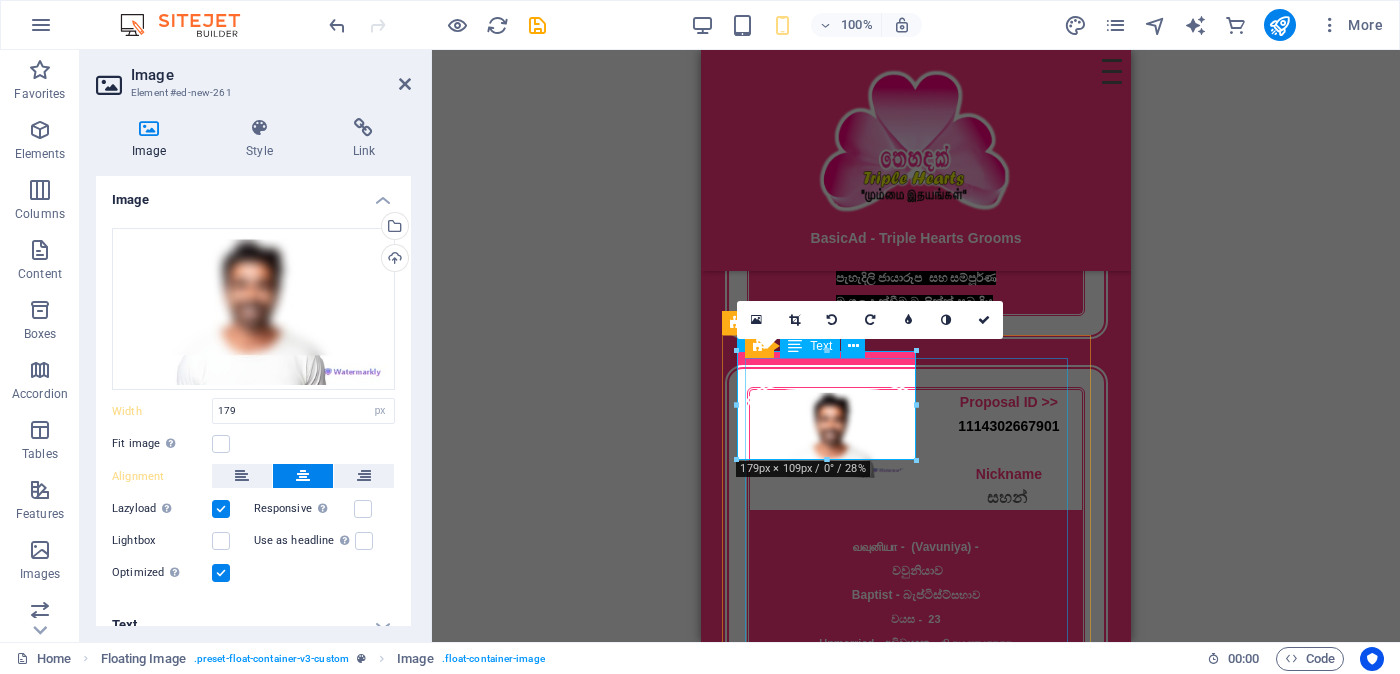 click on "Proposal ID >> [NUMBER] Nickname [NAME] [CITY] - ([CITY]) - [CITY] Baptist - බැප්ටිස්ට්  සභාව  වයස -  [AGE] Unmarried - අවිවාහක - திருமணமாகாத උස-Feet ( [FEET] ) . Inches ( [INCHES] ) රැකියාව-  Private  -  පුද්ගලික අංශයේ     මාසික ආදායම Rs. [AMOUNT] Rs. [AMOUNT] - අතර  ---------------------------------------------------- << Full Ad view Link >> පැහැදිලි ජායාරූප  සහ සම්පූර්ණ  මංගල දැන්වීම ට ලින්ක් සබැඳිය" at bounding box center [916, 630] 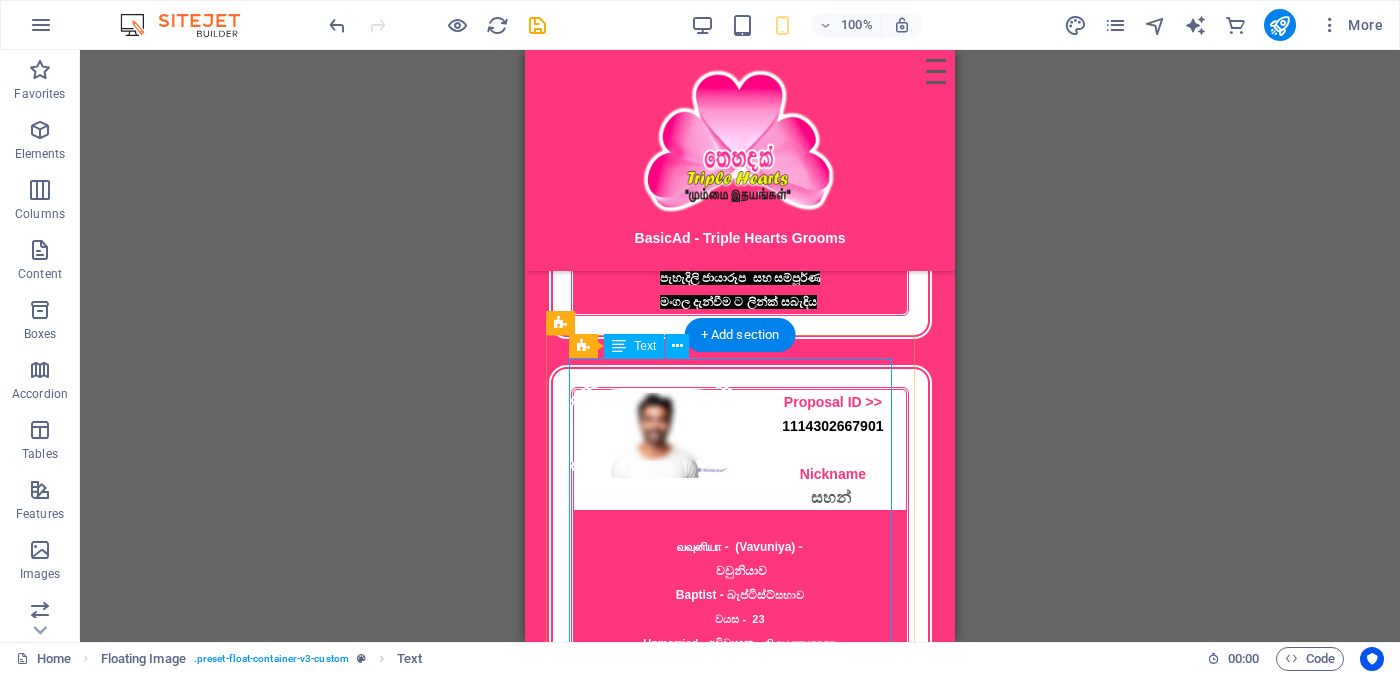 click on "Proposal ID >> [NUMBER] Nickname [NAME] [CITY] - ([CITY]) - [CITY] Baptist - බැප්ටිස්ට්  සභාව  වයස -  [AGE] Unmarried - අවිවාහක - திருமணமாகாத උස-Feet ( [FEET] ) . Inches ( [INCHES] ) රැකියාව-  Private  -  පුද්ගලික අංශයේ     මාසික ආදායම Rs. [AMOUNT] Rs. [AMOUNT] - අතර  ---------------------------------------------------- << Full Ad view Link >> පැහැදිලි ජායාරූප  සහ සම්පූර්ණ  මංගල දැන්වීම ට ලින්ක් සබැඳිය" at bounding box center [740, 630] 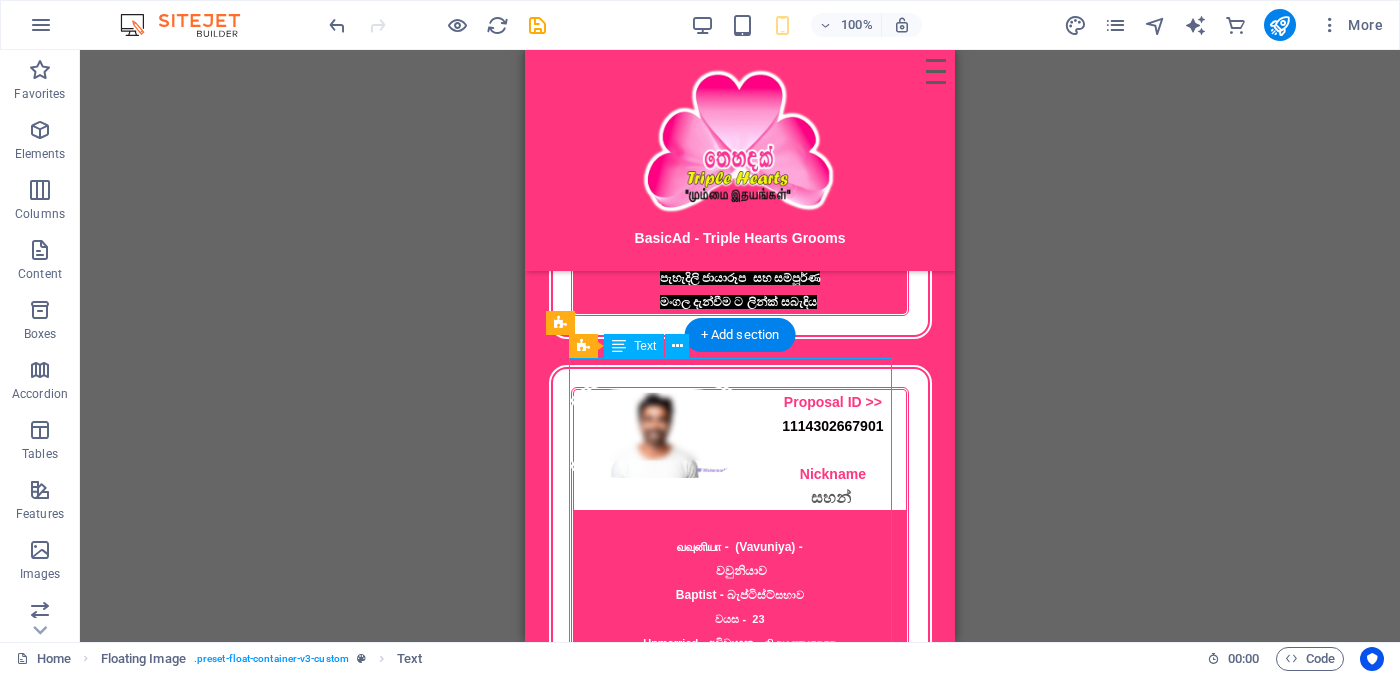 drag, startPoint x: 807, startPoint y: 465, endPoint x: 840, endPoint y: 467, distance: 33.06055 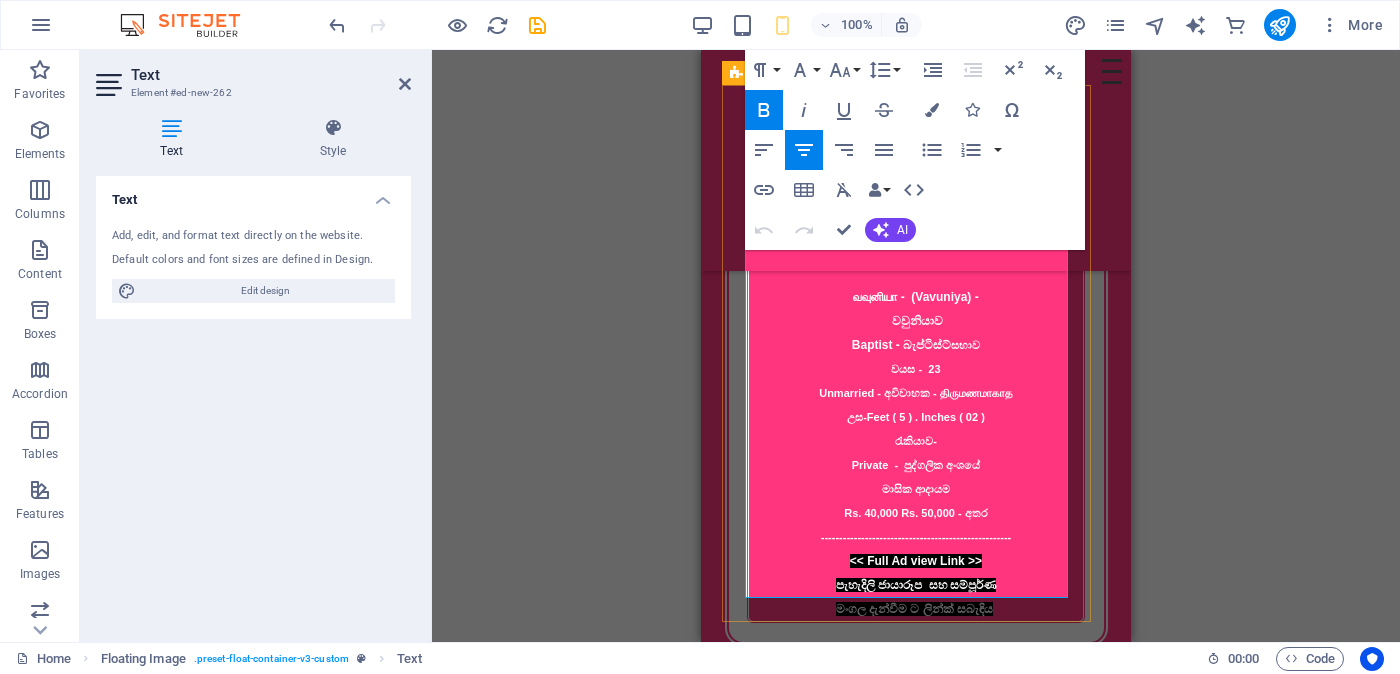 scroll, scrollTop: 2330, scrollLeft: 0, axis: vertical 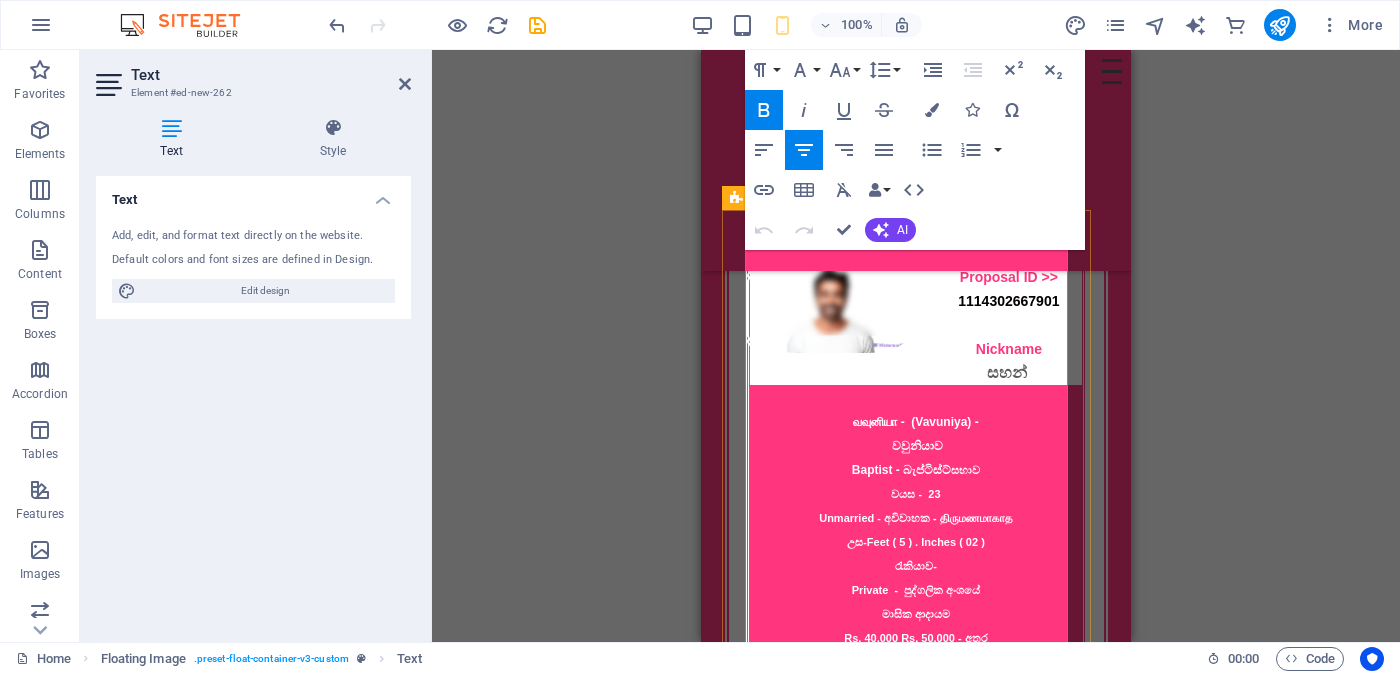 click on "සහන්" at bounding box center (1007, 372) 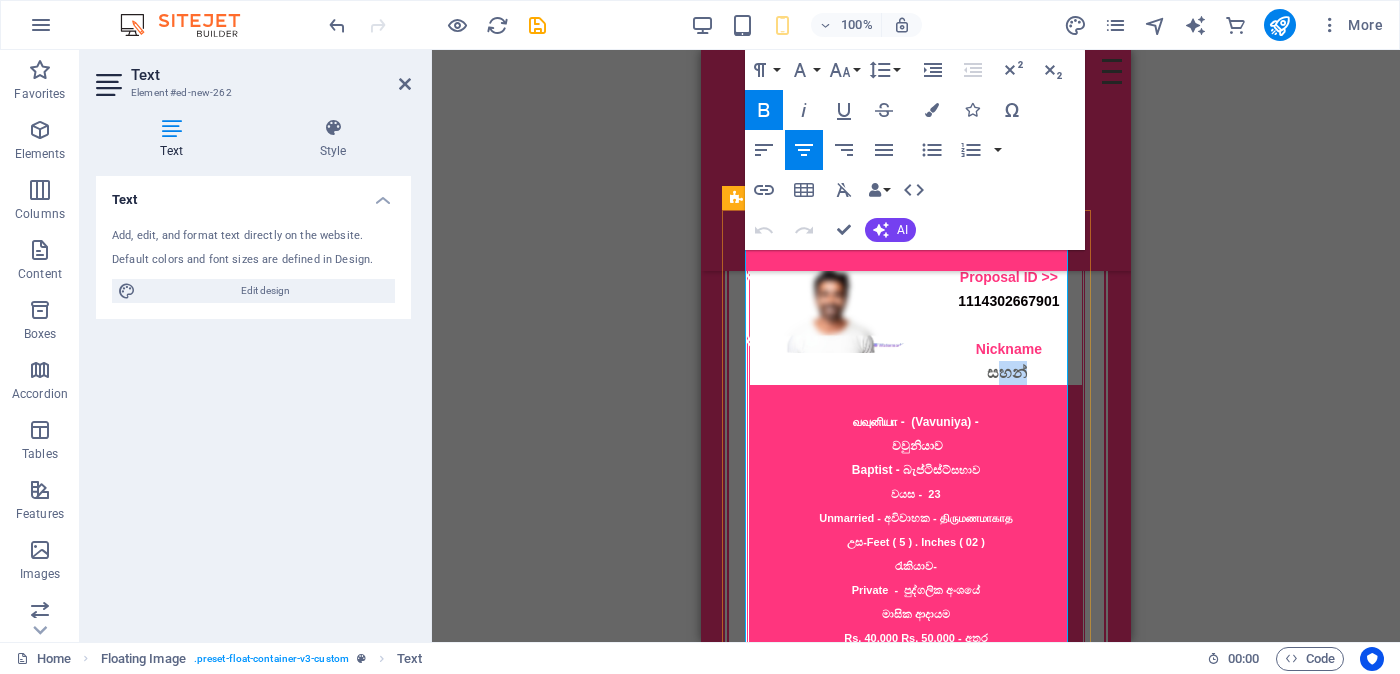 drag, startPoint x: 982, startPoint y: 343, endPoint x: 1015, endPoint y: 346, distance: 33.13608 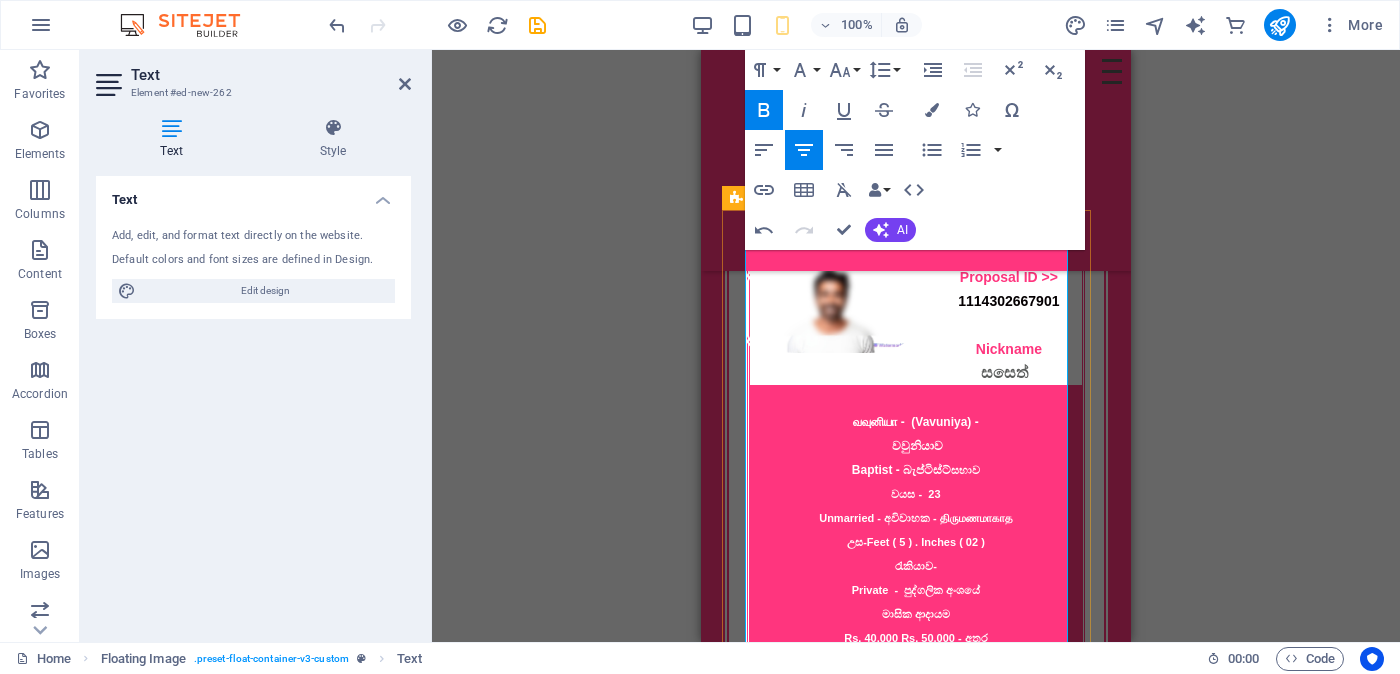click on "සසෙත්" at bounding box center [1006, 372] 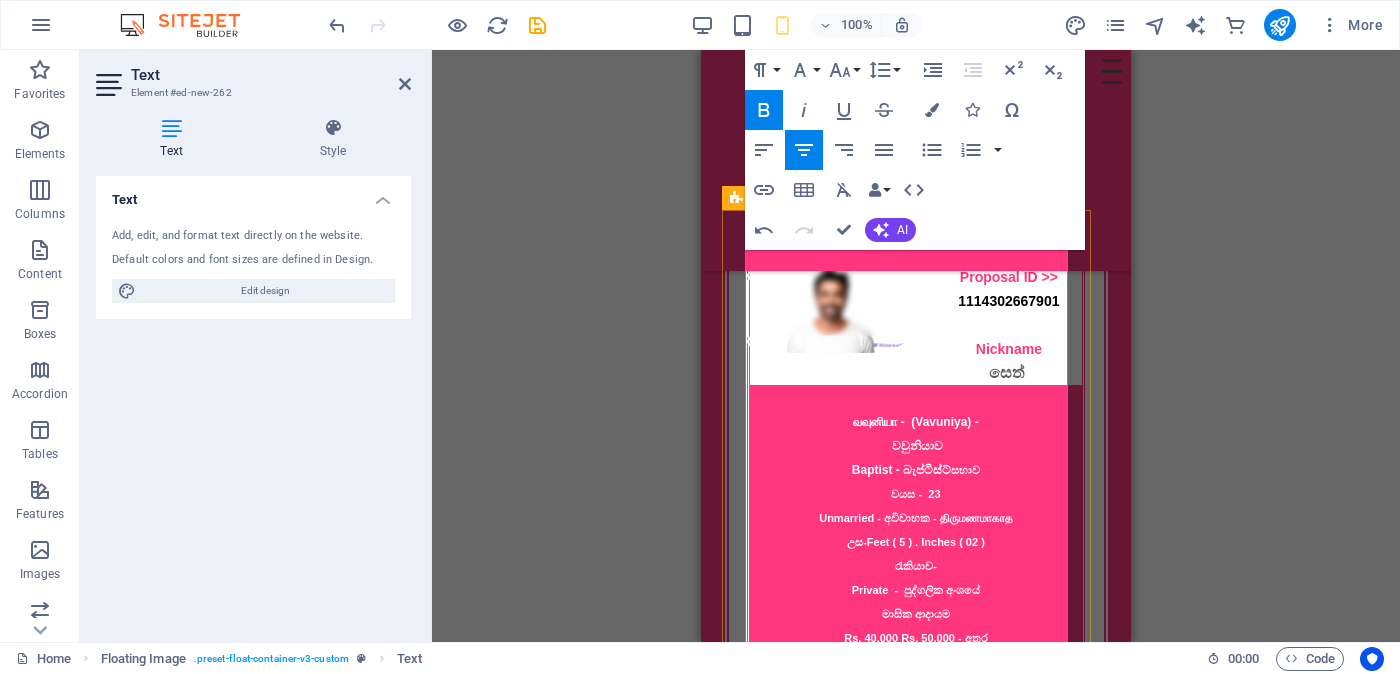 scroll, scrollTop: 2205, scrollLeft: 0, axis: vertical 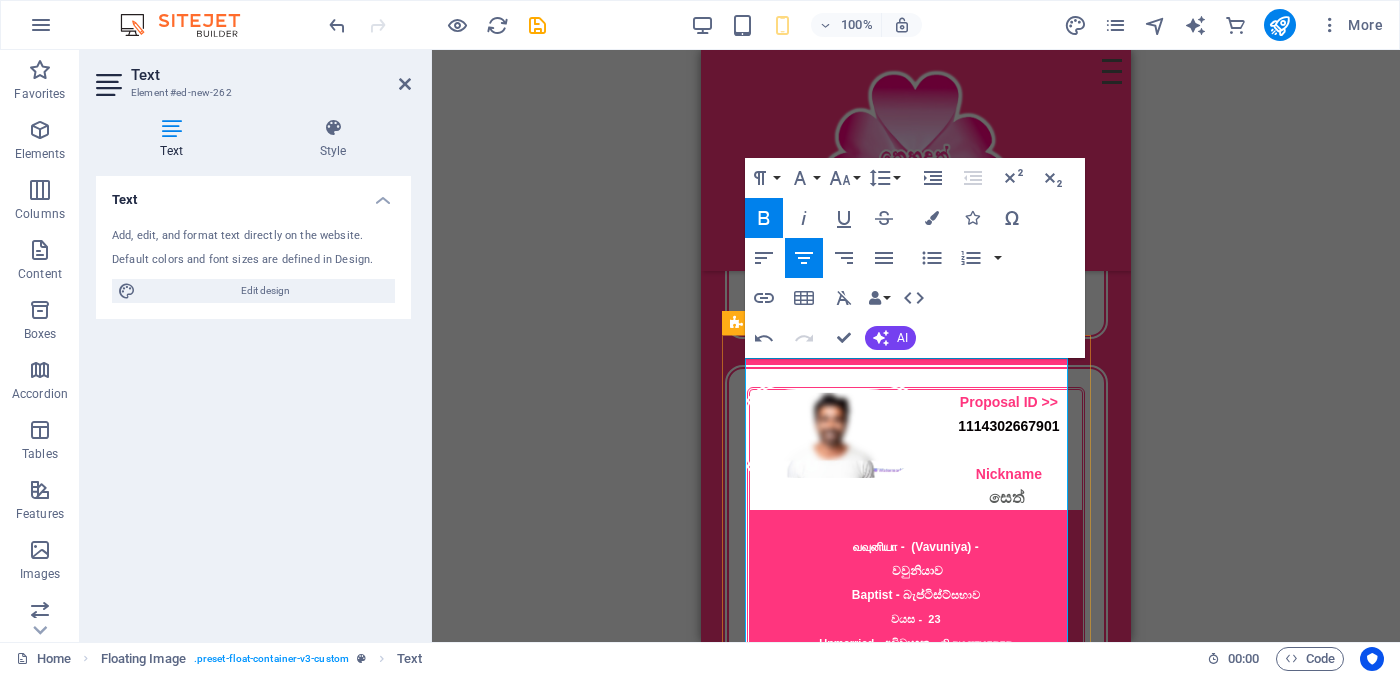 click on "1114302667901" at bounding box center [1008, 426] 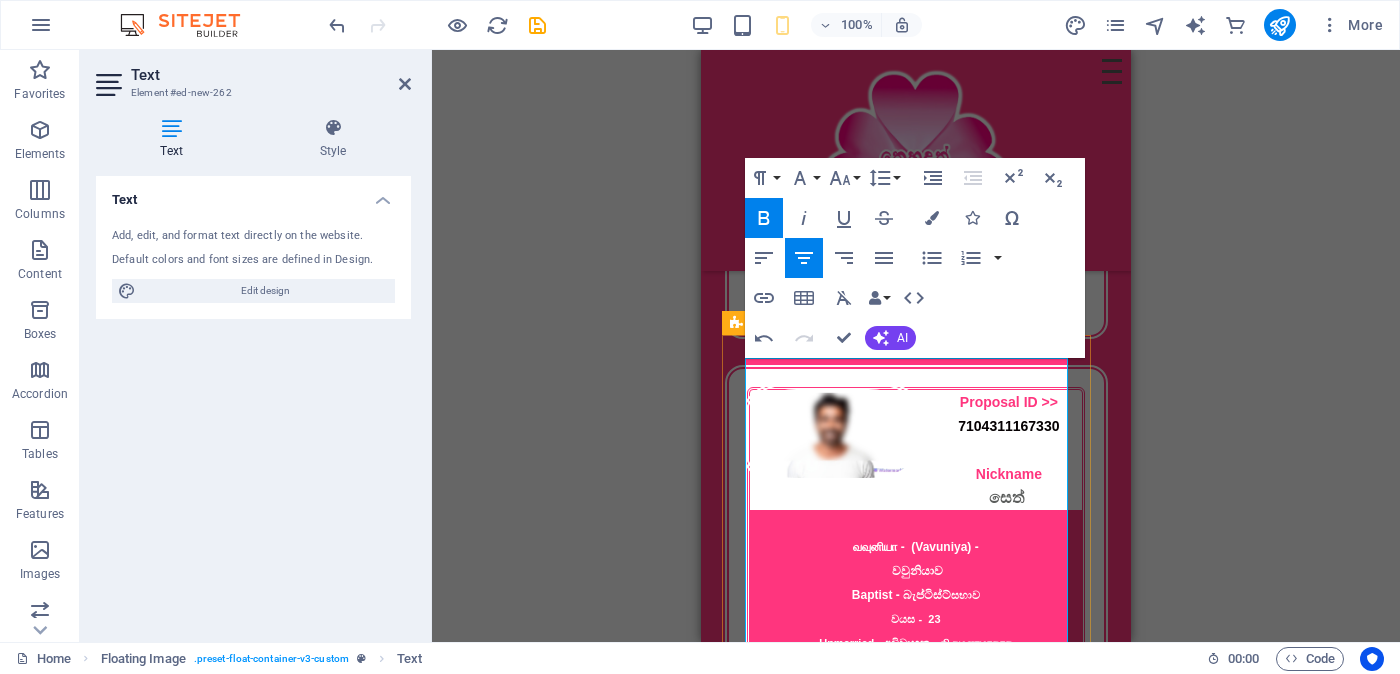 scroll, scrollTop: 1954, scrollLeft: 0, axis: vertical 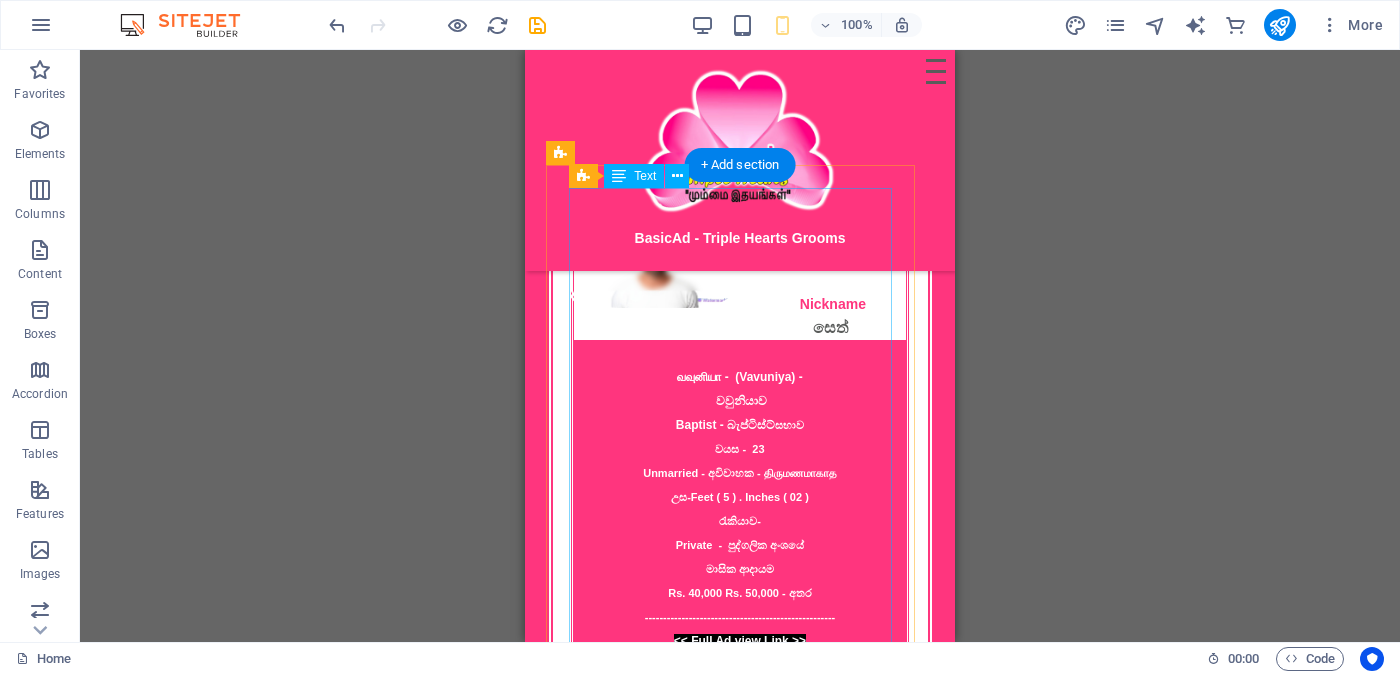click on "Proposal ID >> [NUMBER] Nickname [NAME] [CITY] - ([CITY]) - [CITY] Baptist - බැප්ටිස්ට්  සභාව  වයස -  [AGE] Unmarried - අවිවාහක - திருமணமாகாத උස-Feet ( [FEET] ) . Inches ( [INCHES] ) රැකියාව-  Private  -  පුද්ගලික අංශයේ     මාසික ආදායම Rs. [AMOUNT] Rs. [AMOUNT] - අතර  ---------------------------------------------------- << Full Ad view Link >> පැහැදිලි ජායාරූප  සහ සම්පූර්ණ  මංගල දැන්වීම ට ලින්ක් සබැඳිය" at bounding box center [740, 460] 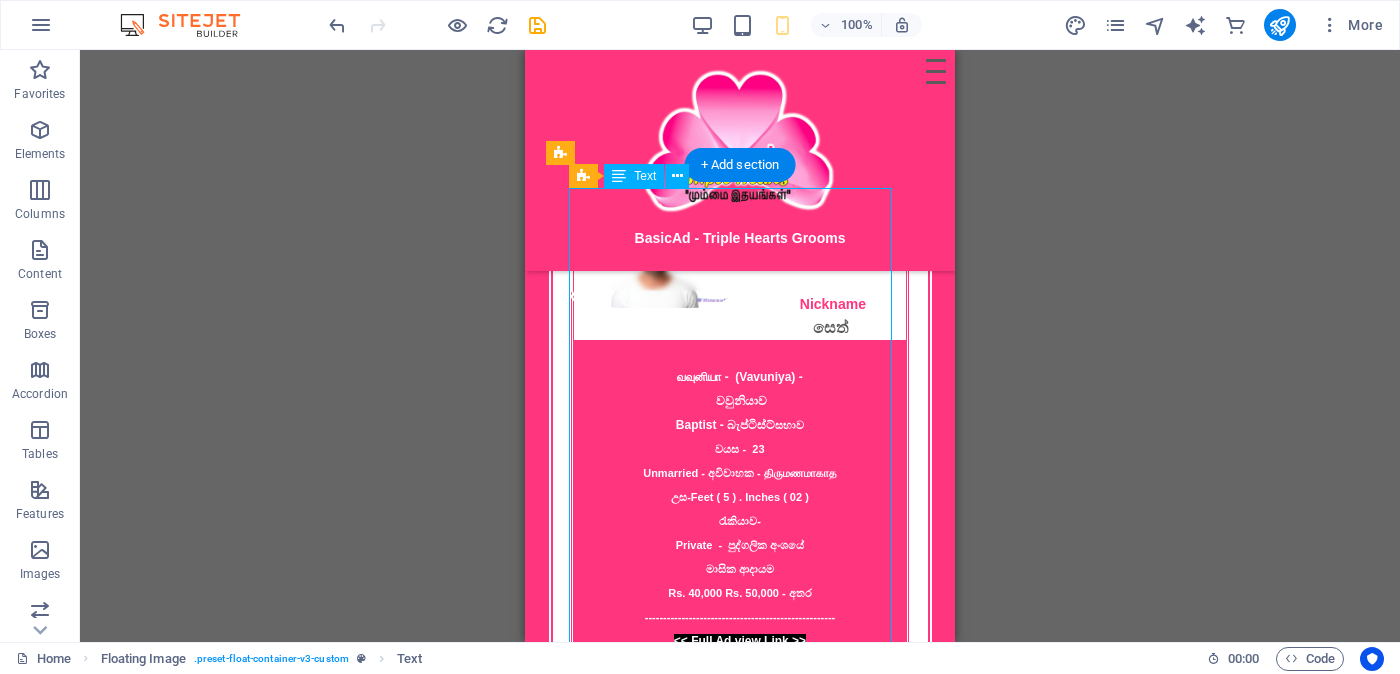click on "Proposal ID >> [NUMBER] Nickname [NAME] [CITY] - ([CITY]) - [CITY] Baptist - බැප්ටිස්ට්  සභාව  වයස -  [AGE] Unmarried - අවිවාහක - திருமணமாகாத උස-Feet ( [FEET] ) . Inches ( [INCHES] ) රැකියාව-  Private  -  පුද්ගලික අංශයේ     මාසික ආදායම Rs. [AMOUNT] Rs. [AMOUNT] - අතර  ---------------------------------------------------- << Full Ad view Link >> පැහැදිලි ජායාරූප  සහ සම්පූර්ණ  මංගල දැන්වීම ට ලින්ක් සබැඳිය" at bounding box center (740, 460) 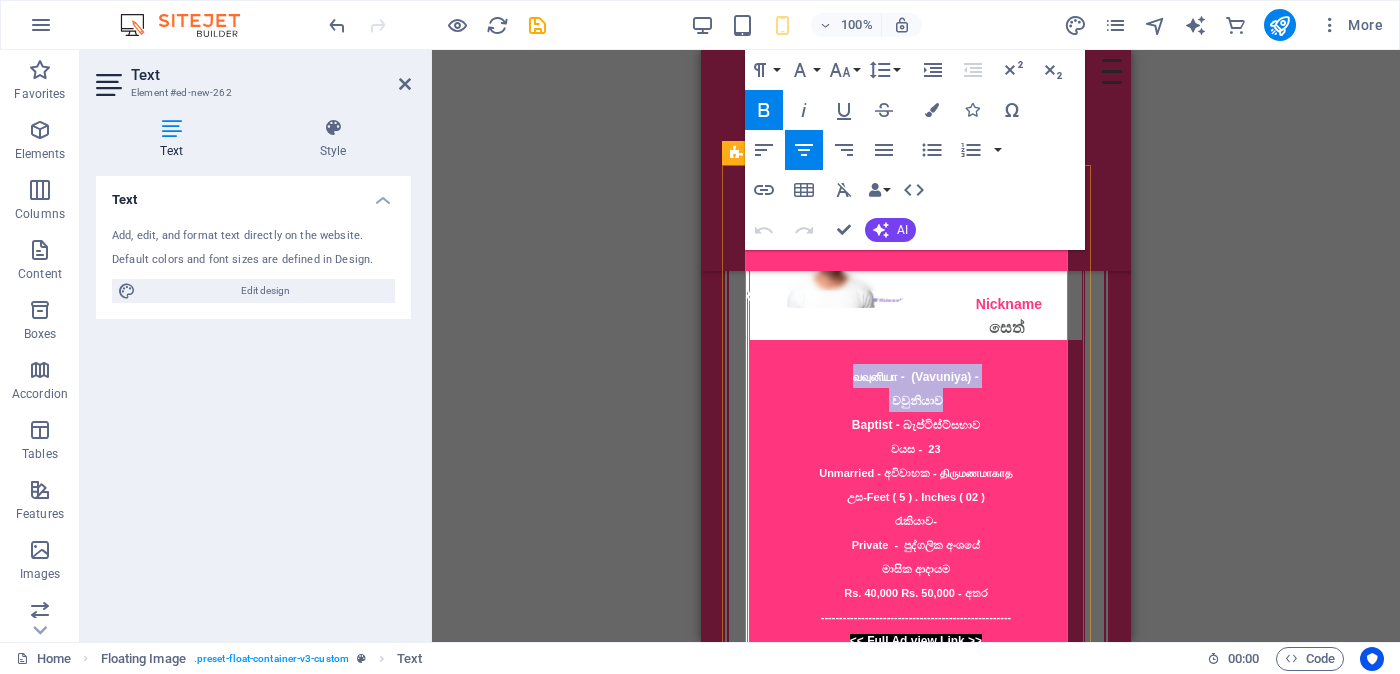 drag, startPoint x: 835, startPoint y: 350, endPoint x: 970, endPoint y: 365, distance: 135.83078 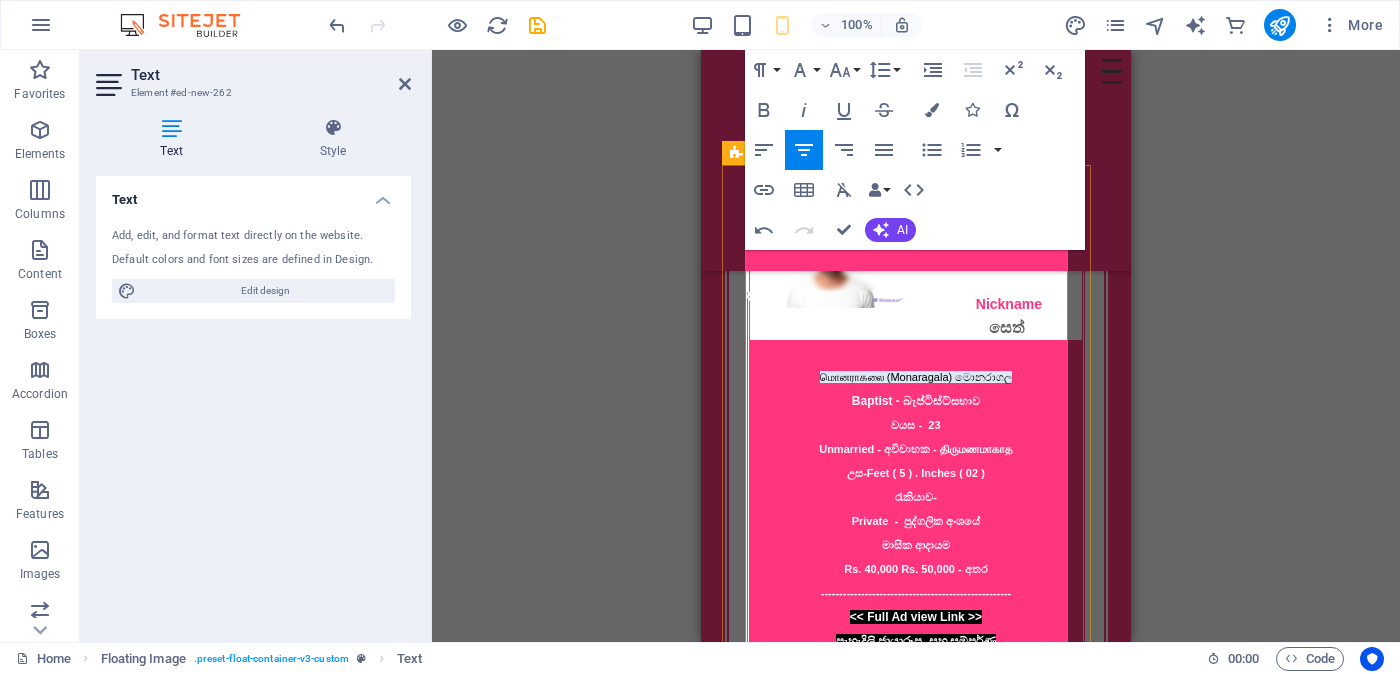 click on "மொனராகலை (Monaragala) මොනරාගල" at bounding box center [916, 377] 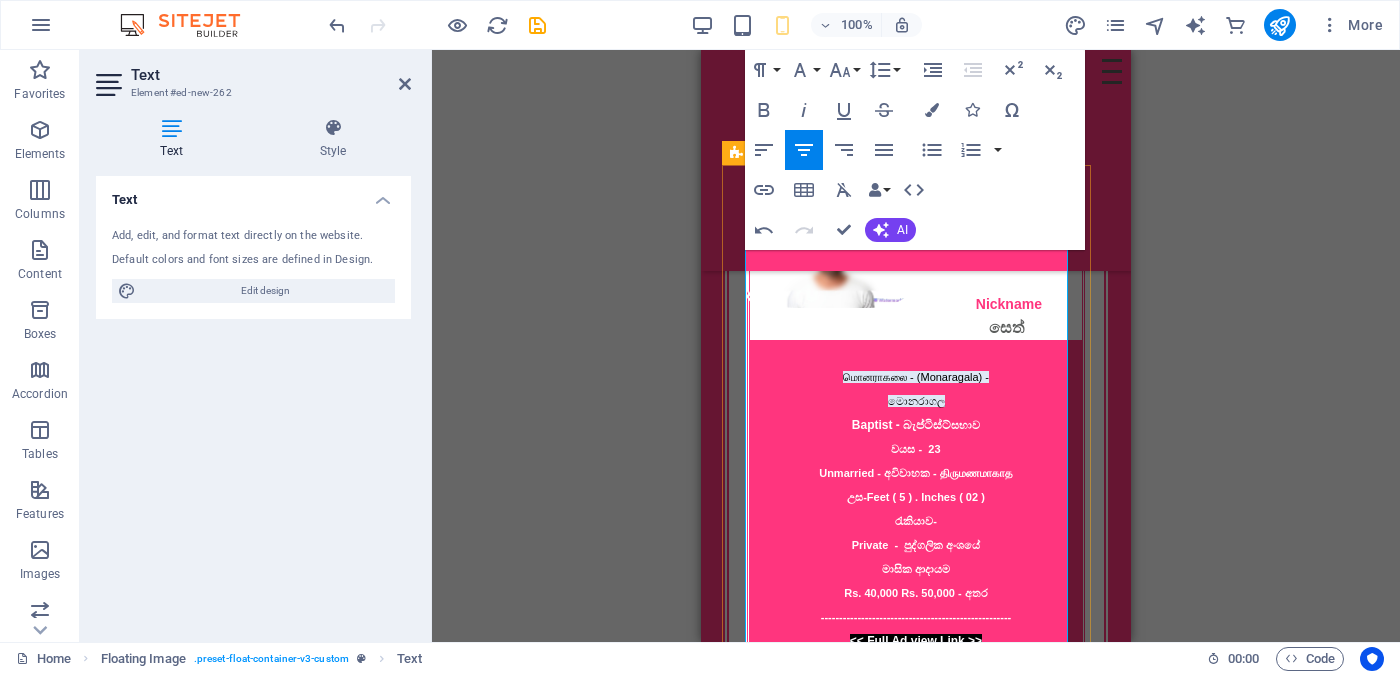 drag, startPoint x: 821, startPoint y: 350, endPoint x: 937, endPoint y: 372, distance: 118.06778 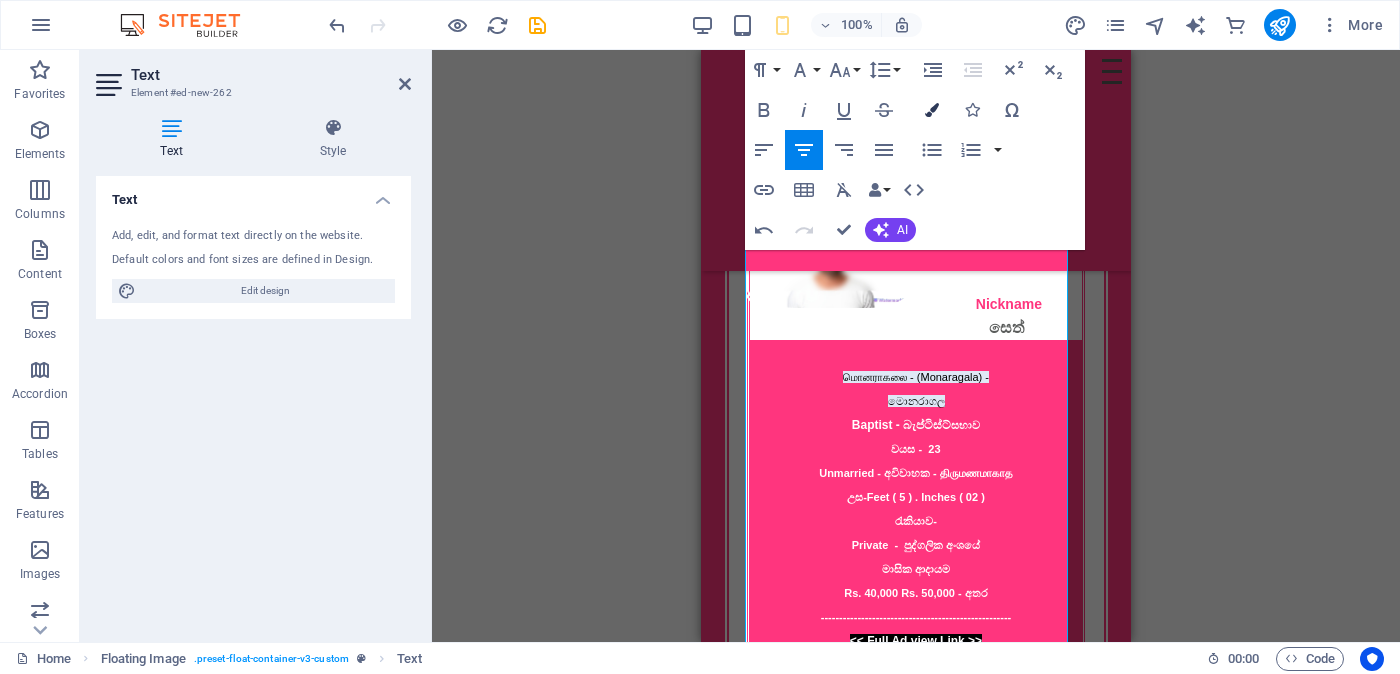 click at bounding box center [932, 110] 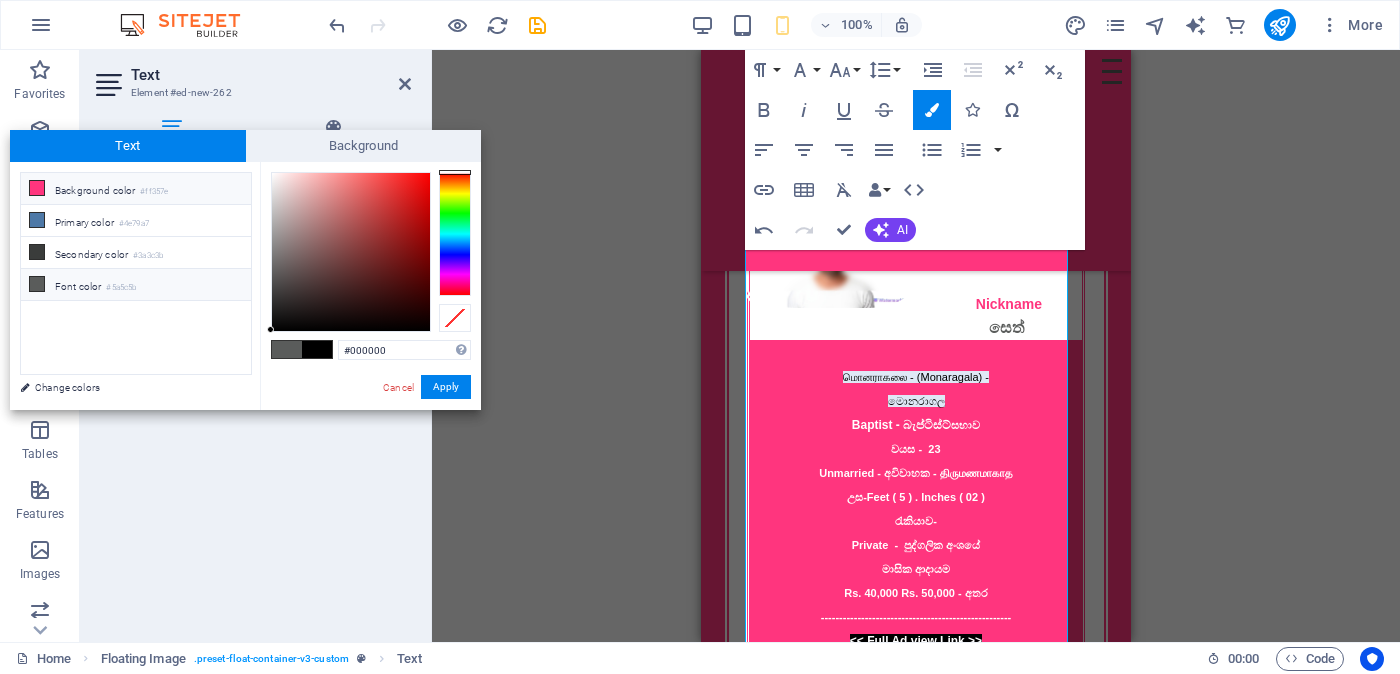 click on "#ff357e" at bounding box center (154, 192) 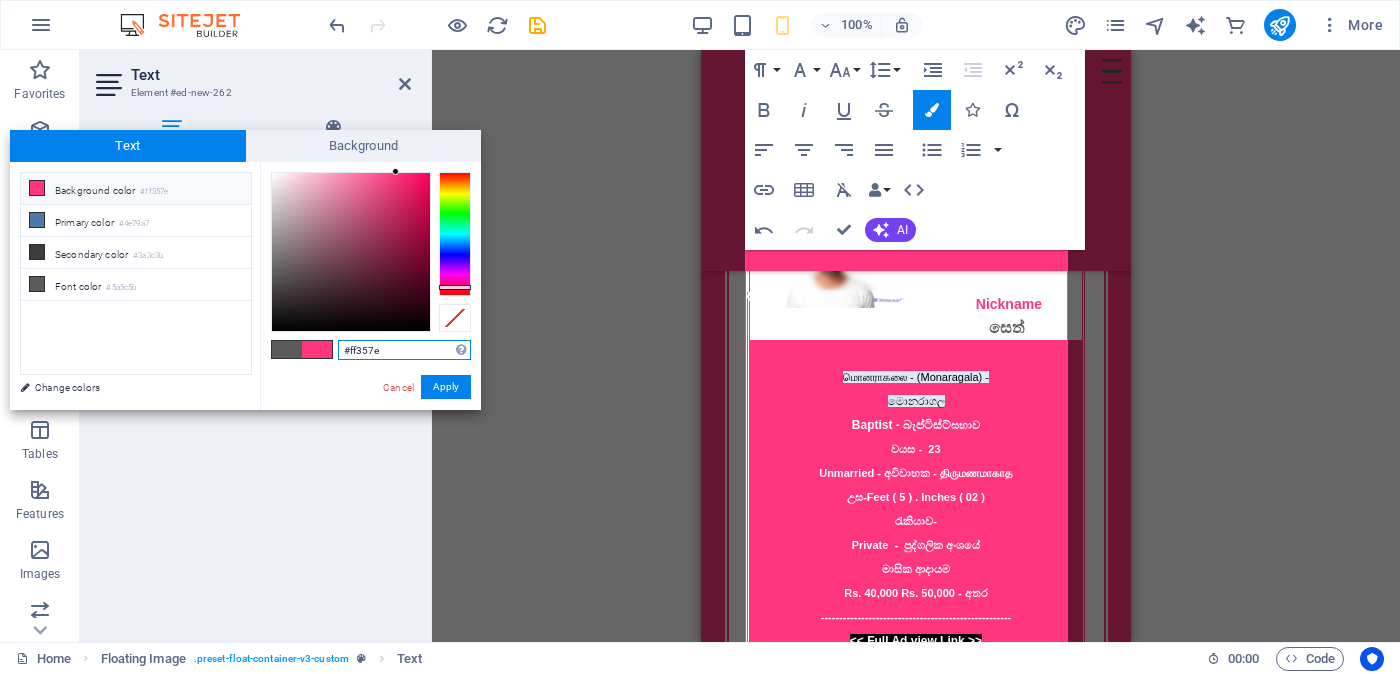 drag, startPoint x: 389, startPoint y: 345, endPoint x: 339, endPoint y: 344, distance: 50.01 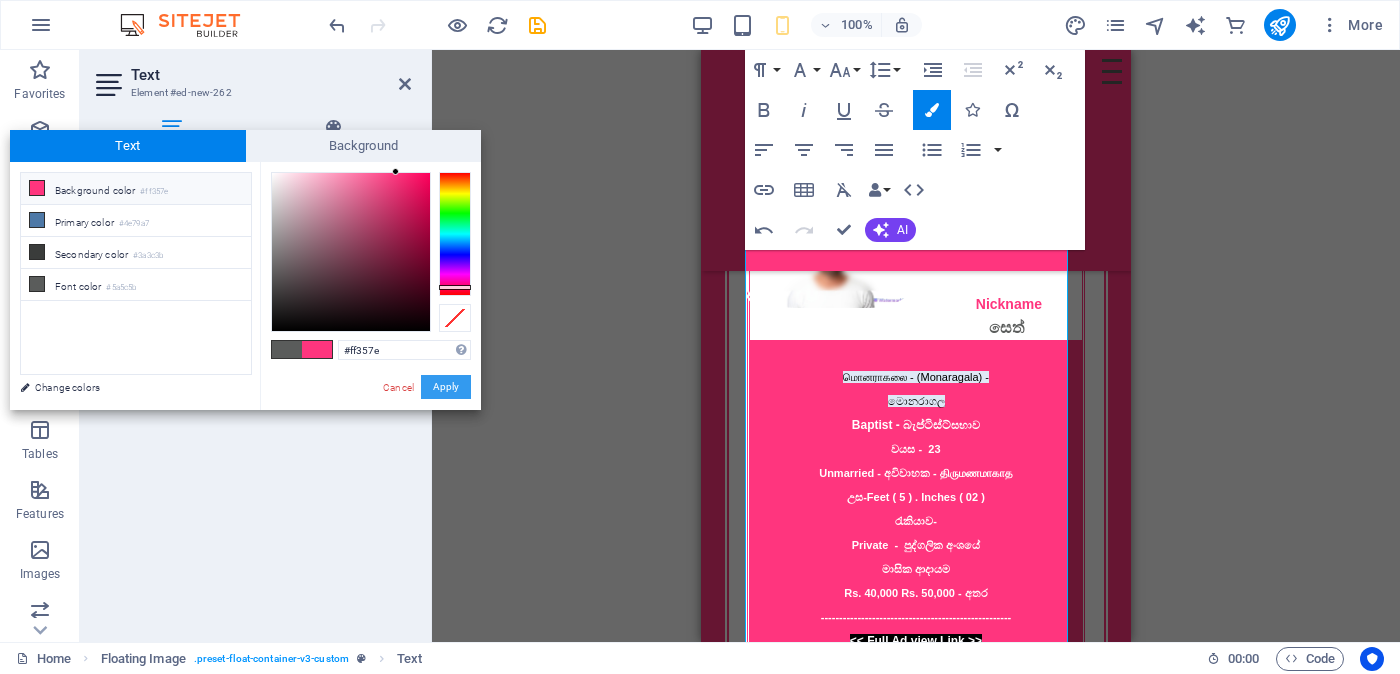 click on "Apply" at bounding box center [446, 387] 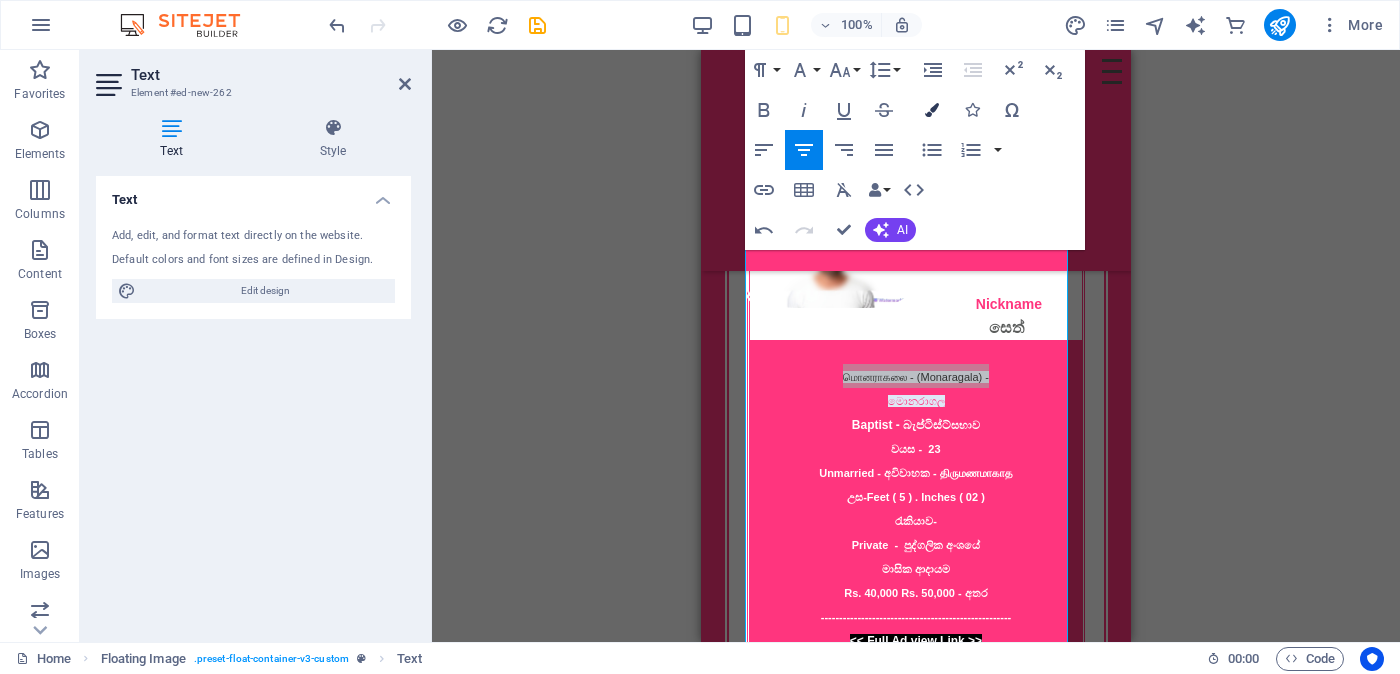 click at bounding box center (932, 110) 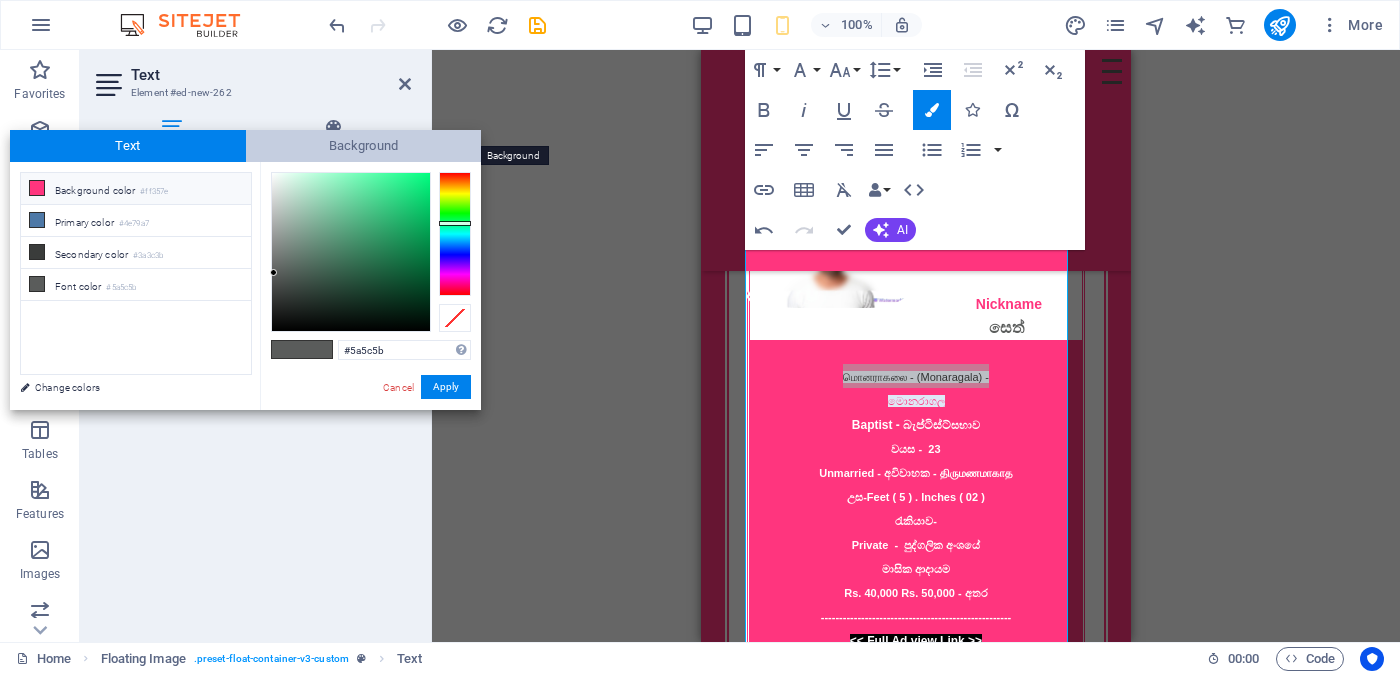click on "Background" at bounding box center [364, 146] 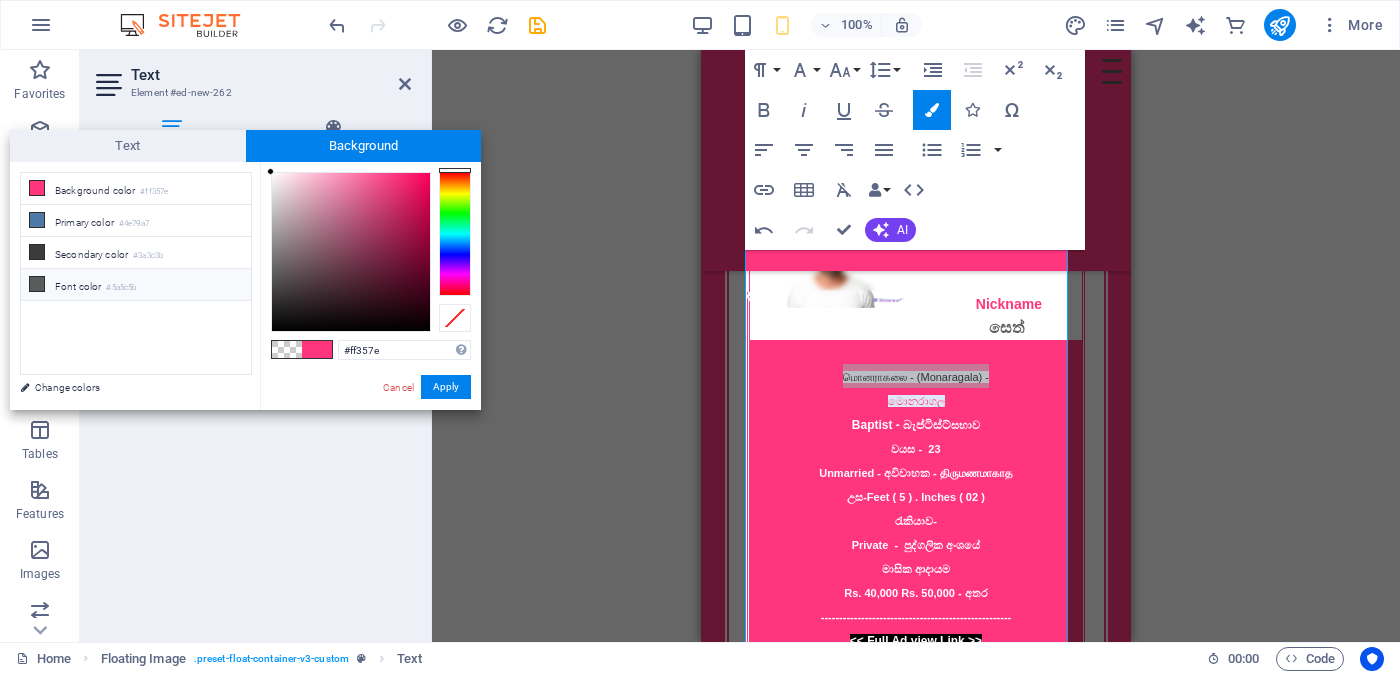 click on "Font color
#5a5c5b" at bounding box center (136, 285) 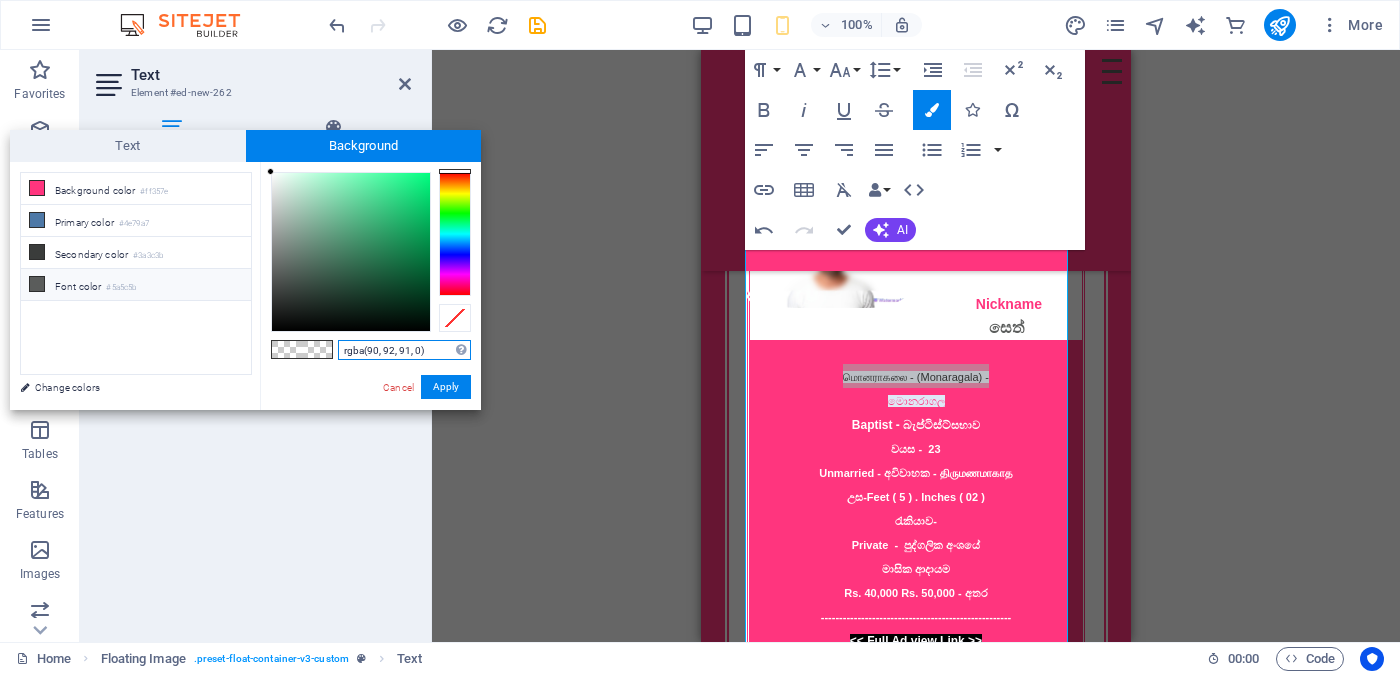 click on "rgba(90, 92, 91, 0)" at bounding box center [404, 350] 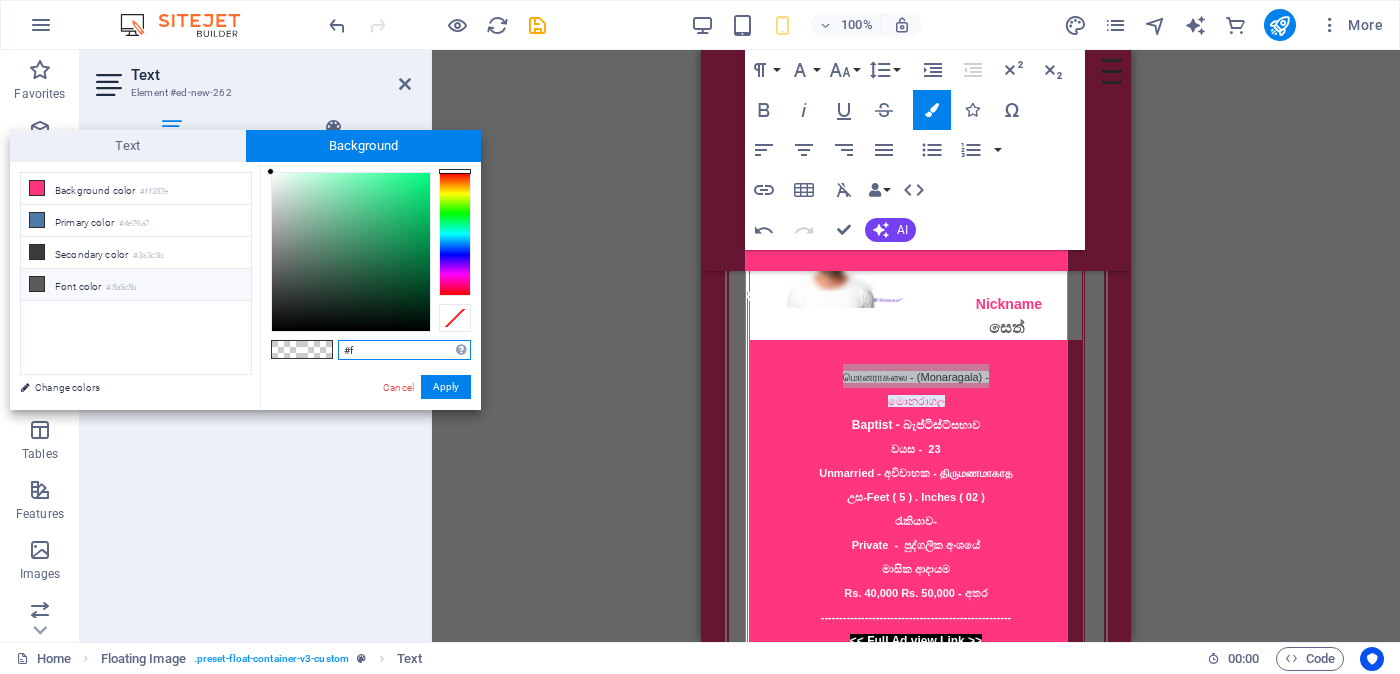 type on "#" 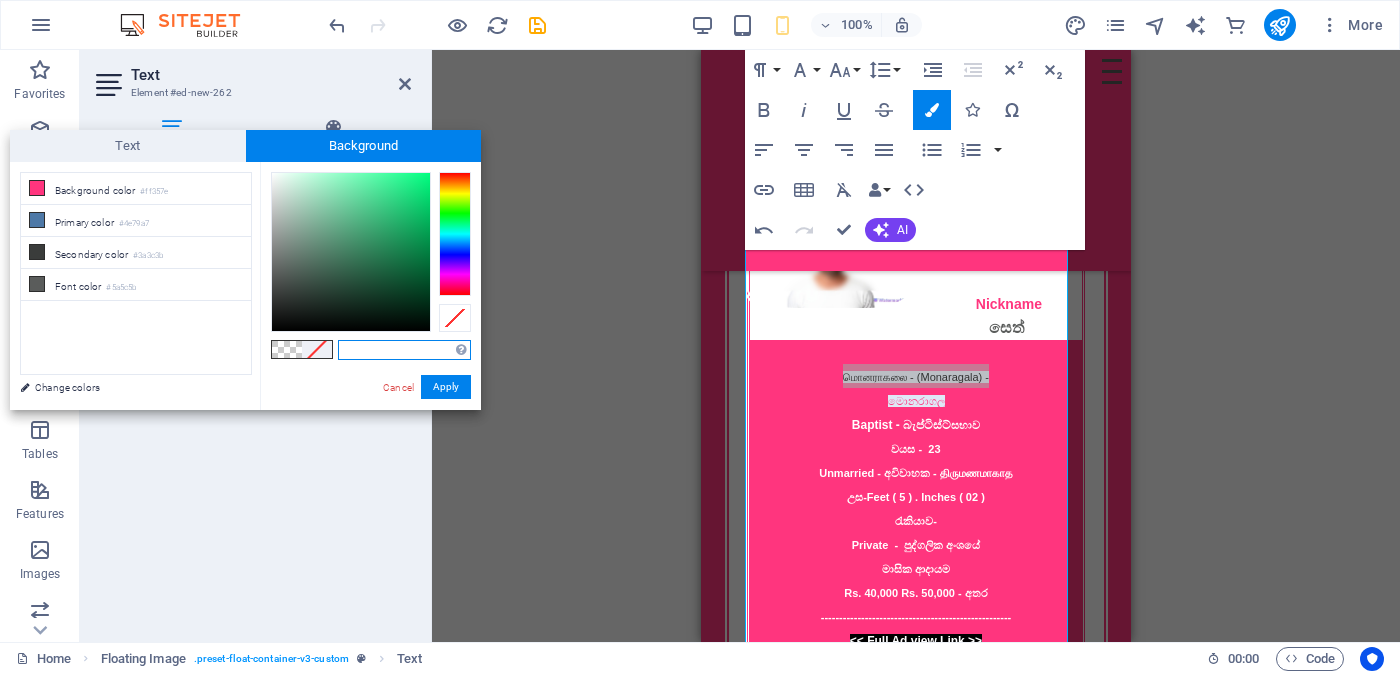 click at bounding box center [404, 350] 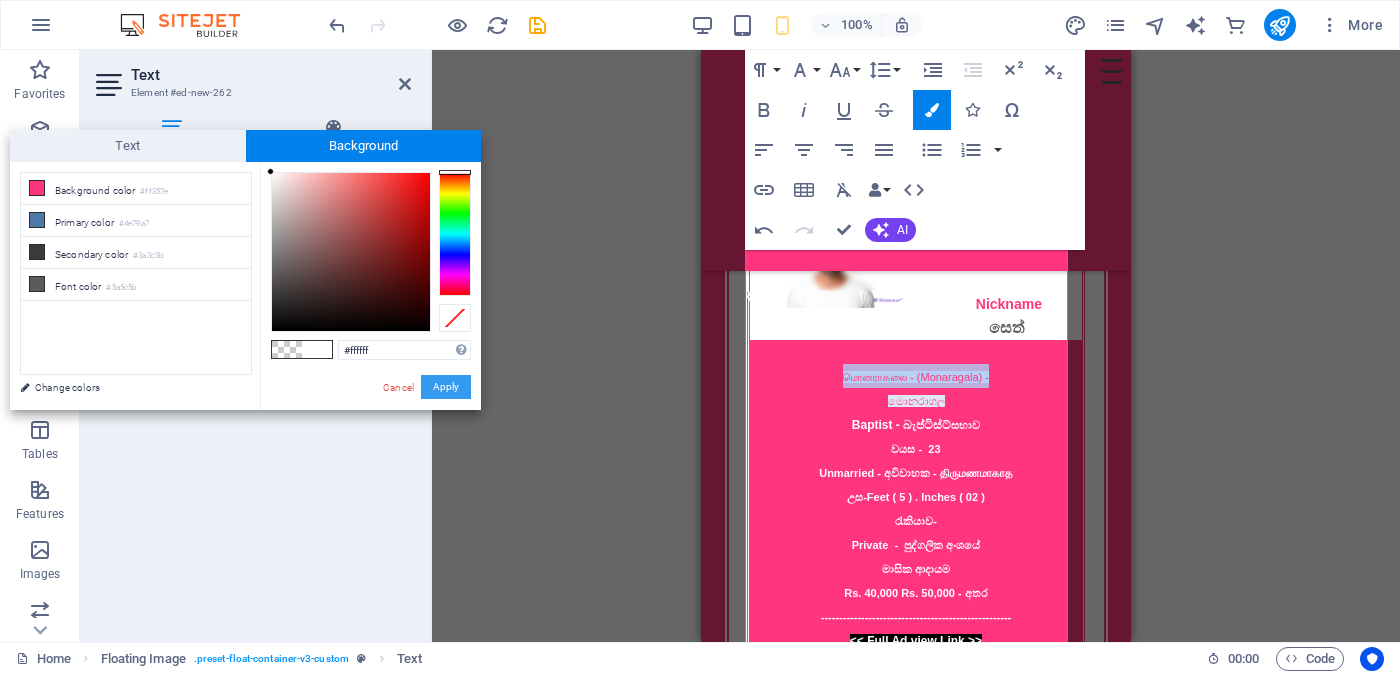 click on "Apply" at bounding box center [446, 387] 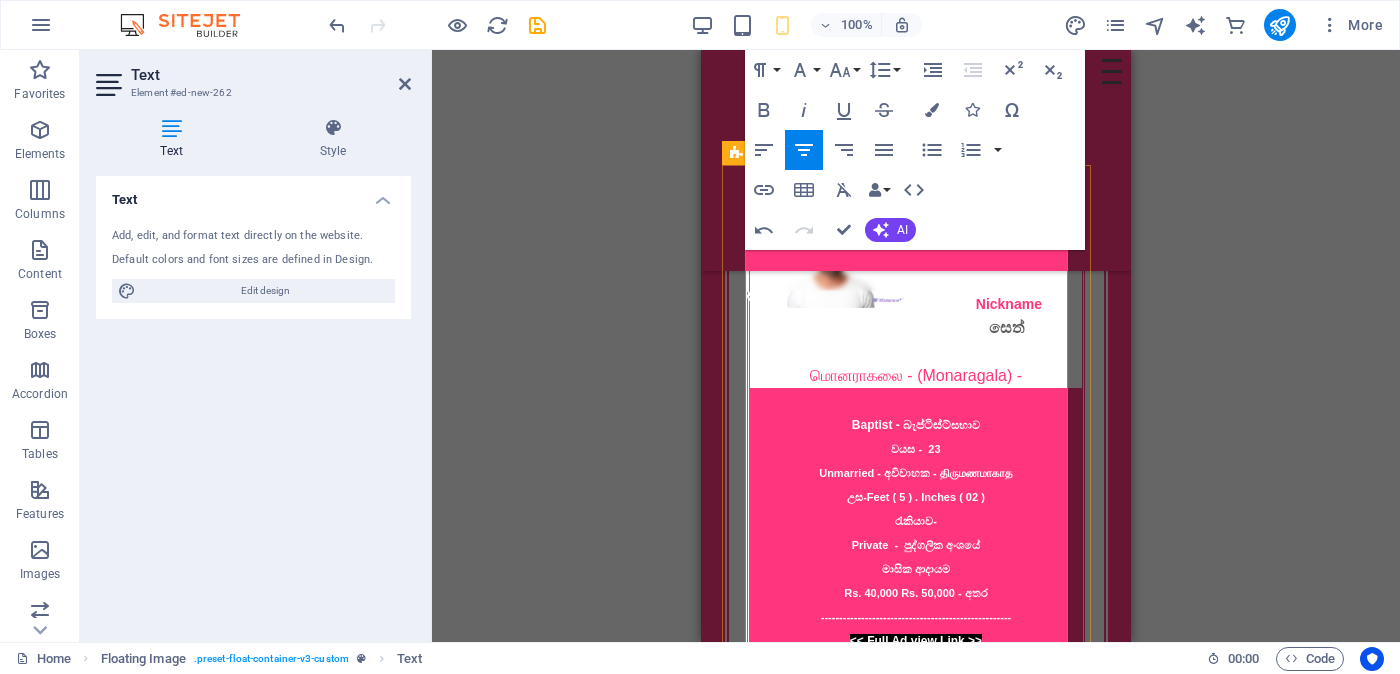 scroll, scrollTop: 2250, scrollLeft: 0, axis: vertical 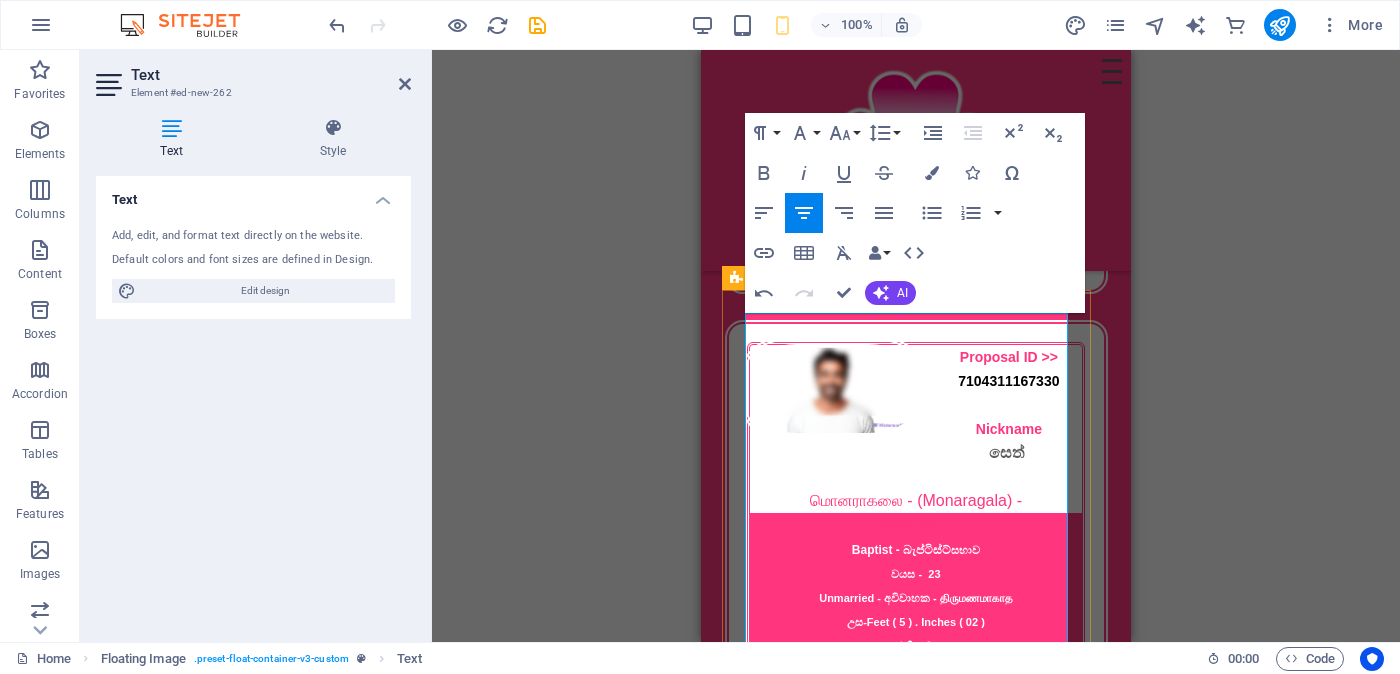click on "මොනරාගල Baptist - [RELIGION] சபை வயது - [AGE] Unmarried - [MARITAL_STATUS] - [MARITAL_STATUS] උස-Feet ( [FEET] ) . Inches ( [INCHES] ) රැකියාව- Private - [OCCUPATION]" at bounding box center (916, 597) 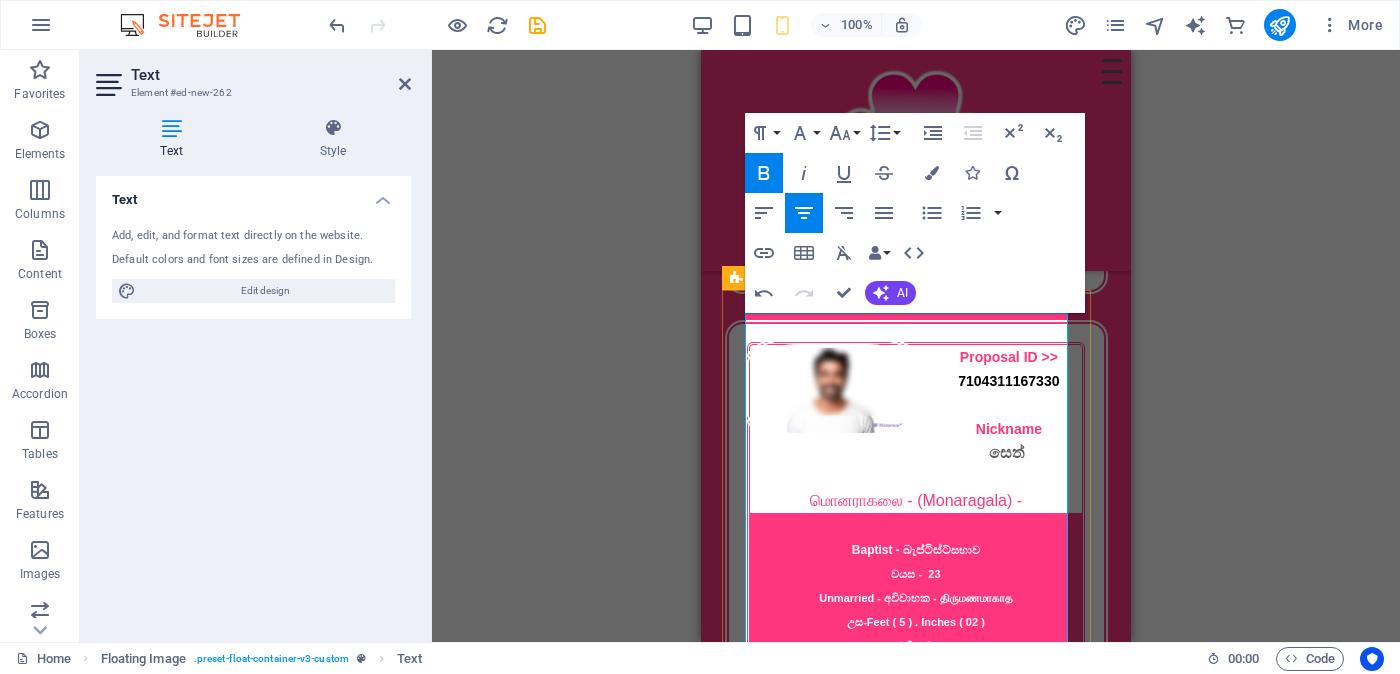 scroll, scrollTop: 2375, scrollLeft: 0, axis: vertical 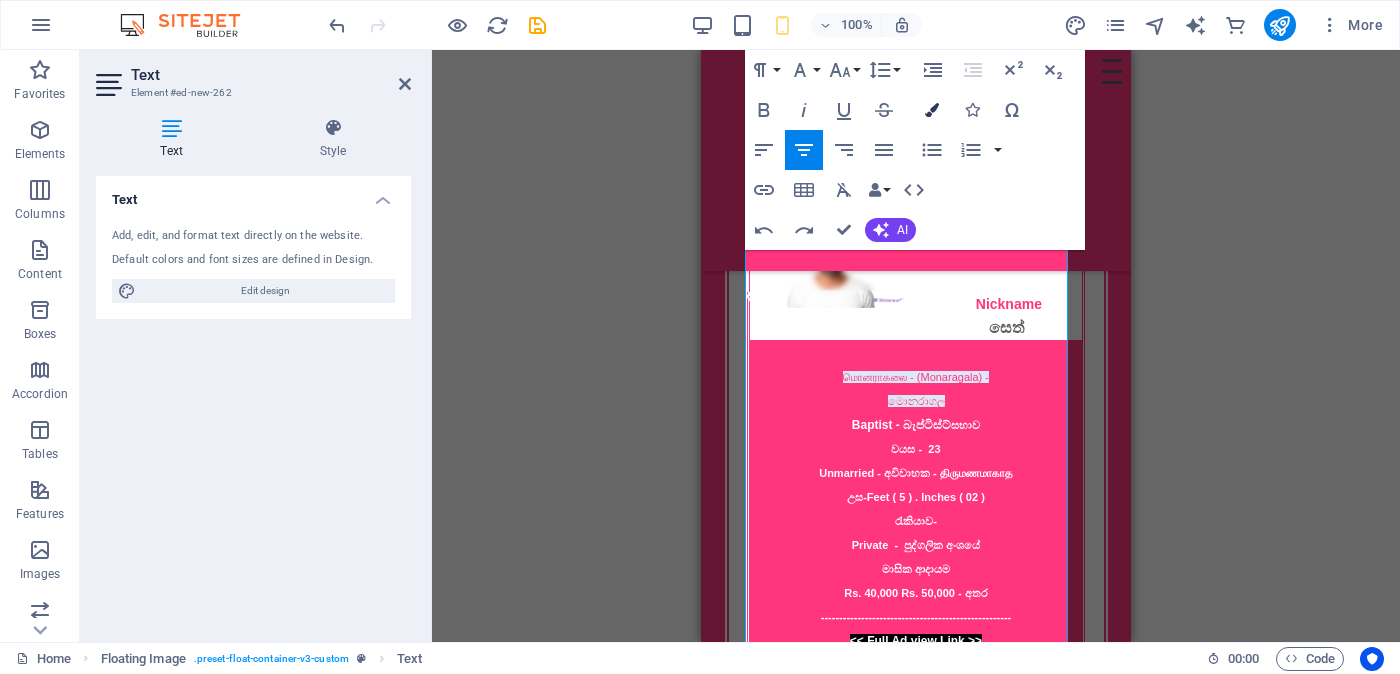 click at bounding box center [932, 110] 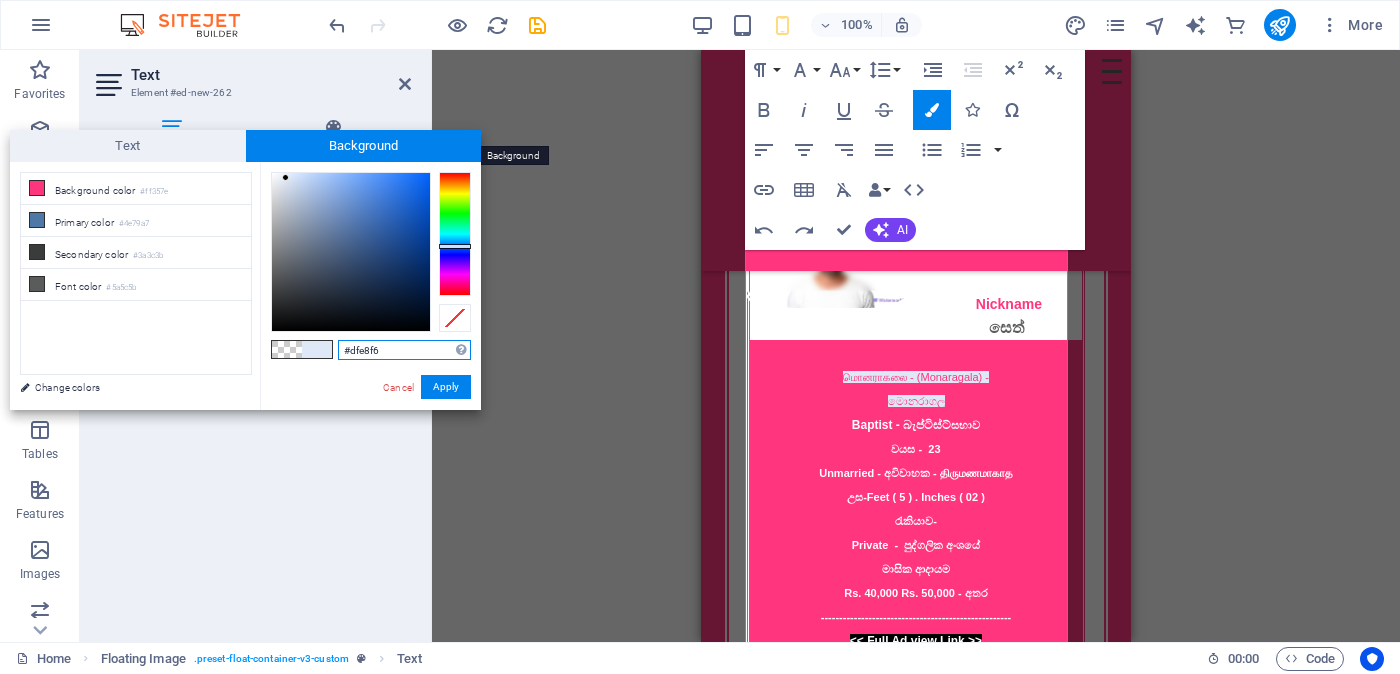 click on "Background" at bounding box center (364, 146) 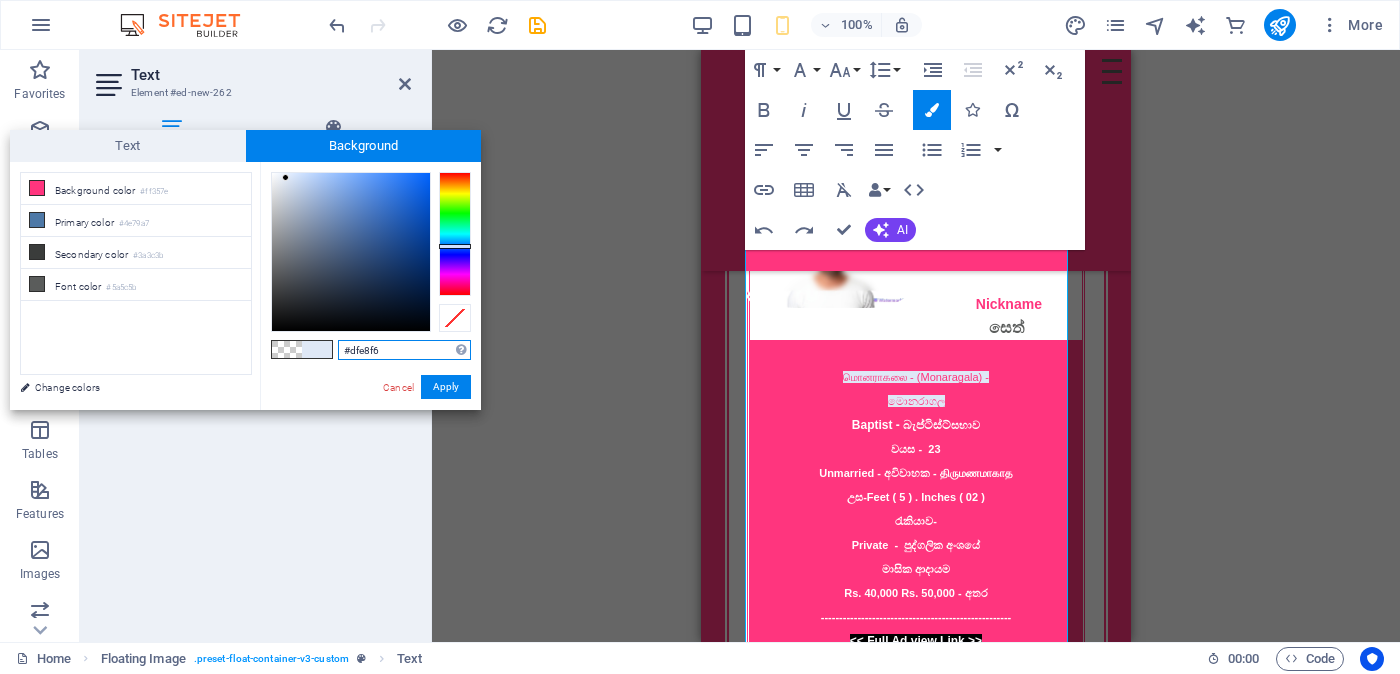 drag, startPoint x: 387, startPoint y: 343, endPoint x: 331, endPoint y: 346, distance: 56.0803 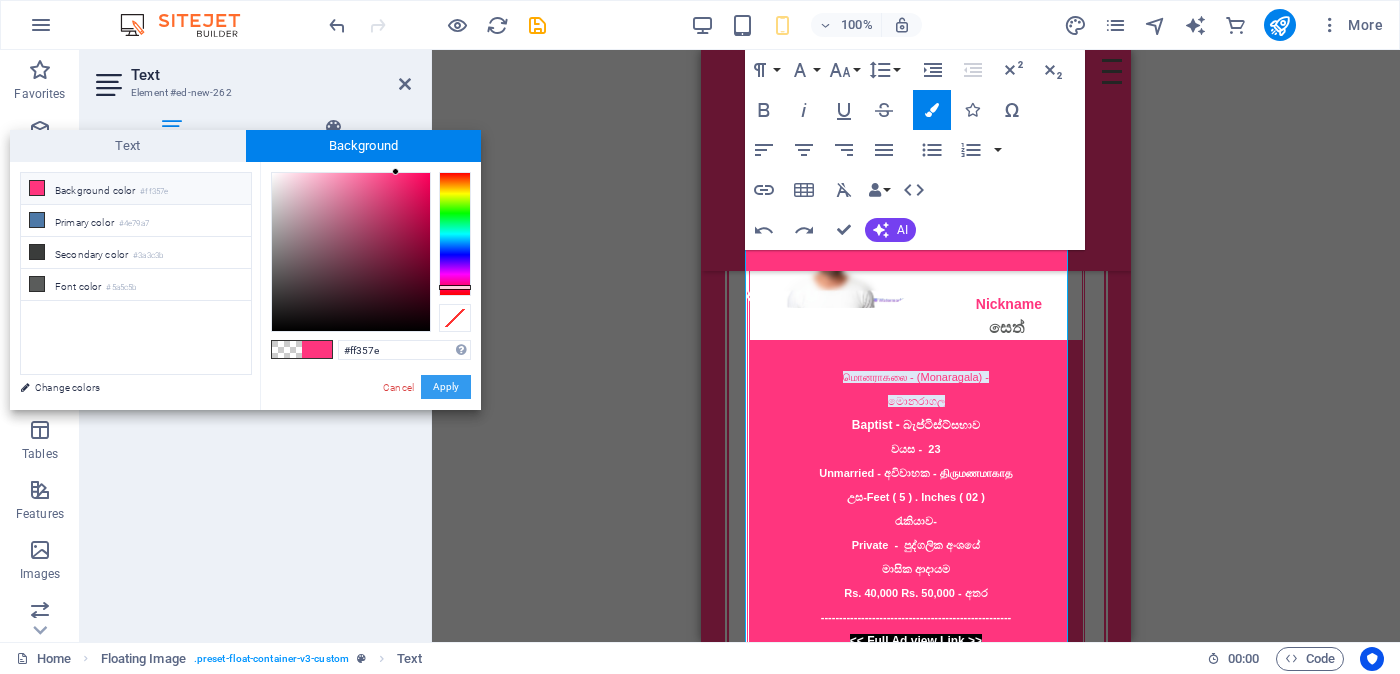 click on "Apply" at bounding box center (446, 387) 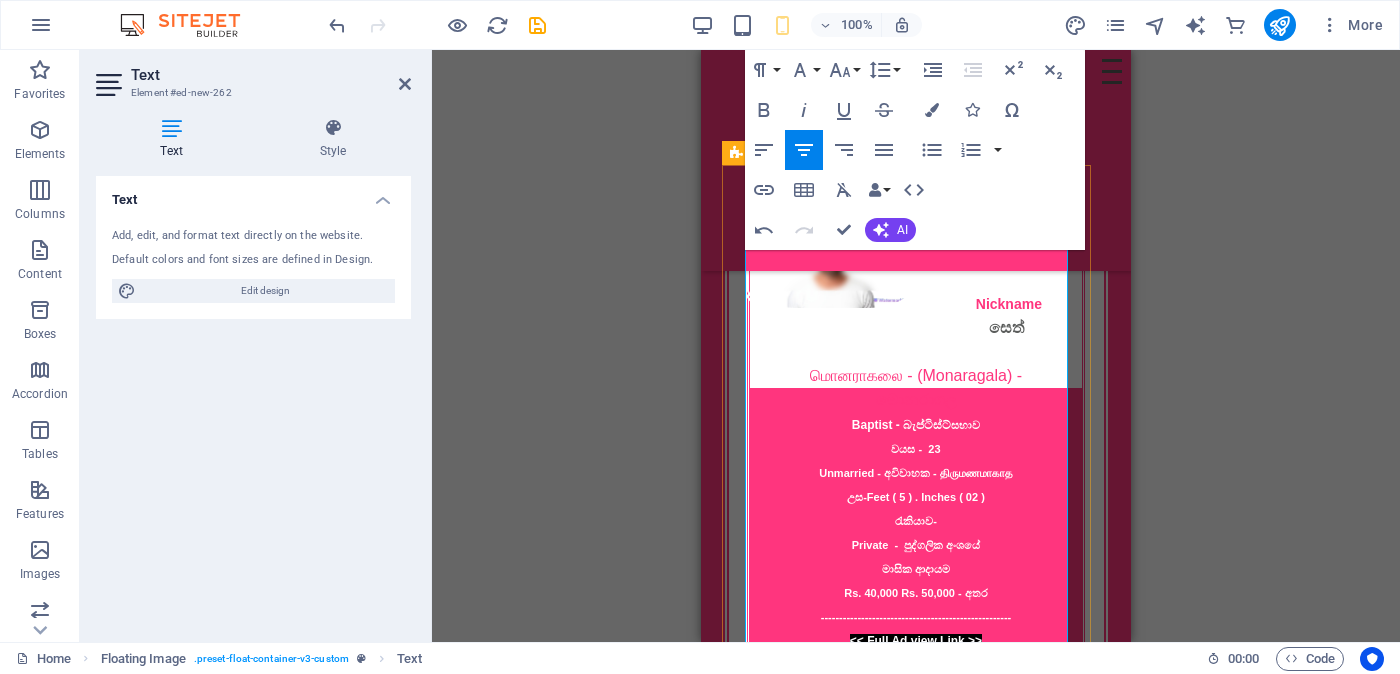 scroll, scrollTop: 2250, scrollLeft: 0, axis: vertical 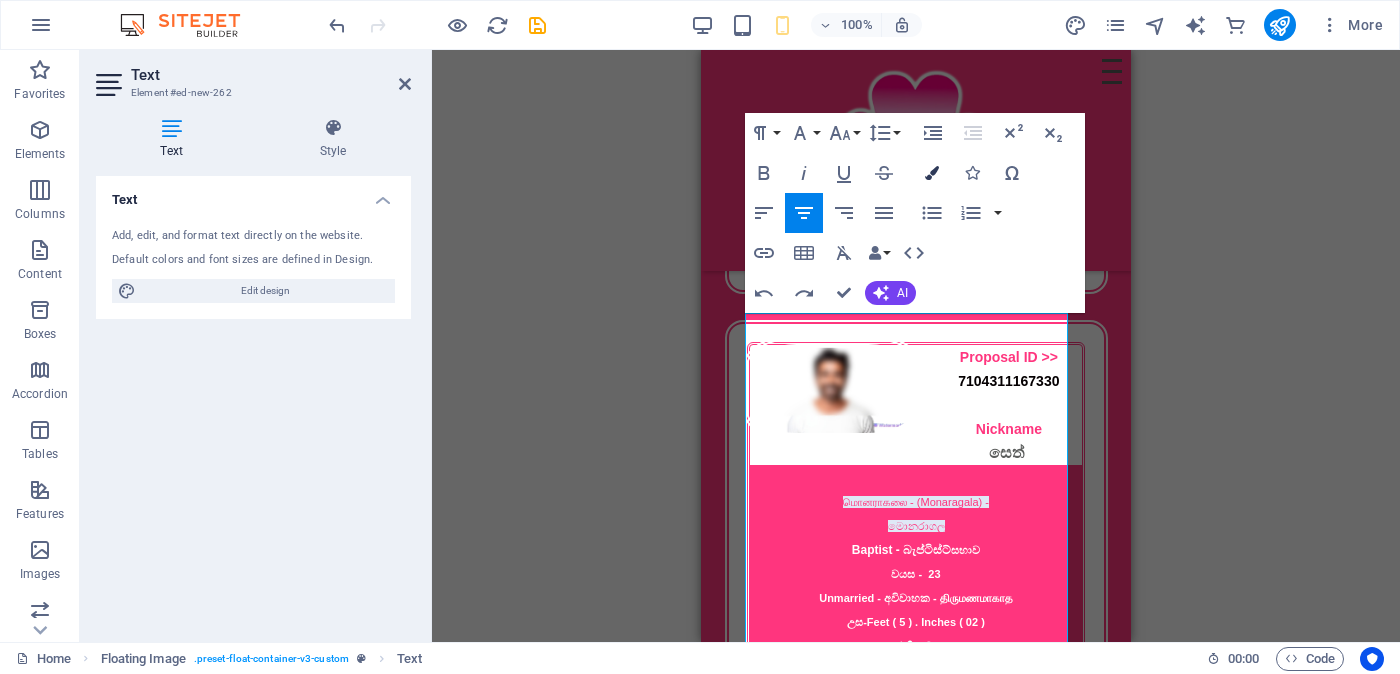 click at bounding box center [932, 173] 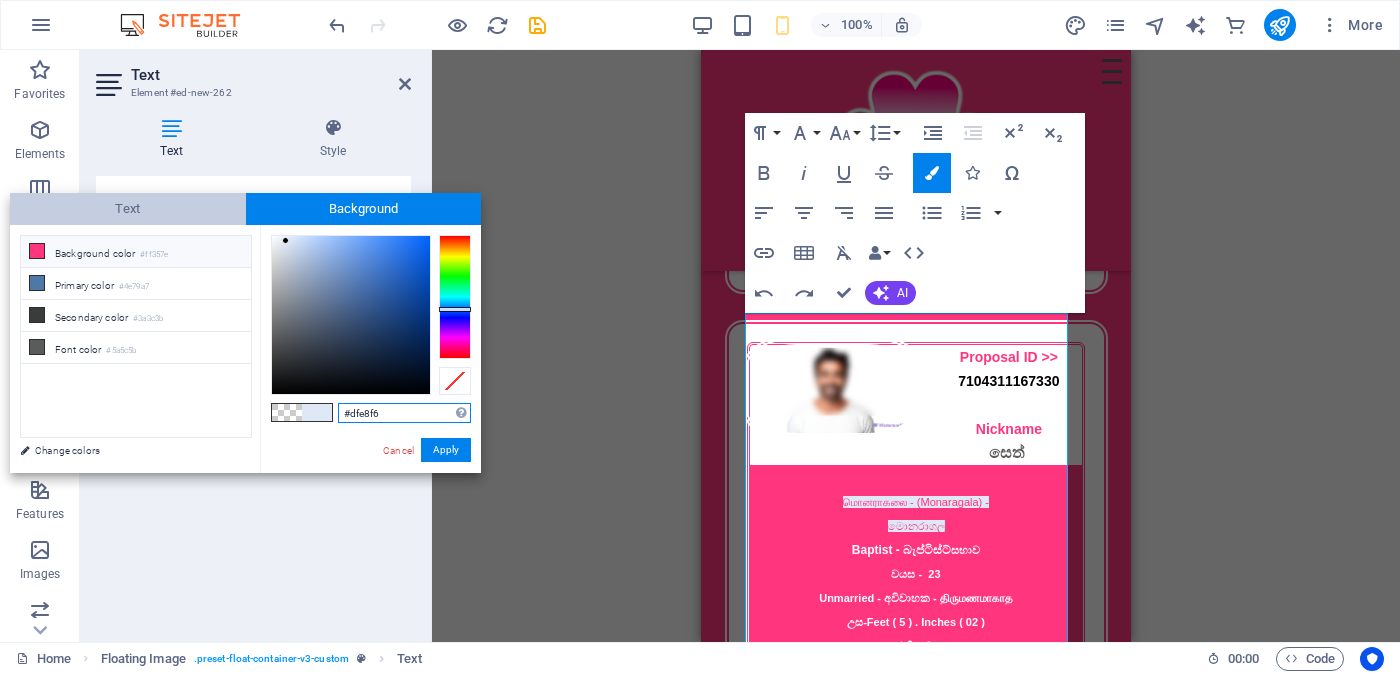 click on "Text" at bounding box center (128, 209) 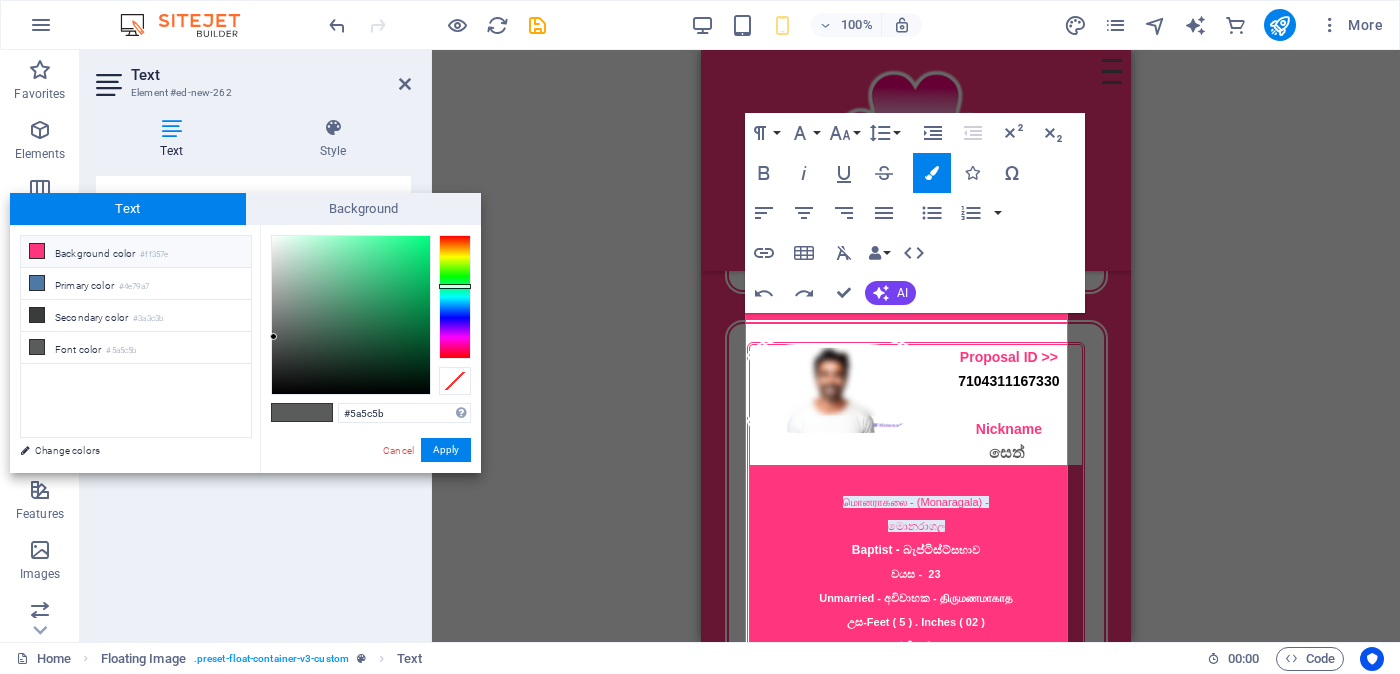 click on "Background color
#ff357e" at bounding box center [136, 252] 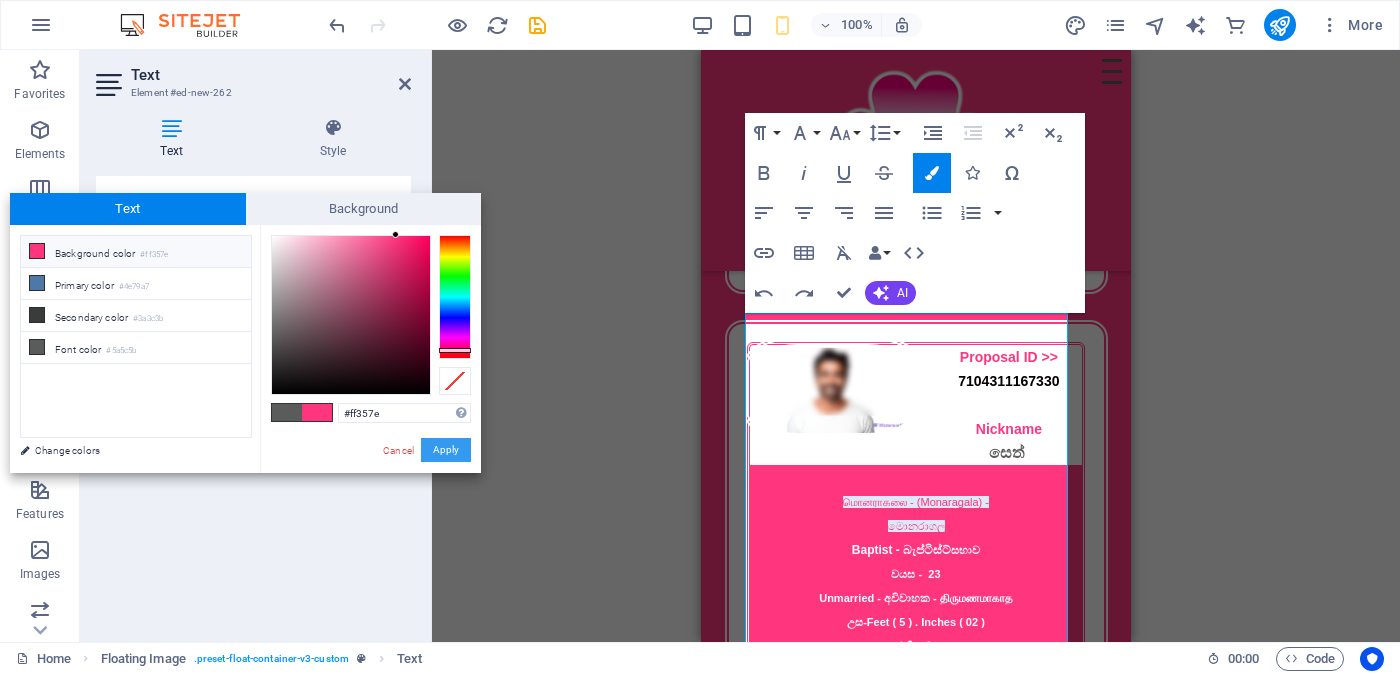 click on "Apply" at bounding box center (446, 450) 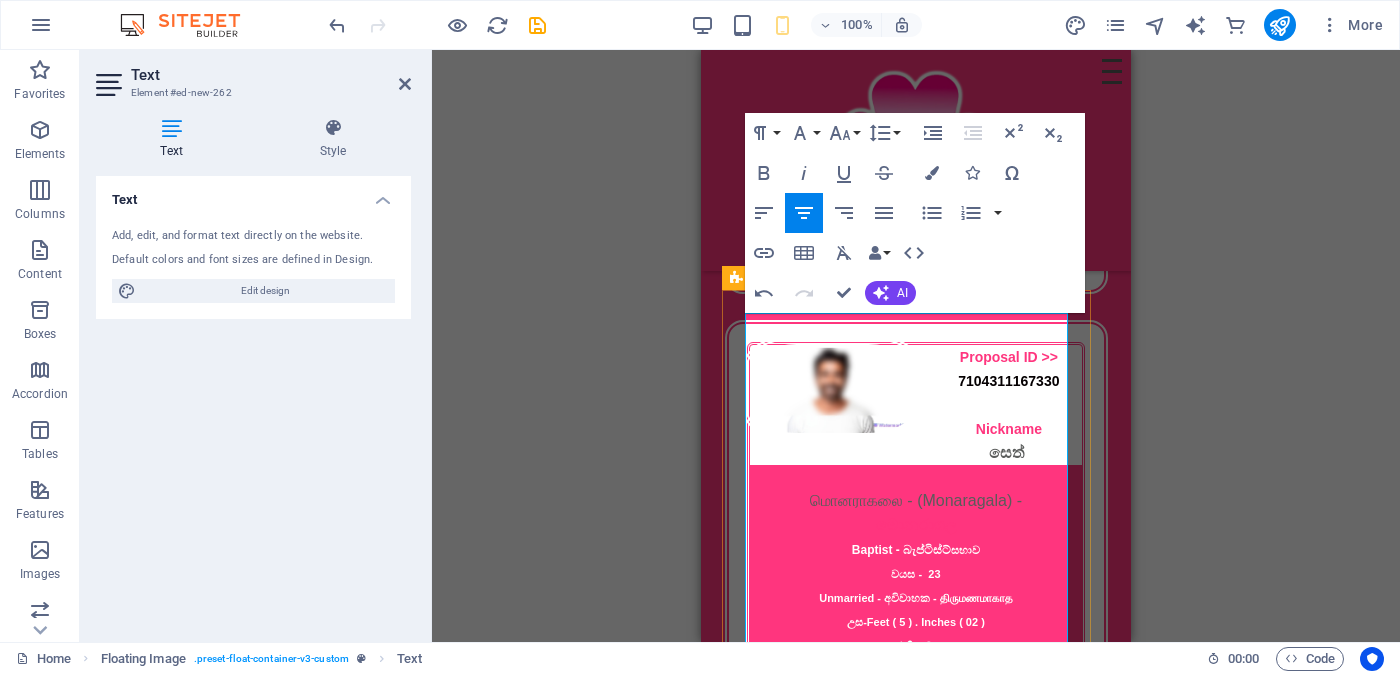 drag, startPoint x: 781, startPoint y: 468, endPoint x: 1021, endPoint y: 492, distance: 241.19702 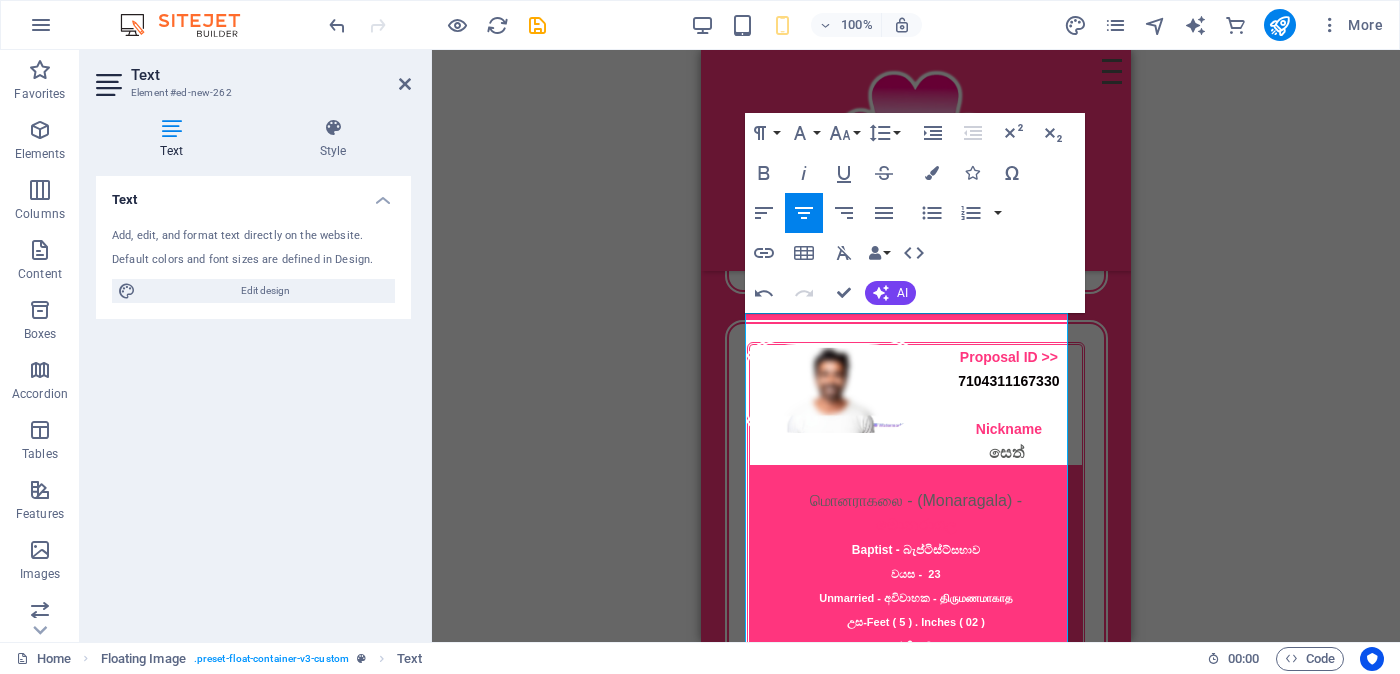click at bounding box center [171, 128] 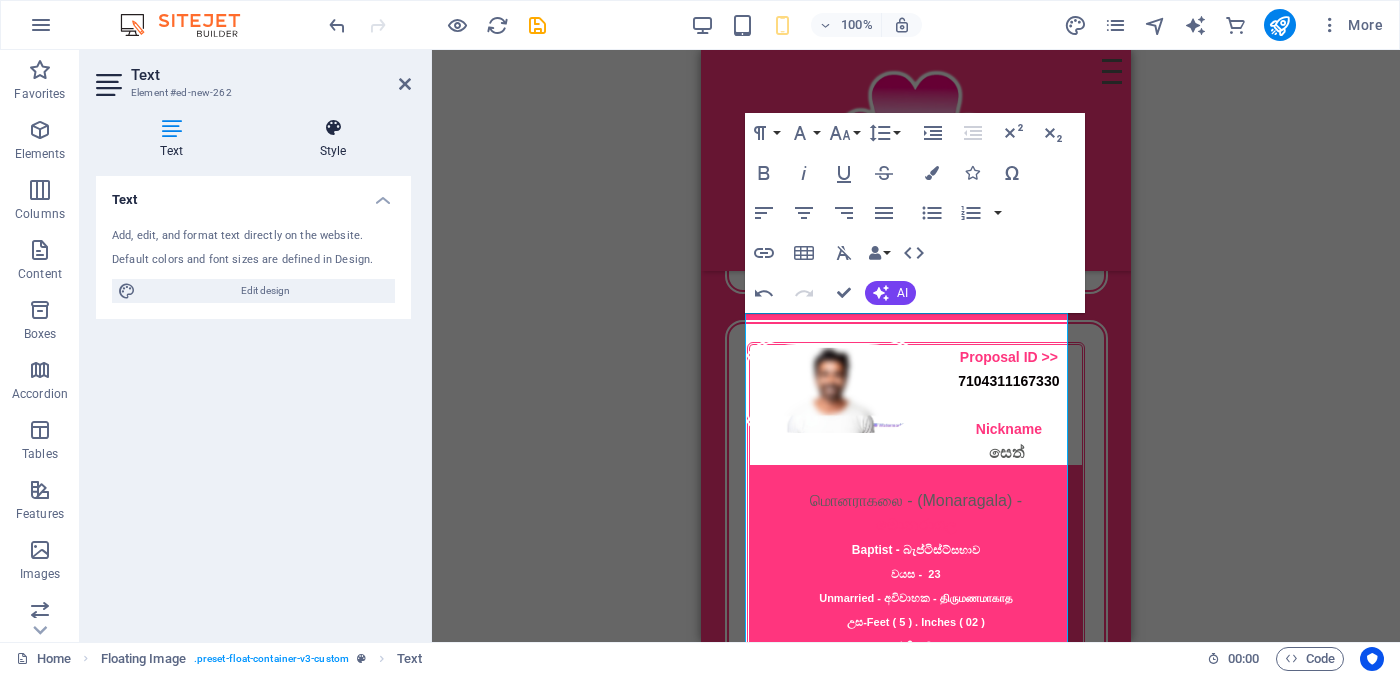 click at bounding box center [333, 128] 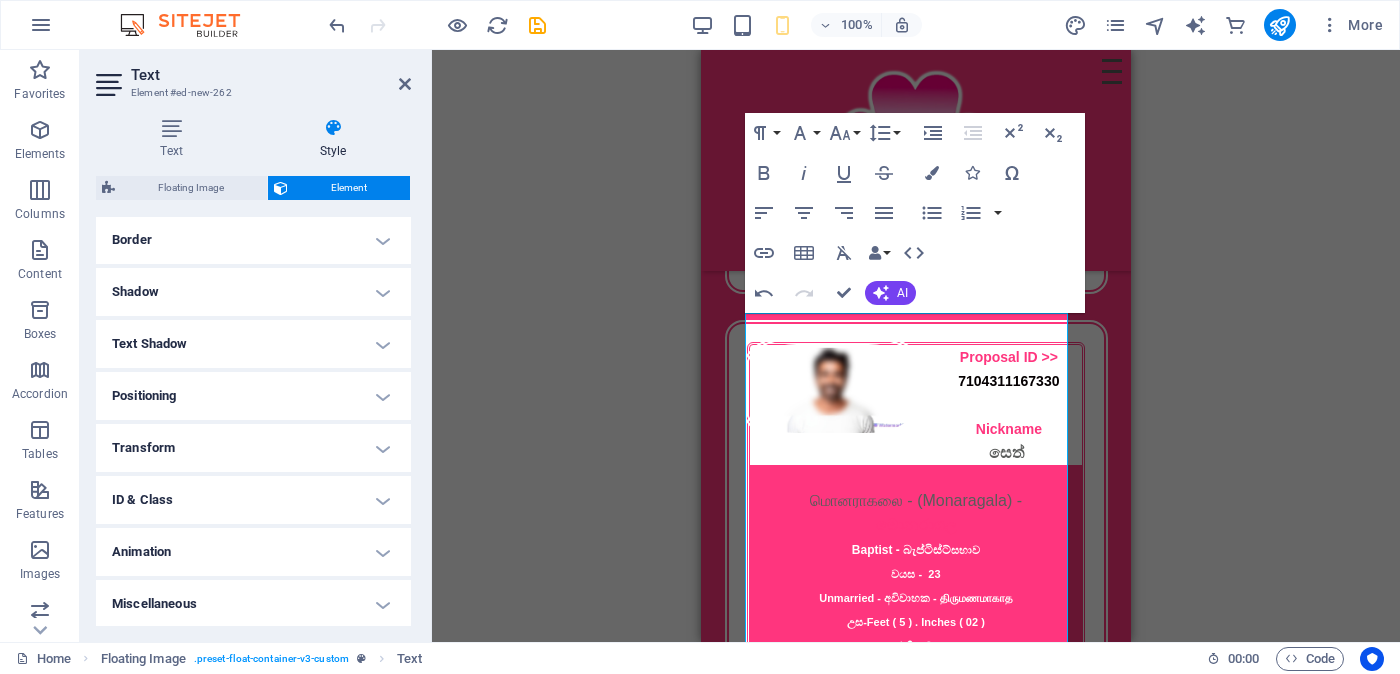 scroll, scrollTop: 0, scrollLeft: 0, axis: both 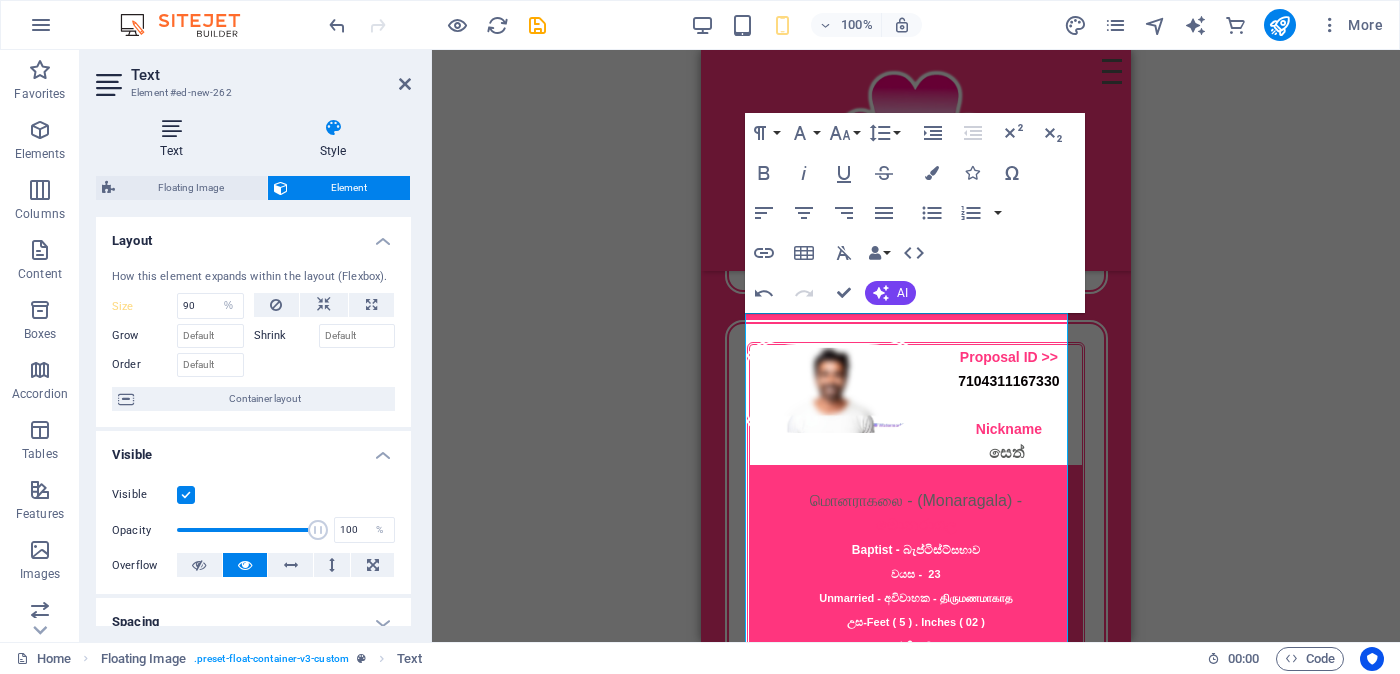 click on "Text" at bounding box center [175, 139] 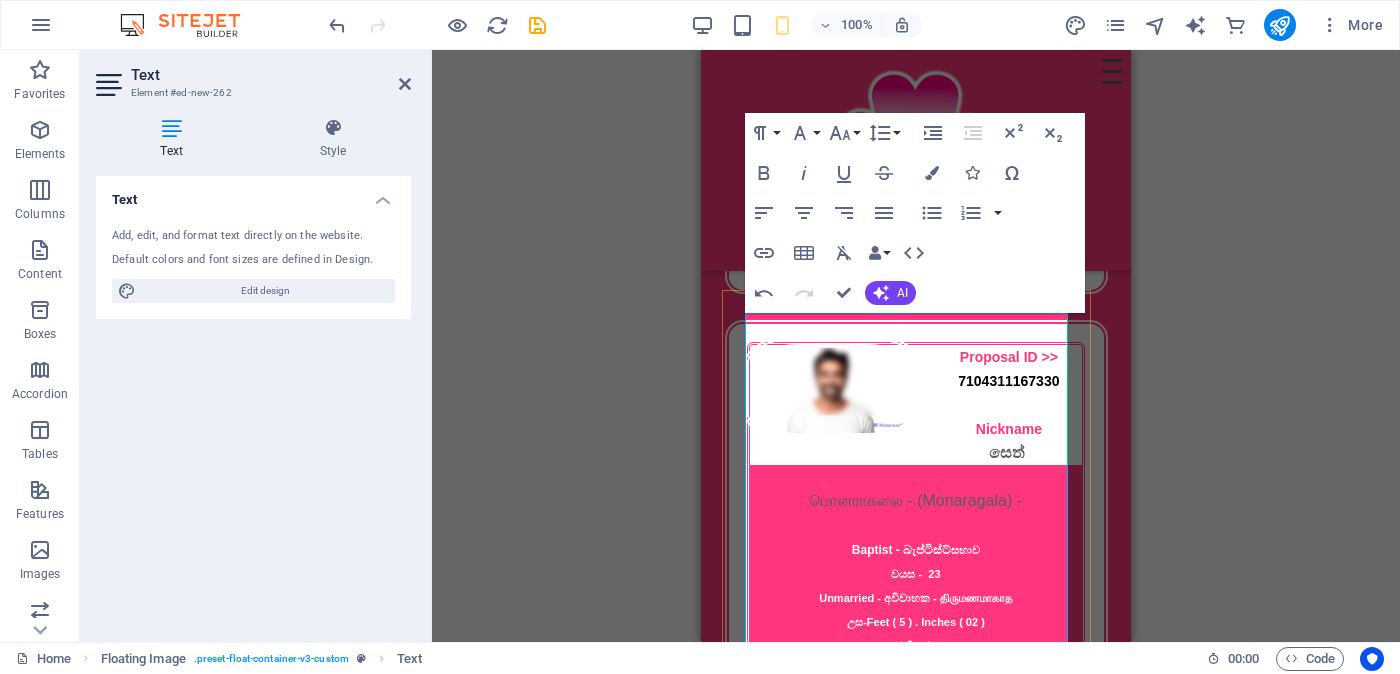 click on "மொனராகலை - (Monaragala) -" at bounding box center (916, 500) 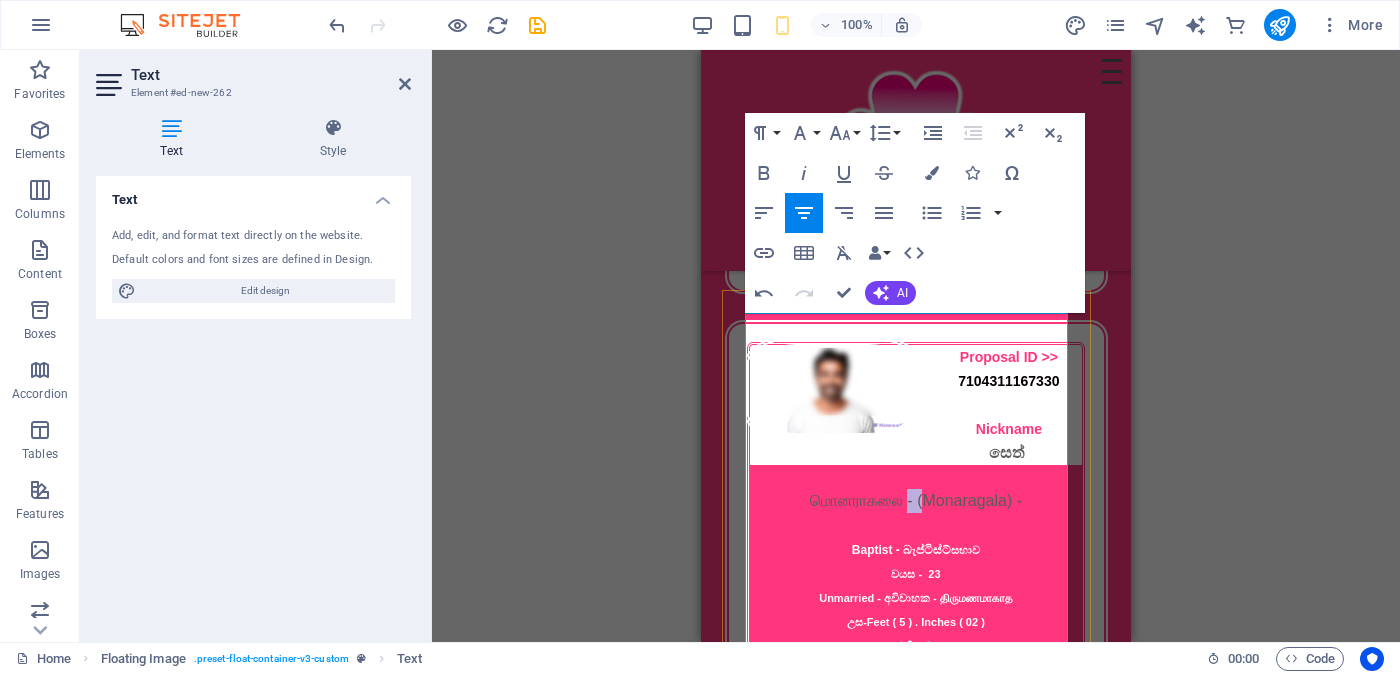 click on "மொனராகலை - (Monaragala) -" at bounding box center [916, 500] 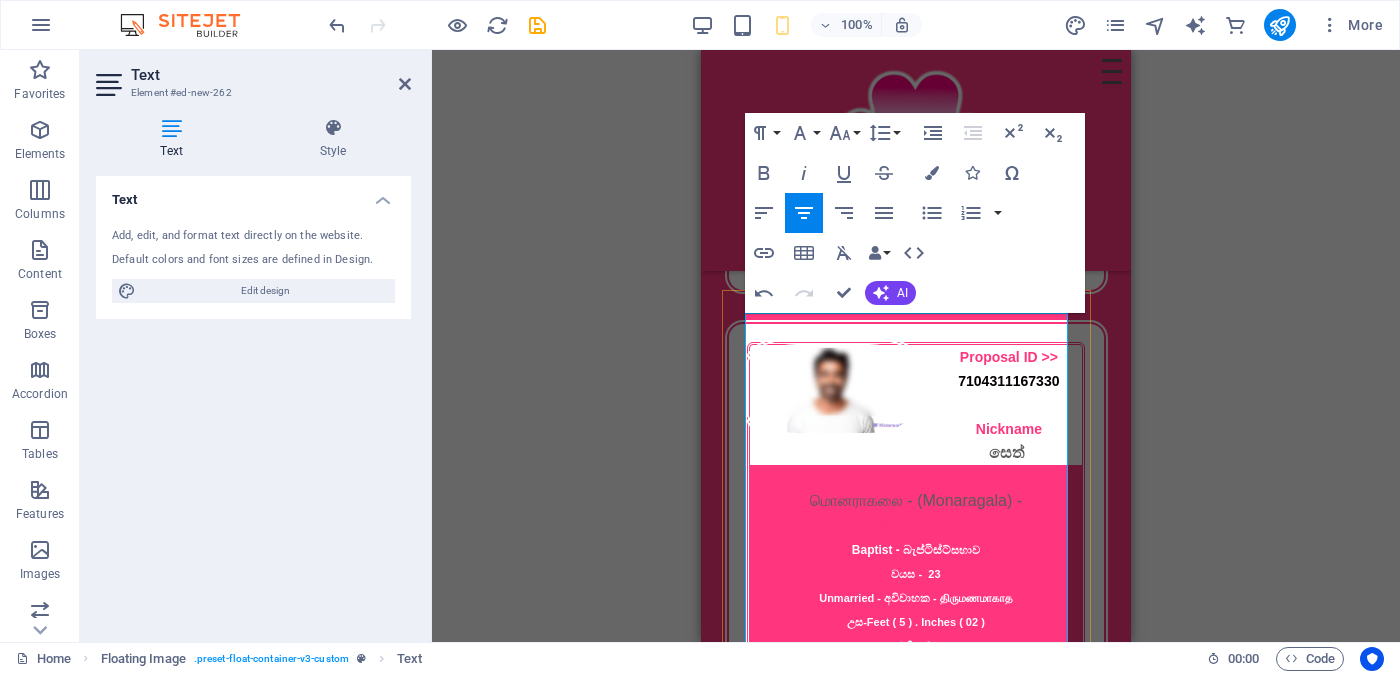 click on "මොනරාගල Baptist - [RELIGION] சபை வயது - [AGE] Unmarried - [MARITAL_STATUS] - [MARITAL_STATUS] උස-Feet ( [FEET] ) . Inches ( [INCHES] ) රැකියාව- Private - [OCCUPATION]" at bounding box center [916, 597] 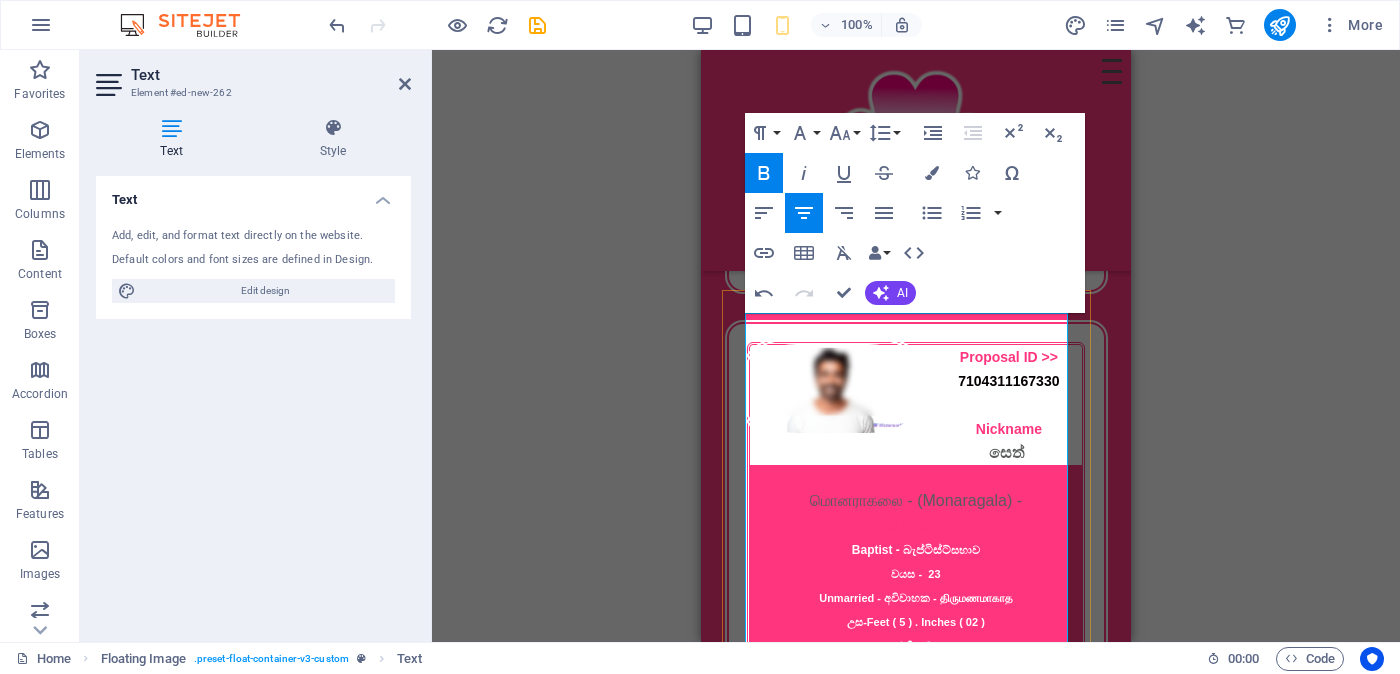 drag, startPoint x: 784, startPoint y: 472, endPoint x: 980, endPoint y: 497, distance: 197.58795 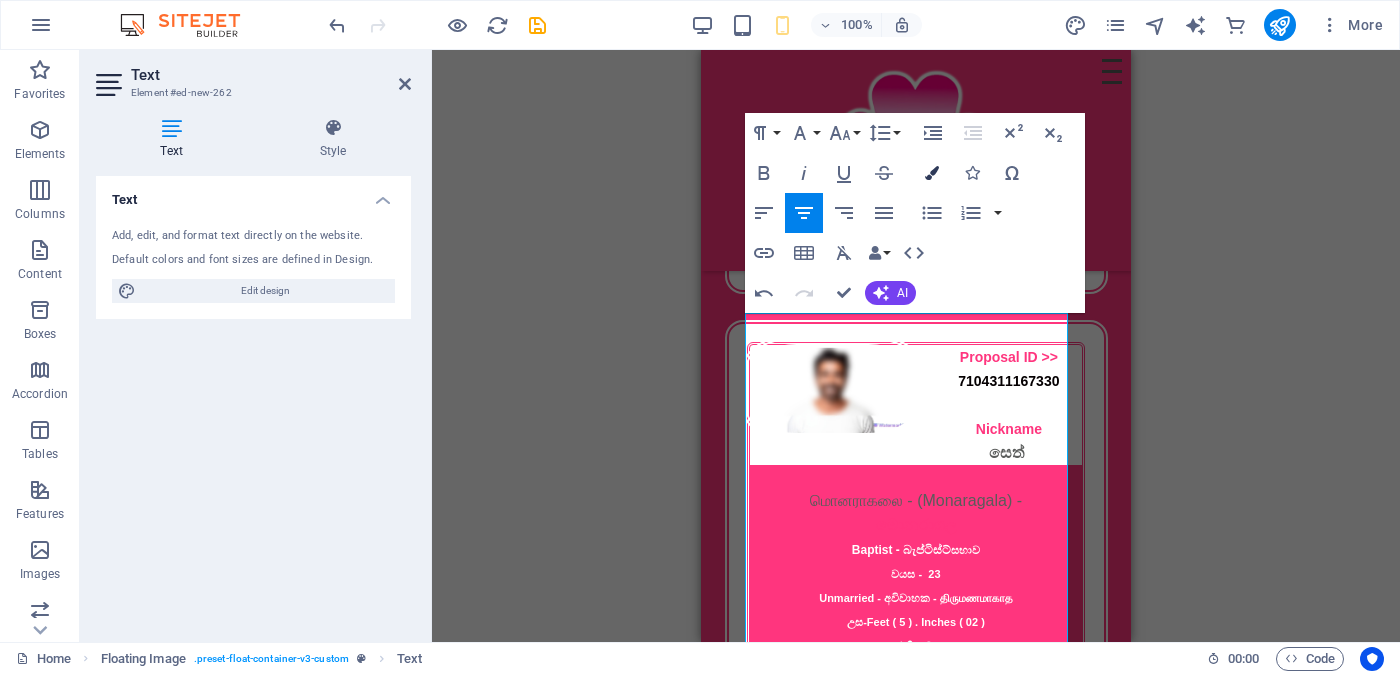click at bounding box center (932, 173) 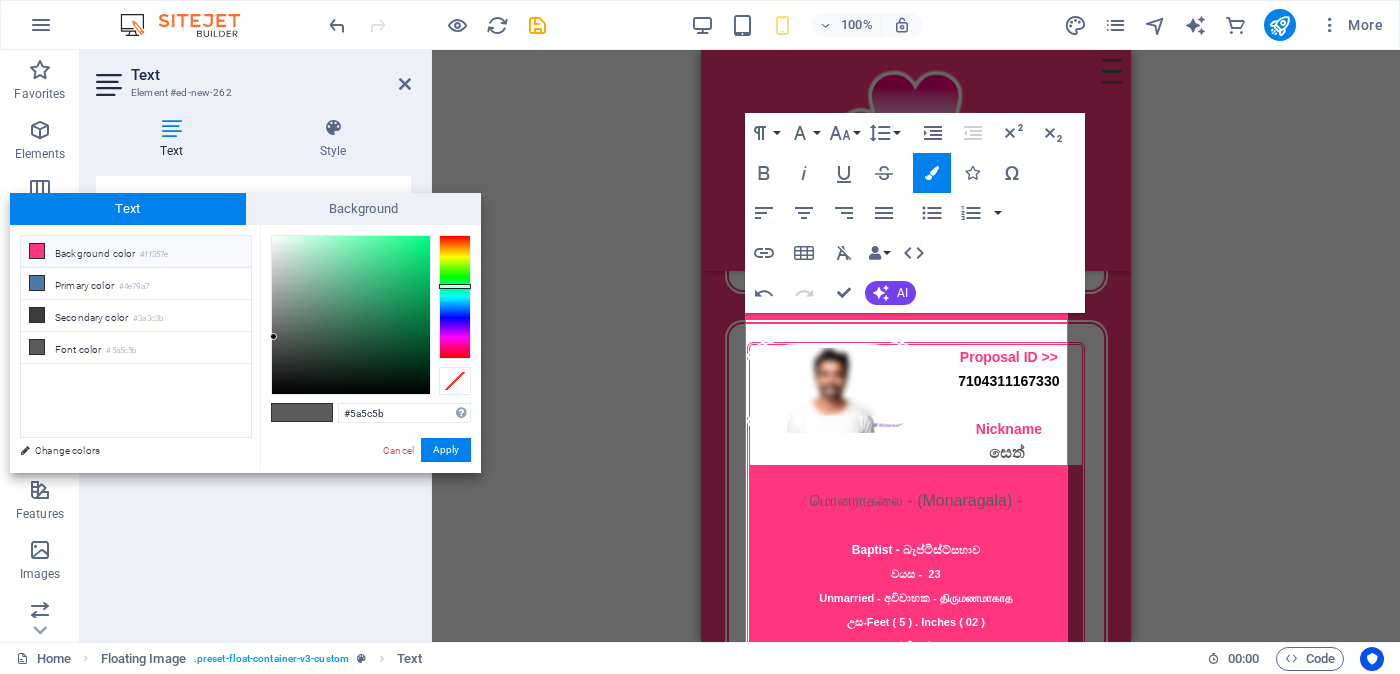 click on "Background color
#ff357e" at bounding box center (136, 252) 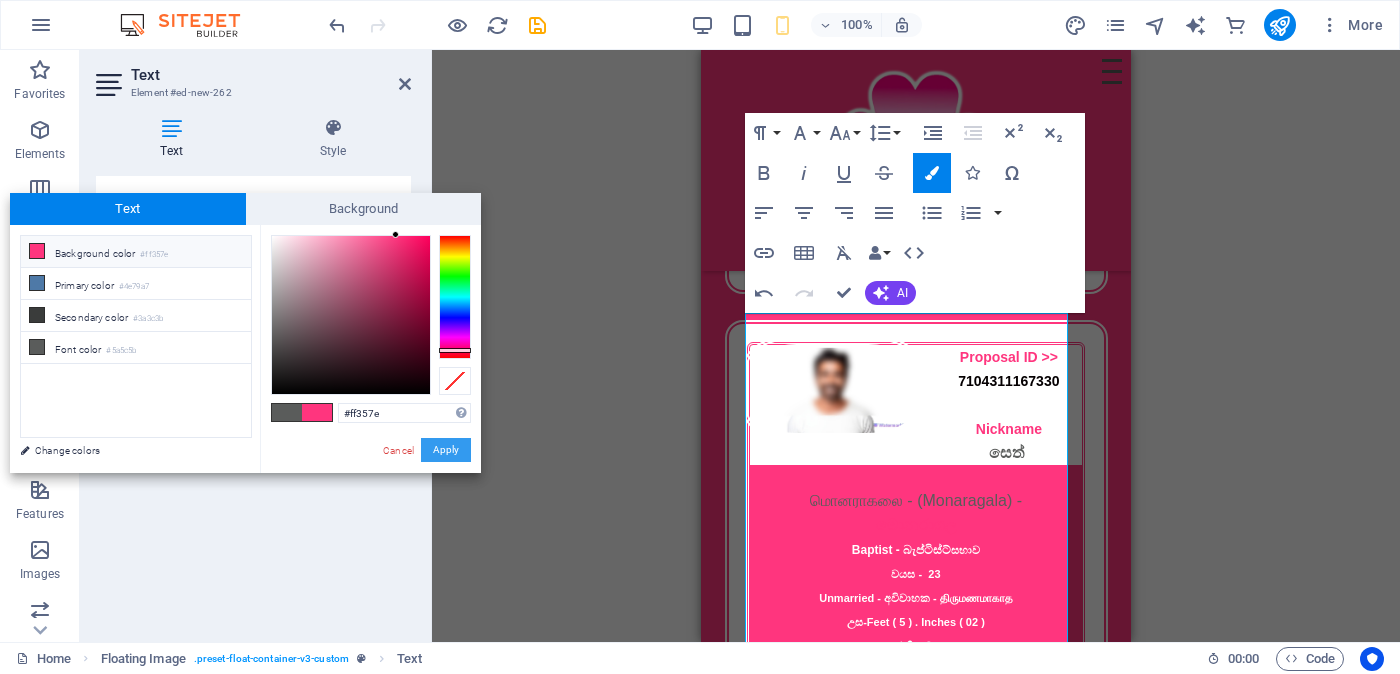 click on "Apply" at bounding box center [446, 450] 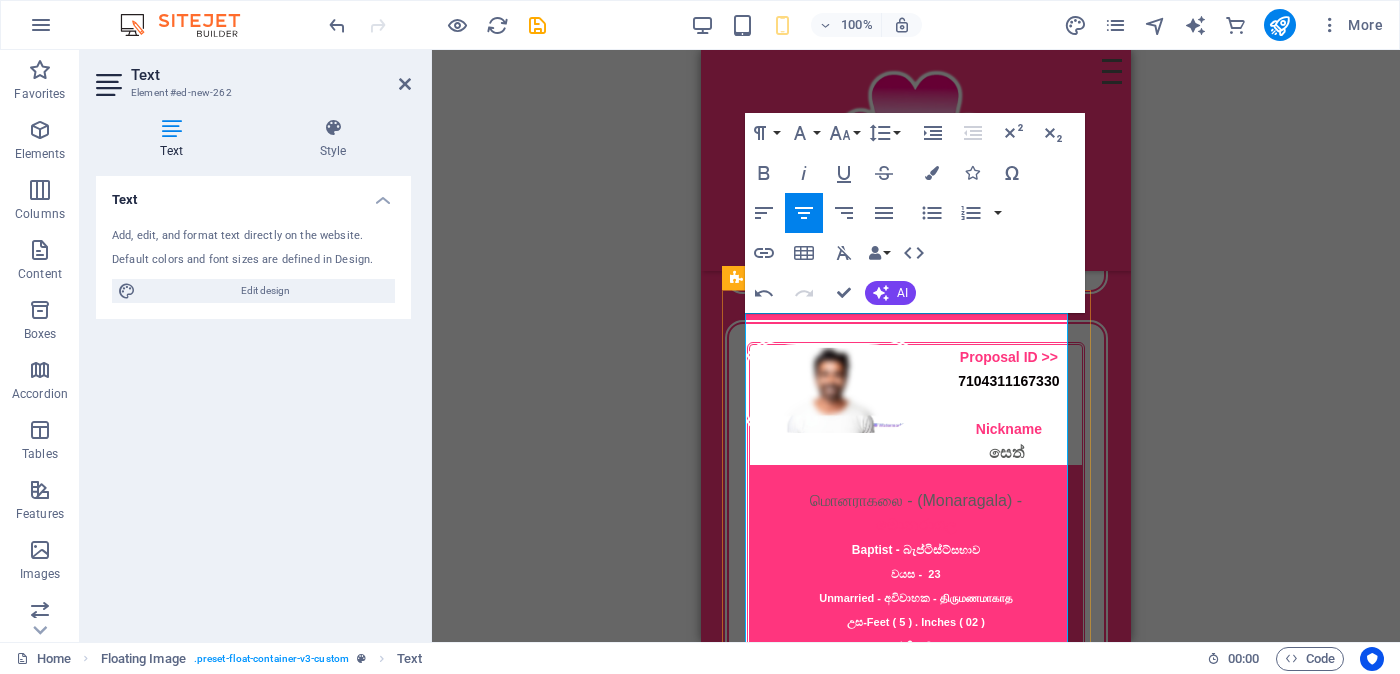 click on "மொனராகலை - (Monaragala) -" at bounding box center (916, 500) 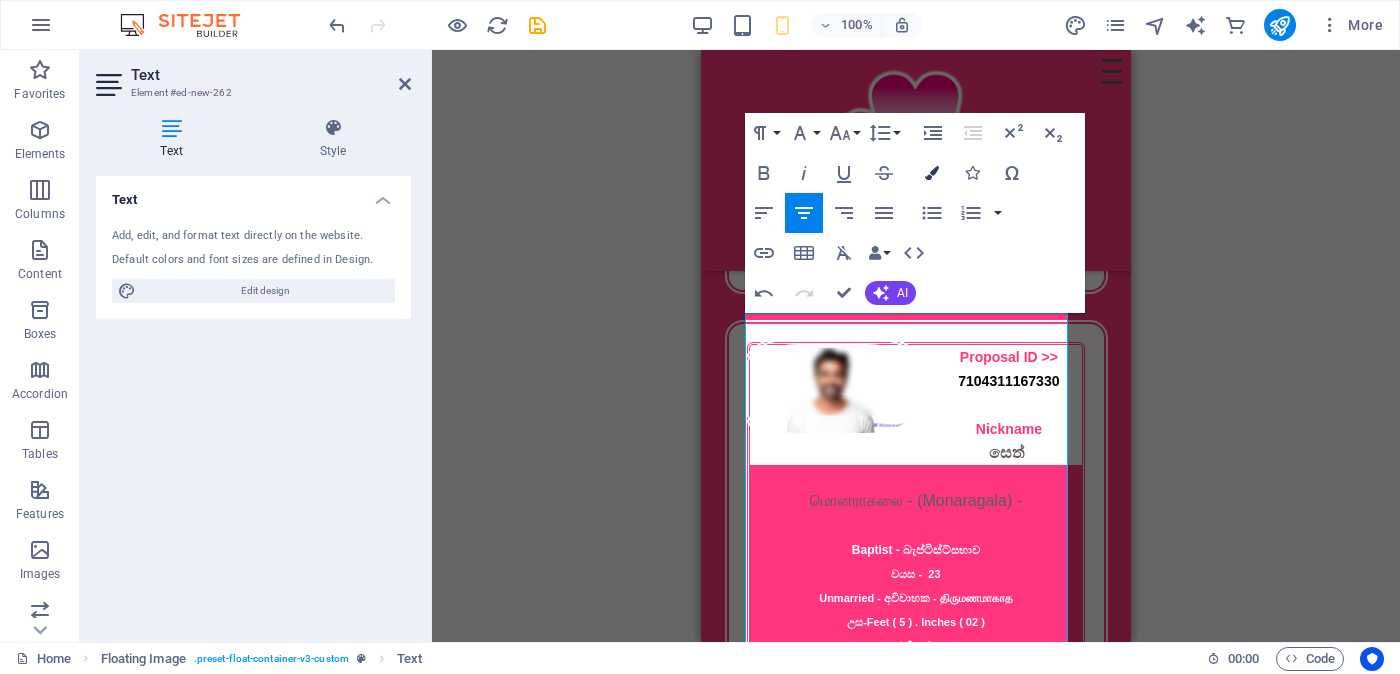 click at bounding box center [932, 173] 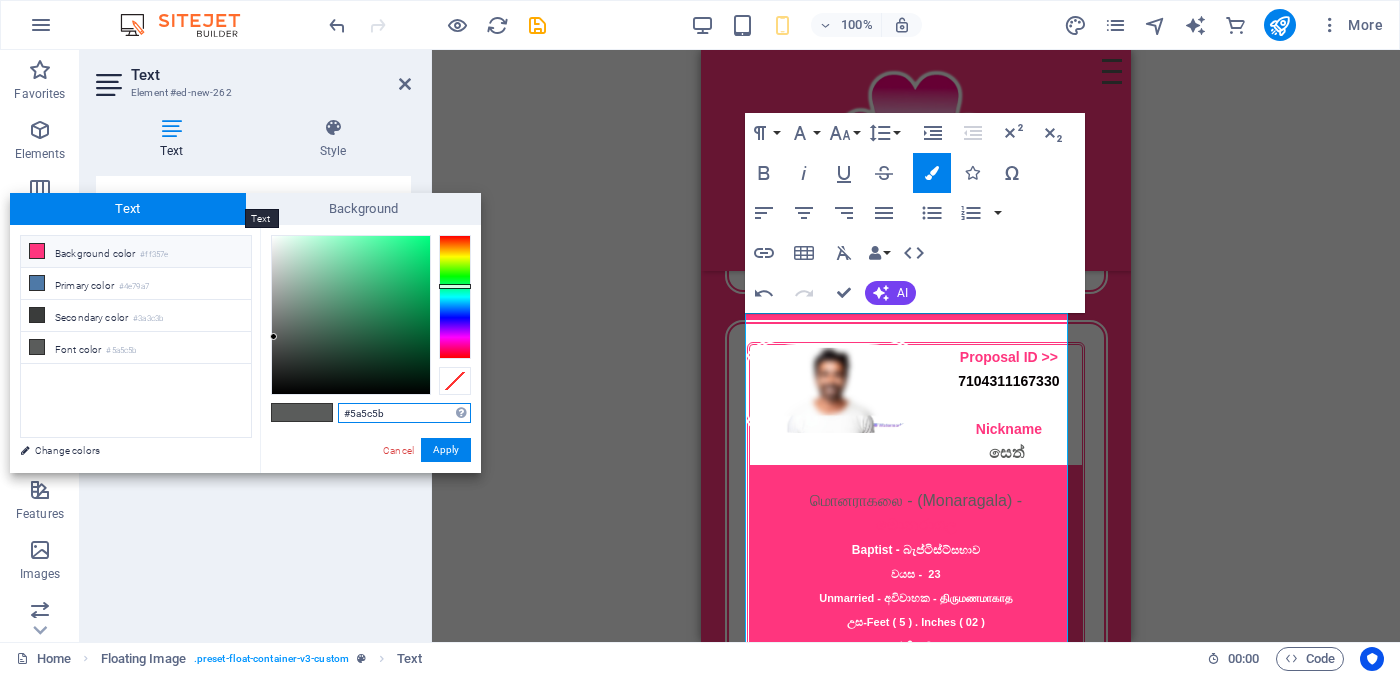 click on "Text" at bounding box center [128, 209] 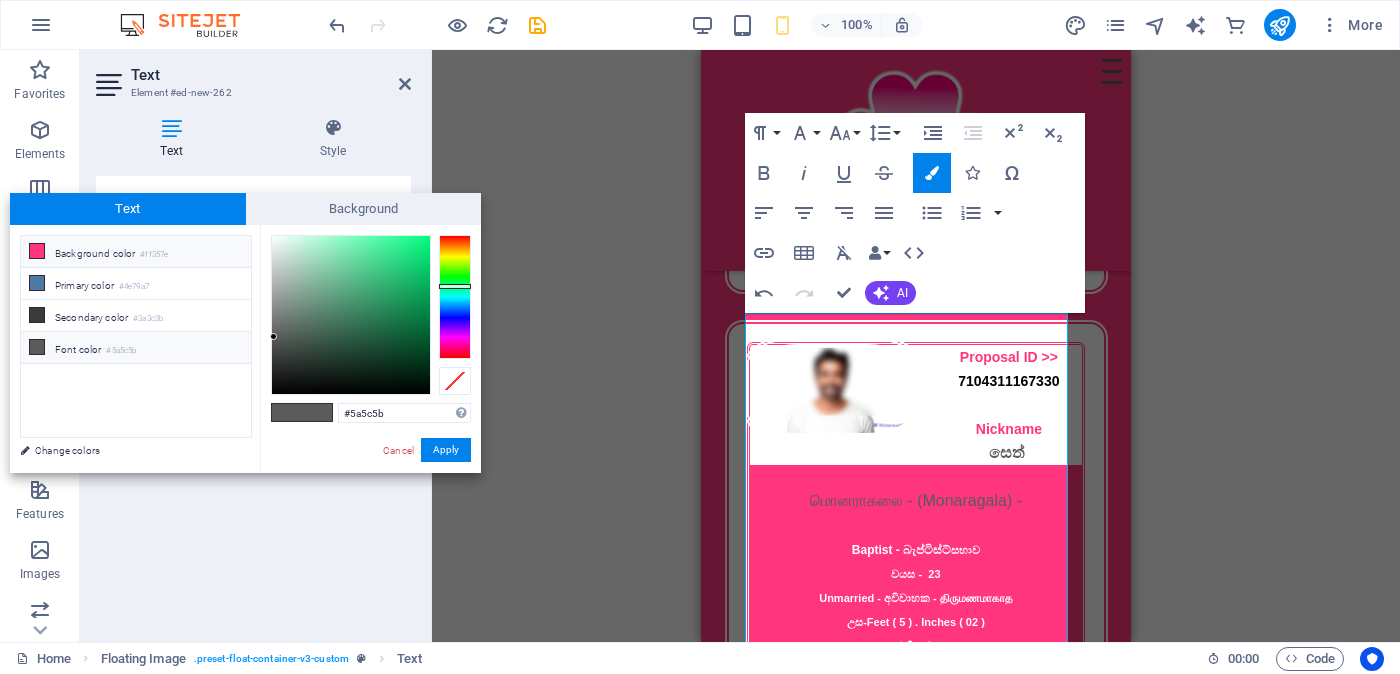 click on "Font color
#5a5c5b" at bounding box center [136, 348] 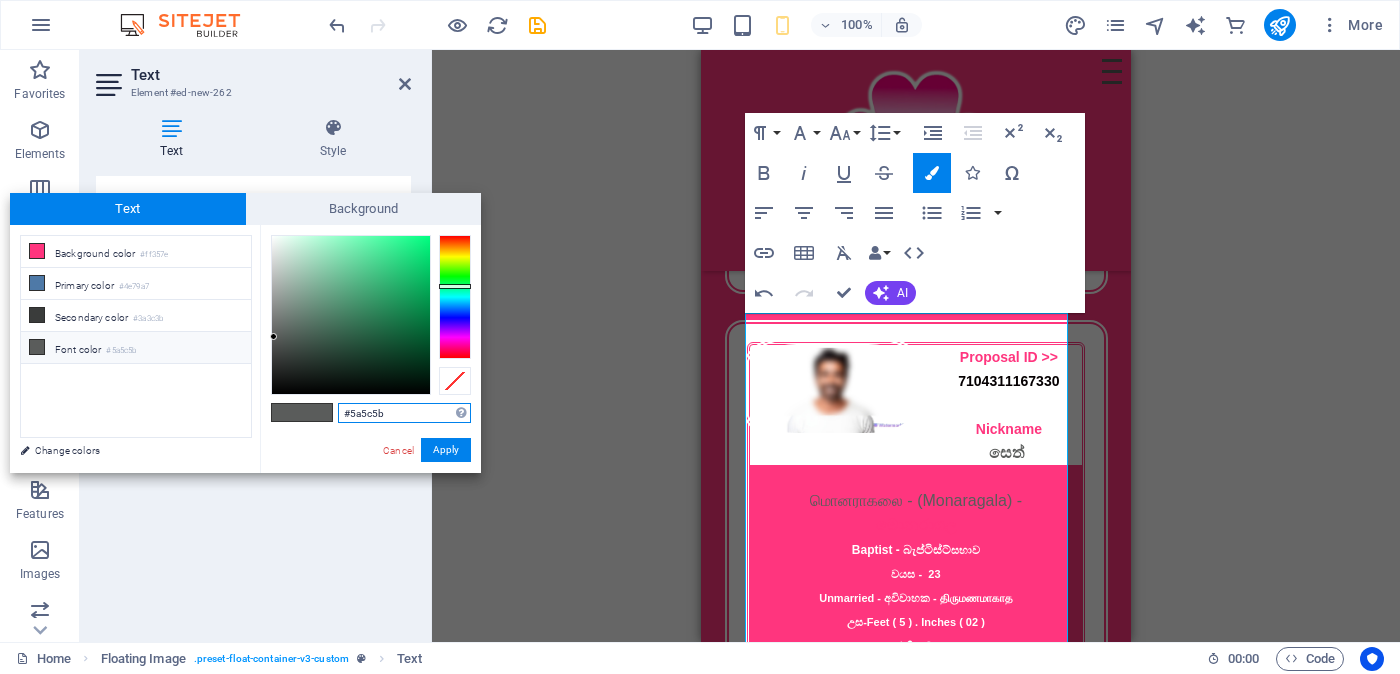 click on "#5a5c5b" at bounding box center (404, 413) 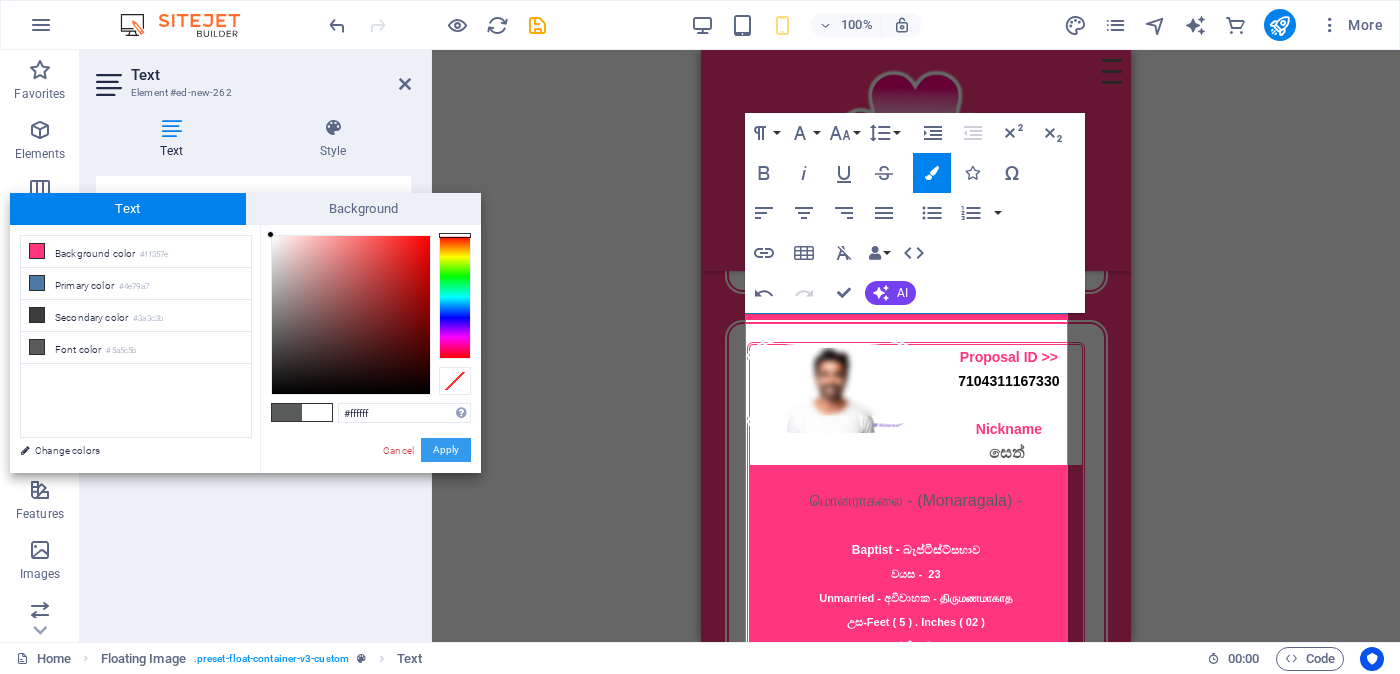 click on "Apply" at bounding box center [446, 450] 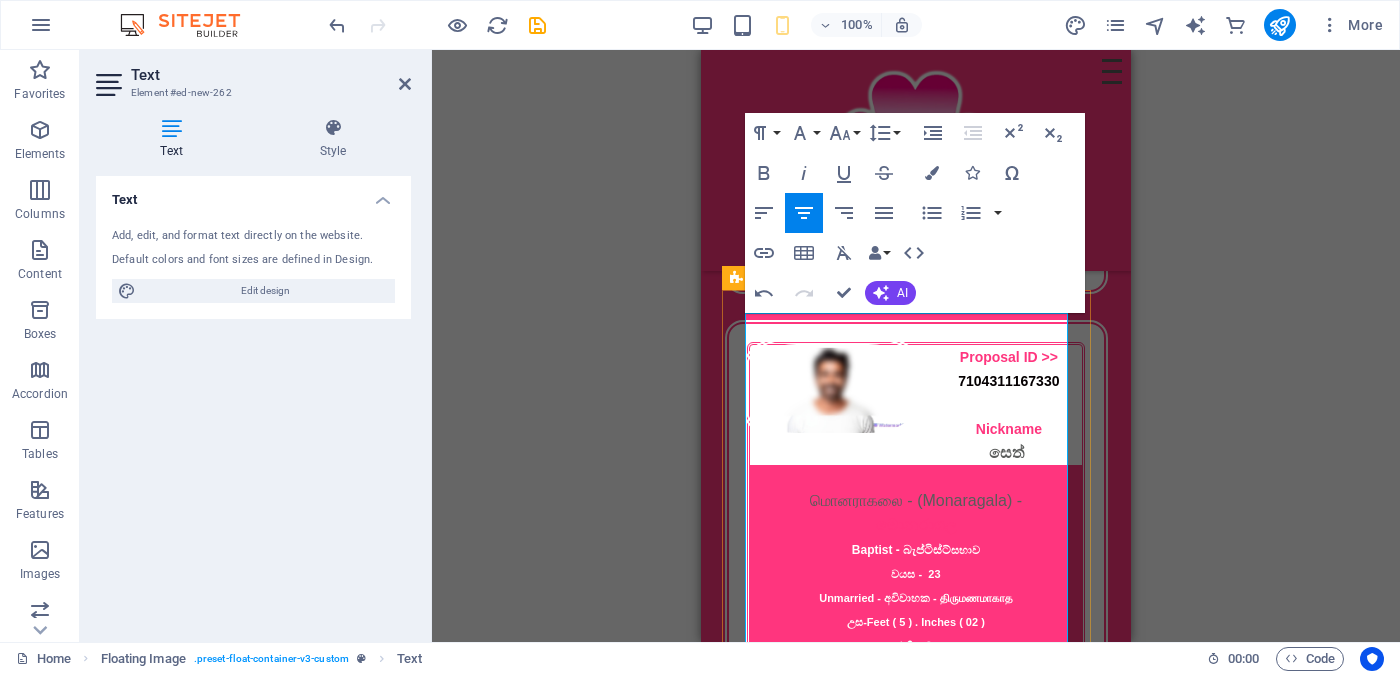 drag, startPoint x: 783, startPoint y: 470, endPoint x: 1035, endPoint y: 507, distance: 254.70178 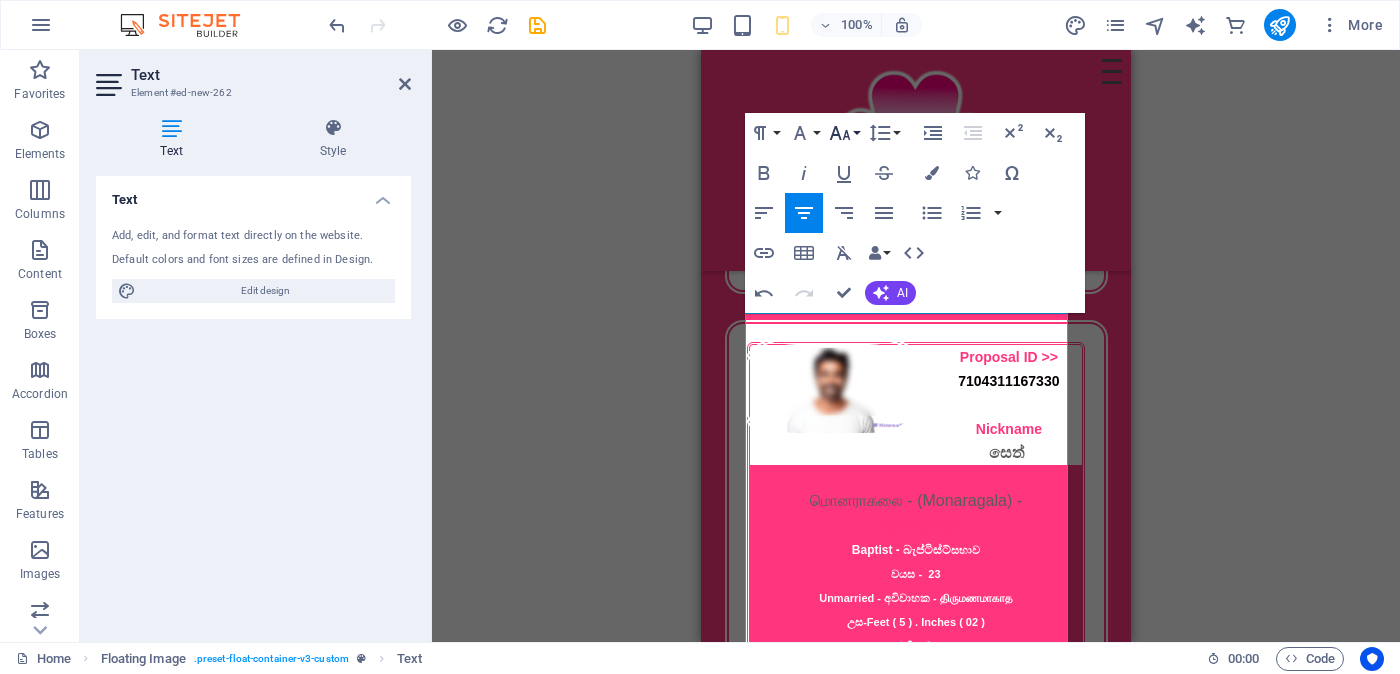 click on "Font Size" at bounding box center [844, 133] 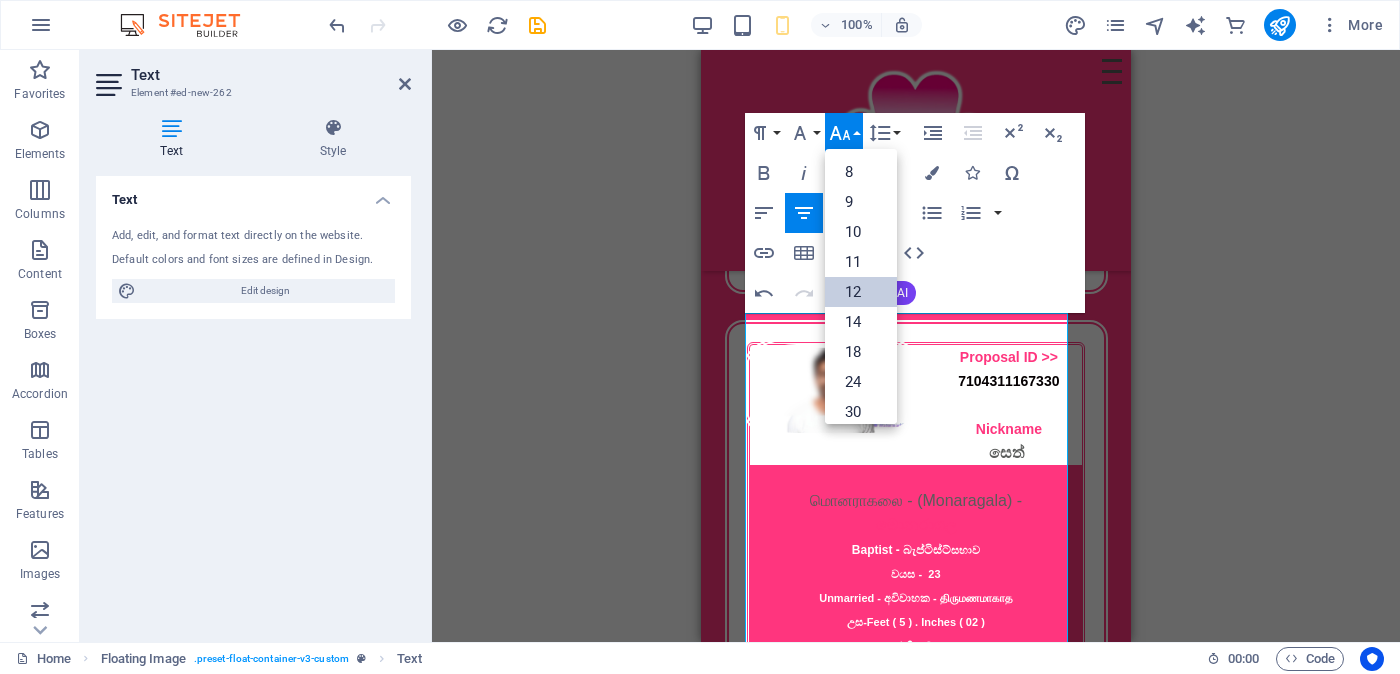 click on "12" at bounding box center (861, 292) 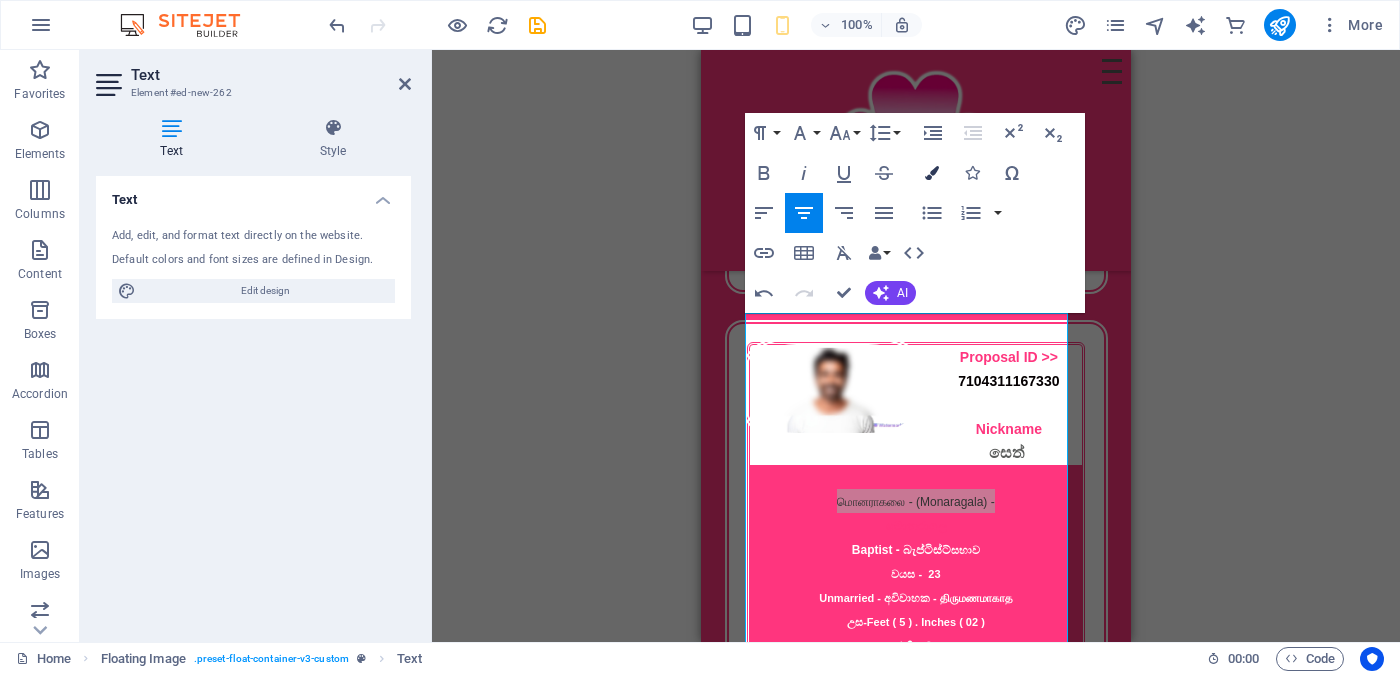 click at bounding box center (932, 173) 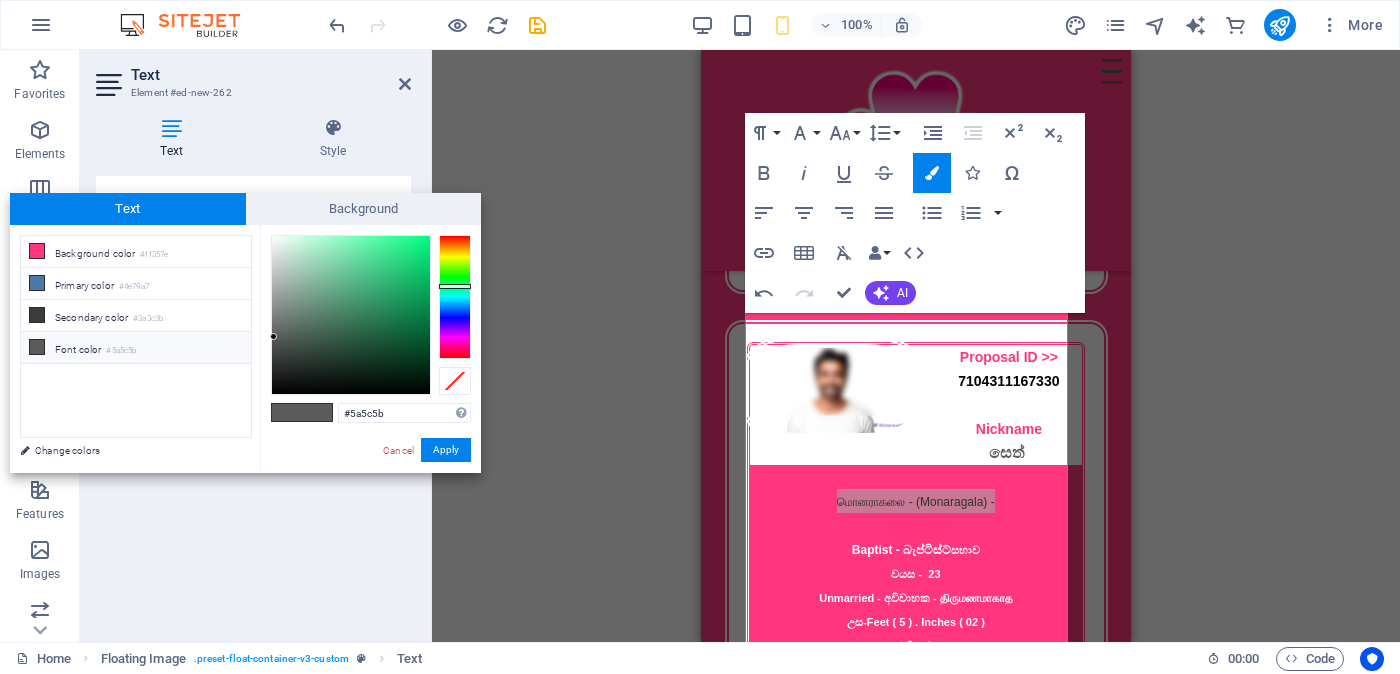 click on "#5a5c5b" at bounding box center [121, 351] 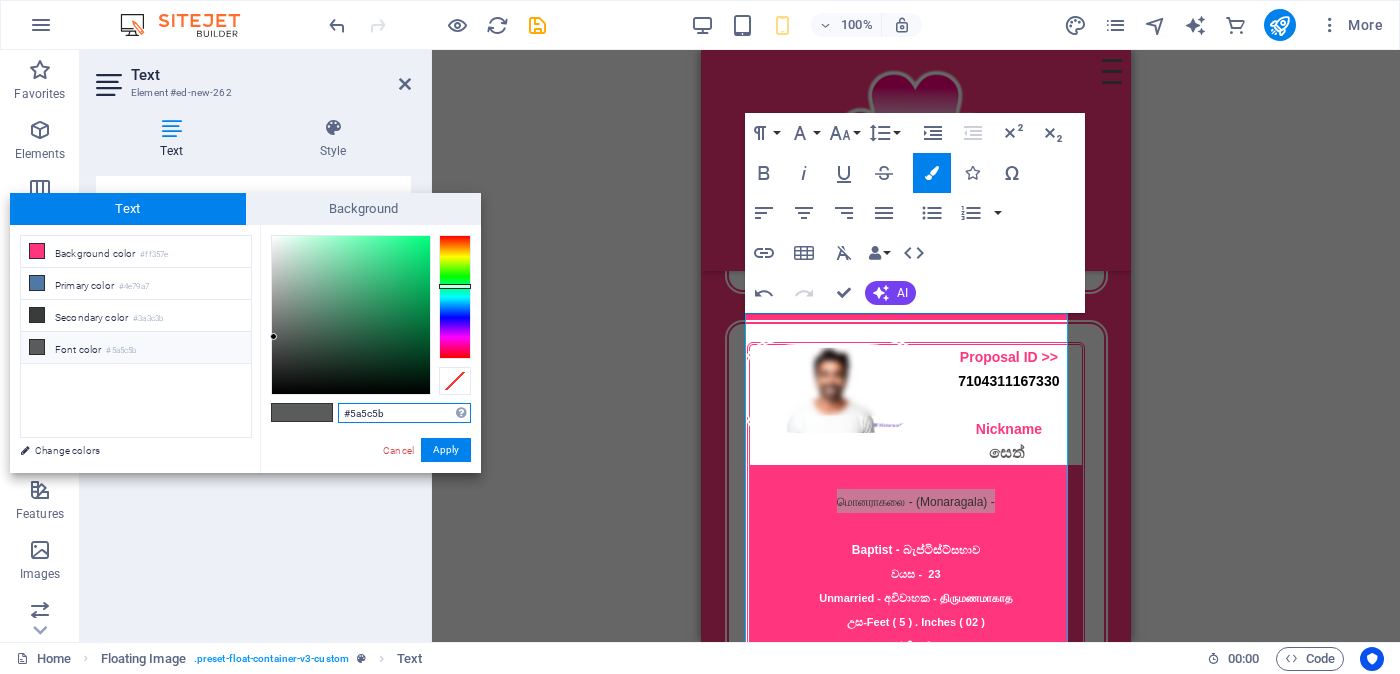 drag, startPoint x: 390, startPoint y: 409, endPoint x: 351, endPoint y: 414, distance: 39.319206 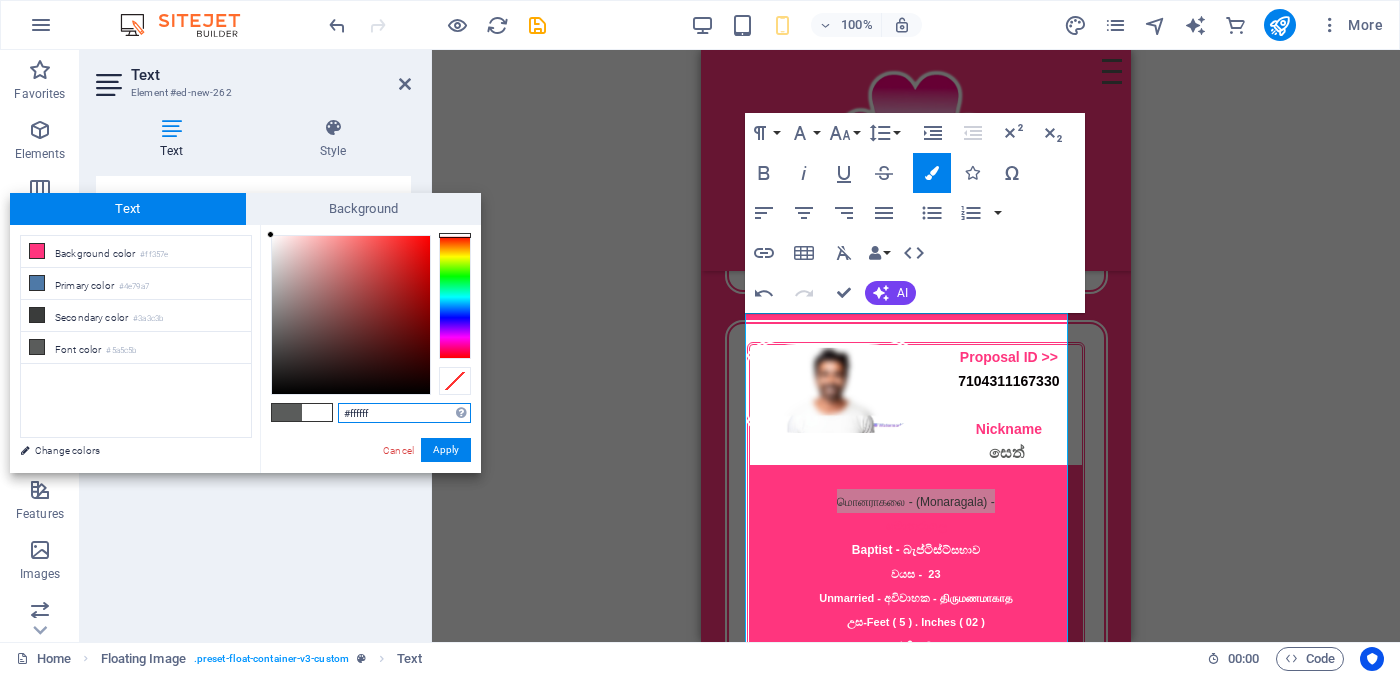 click on "#ffffff" at bounding box center [404, 413] 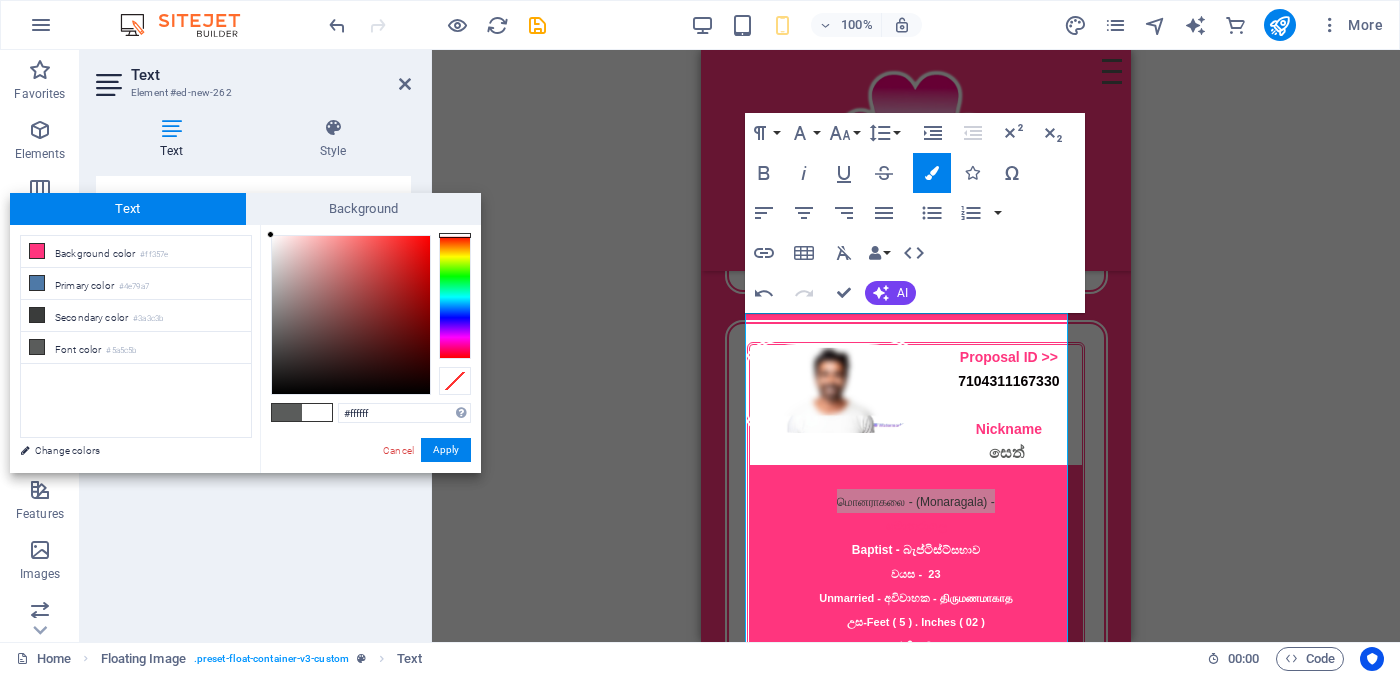 click at bounding box center [317, 412] 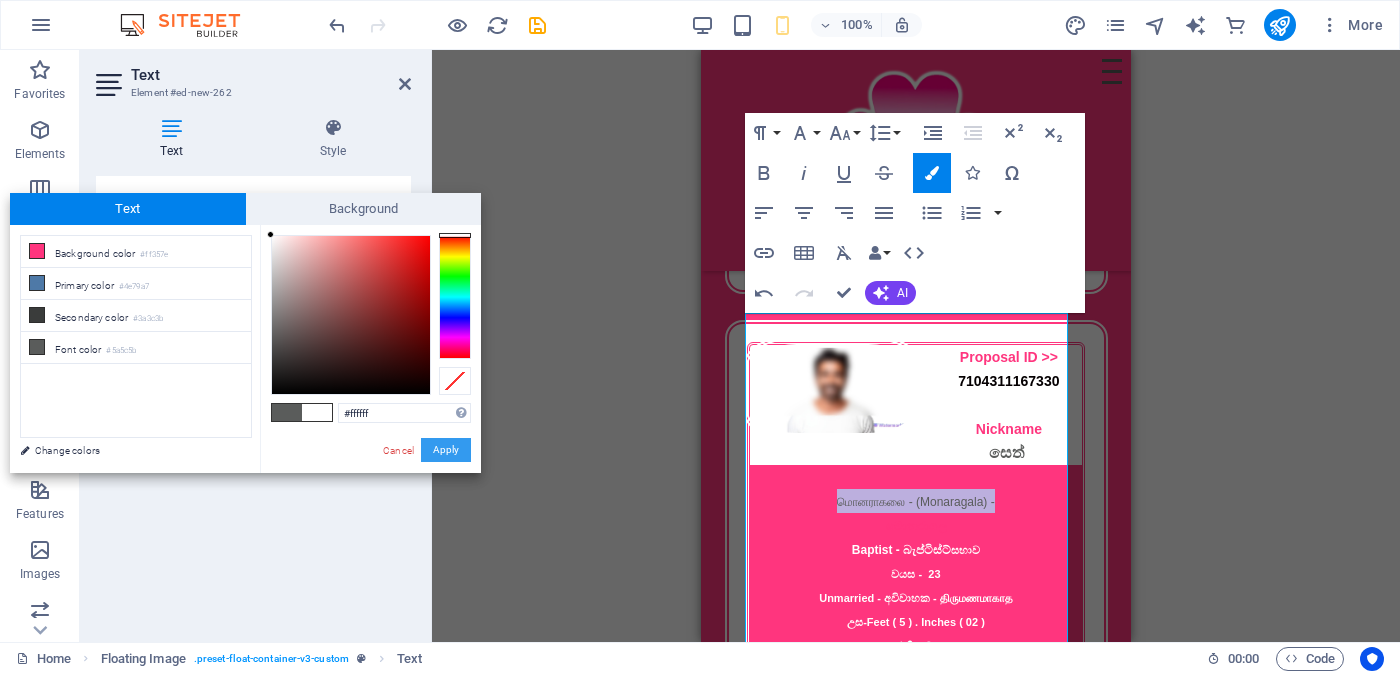 click on "Apply" at bounding box center (446, 450) 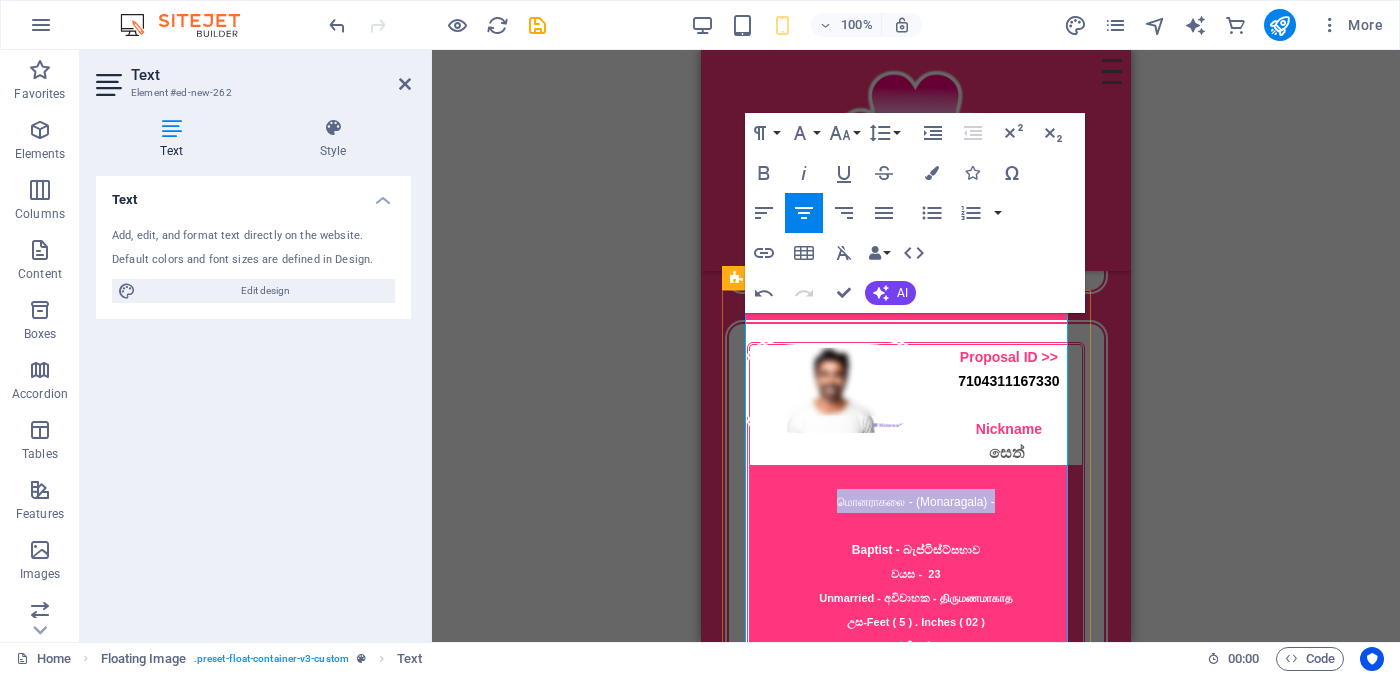 click on "මොනරාගල ​​​ Baptist - බැප්ටිස්ට්  සභාව  වයස -  [AGE] Unmarried - අවිවාහක - திருமணமாகாத උස-Feet ( 5 ) . Inches ( 02 ) රැකියාව-  Private  -  පුද්ගලික අංශයේ" at bounding box center (916, 597) 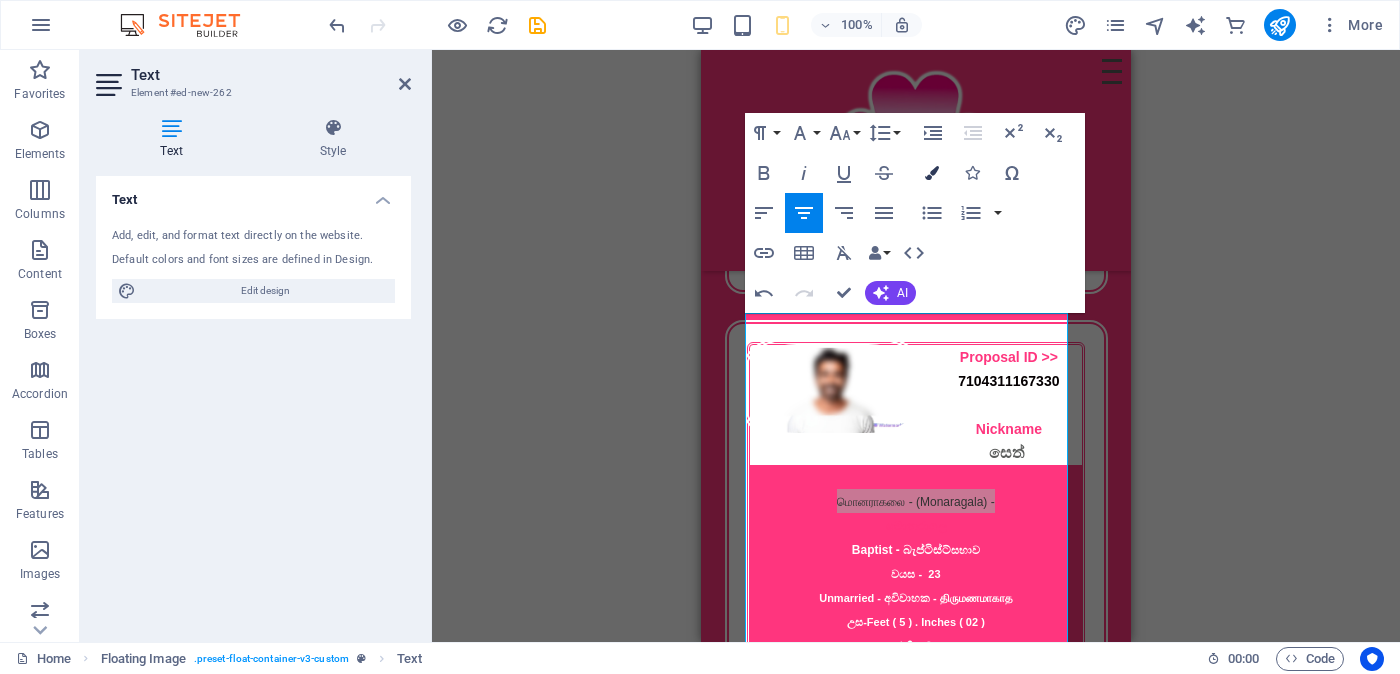 click at bounding box center (932, 173) 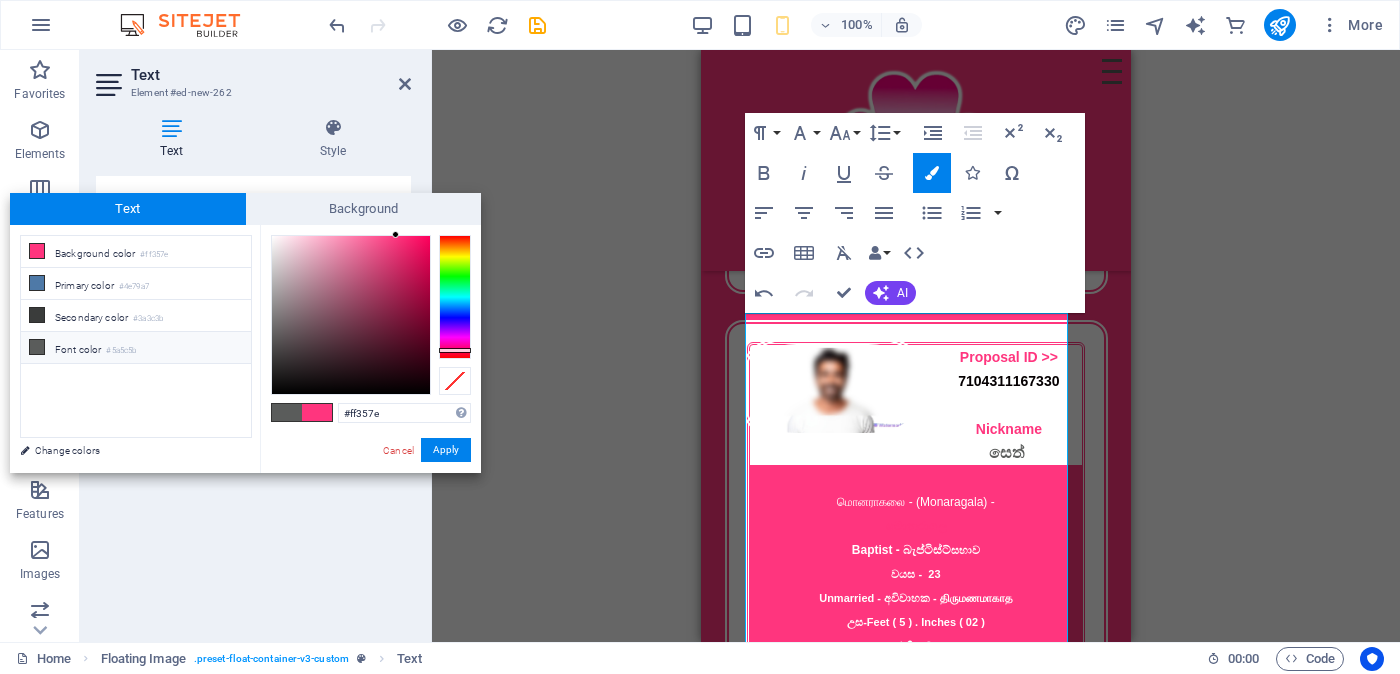click on "Font color
#5a5c5b" at bounding box center (136, 348) 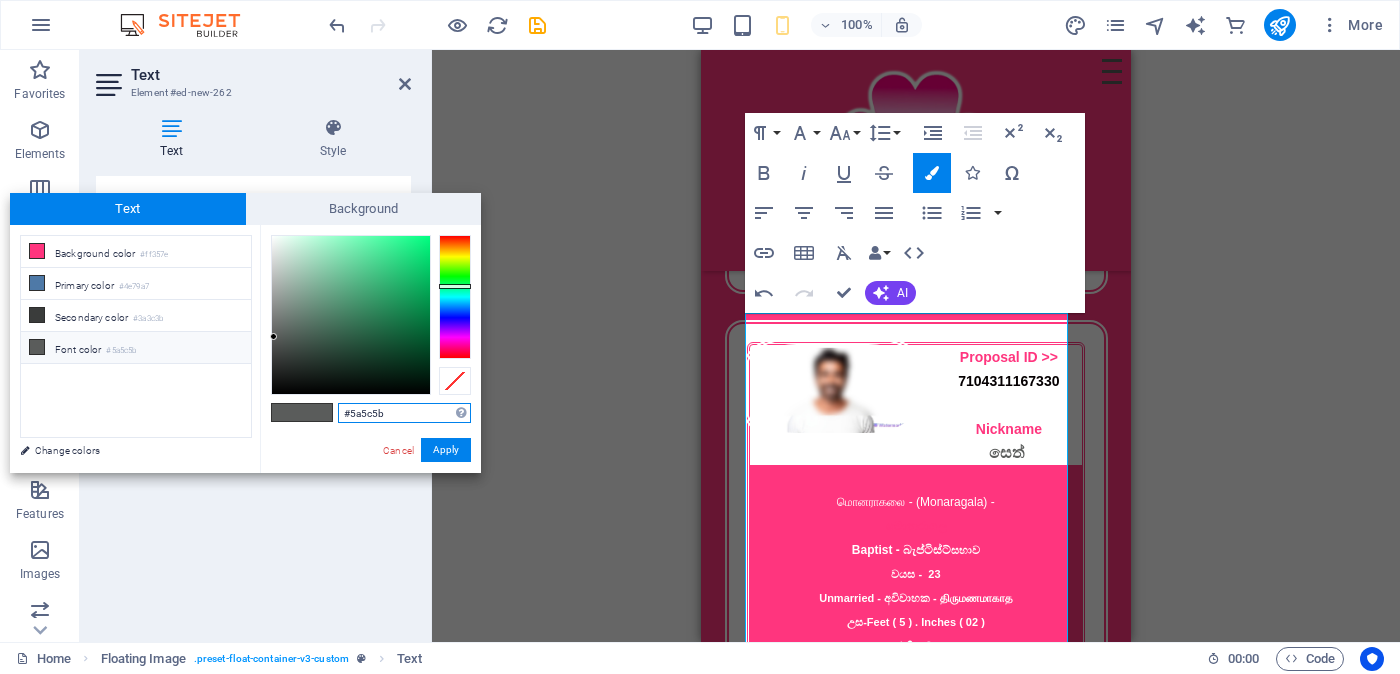 click on "#5a5c5b" at bounding box center [404, 413] 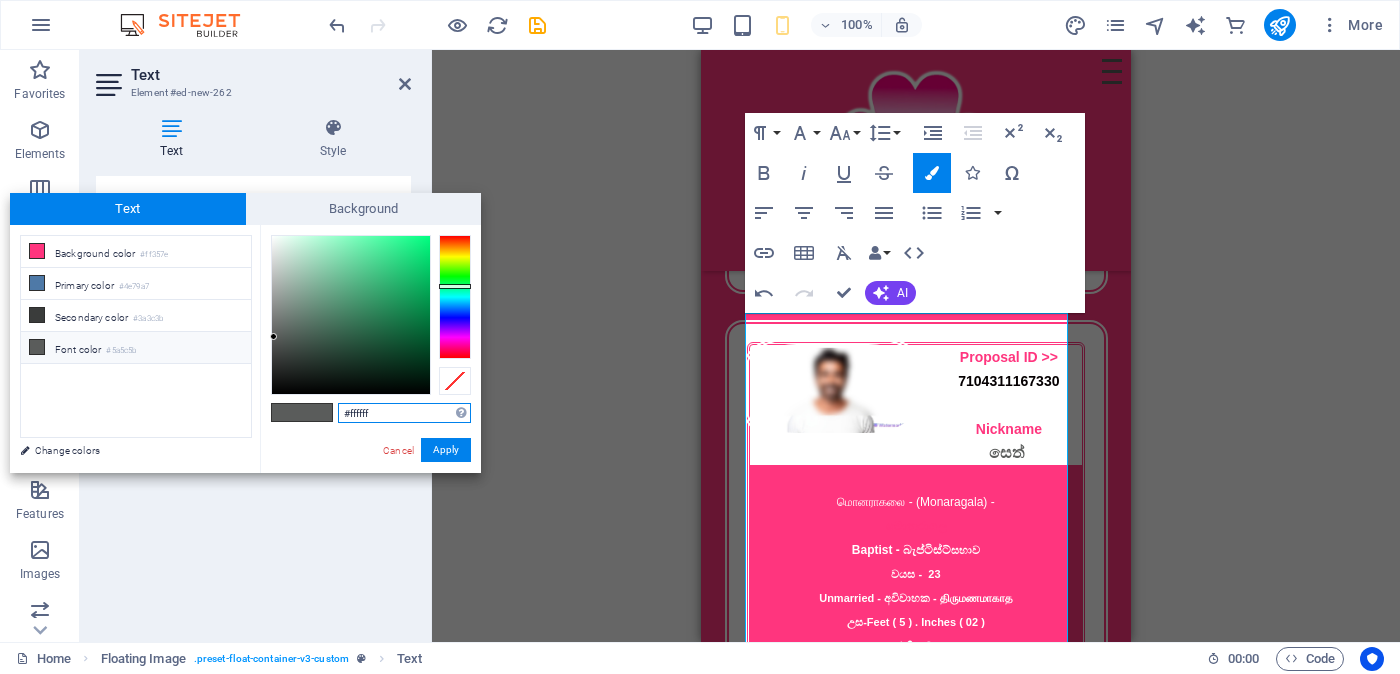 type on "#ffffff" 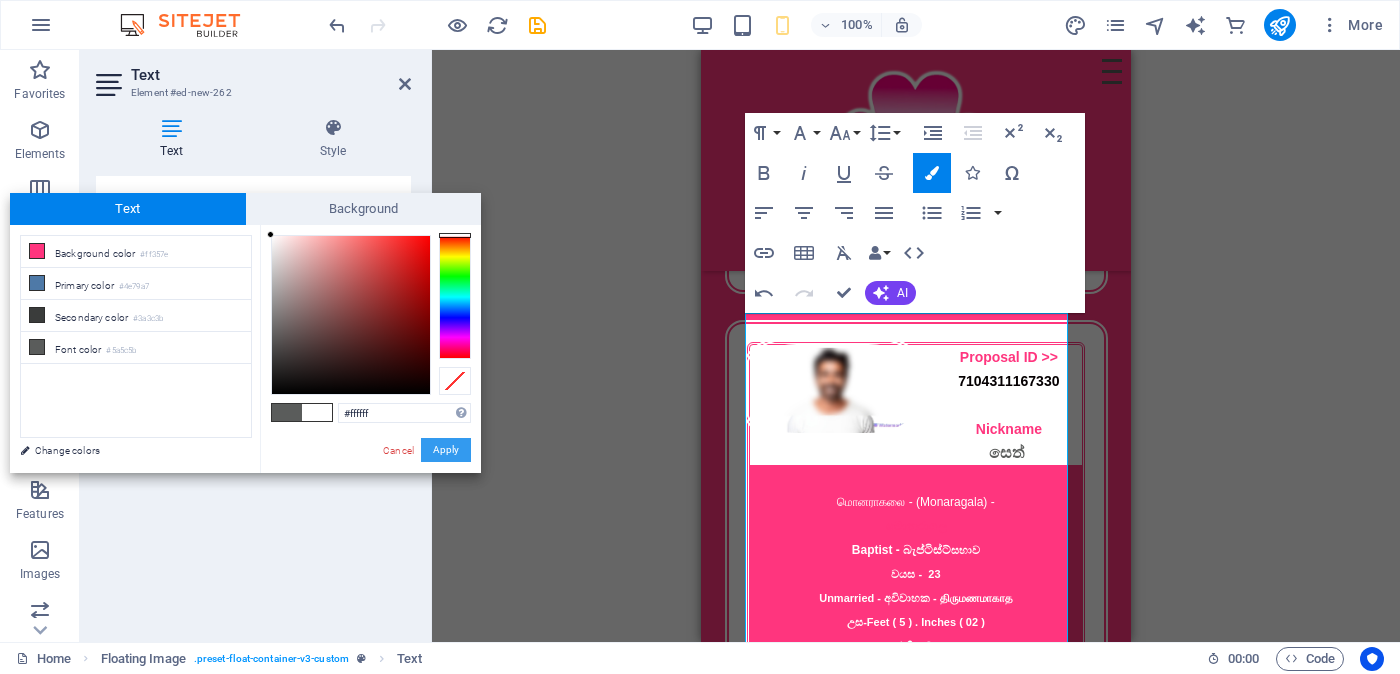 click on "Apply" at bounding box center (446, 450) 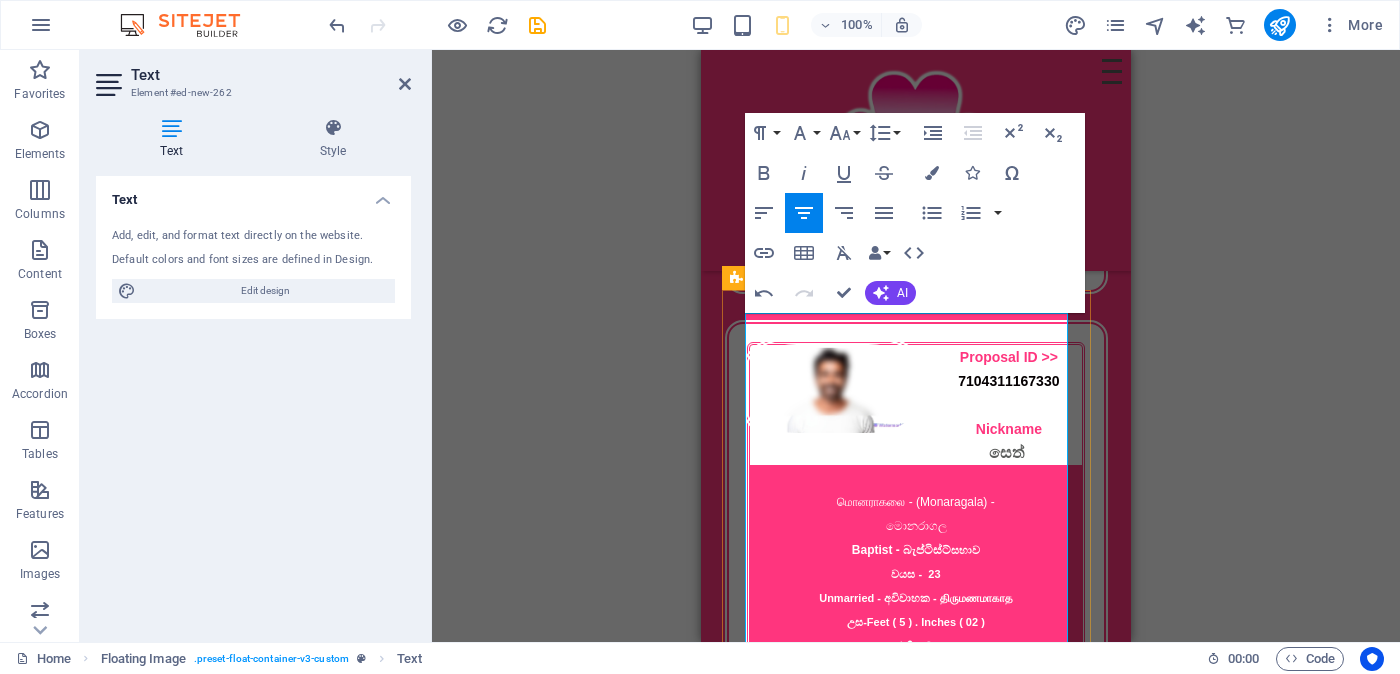 click on "සභාව" at bounding box center [965, 550] 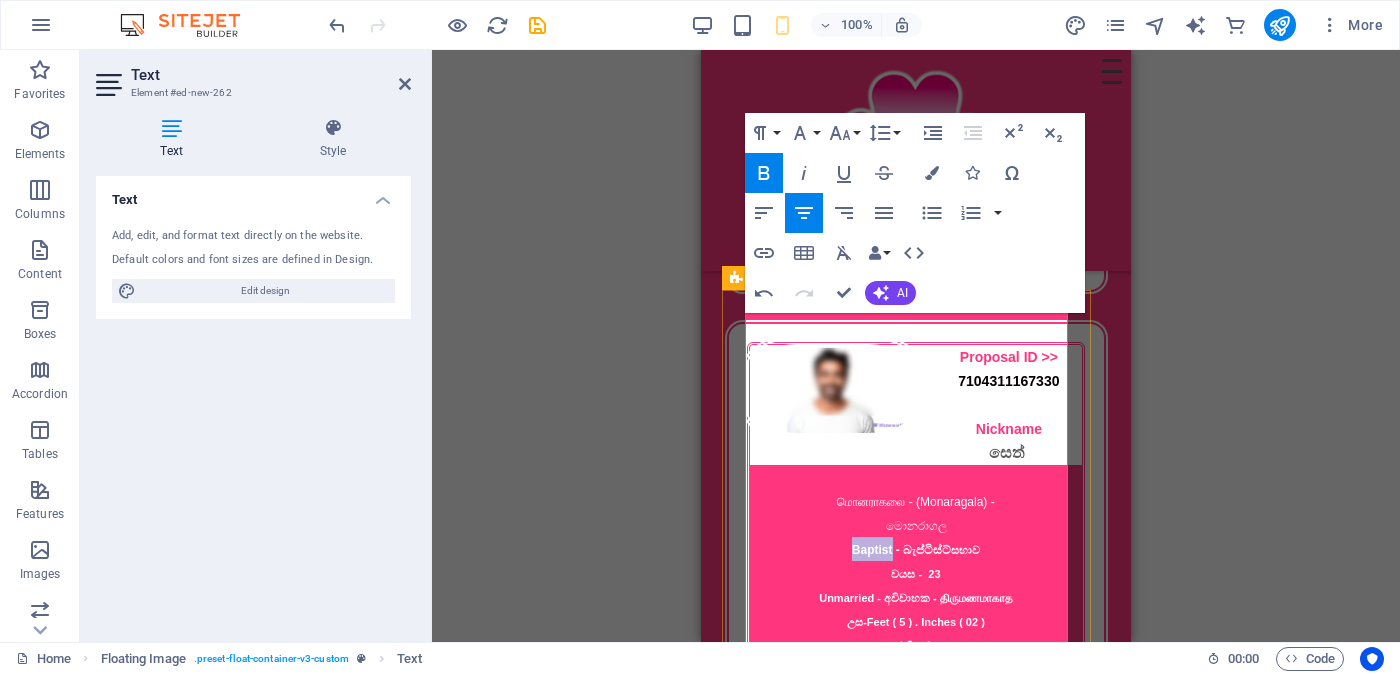 drag, startPoint x: 835, startPoint y: 522, endPoint x: 869, endPoint y: 522, distance: 34 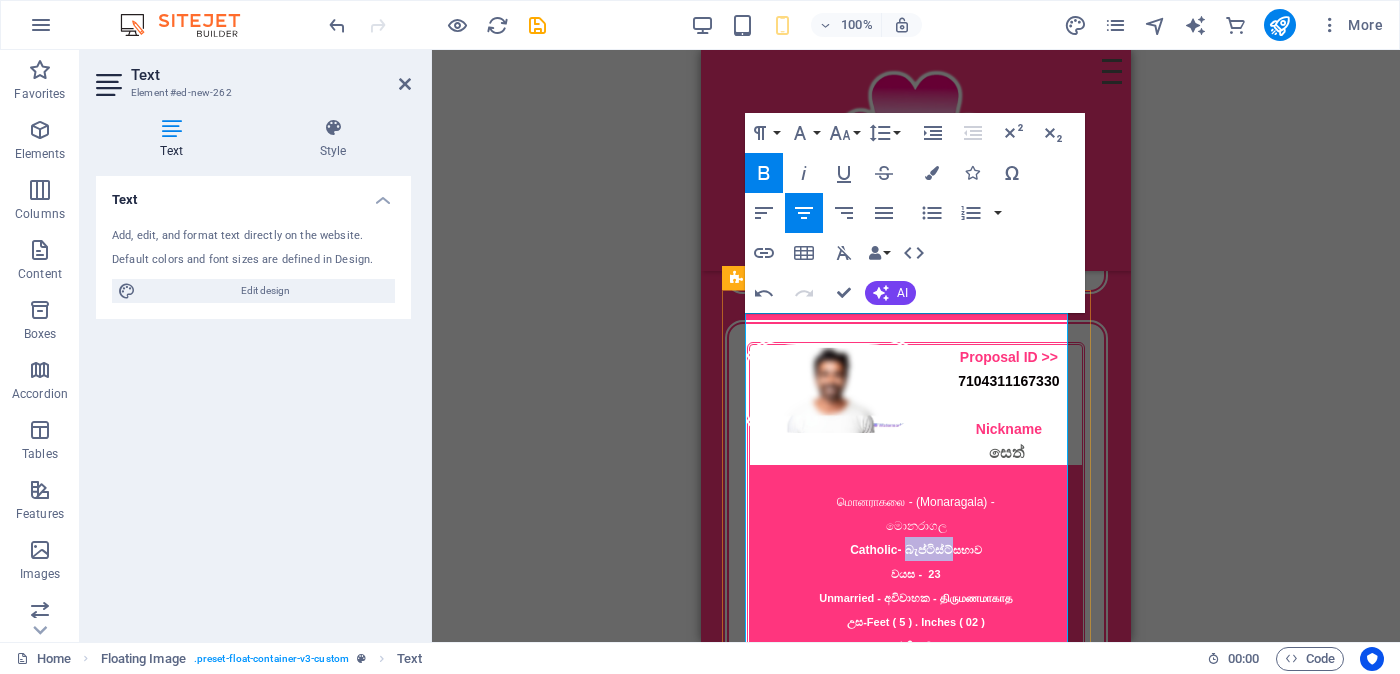 drag, startPoint x: 889, startPoint y: 521, endPoint x: 936, endPoint y: 522, distance: 47.010635 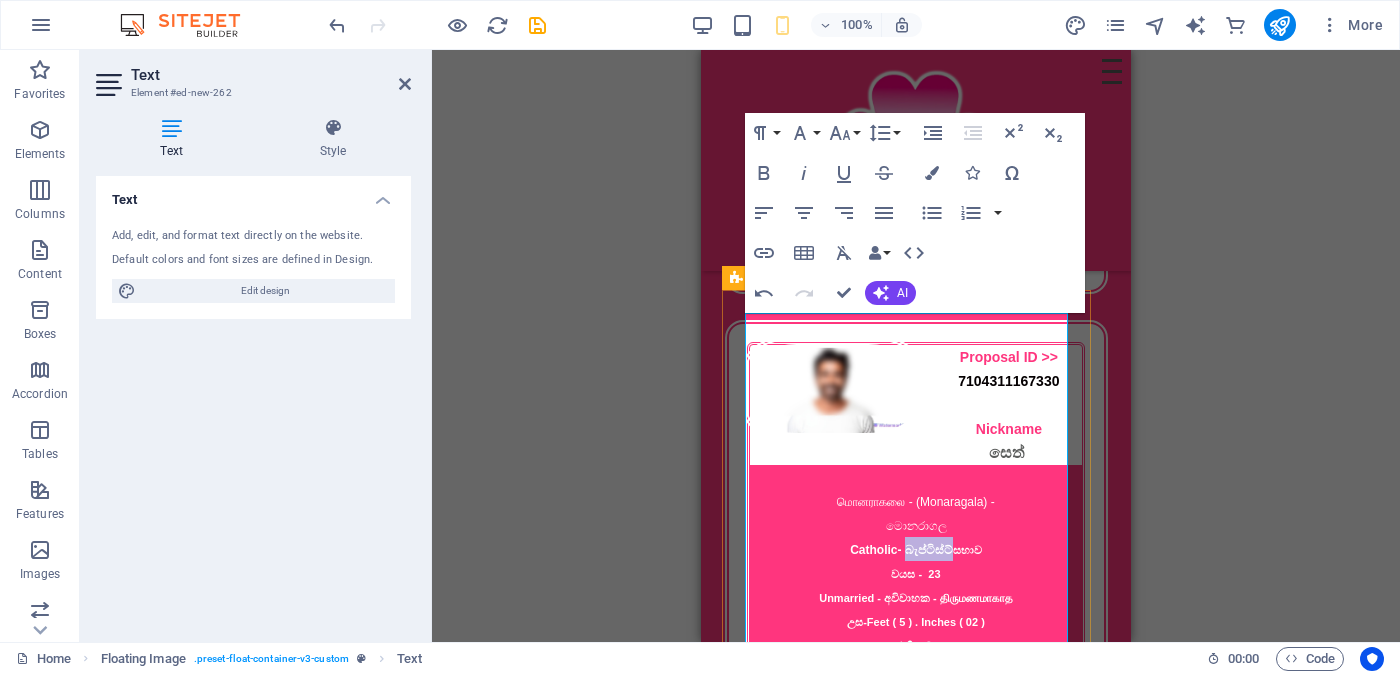 click on "Catholic  - බැප්ටිස්ට්" at bounding box center [901, 550] 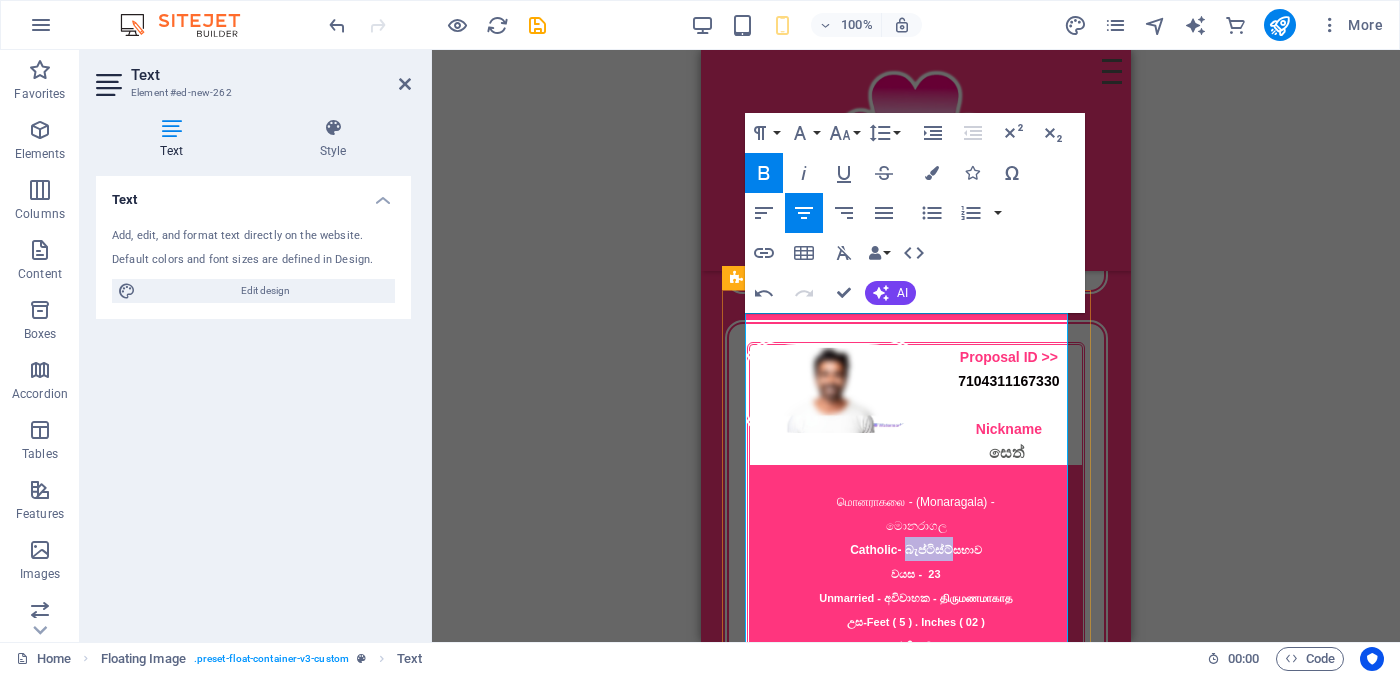 drag, startPoint x: 890, startPoint y: 520, endPoint x: 934, endPoint y: 517, distance: 44.102154 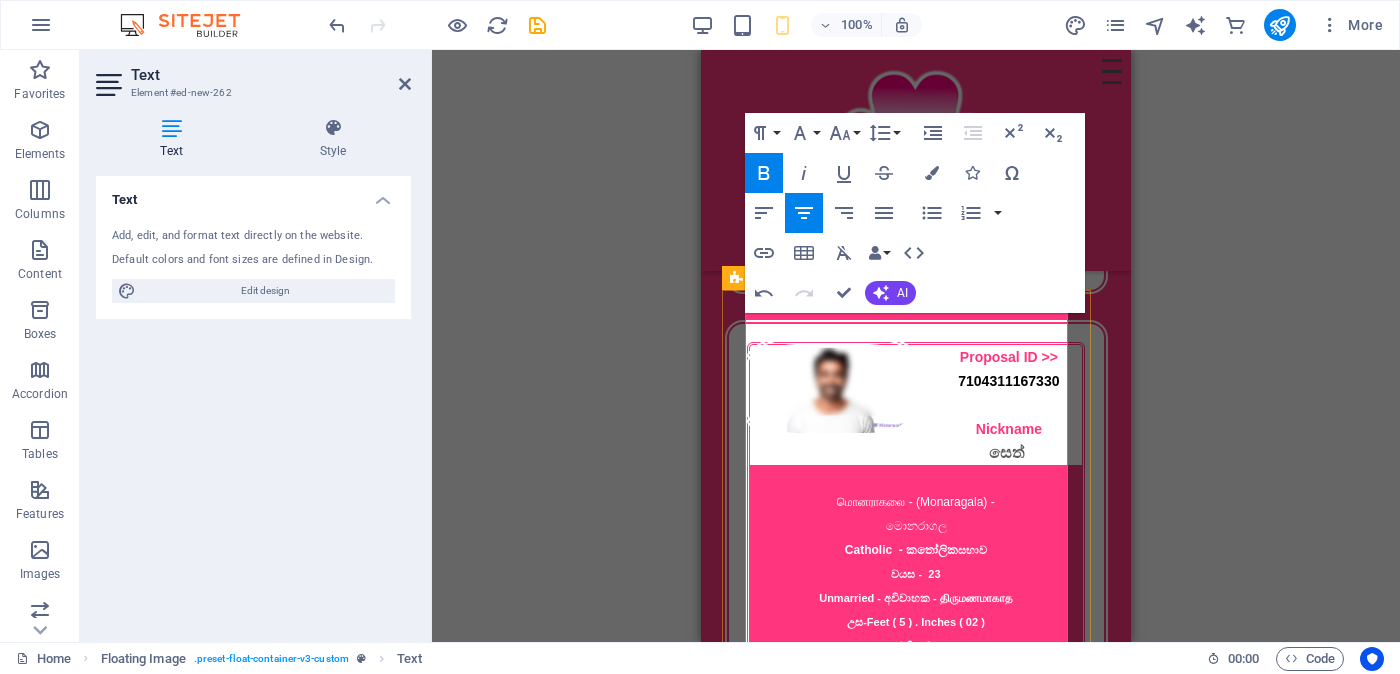 click on "වයස -  23" at bounding box center (915, 574) 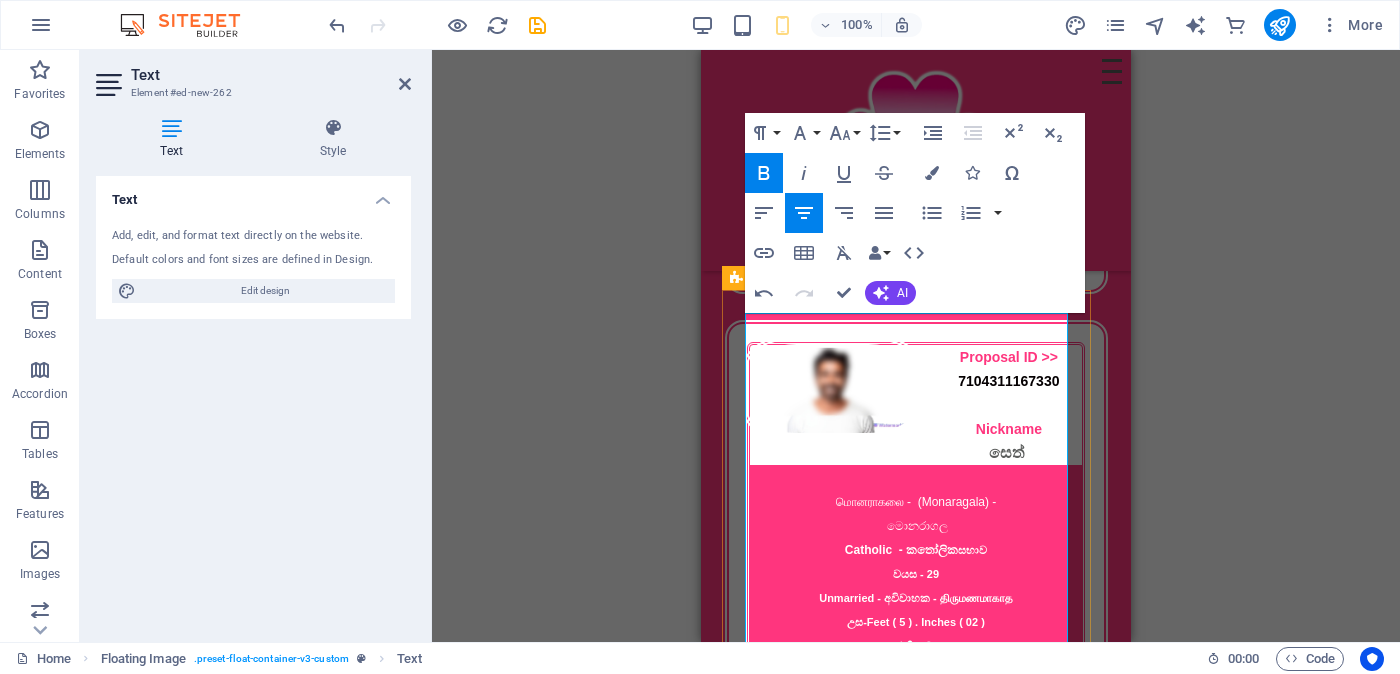 scroll, scrollTop: 2375, scrollLeft: 0, axis: vertical 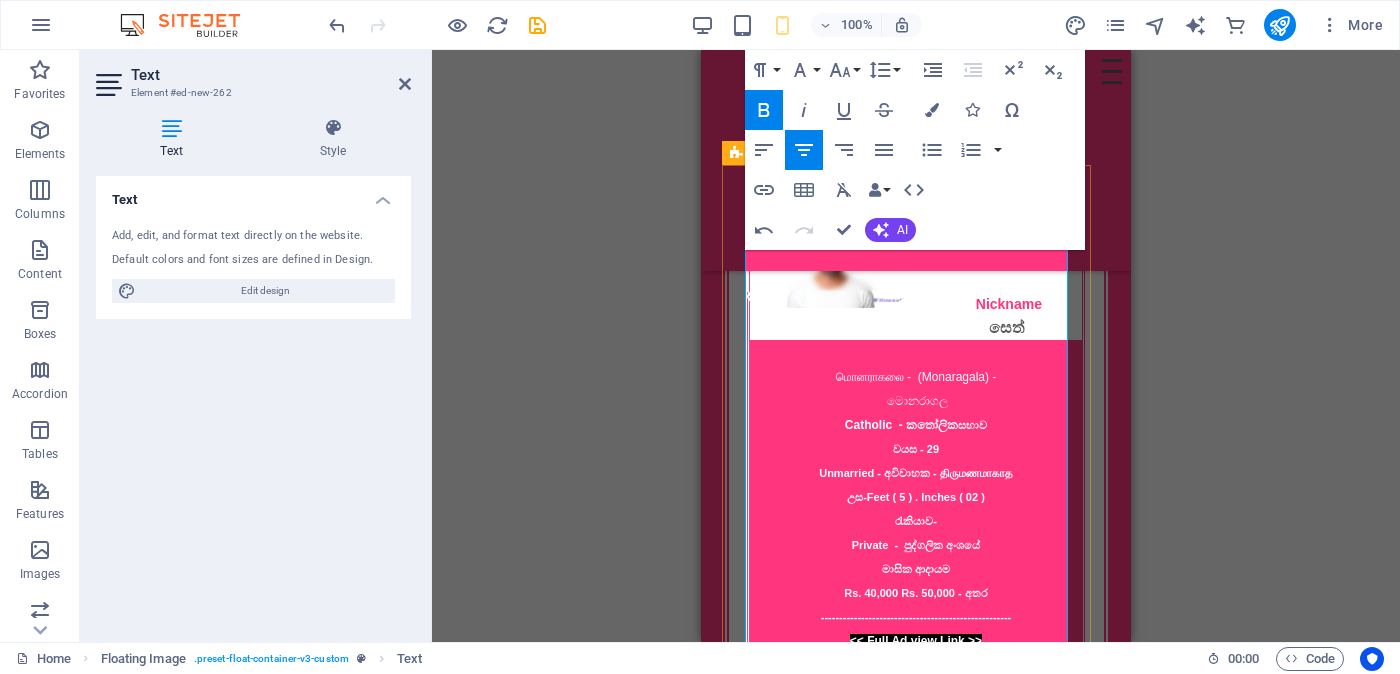 click on "උස-Feet ( 5 ) . Inches ( 02 )" at bounding box center [916, 497] 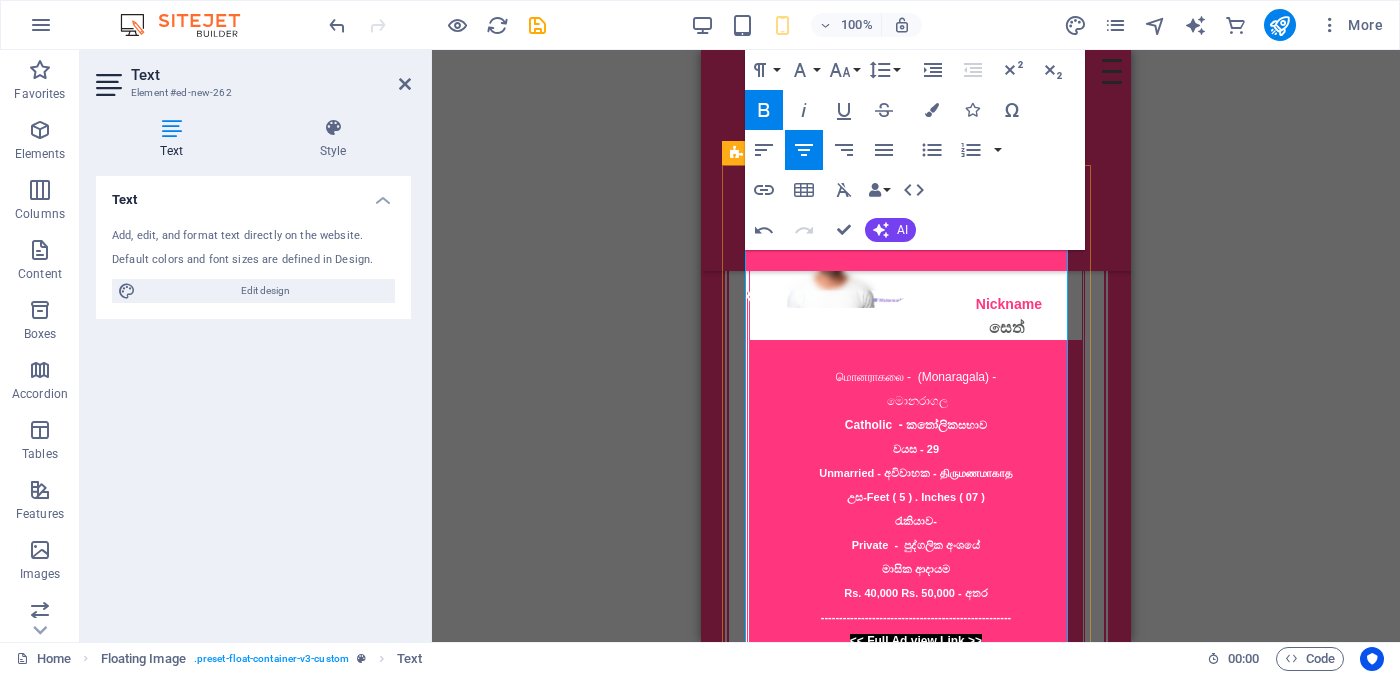 click on "Rs. 40,000 Rs. 50,000 - අතර" at bounding box center [915, 593] 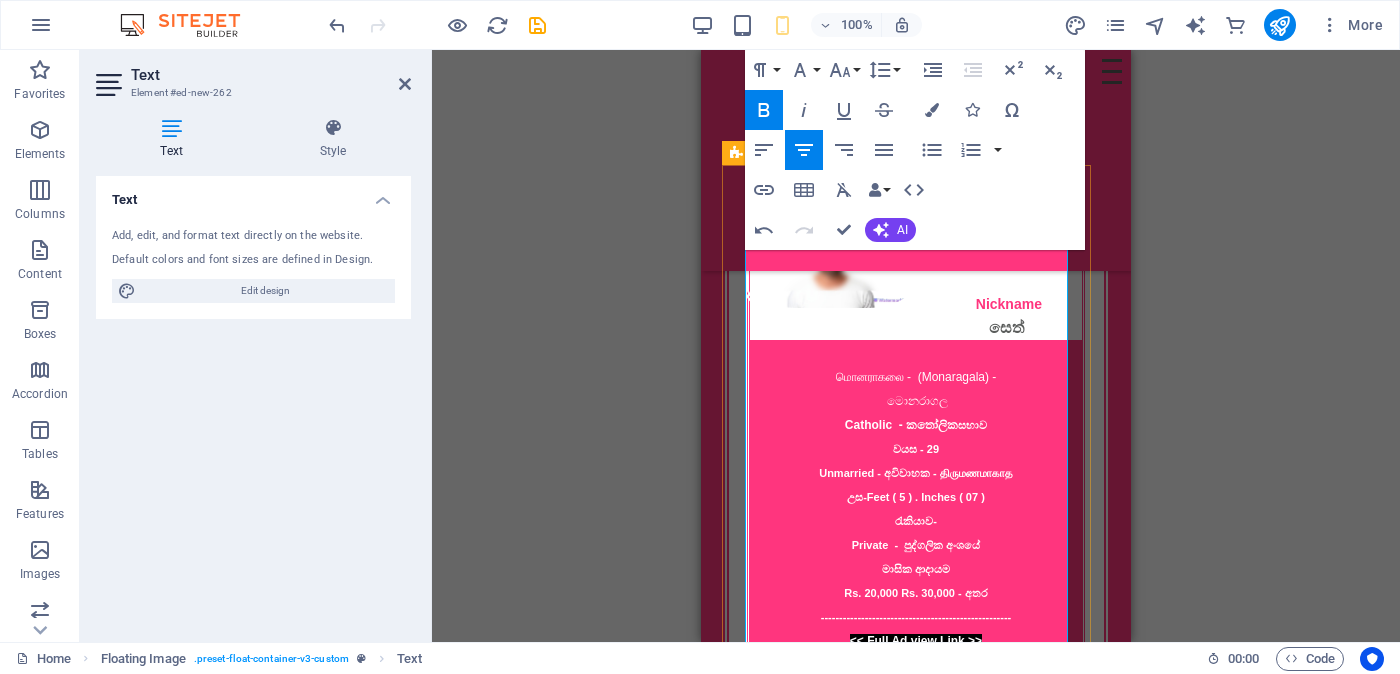 scroll, scrollTop: 2453, scrollLeft: 0, axis: vertical 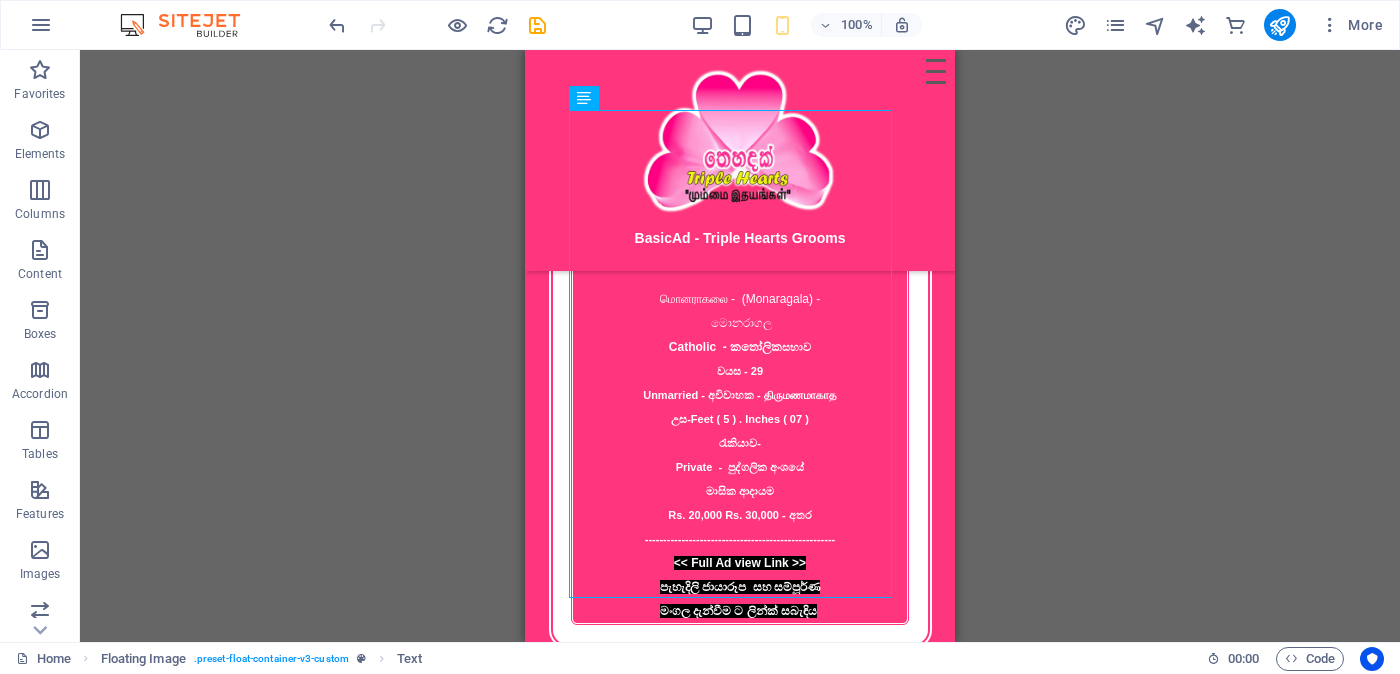 click on "Drag here to replace the existing content. Press “Ctrl” if you want to create a new element.
Text   Floating Image   Menu Bar Hamburger   Floating Image   Text   Floating Image   Text   Floating Image   Menu Bar Hamburger   Logo   Floating Image   Image   Floating Image   Floating Image   Text   Image   Floating Image   Floating Image   Text   Image" at bounding box center (740, 346) 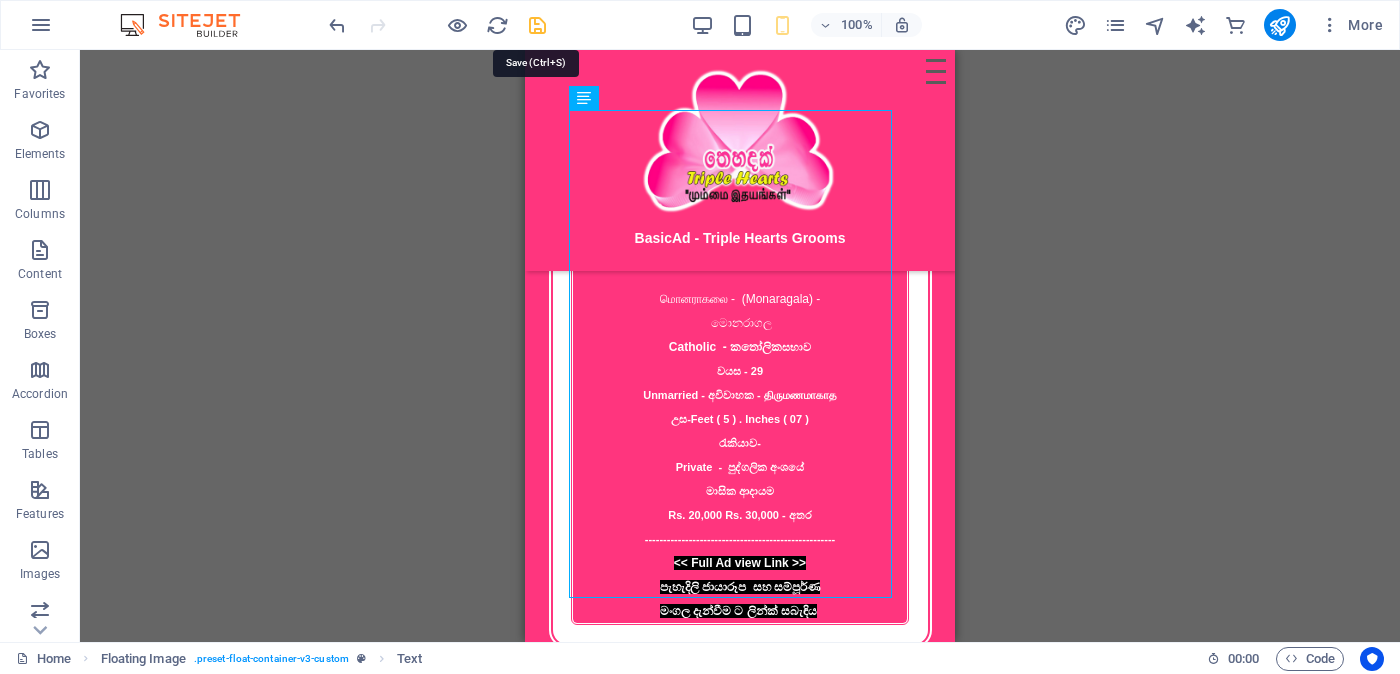 click at bounding box center [537, 25] 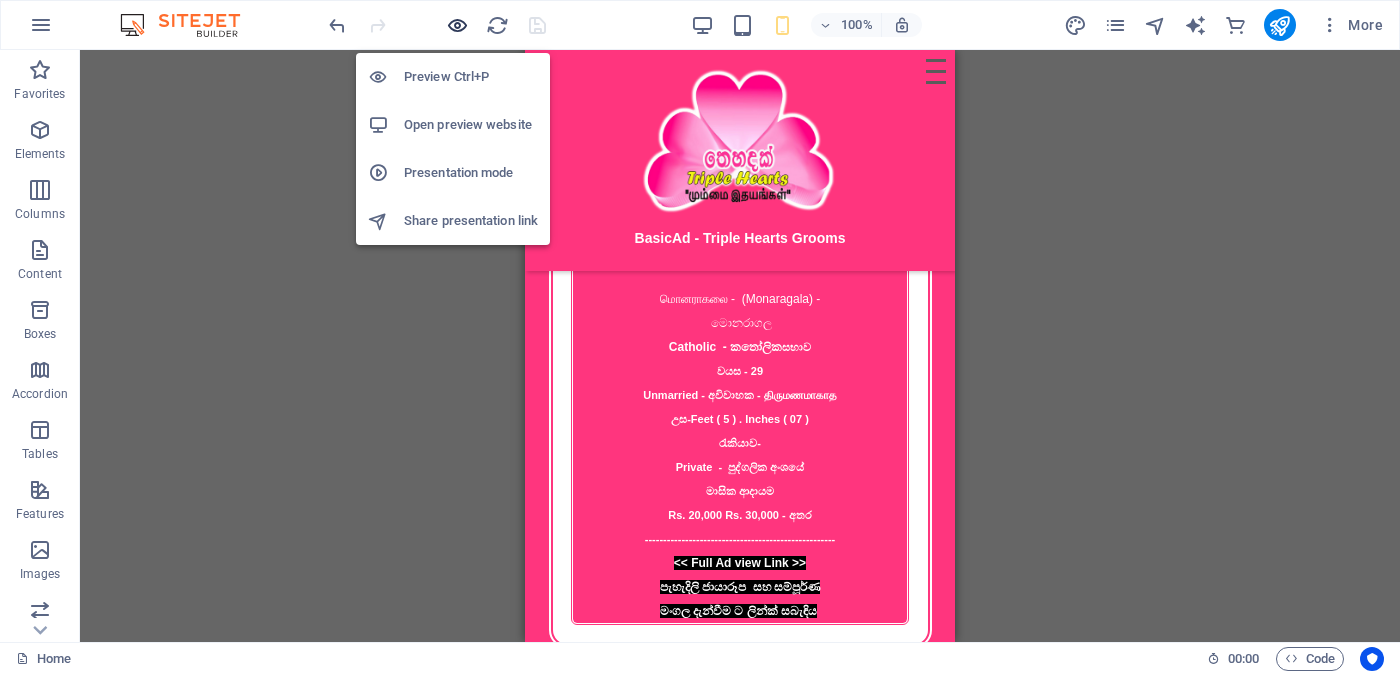 click at bounding box center (457, 25) 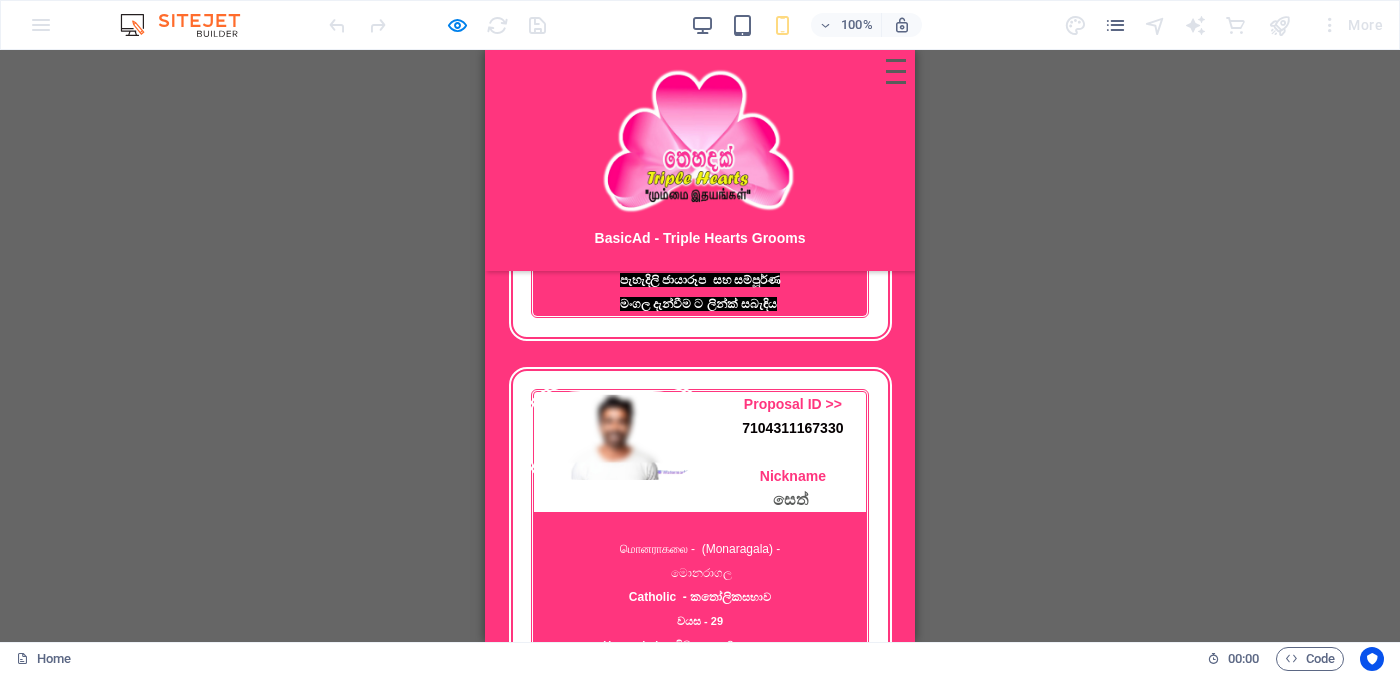 scroll, scrollTop: 1828, scrollLeft: 0, axis: vertical 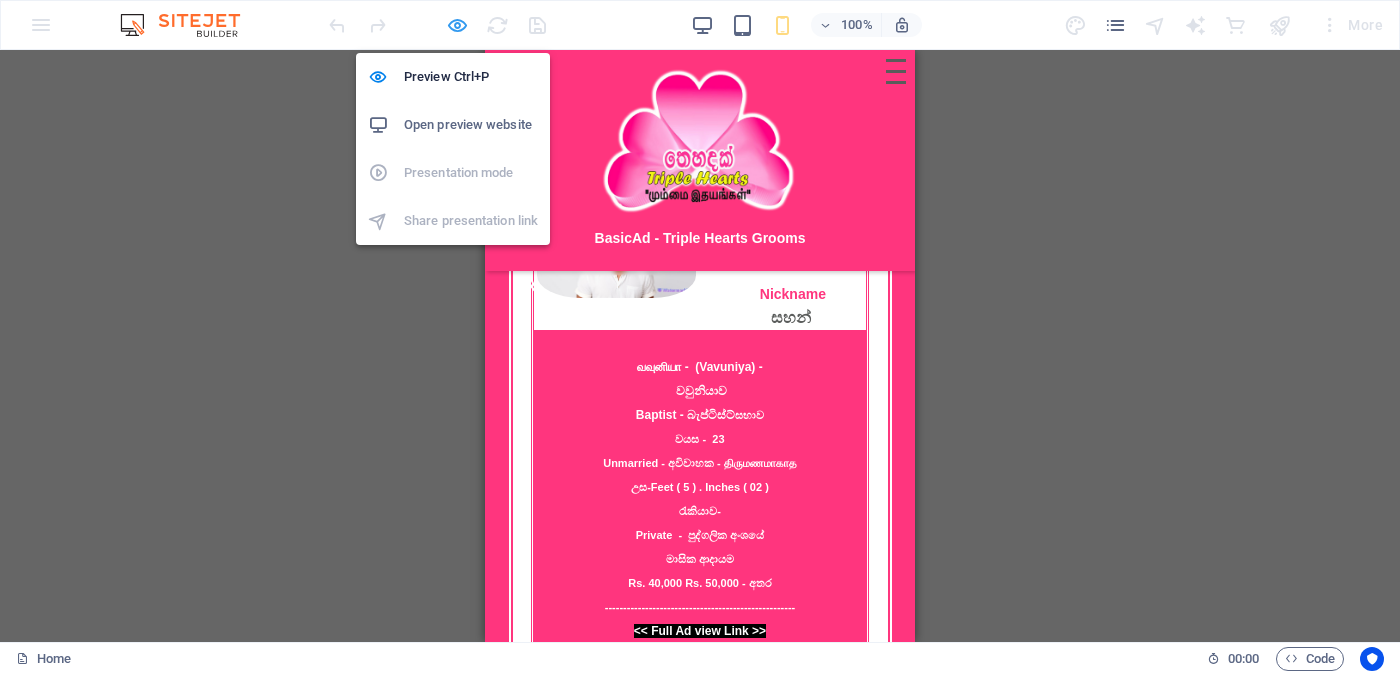 click at bounding box center (457, 25) 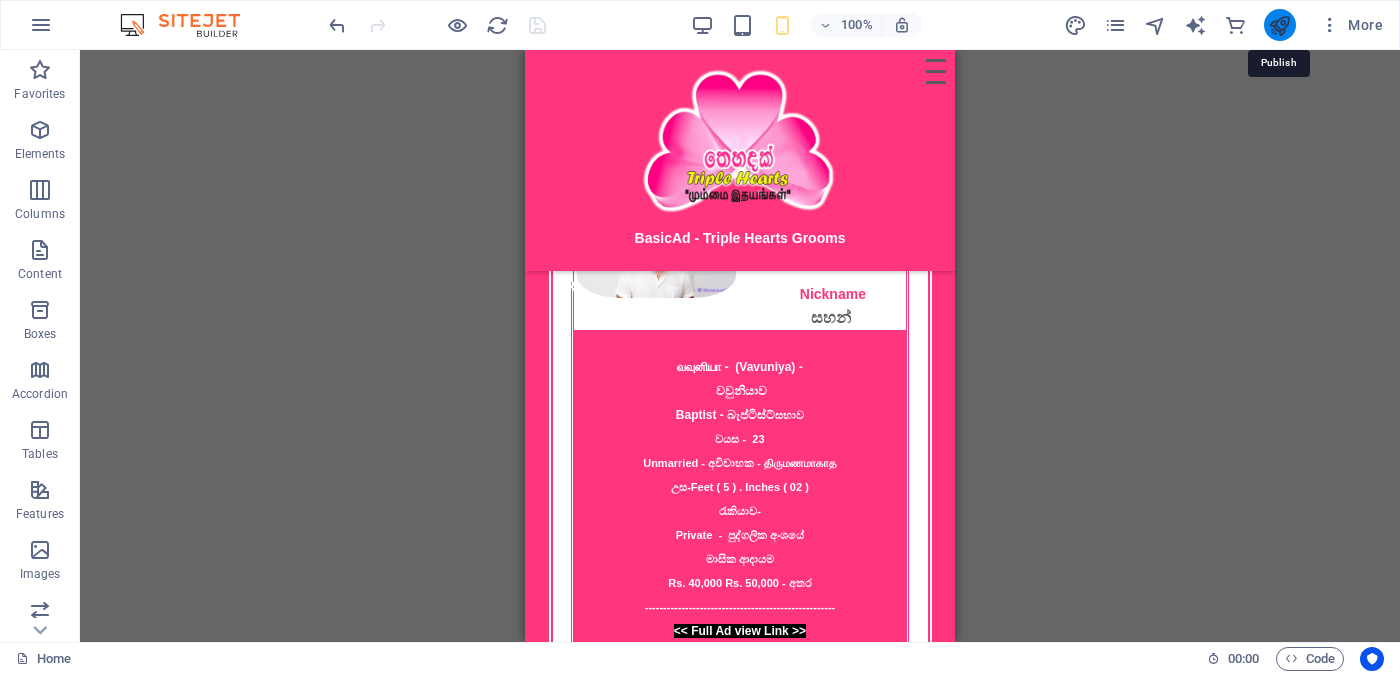 click at bounding box center (1279, 25) 